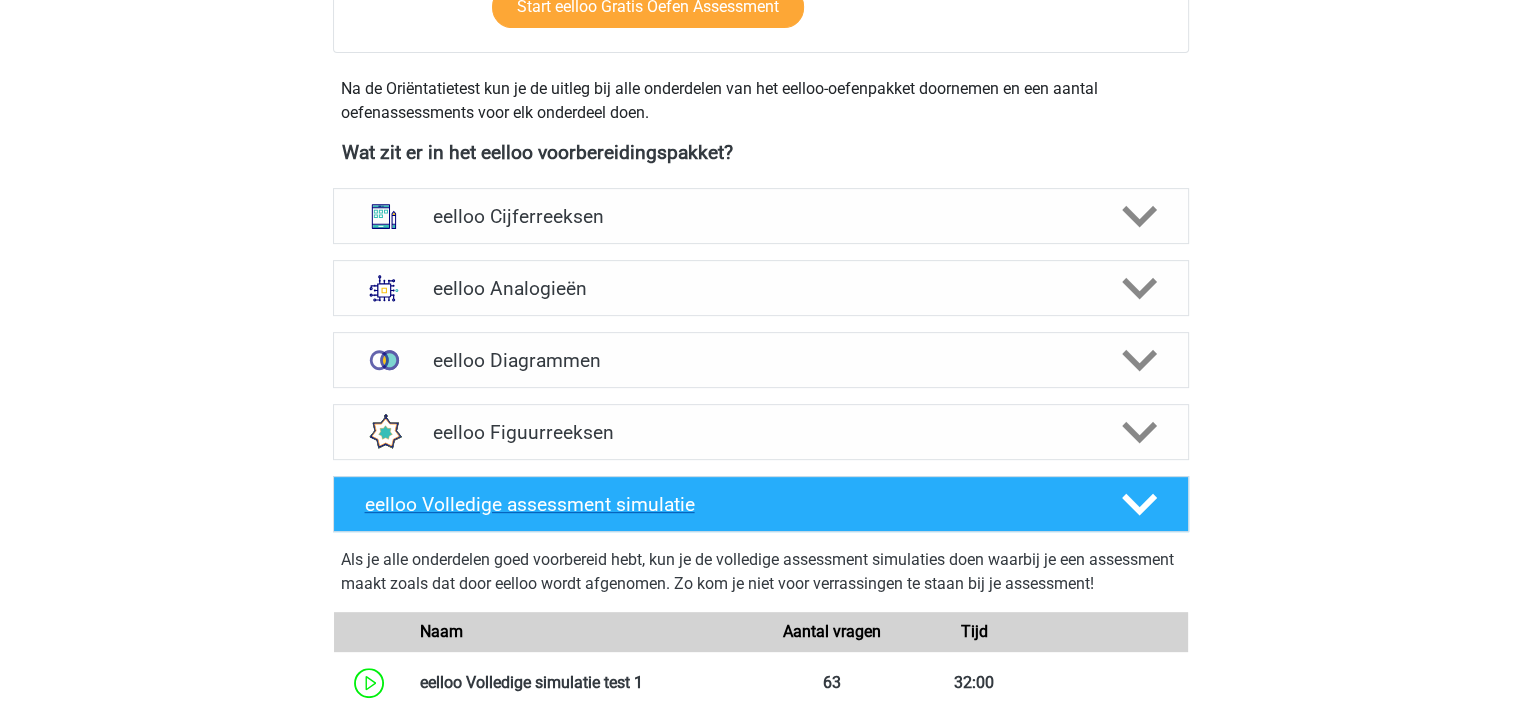 scroll, scrollTop: 400, scrollLeft: 0, axis: vertical 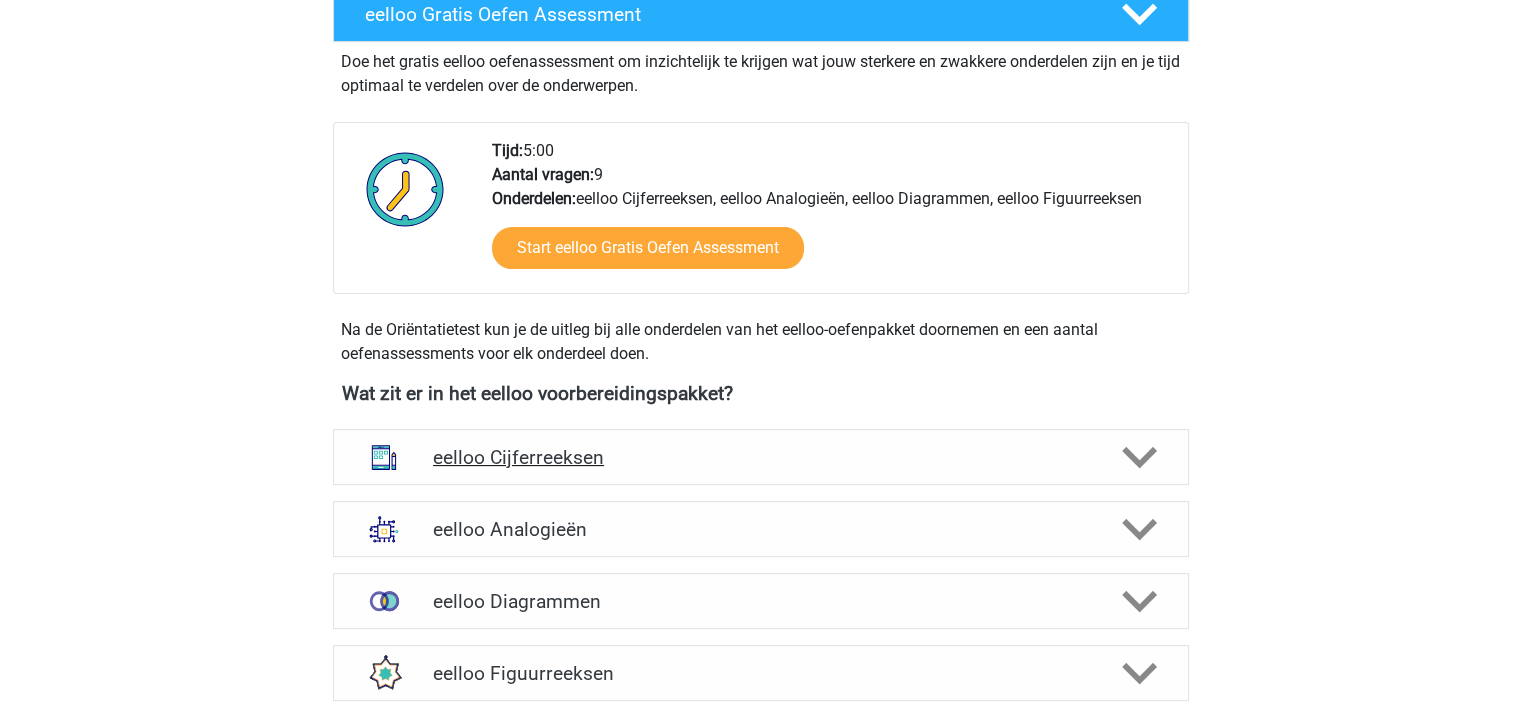 click on "eelloo Cijferreeksen" at bounding box center (761, 457) 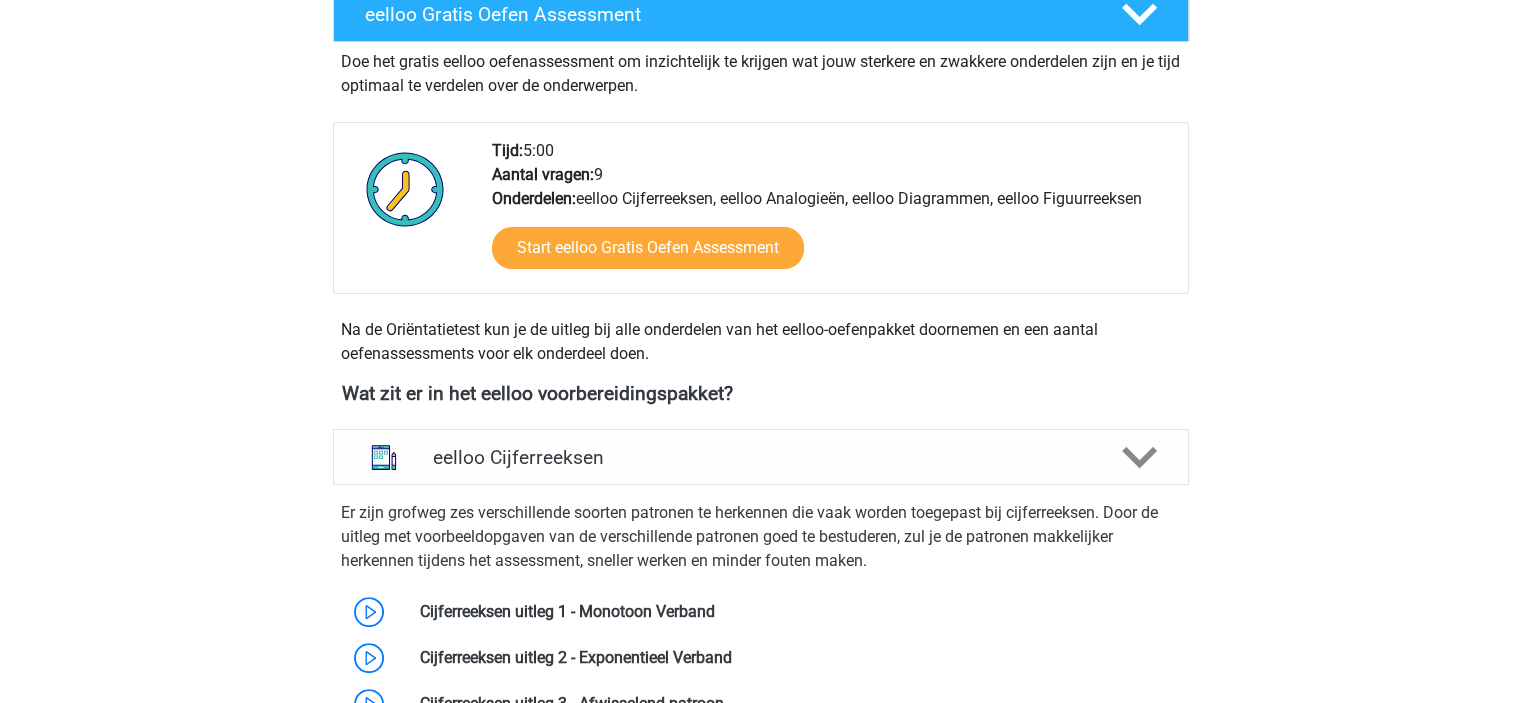 scroll, scrollTop: 700, scrollLeft: 0, axis: vertical 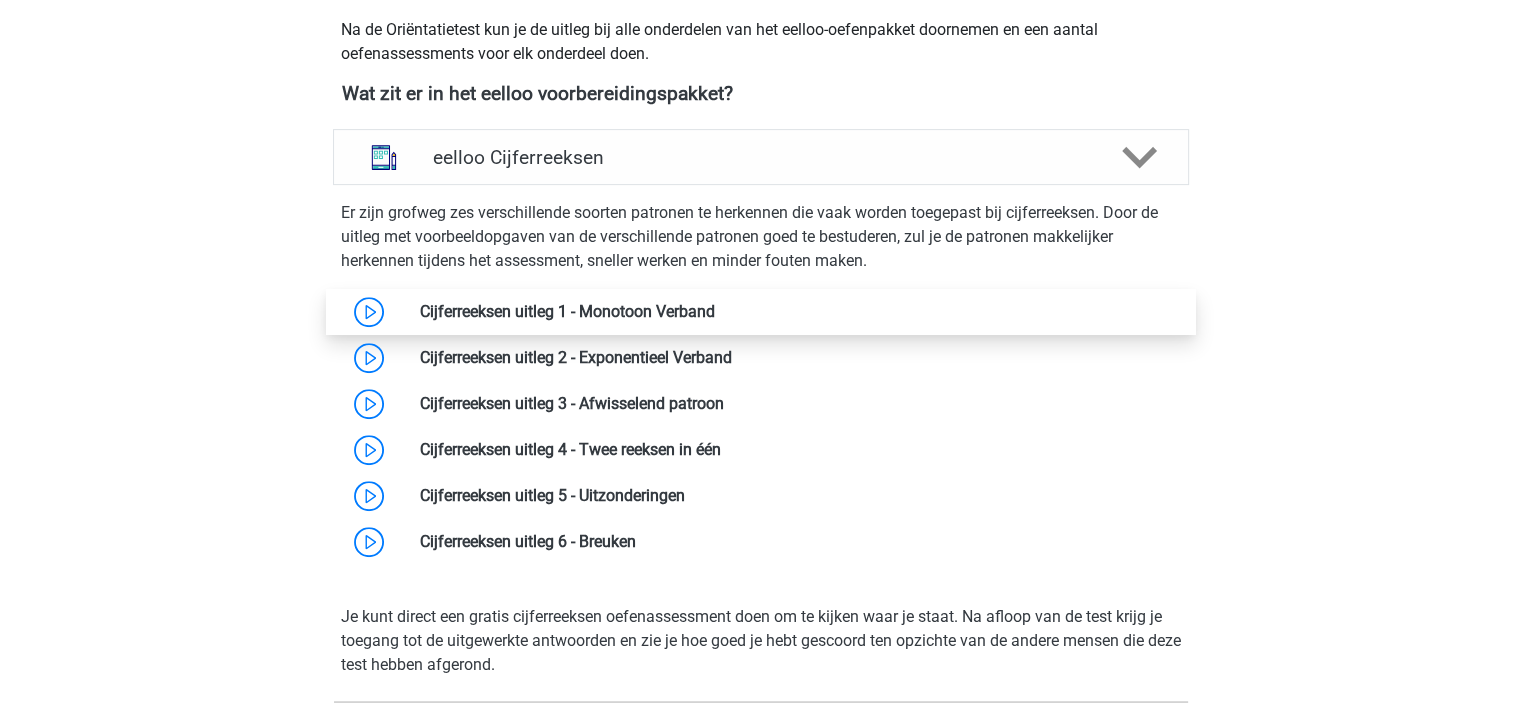 click at bounding box center [715, 311] 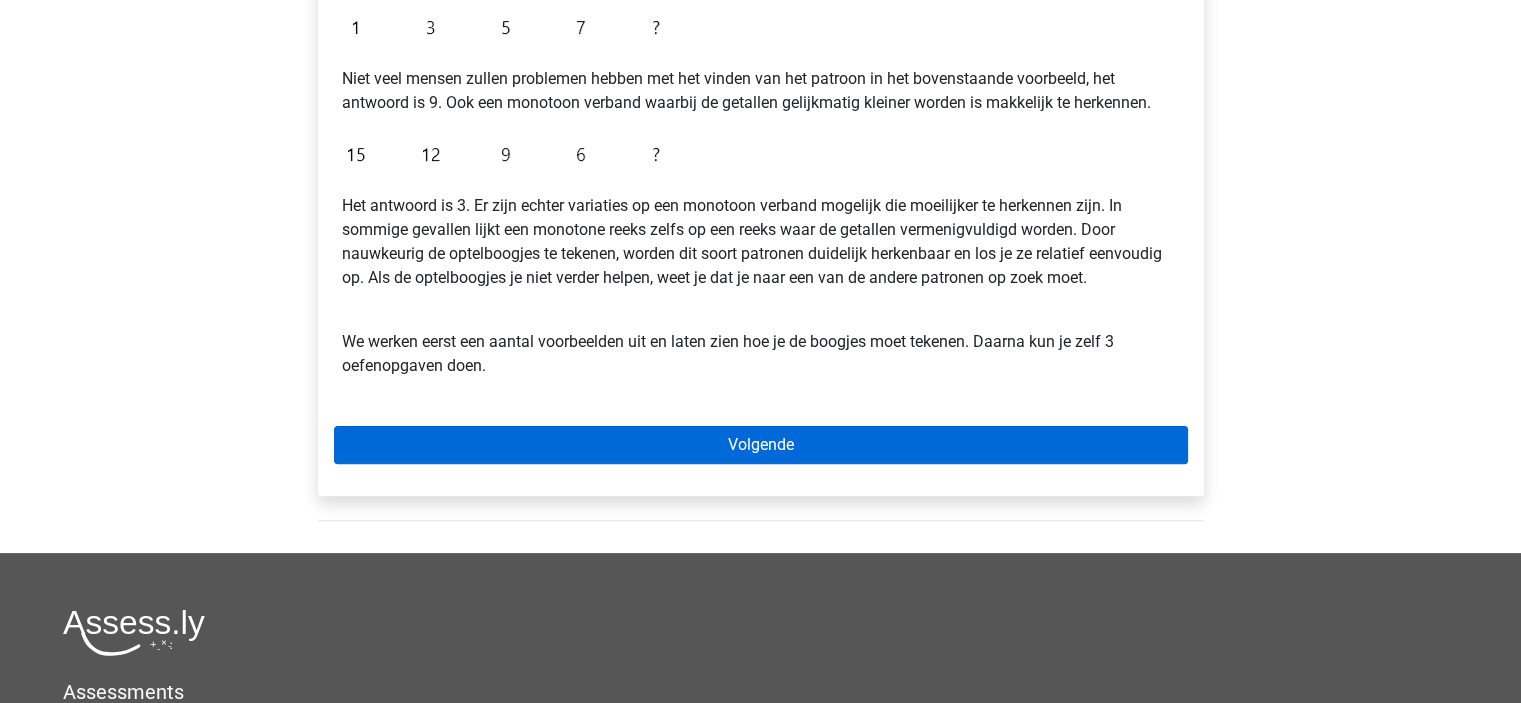 scroll, scrollTop: 300, scrollLeft: 0, axis: vertical 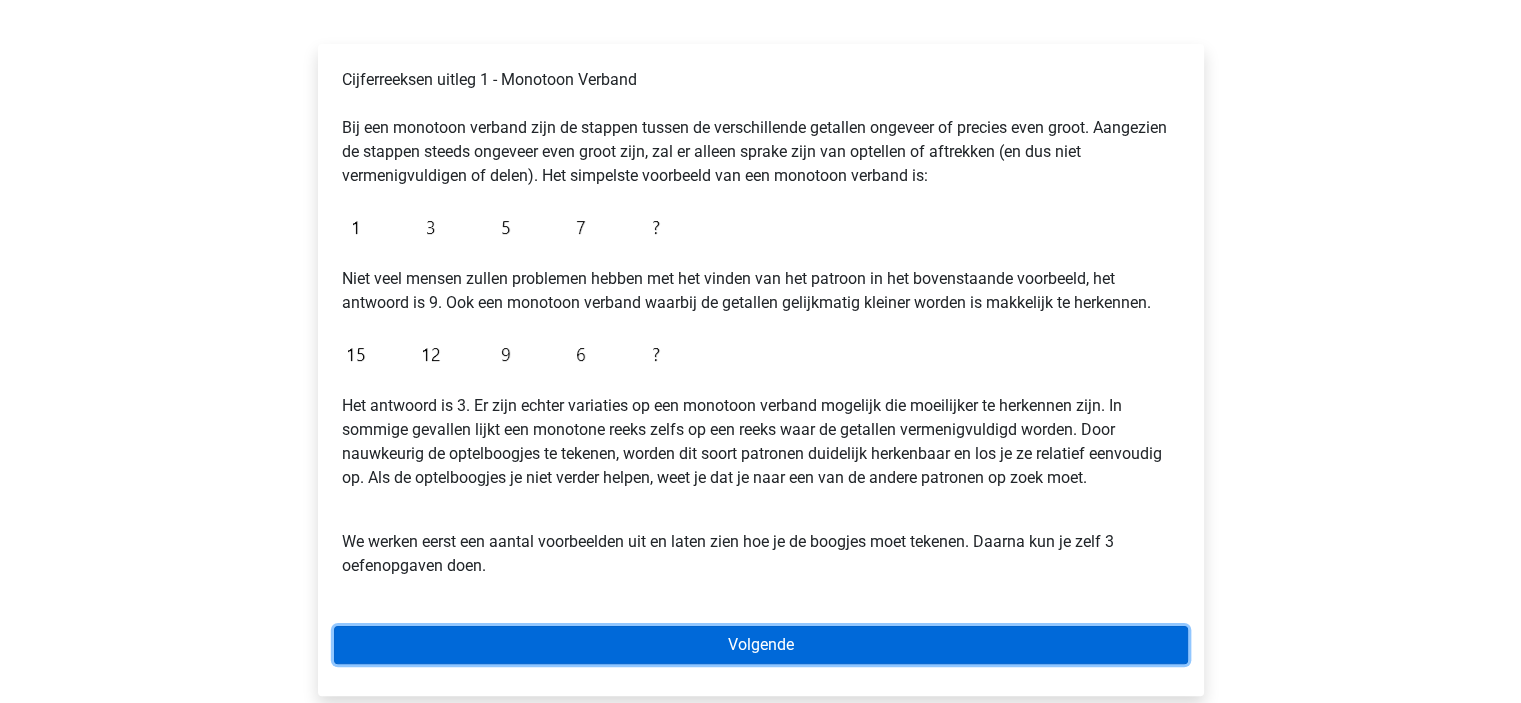 click on "Volgende" at bounding box center [761, 645] 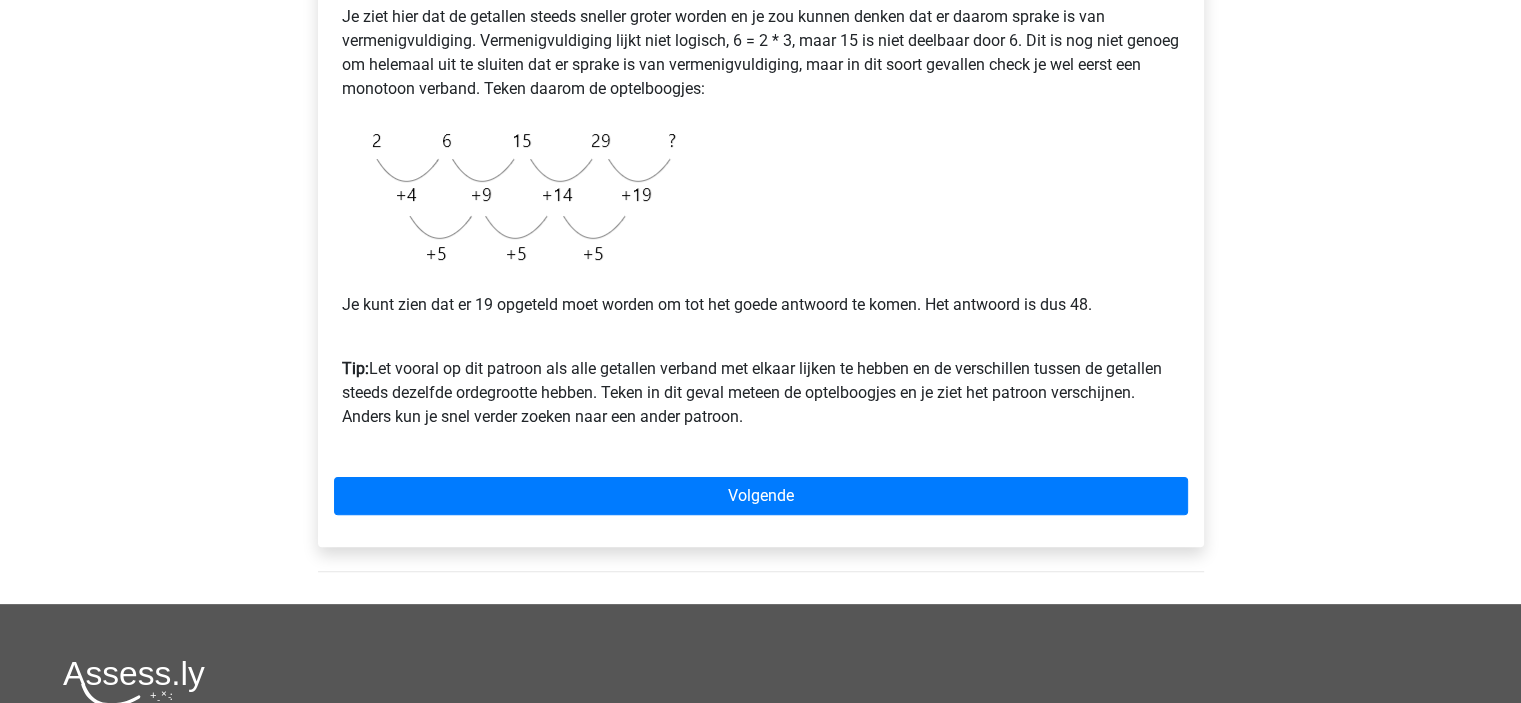 scroll, scrollTop: 500, scrollLeft: 0, axis: vertical 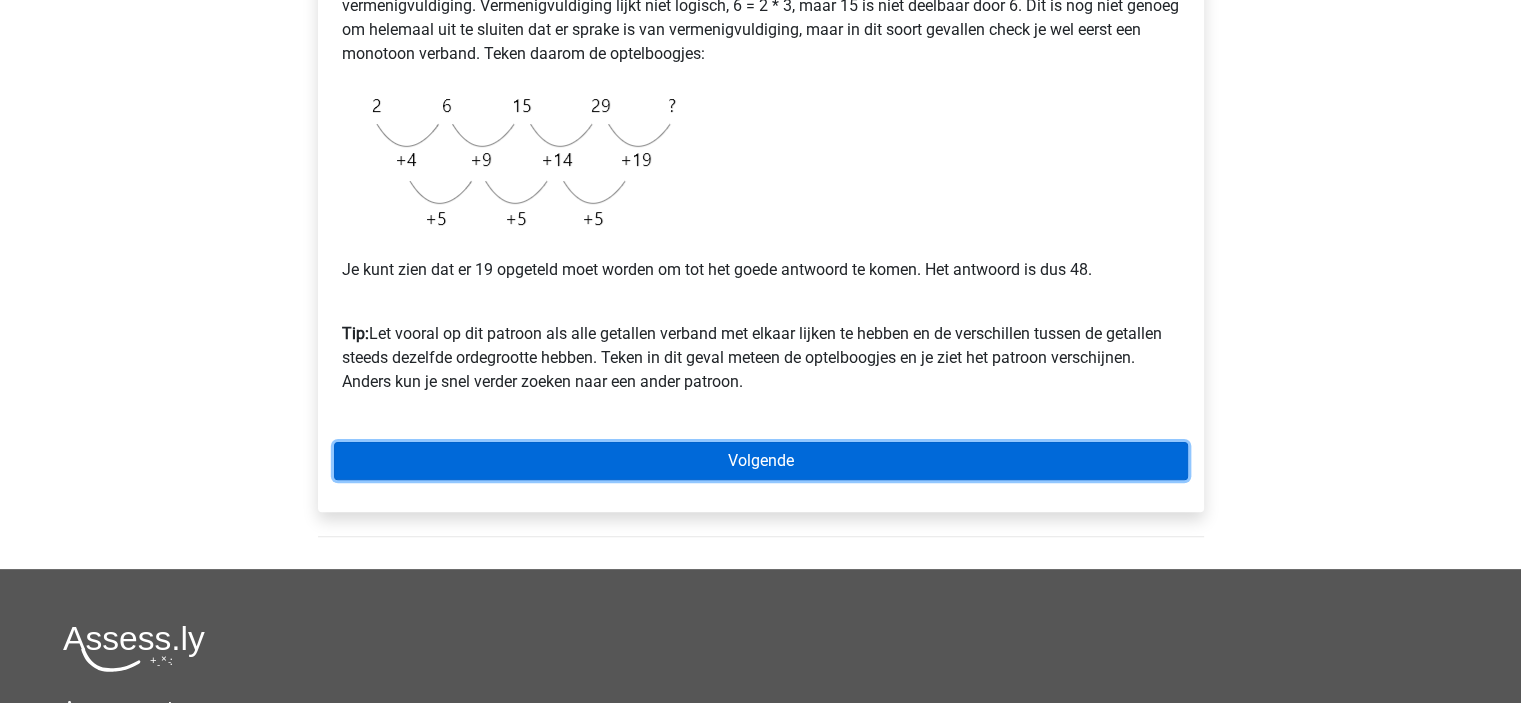 click on "Volgende" at bounding box center (761, 461) 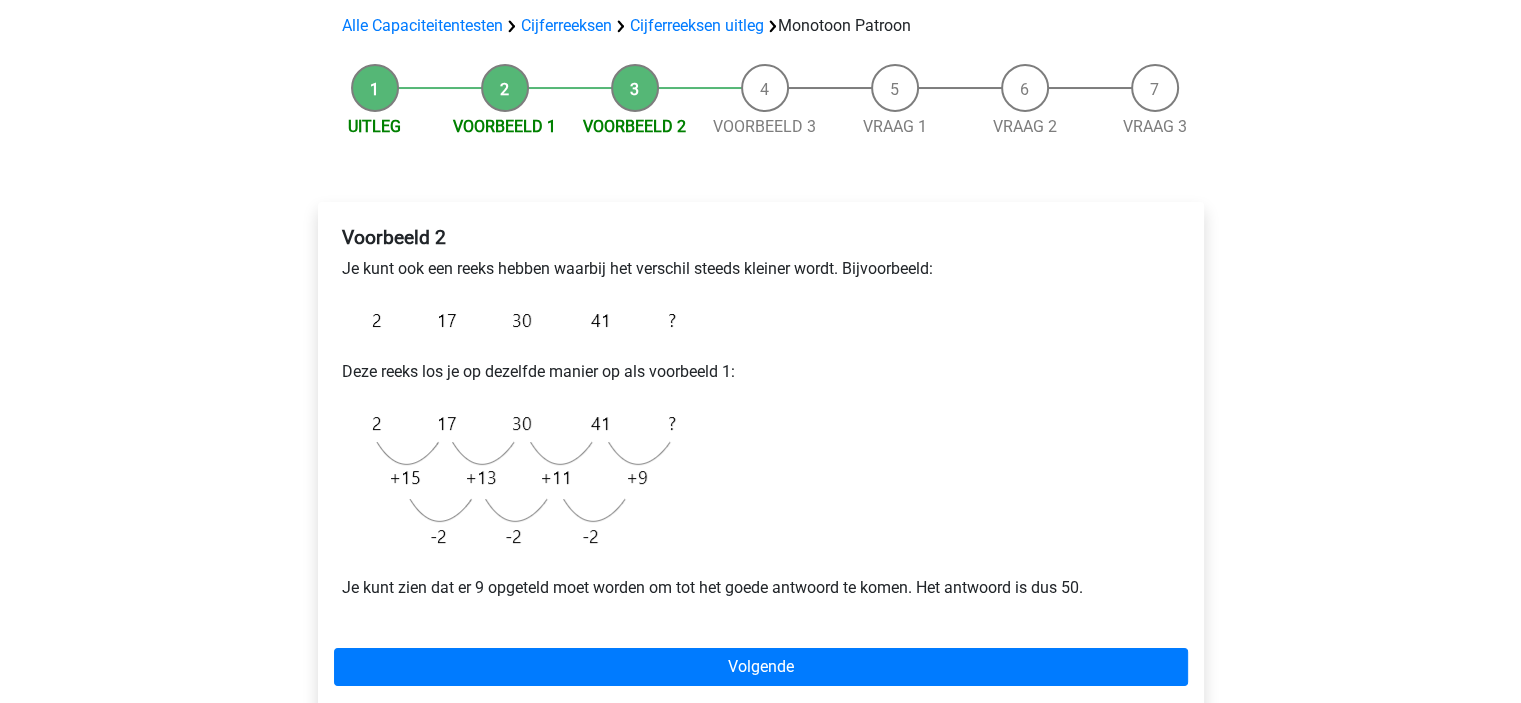 scroll, scrollTop: 200, scrollLeft: 0, axis: vertical 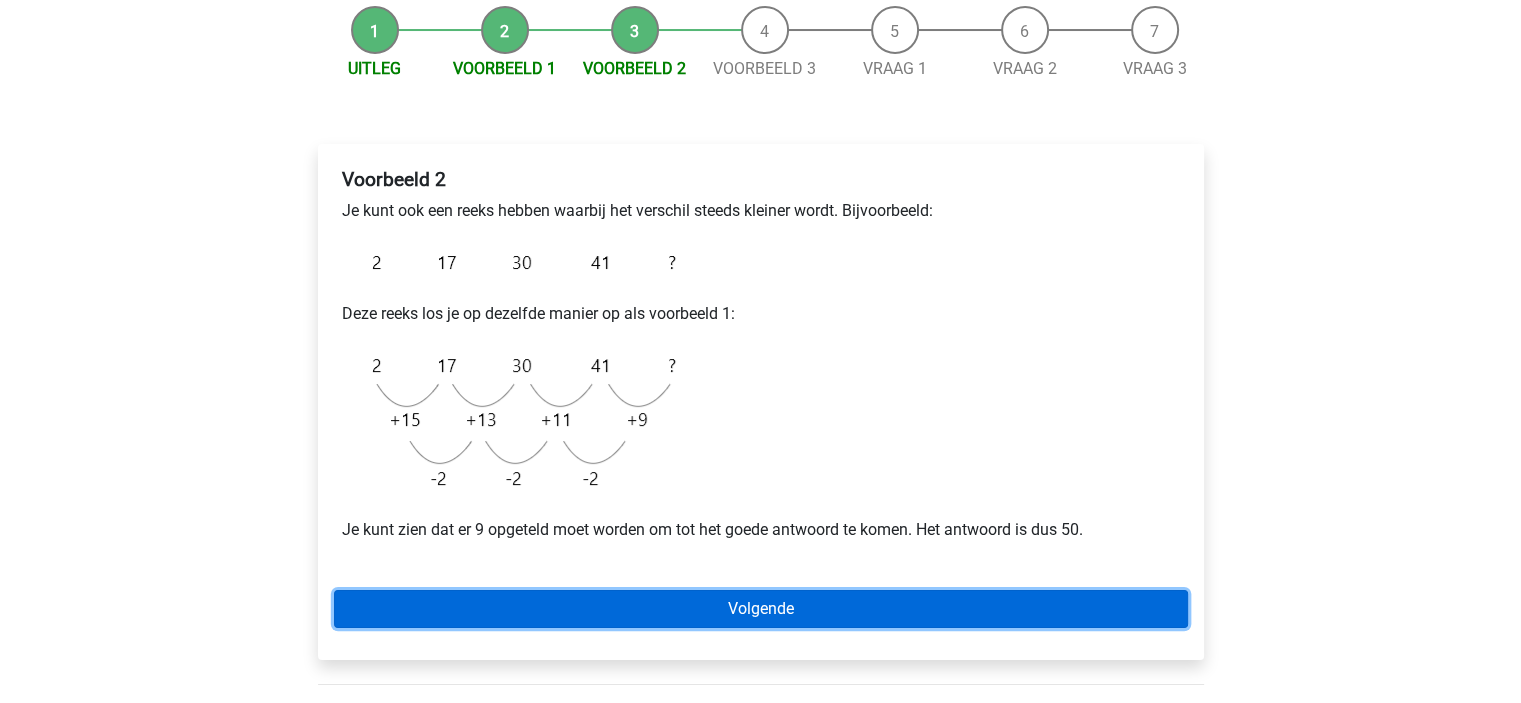 click on "Volgende" at bounding box center [761, 609] 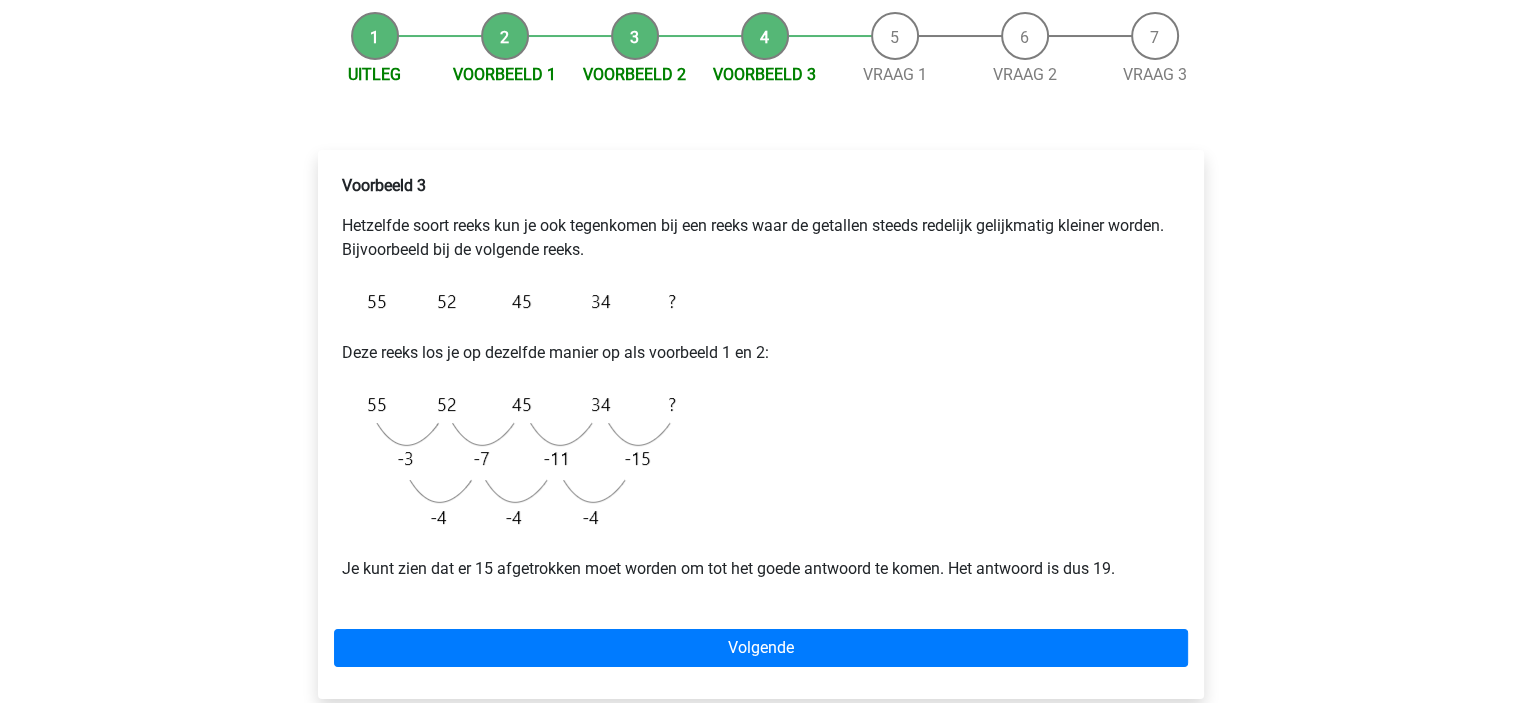 scroll, scrollTop: 200, scrollLeft: 0, axis: vertical 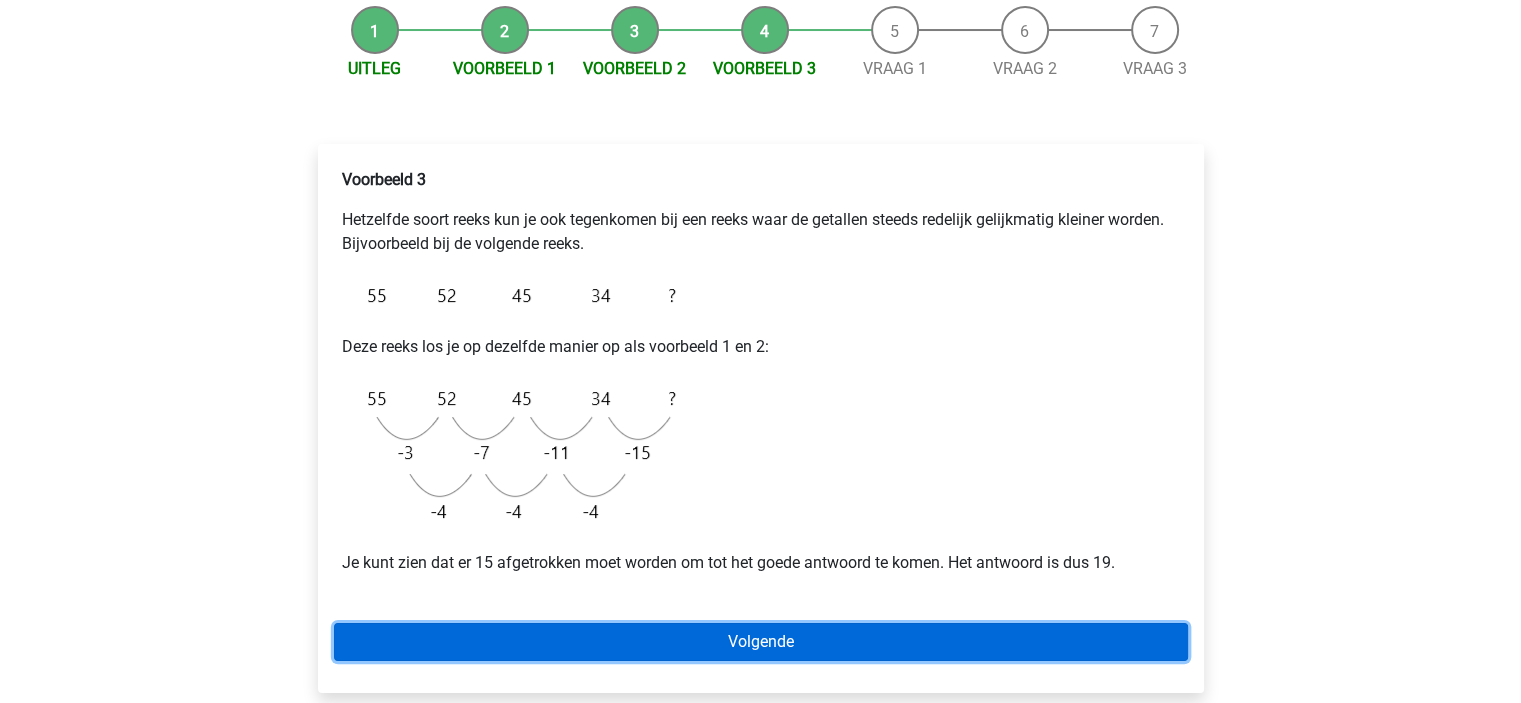 click on "Volgende" at bounding box center [761, 642] 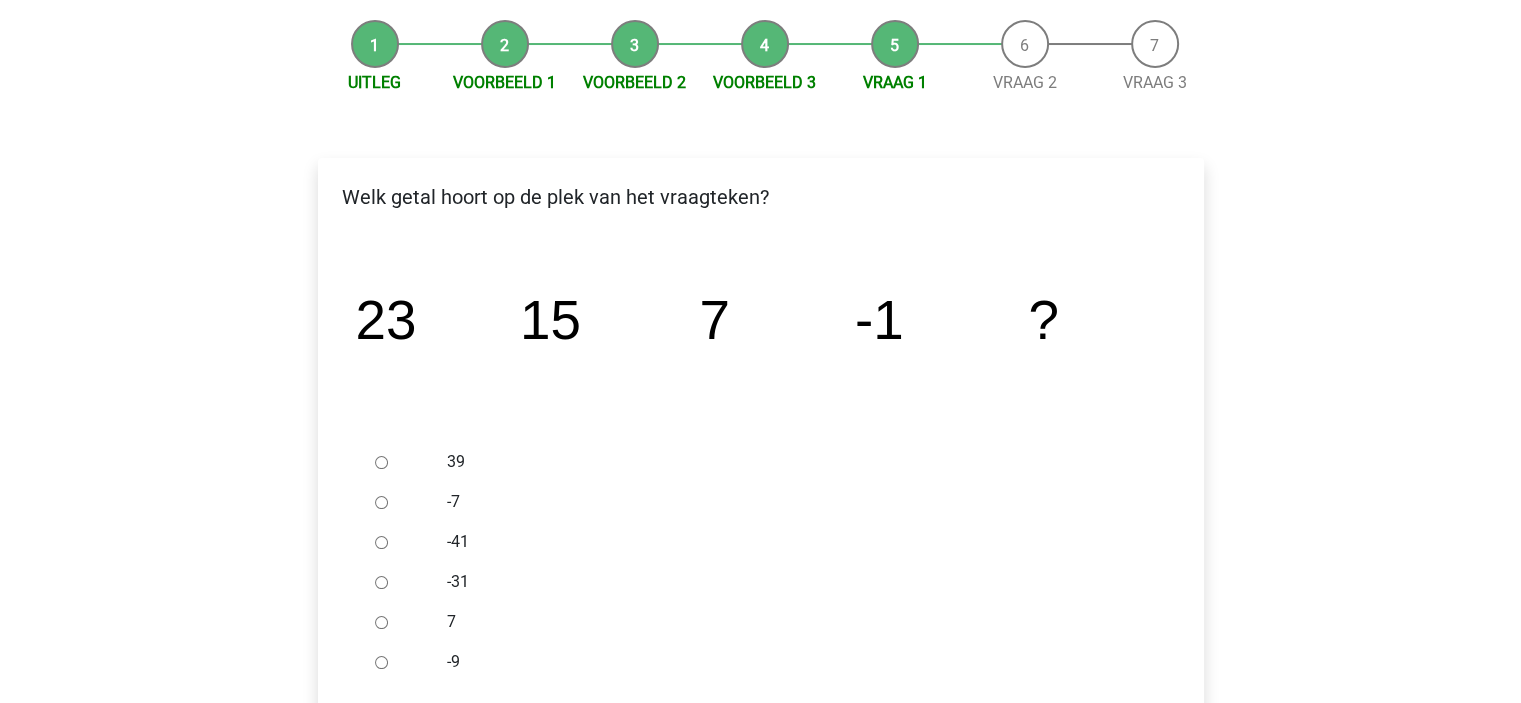 scroll, scrollTop: 300, scrollLeft: 0, axis: vertical 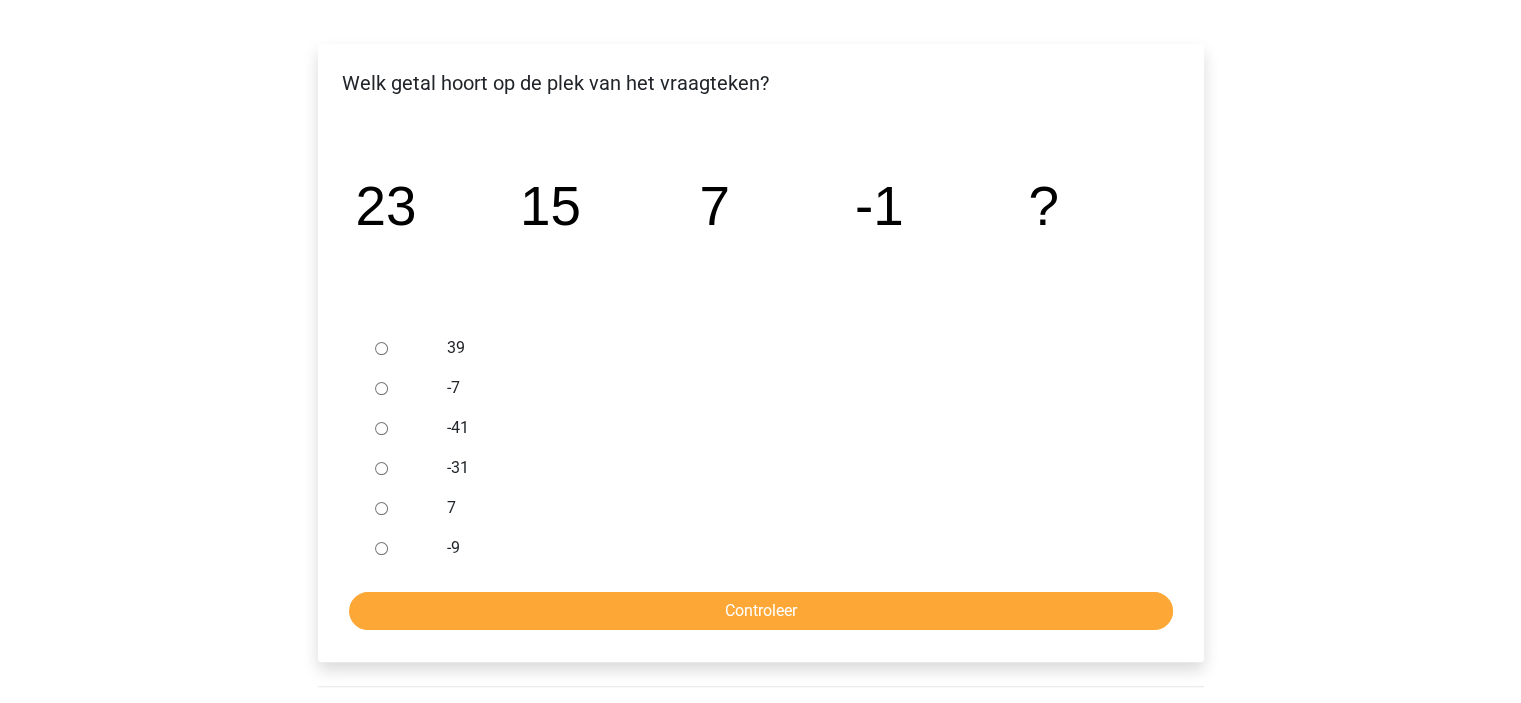 click on "-9" at bounding box center [381, 548] 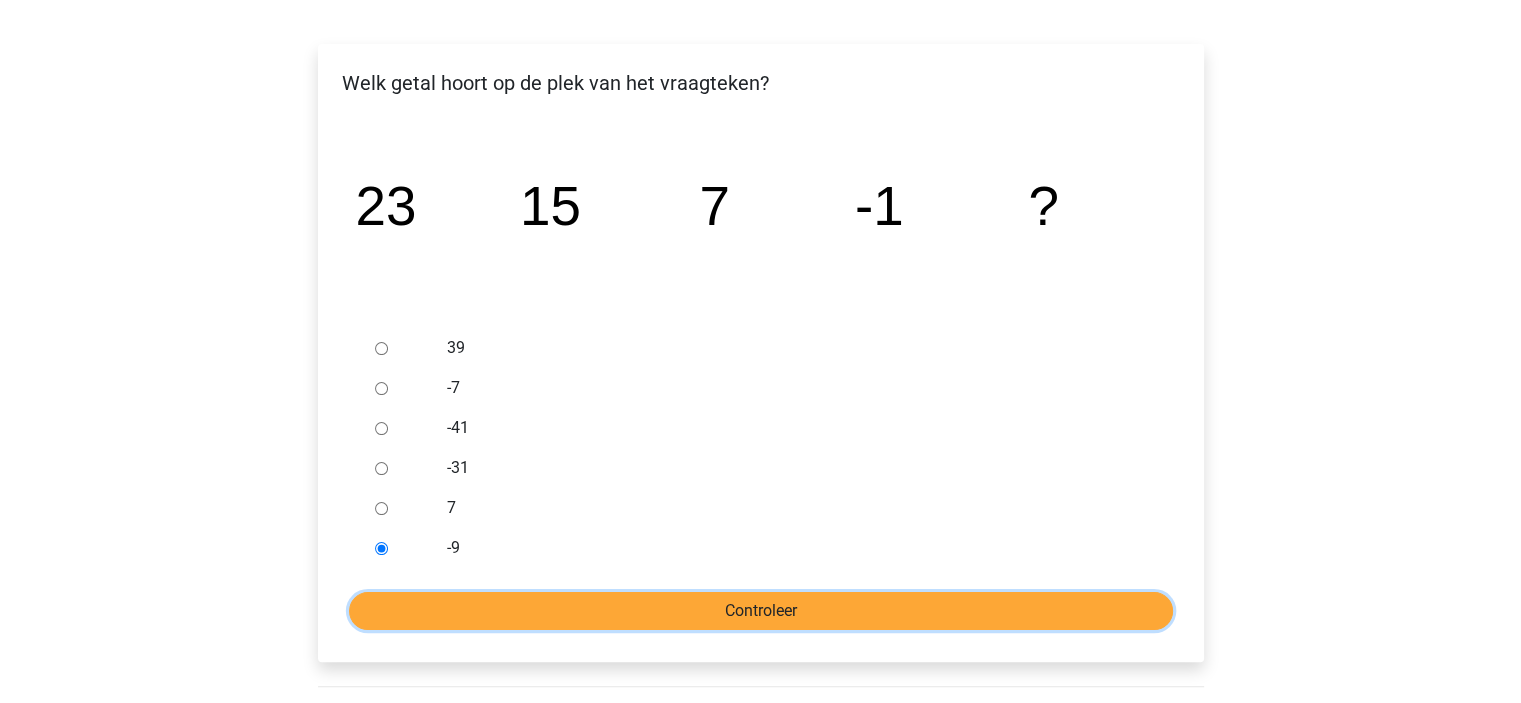 click on "Controleer" at bounding box center (761, 611) 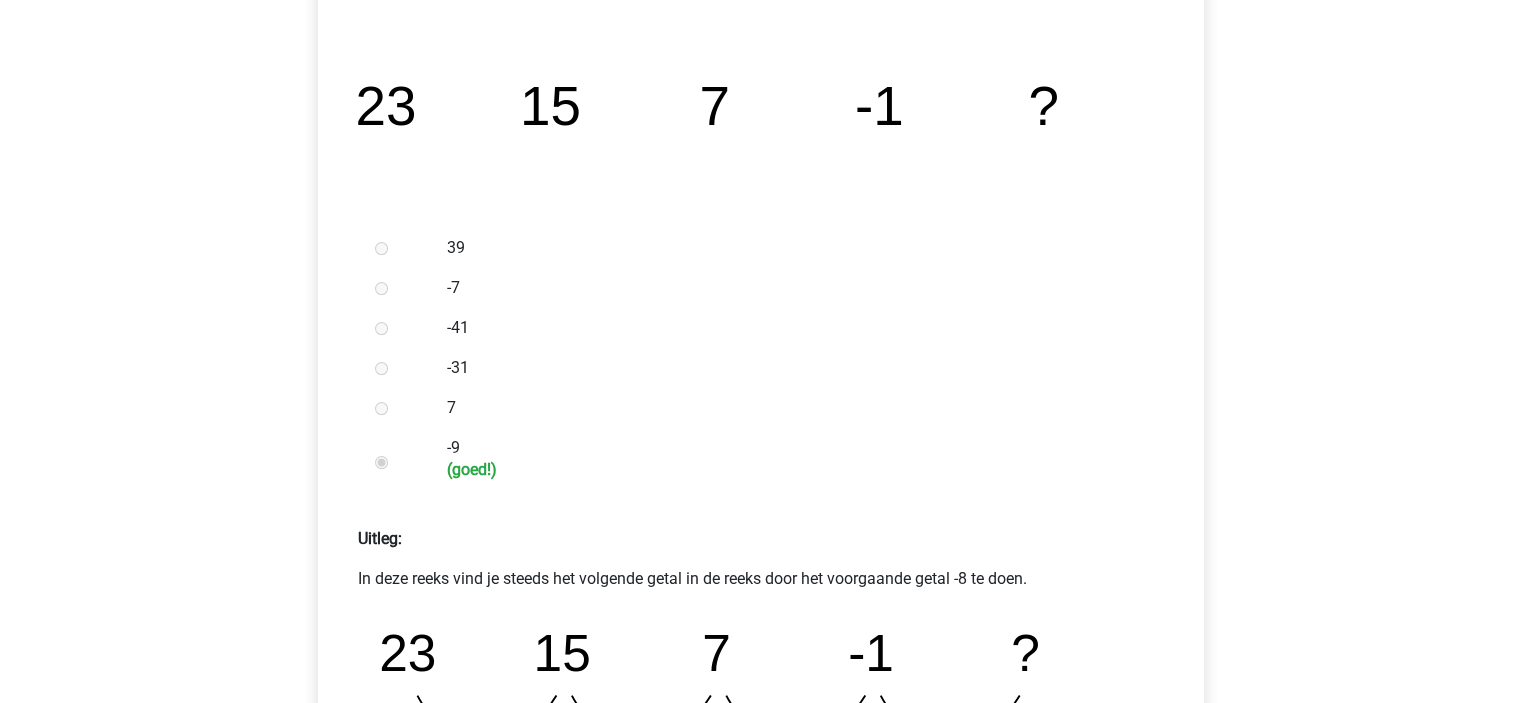 scroll, scrollTop: 700, scrollLeft: 0, axis: vertical 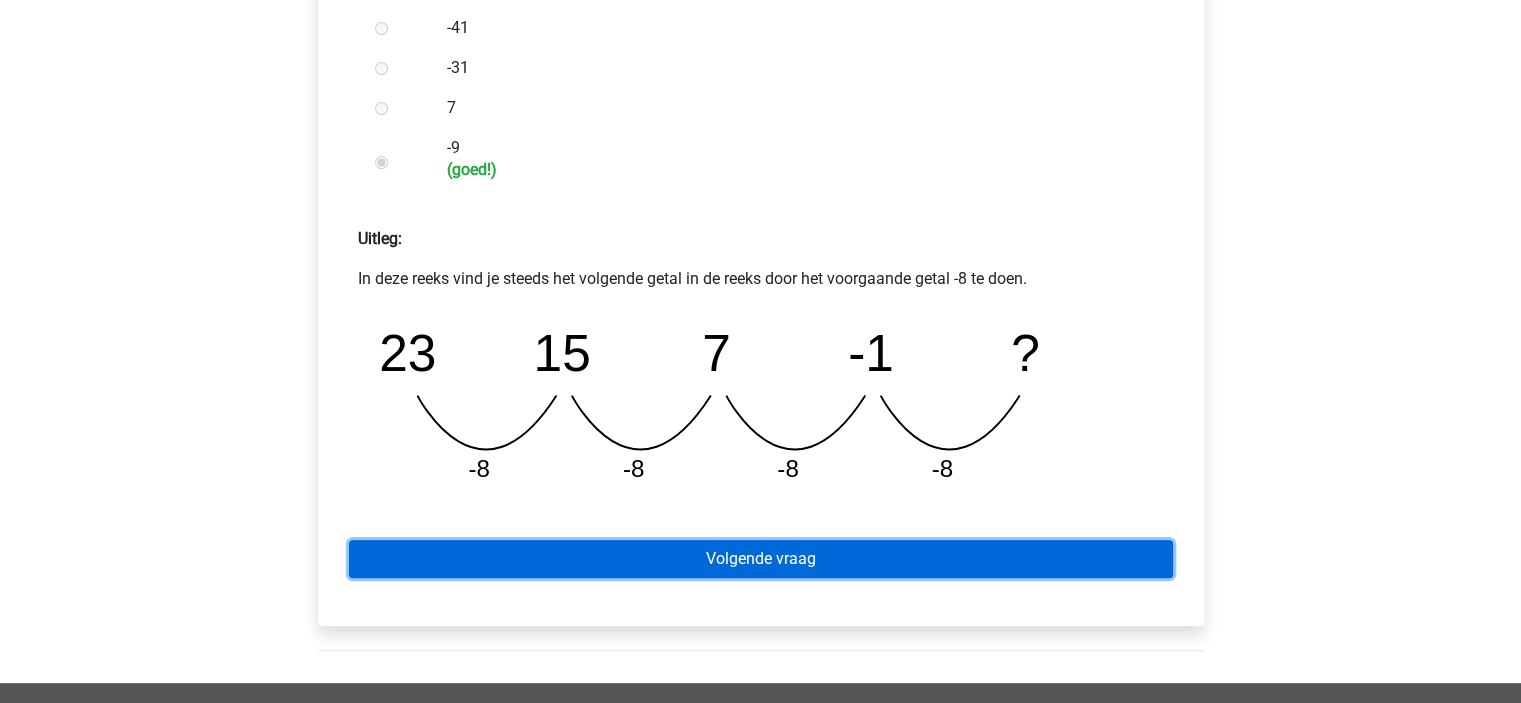 click on "Volgende vraag" at bounding box center [761, 559] 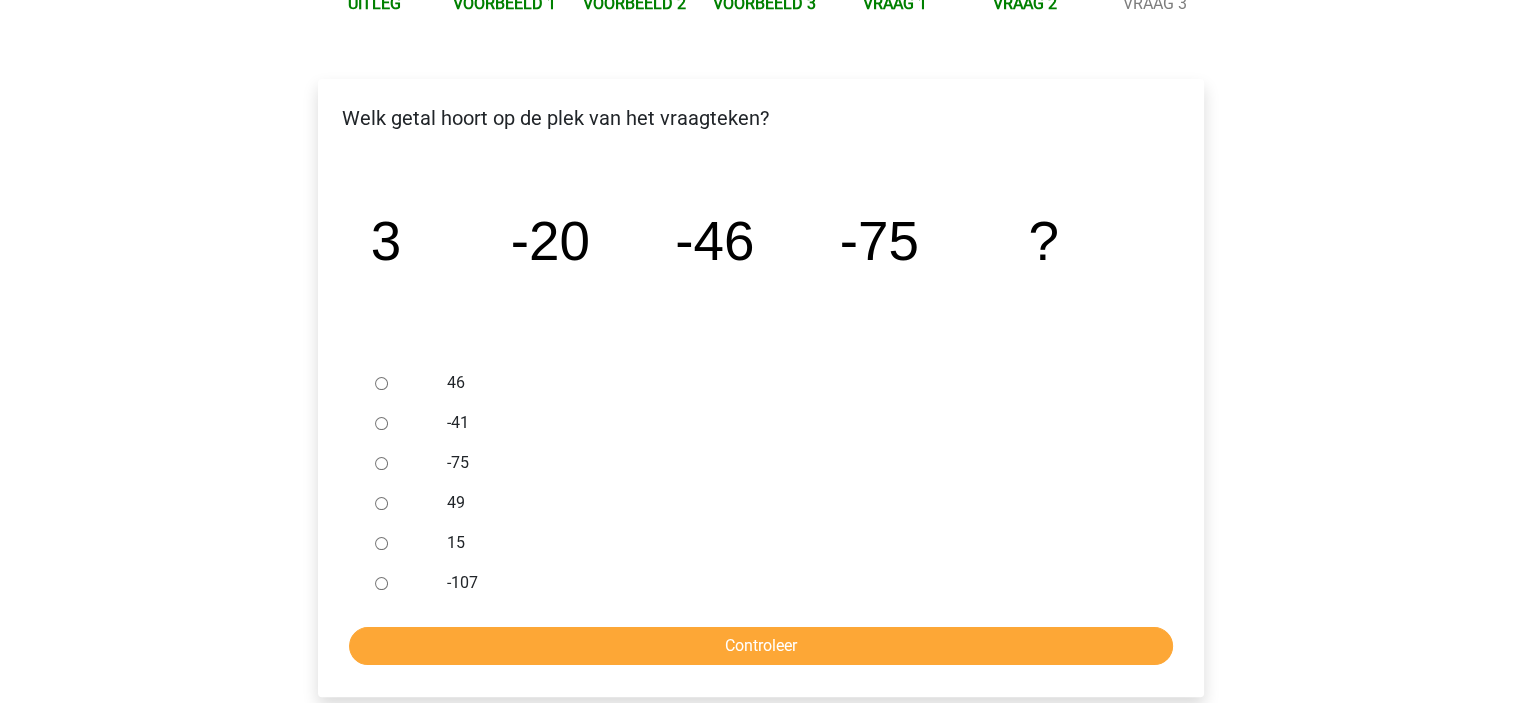 scroll, scrollTop: 300, scrollLeft: 0, axis: vertical 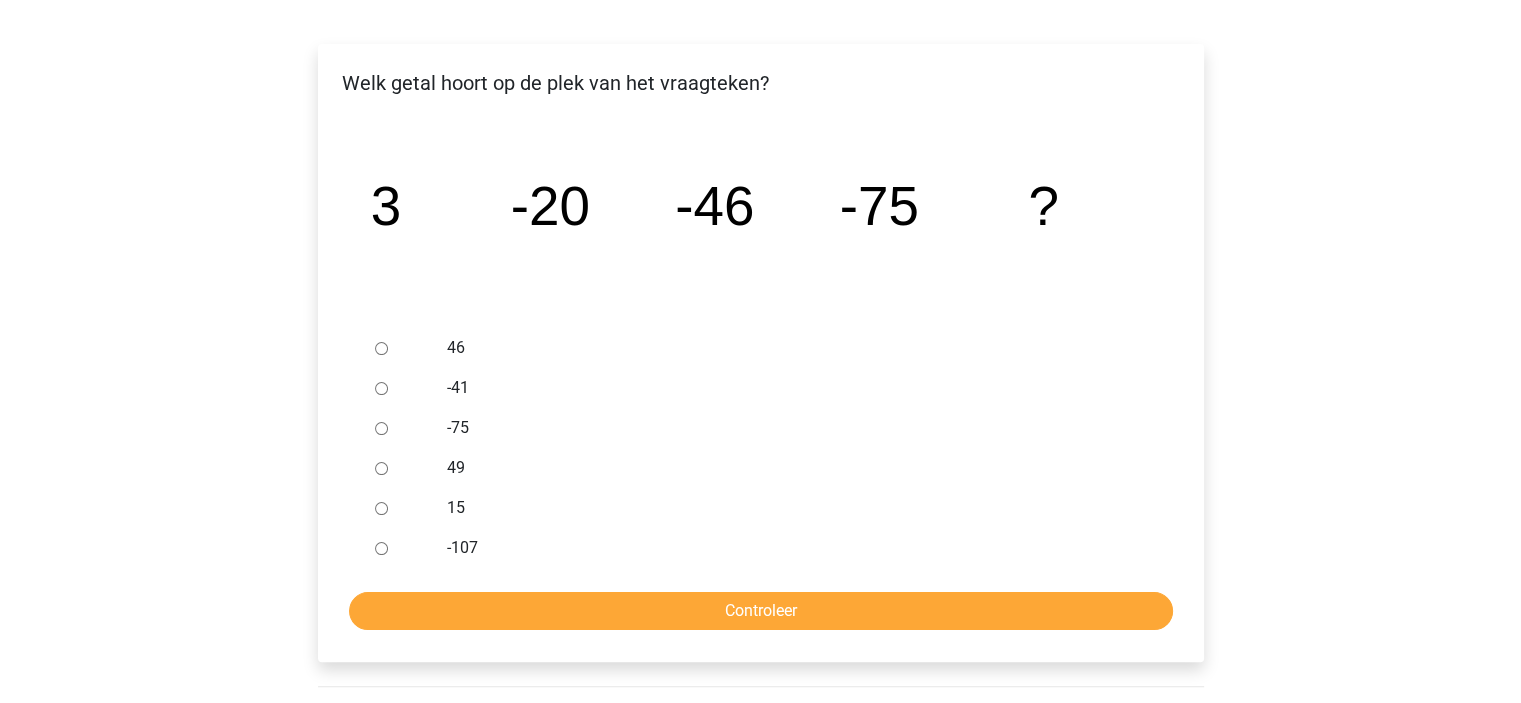 click at bounding box center (400, 548) 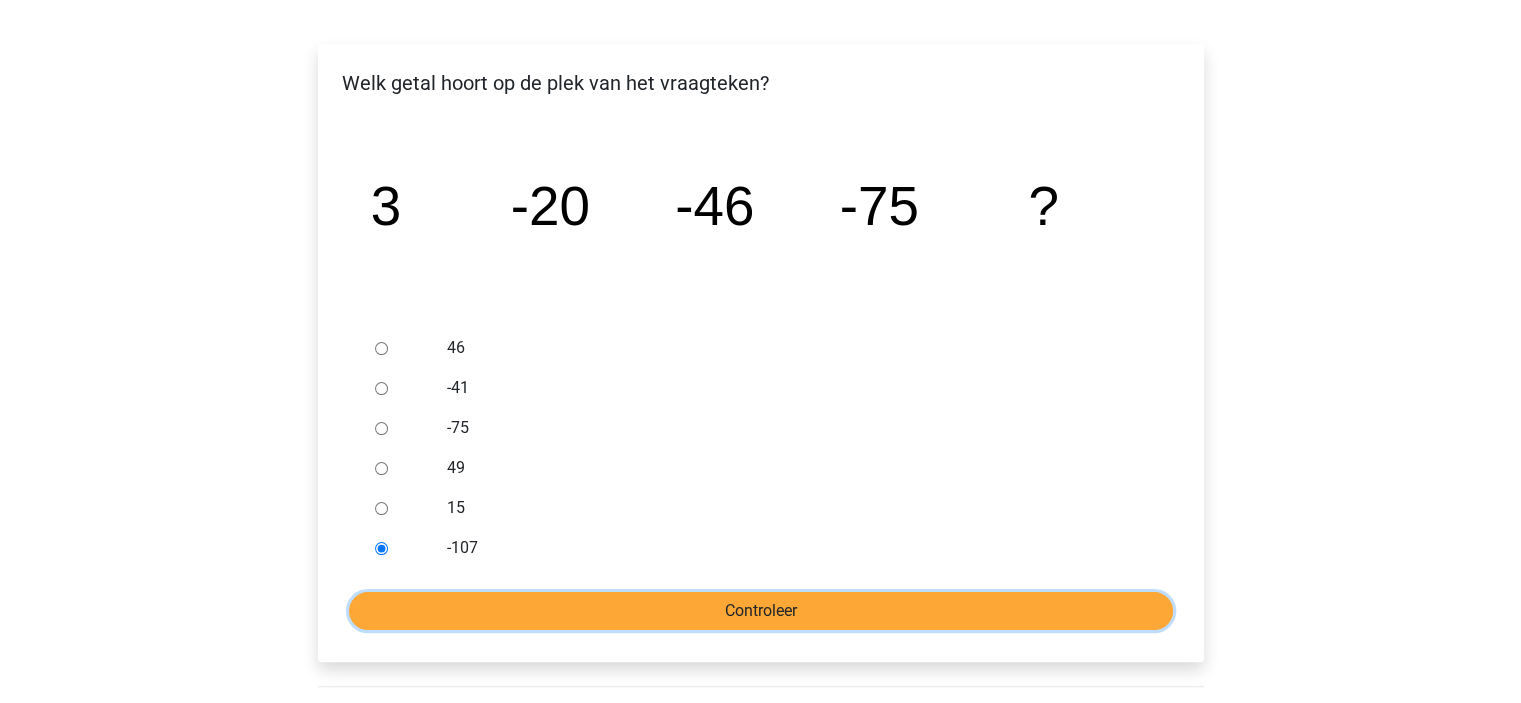 click on "Controleer" at bounding box center (761, 611) 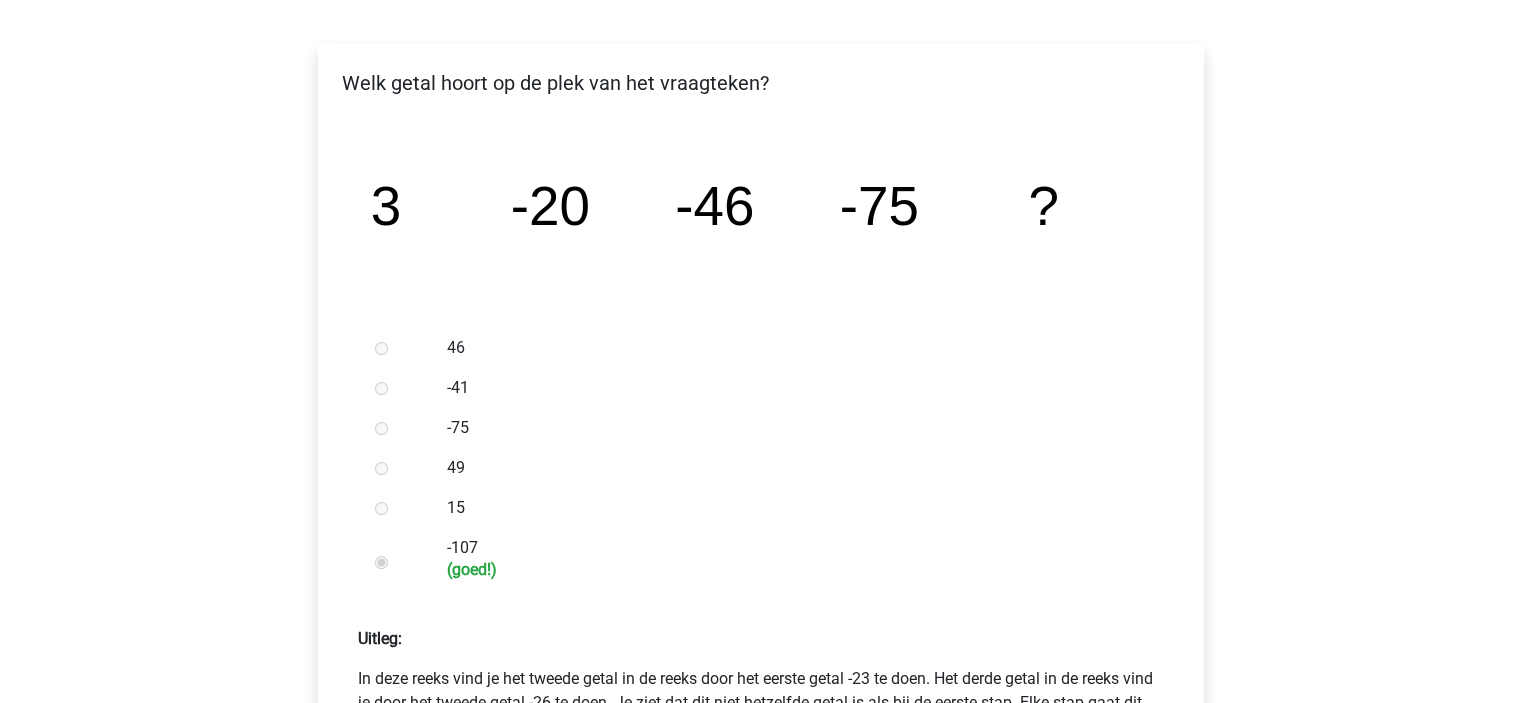 scroll, scrollTop: 800, scrollLeft: 0, axis: vertical 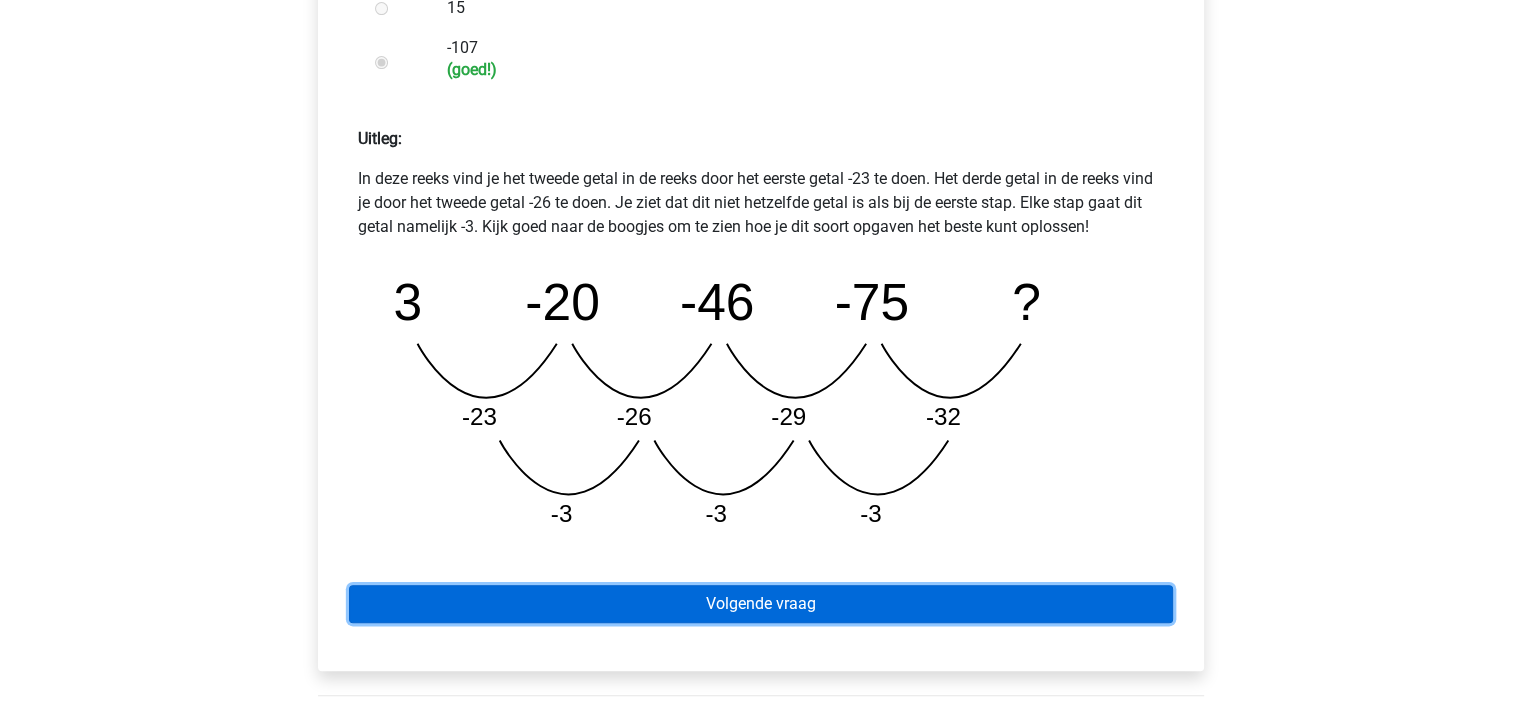 click on "Volgende vraag" at bounding box center [761, 604] 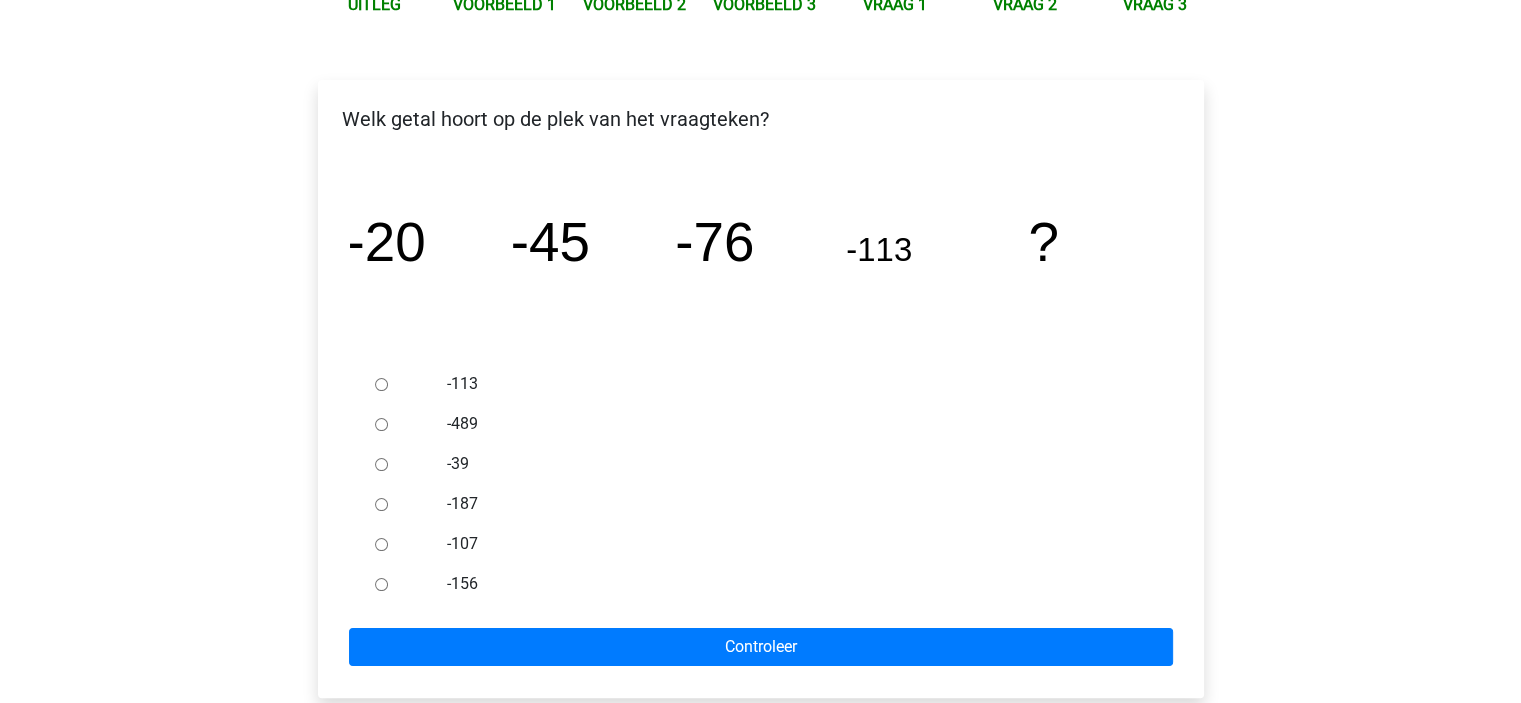 scroll, scrollTop: 300, scrollLeft: 0, axis: vertical 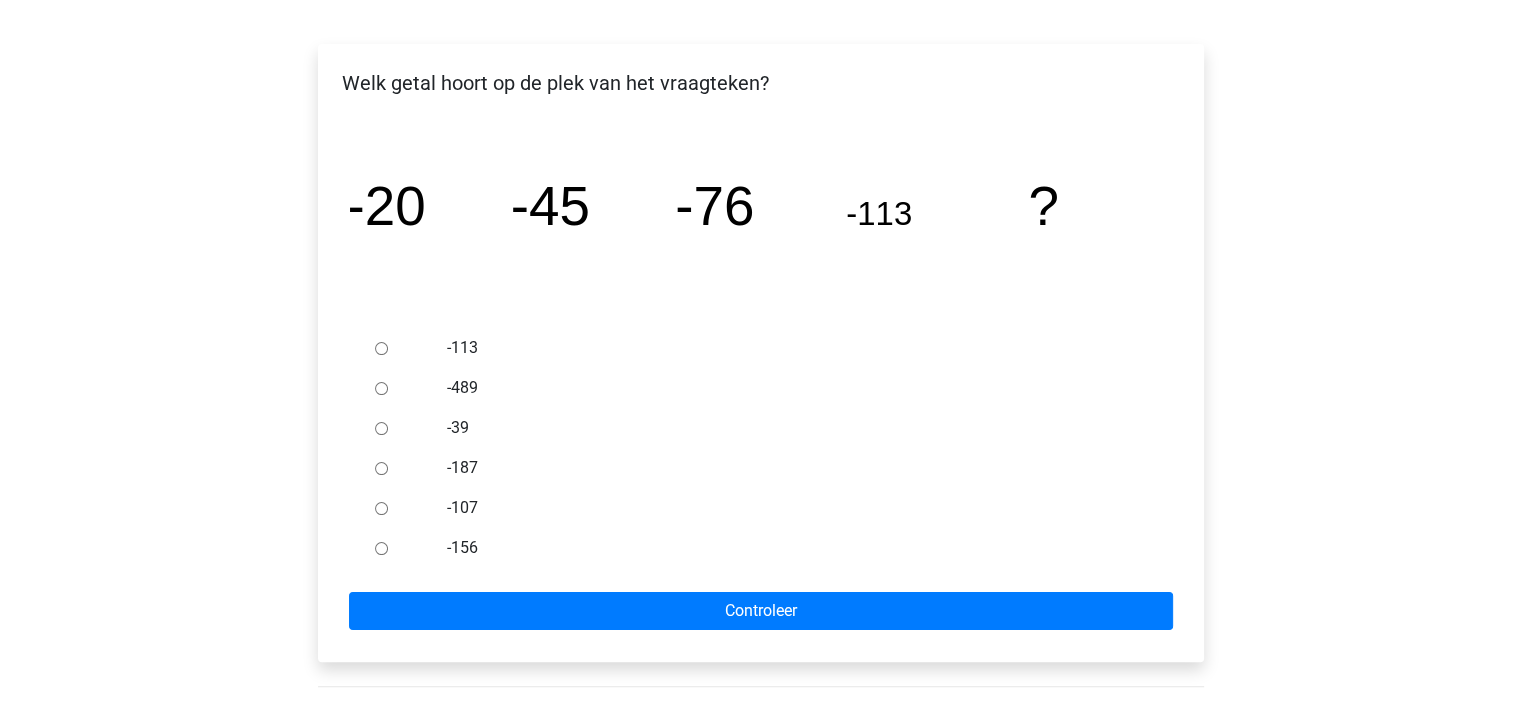 click at bounding box center (400, 548) 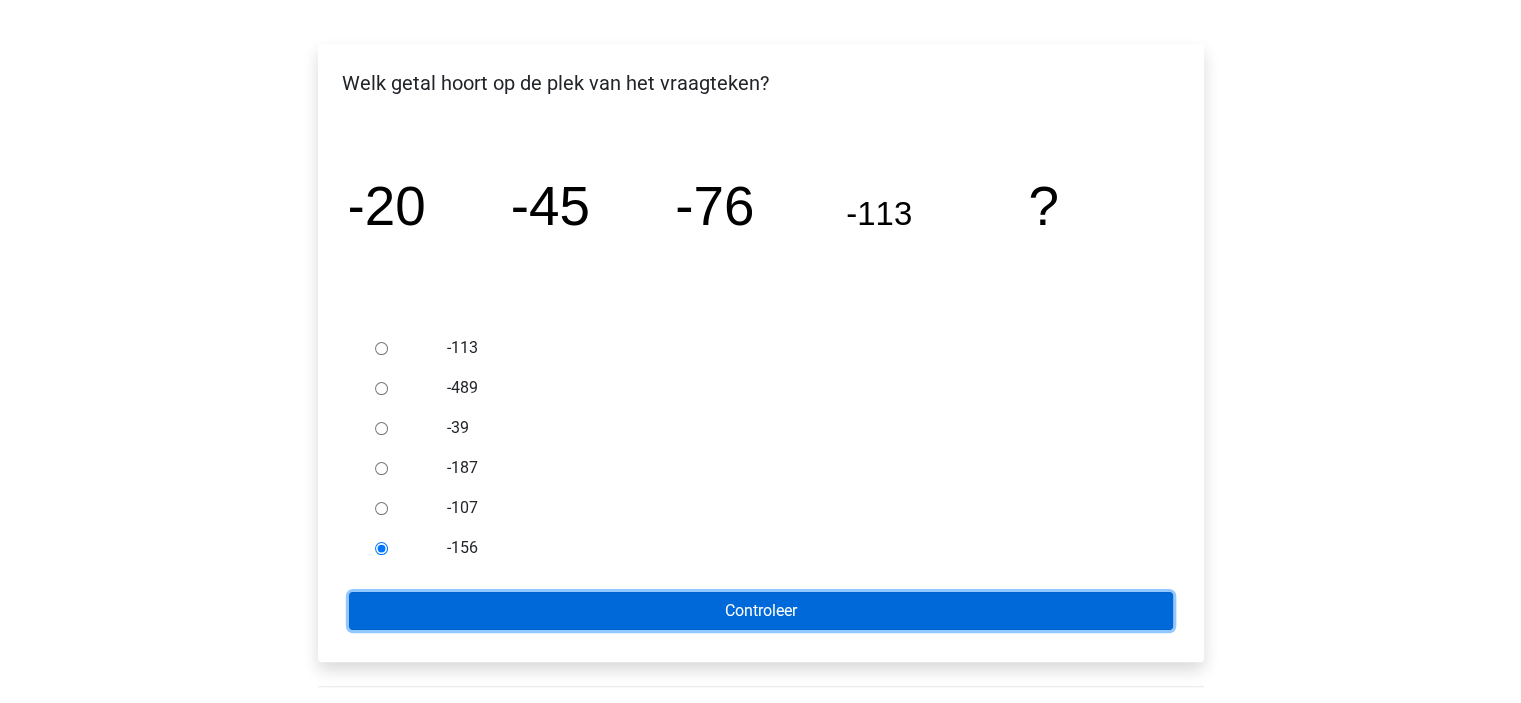 click on "Controleer" at bounding box center [761, 611] 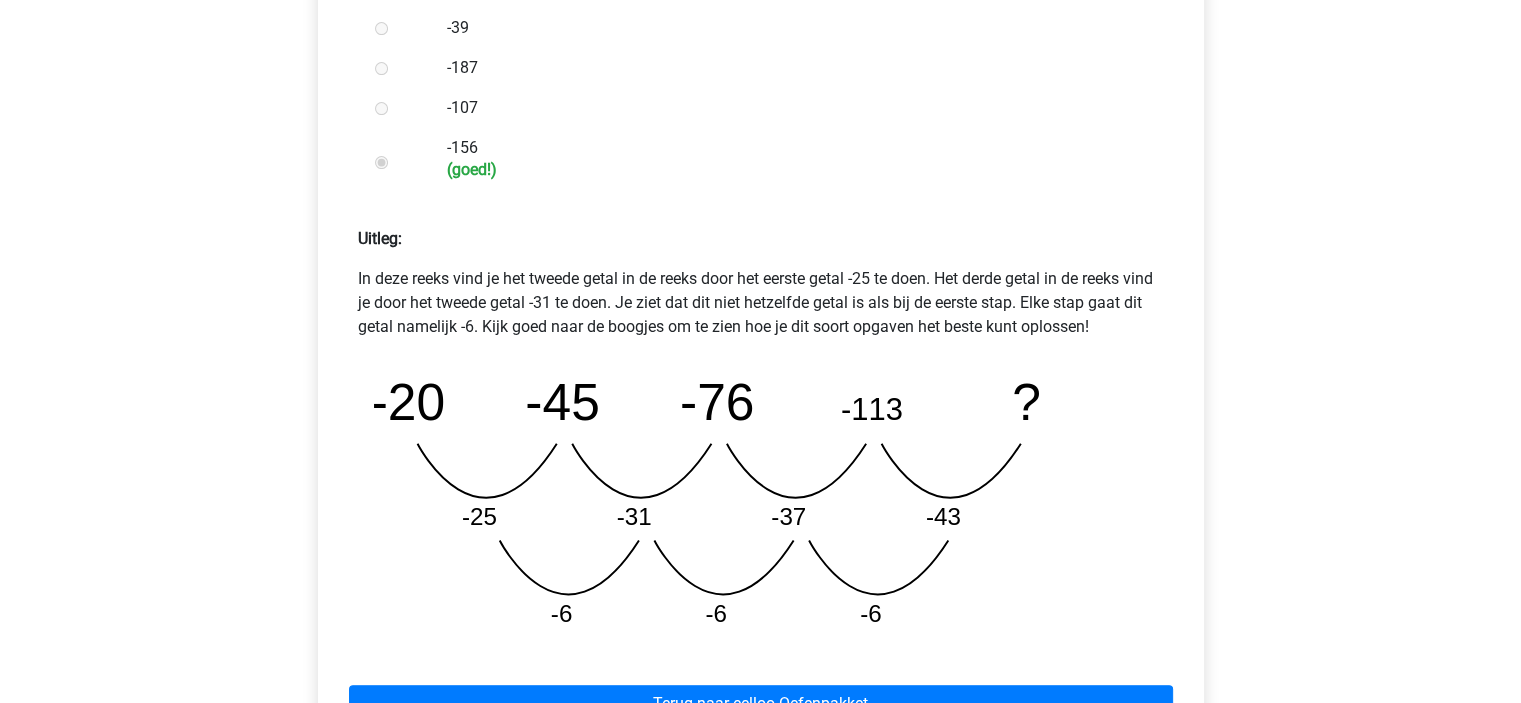scroll, scrollTop: 1200, scrollLeft: 0, axis: vertical 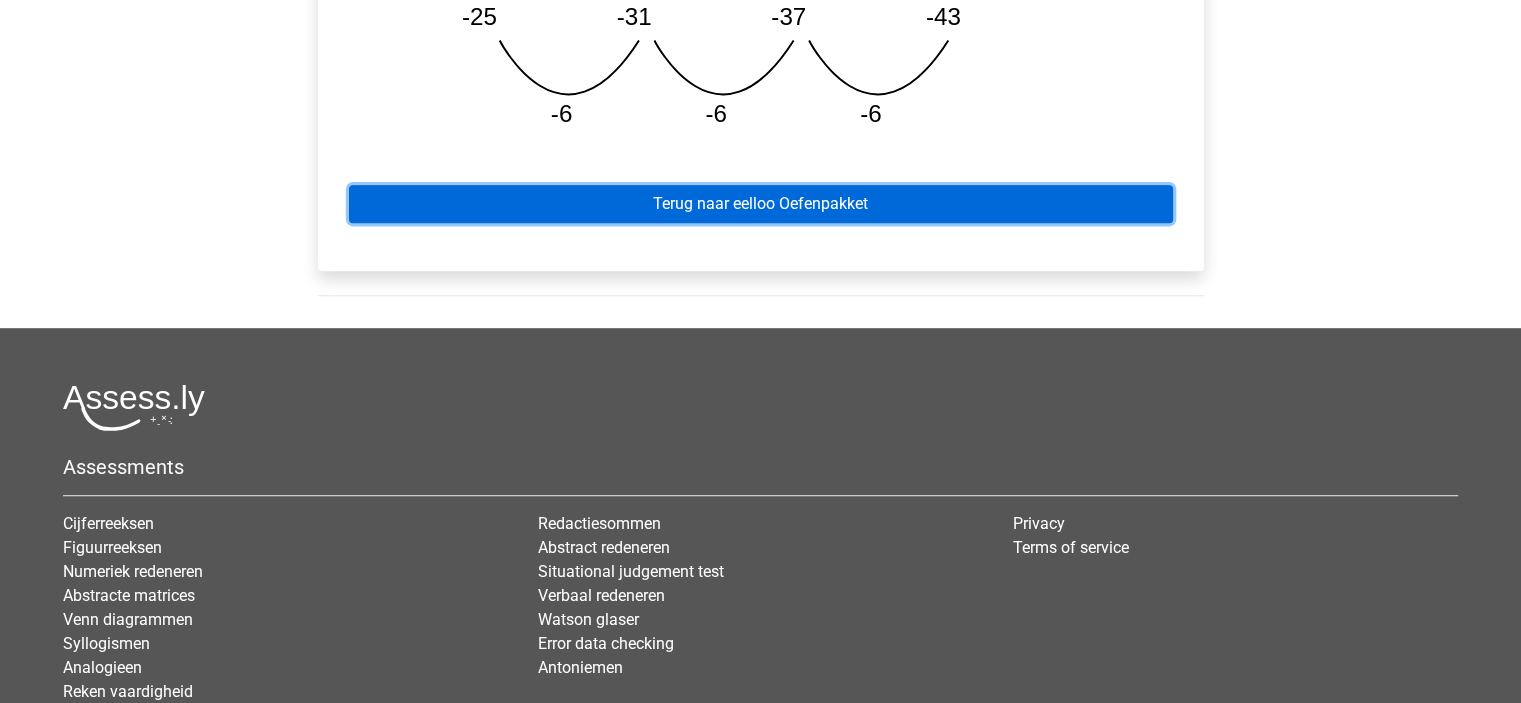 click on "Terug naar eelloo Oefenpakket" at bounding box center [761, 204] 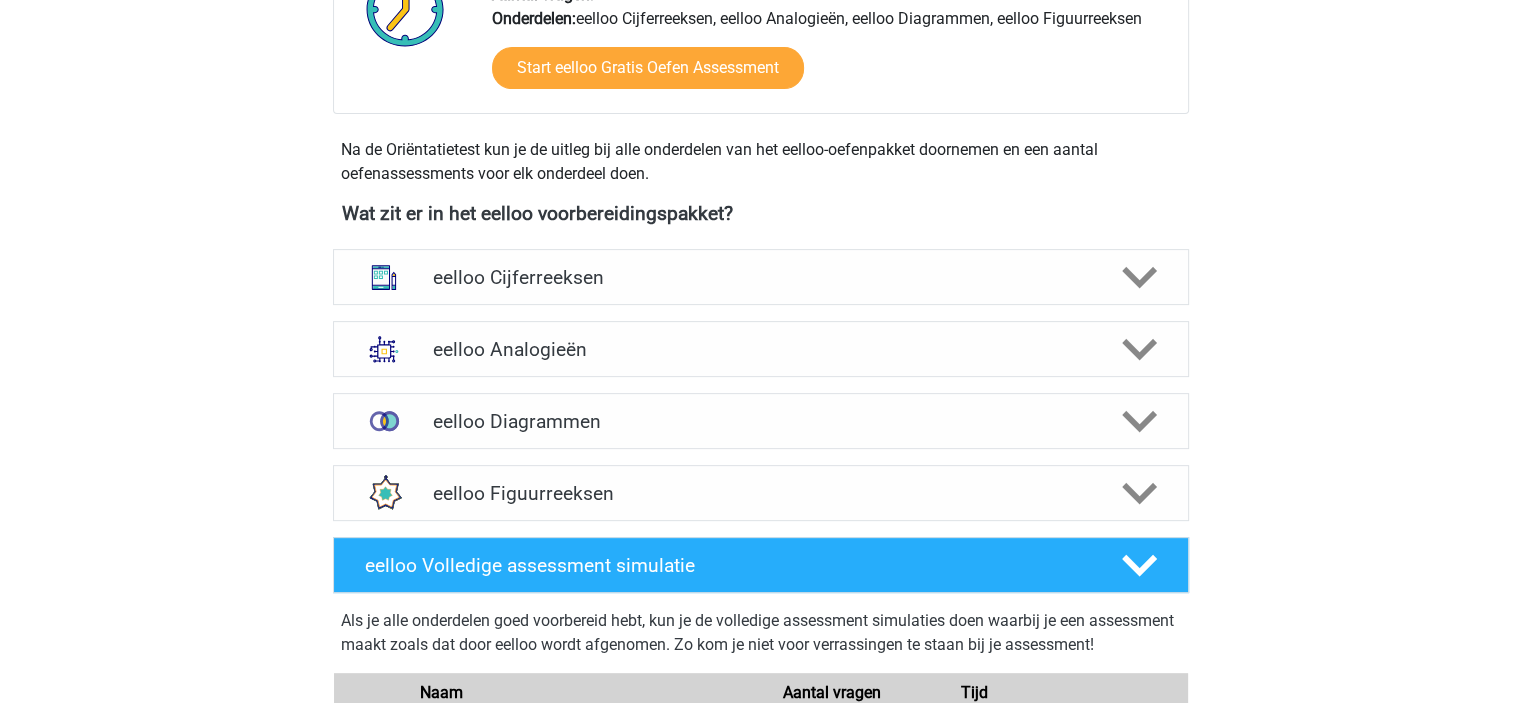 scroll, scrollTop: 700, scrollLeft: 0, axis: vertical 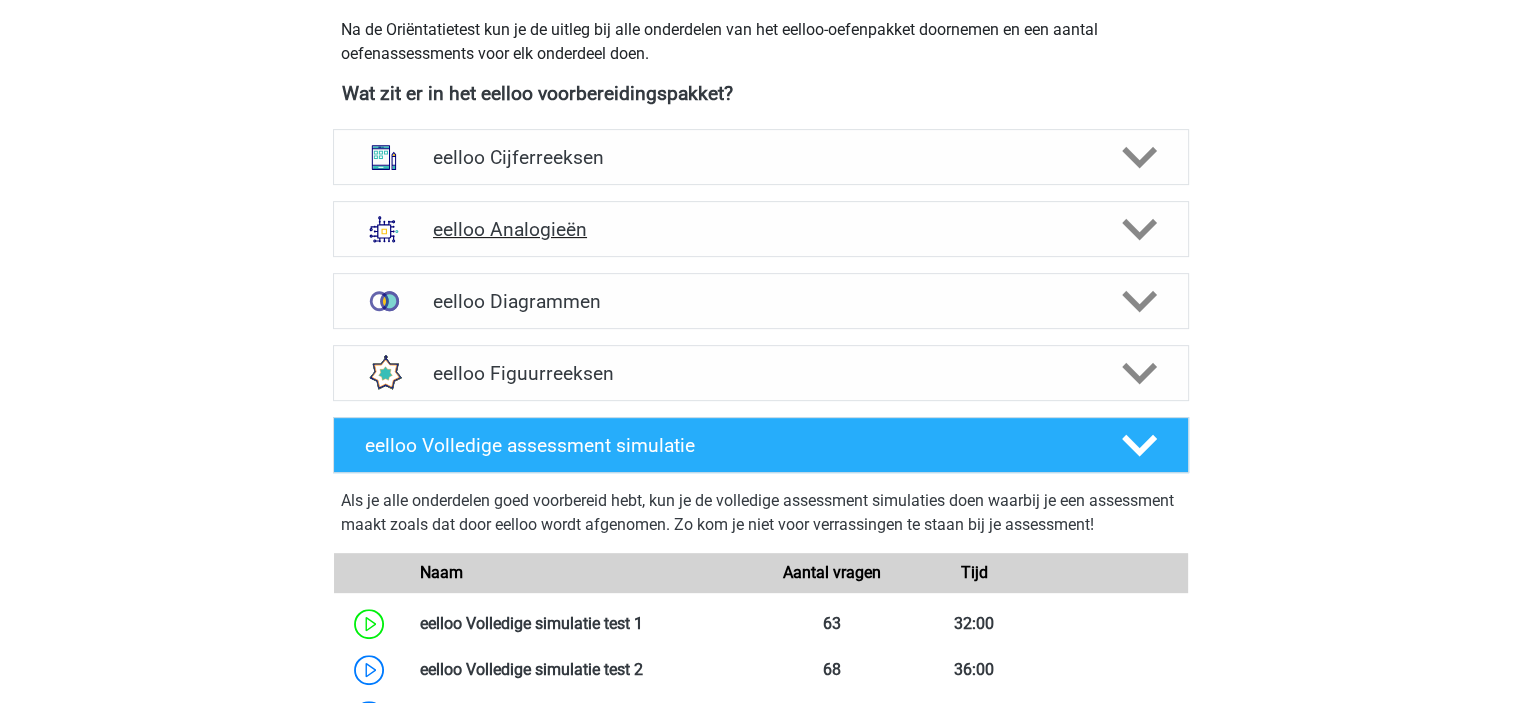 click on "eelloo Analogieën" at bounding box center [760, 229] 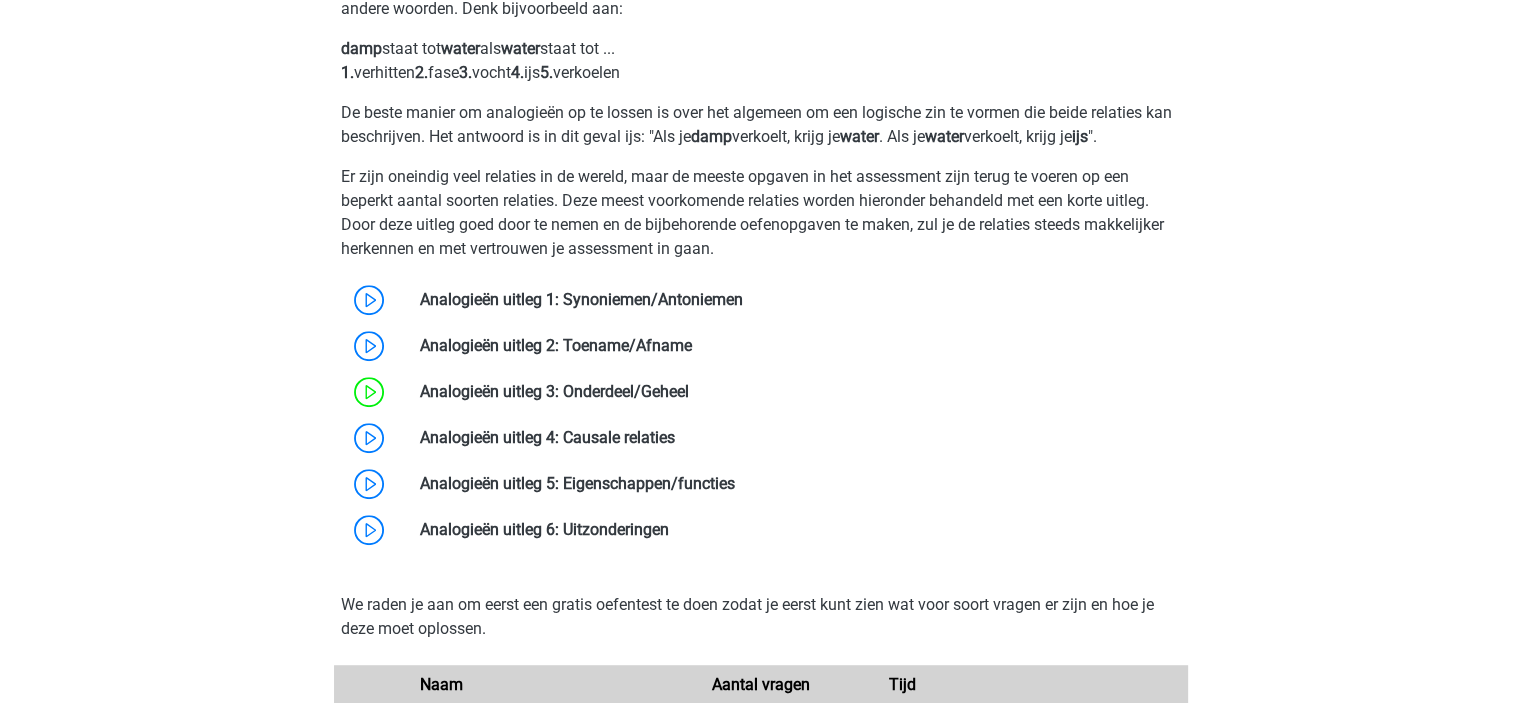 scroll, scrollTop: 900, scrollLeft: 0, axis: vertical 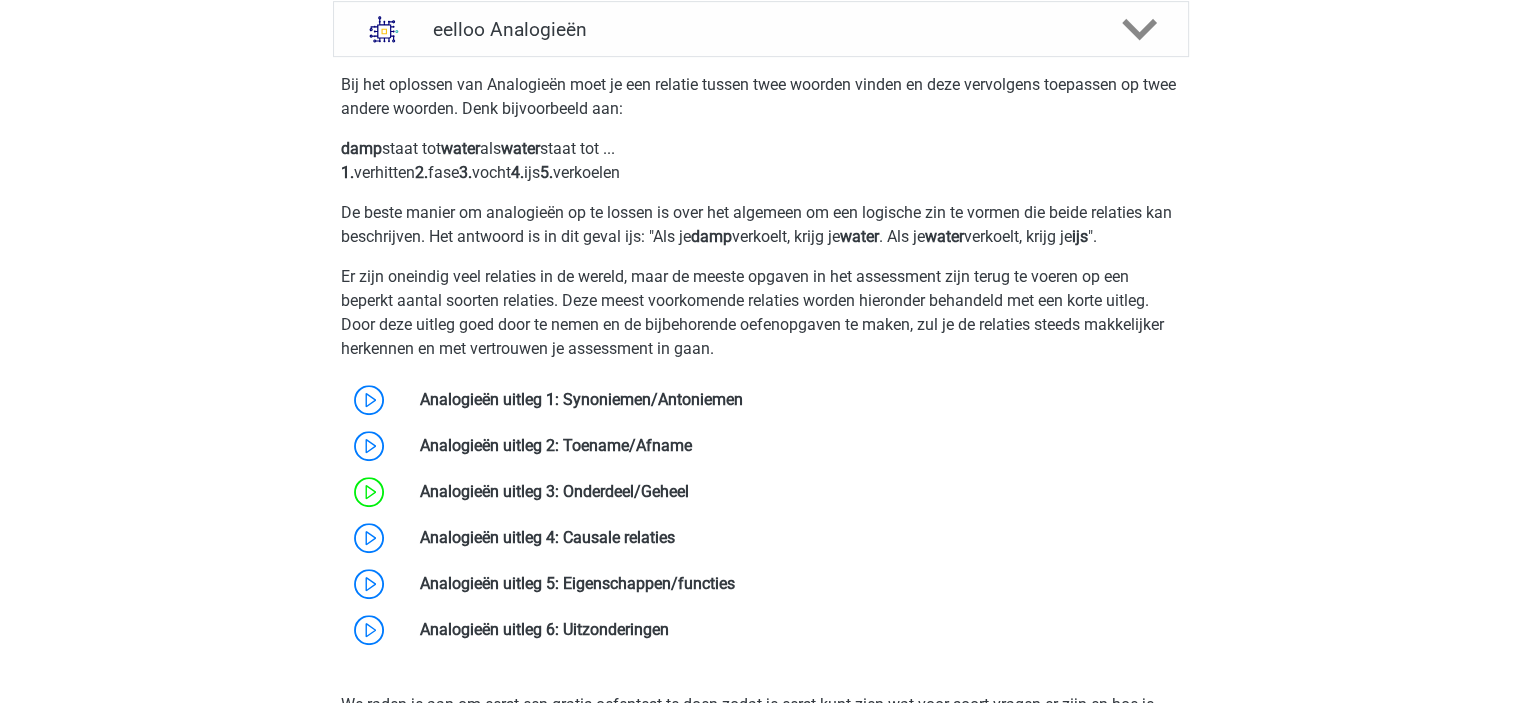 click on "Bij het oplossen van Analogieën moet je een relatie tussen twee woorden vinden en deze vervolgens toepassen op twee andere woorden. Denk bijvoorbeeld aan: damp  staat tot  water  als  water  staat tot ... 1.  verhitten  2.  fase  3.  vocht  4.  ijs  5.  verkoelen De beste manier om analogieën op te lossen is over het algemeen om een logische zin te vormen die beide relaties kan beschrijven. Het antwoord is in dit geval ijs: "Als je  damp  verkoelt, krijg je  water . Als je  water  verkoelt, krijg je  ijs ". Er zijn oneindig veel relaties in de wereld, maar de meeste opgaven in het assessment zijn terug te voeren op een beperkt aantal soorten relaties. Deze meest voorkomende relaties worden hieronder behandeld met een korte uitleg. Door deze uitleg goed door te nemen en de bijbehorende oefenopgaven te maken, zul je de relaties steeds makkelijker herkennen en met vertrouwen je assessment in gaan." at bounding box center (761, 363) 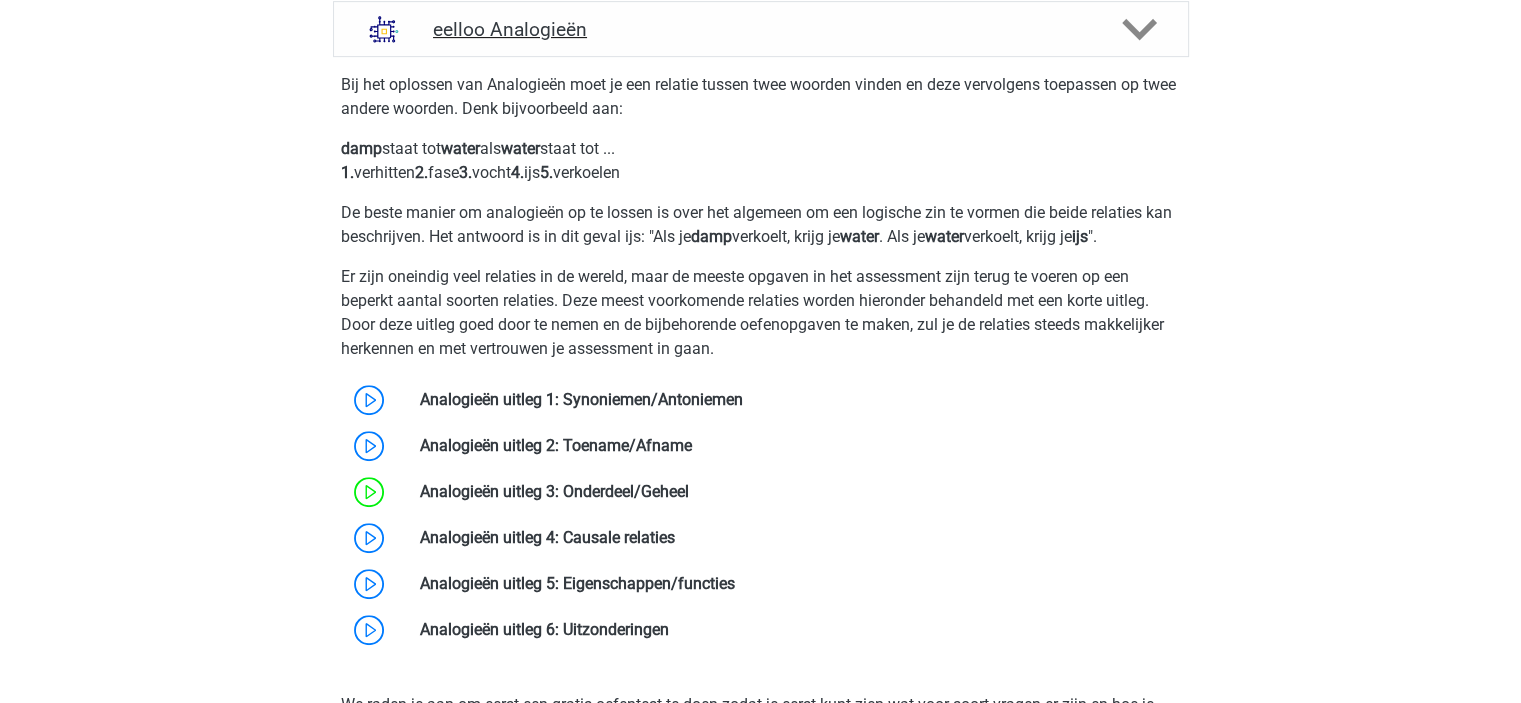 click on "eelloo Analogieën" at bounding box center [760, 29] 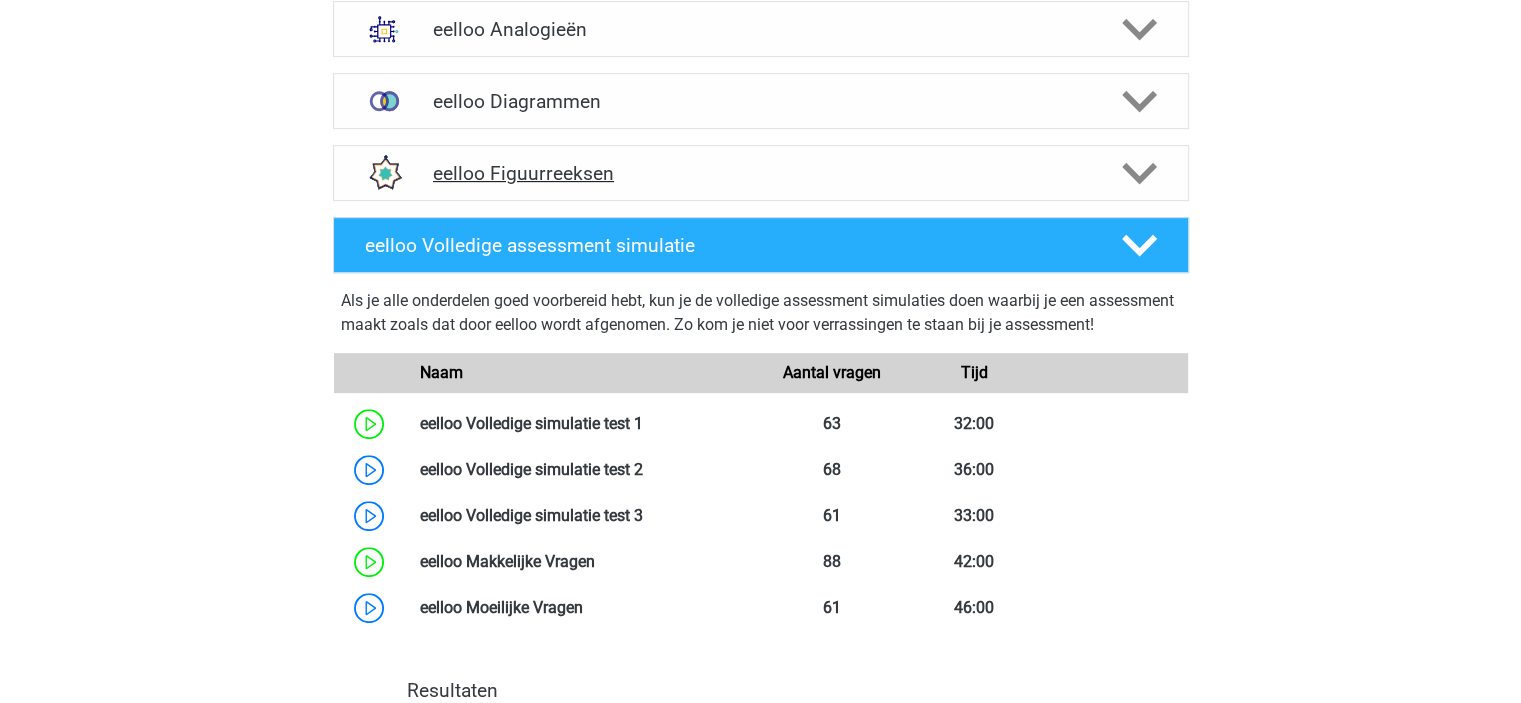 click on "eelloo Figuurreeksen" at bounding box center [760, 173] 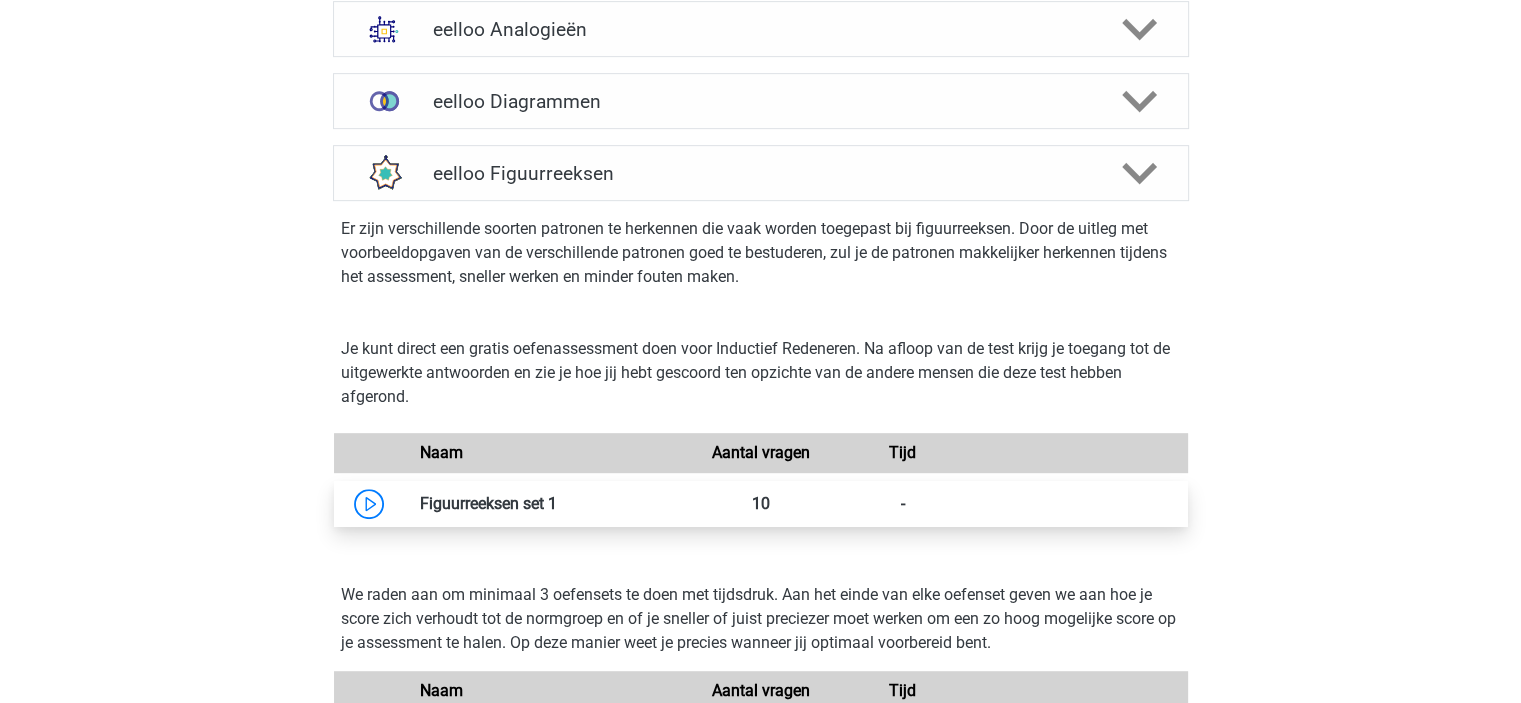 click at bounding box center [557, 503] 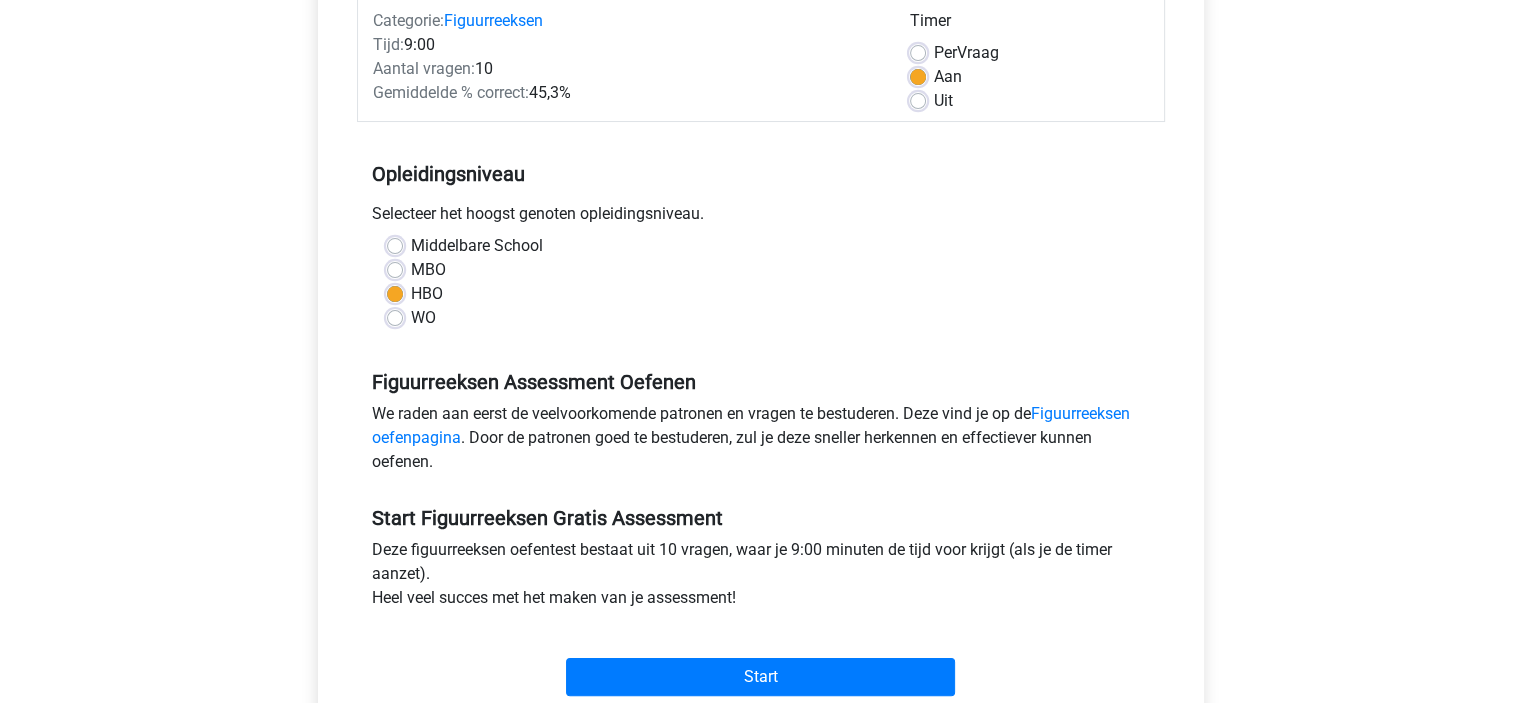scroll, scrollTop: 400, scrollLeft: 0, axis: vertical 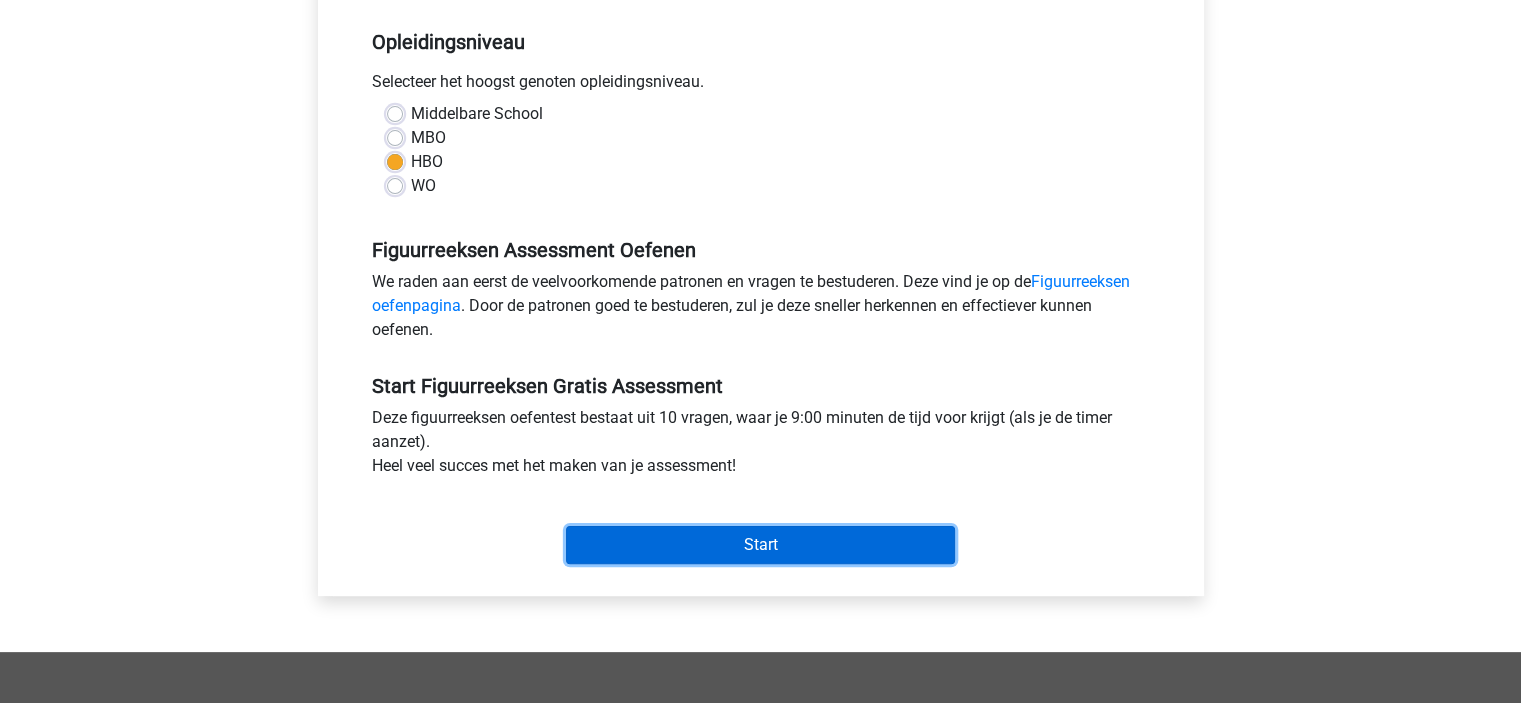 click on "Start" at bounding box center (760, 545) 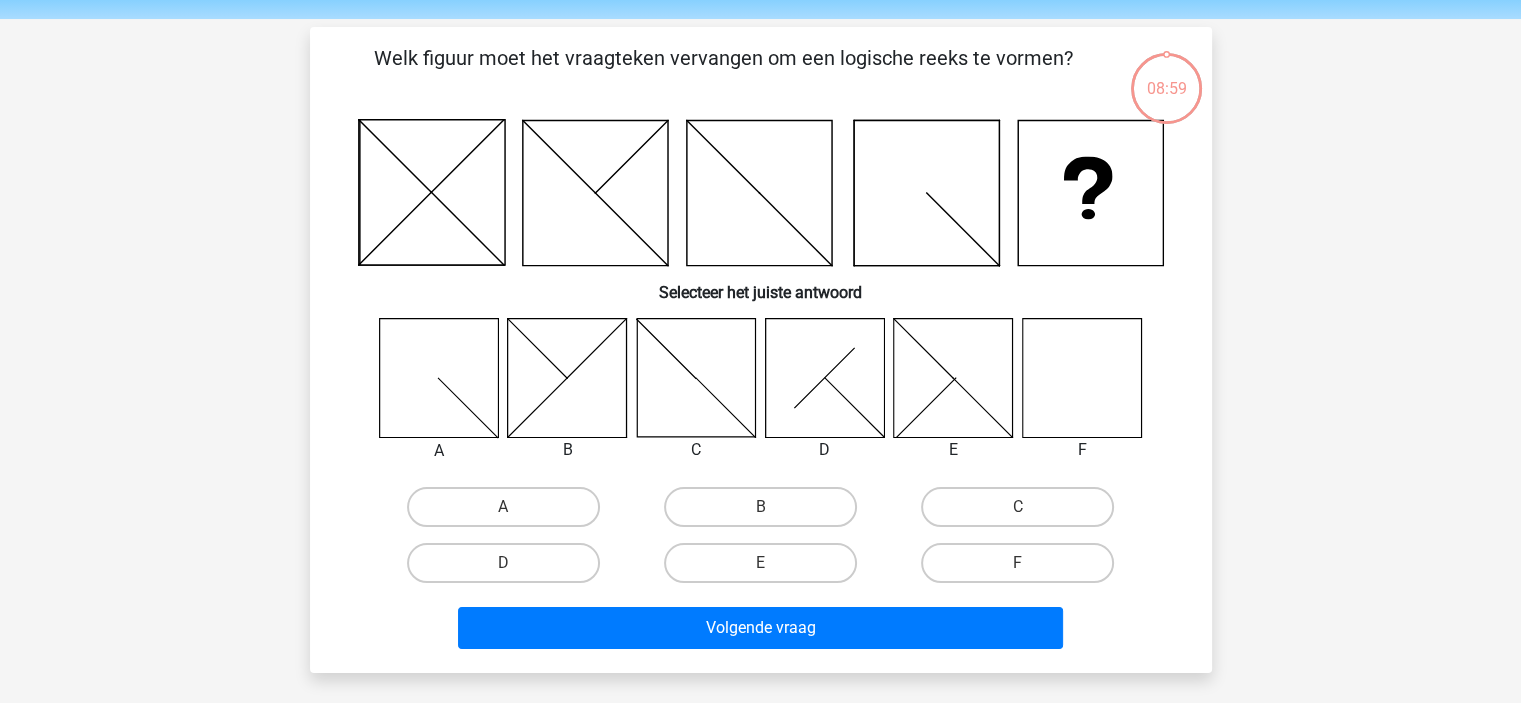 scroll, scrollTop: 100, scrollLeft: 0, axis: vertical 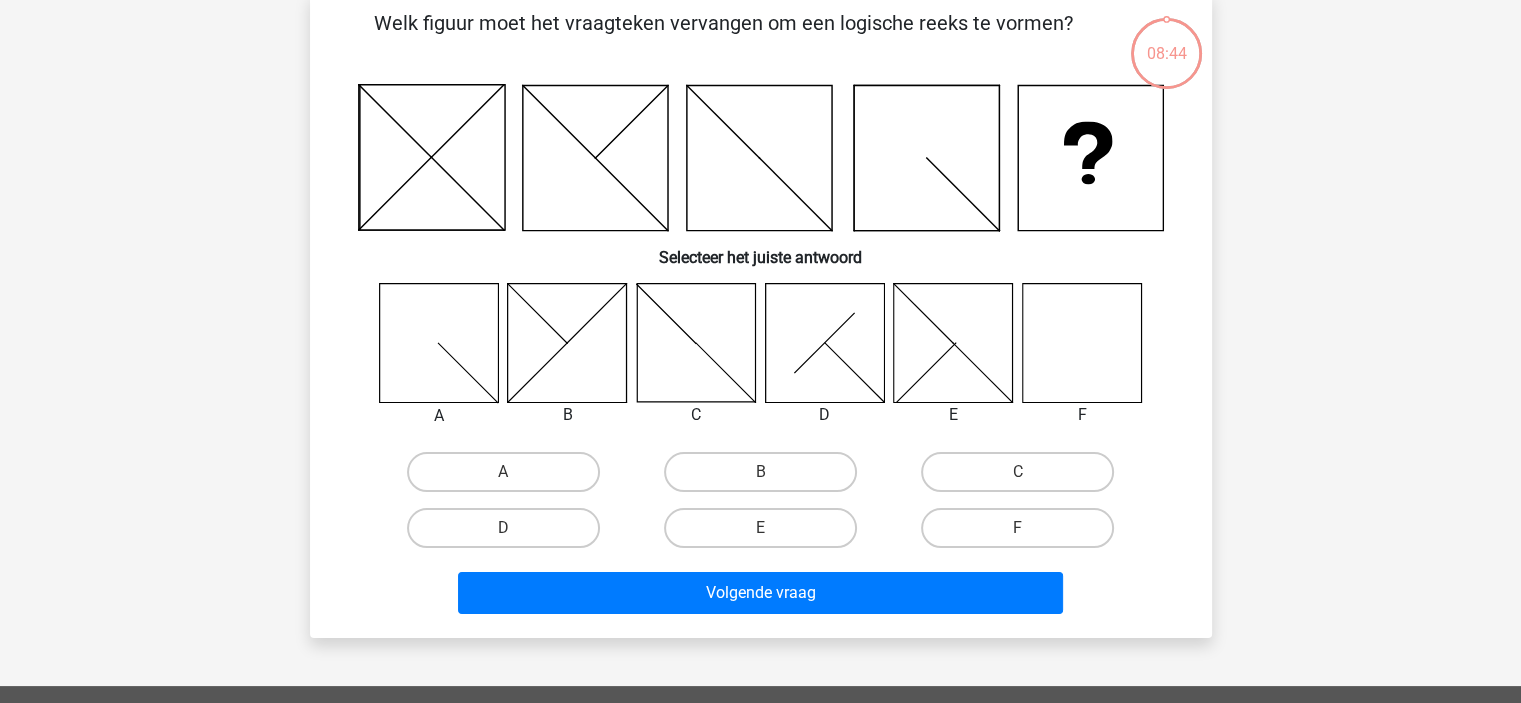 click 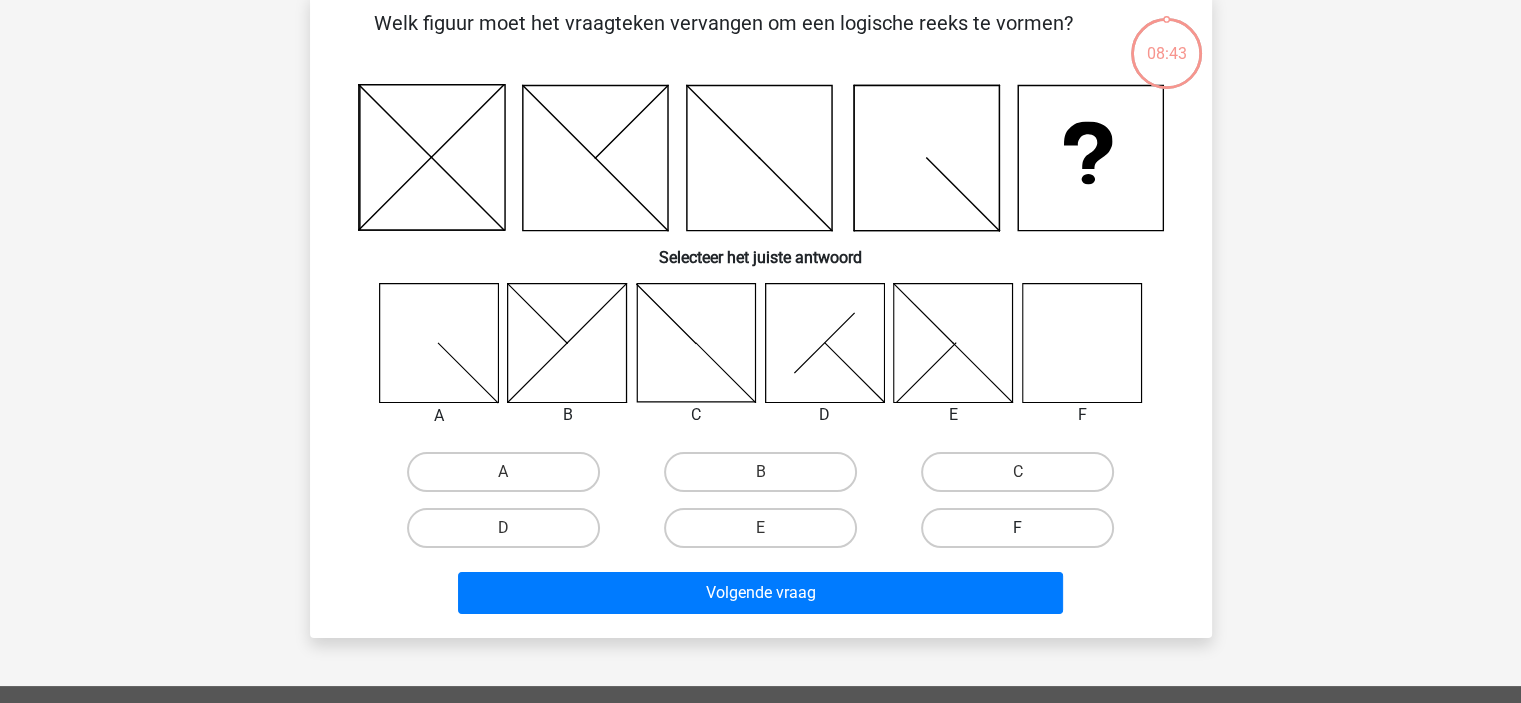 click on "F" at bounding box center (1017, 528) 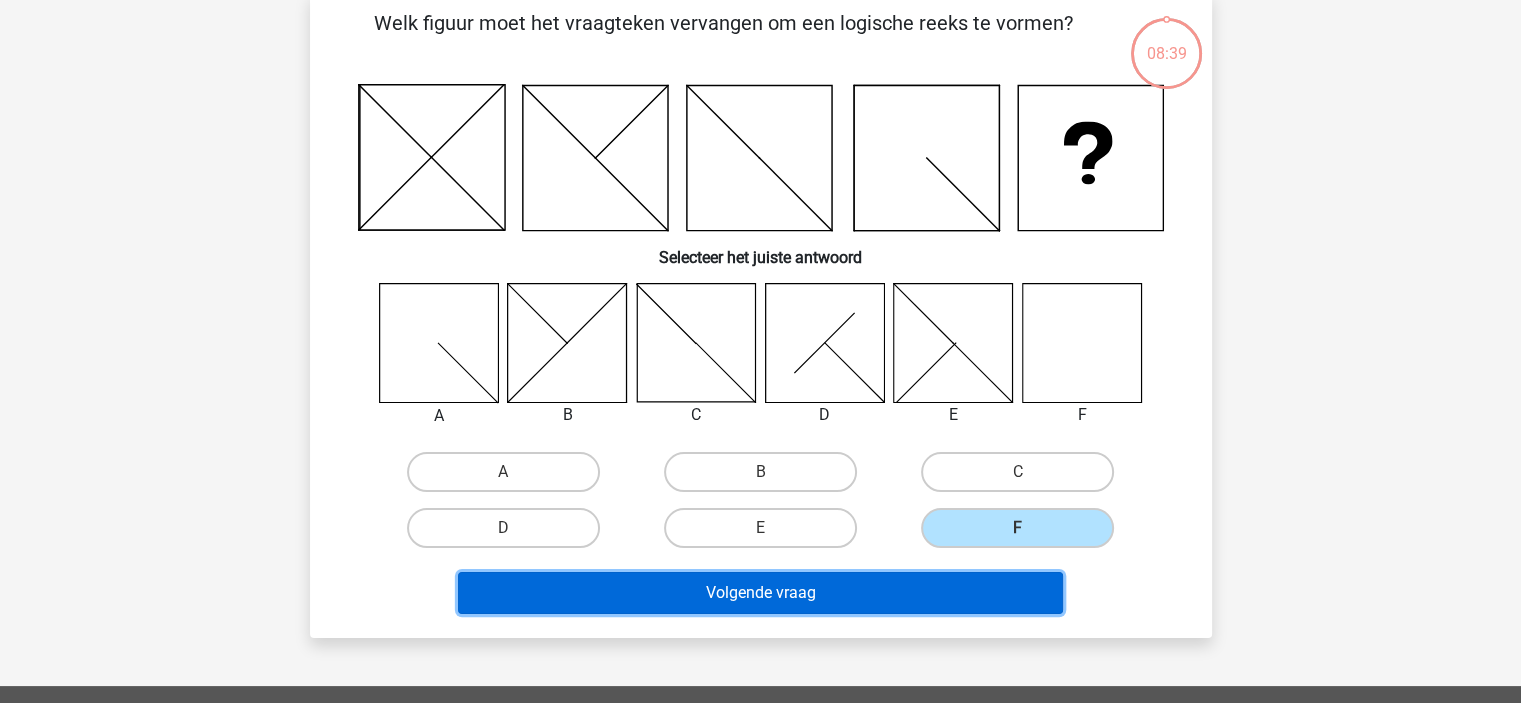 click on "Volgende vraag" at bounding box center [760, 593] 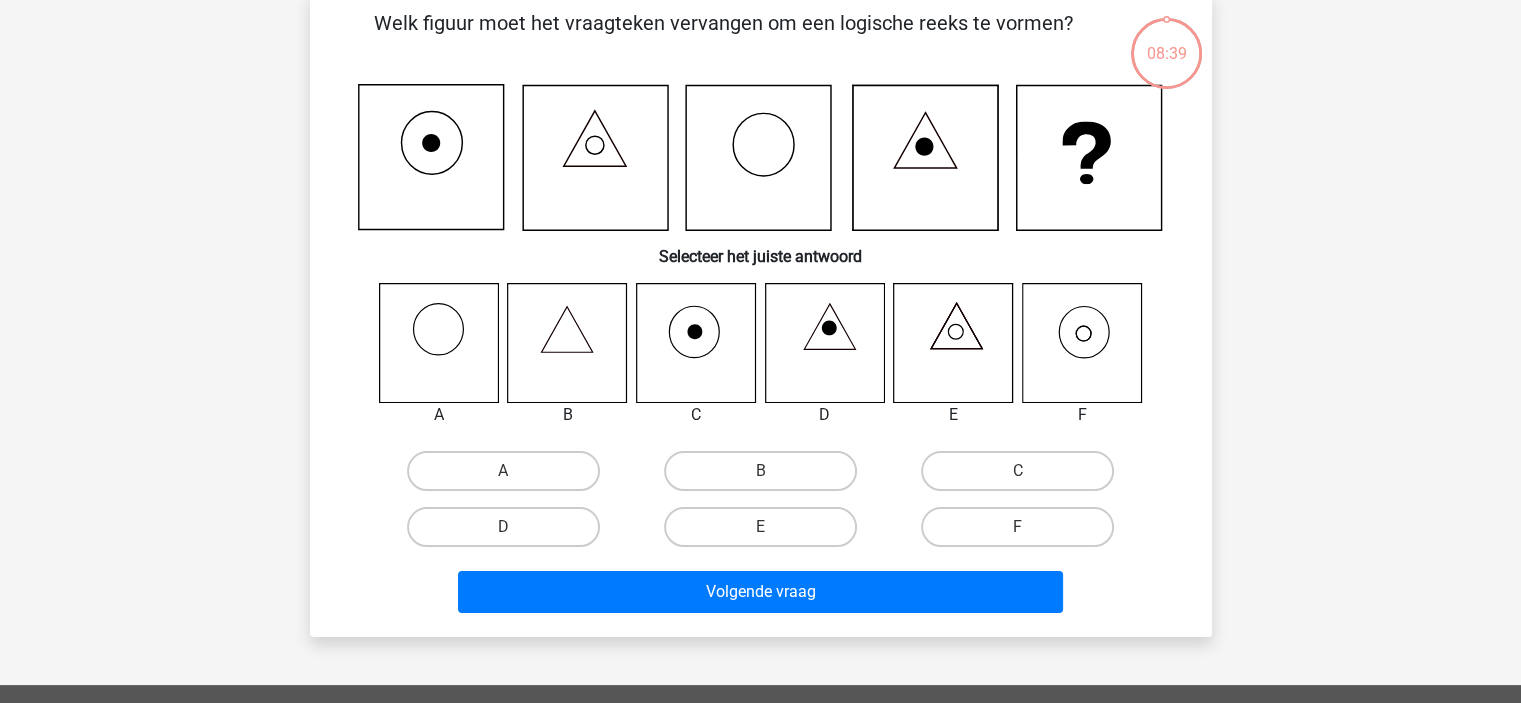 scroll, scrollTop: 92, scrollLeft: 0, axis: vertical 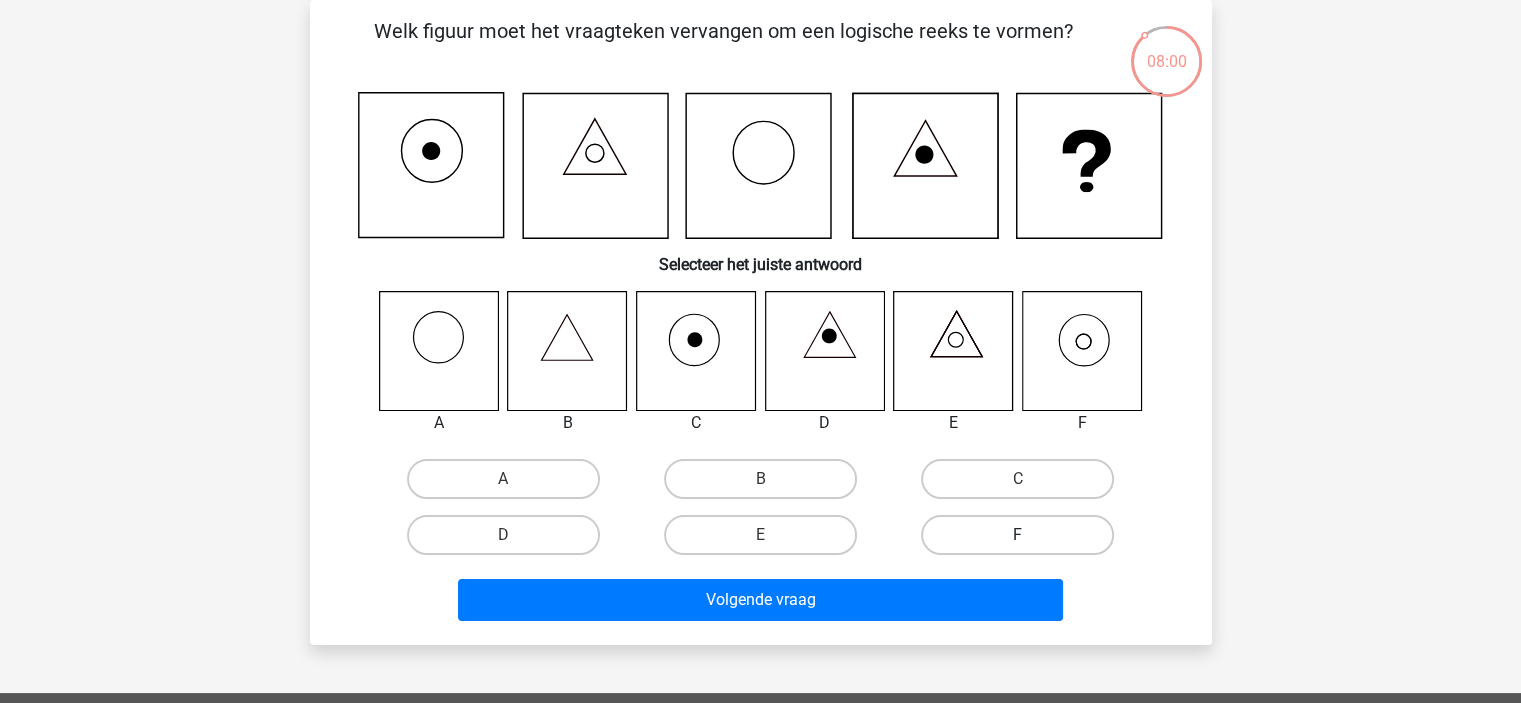 click on "F" at bounding box center [1017, 535] 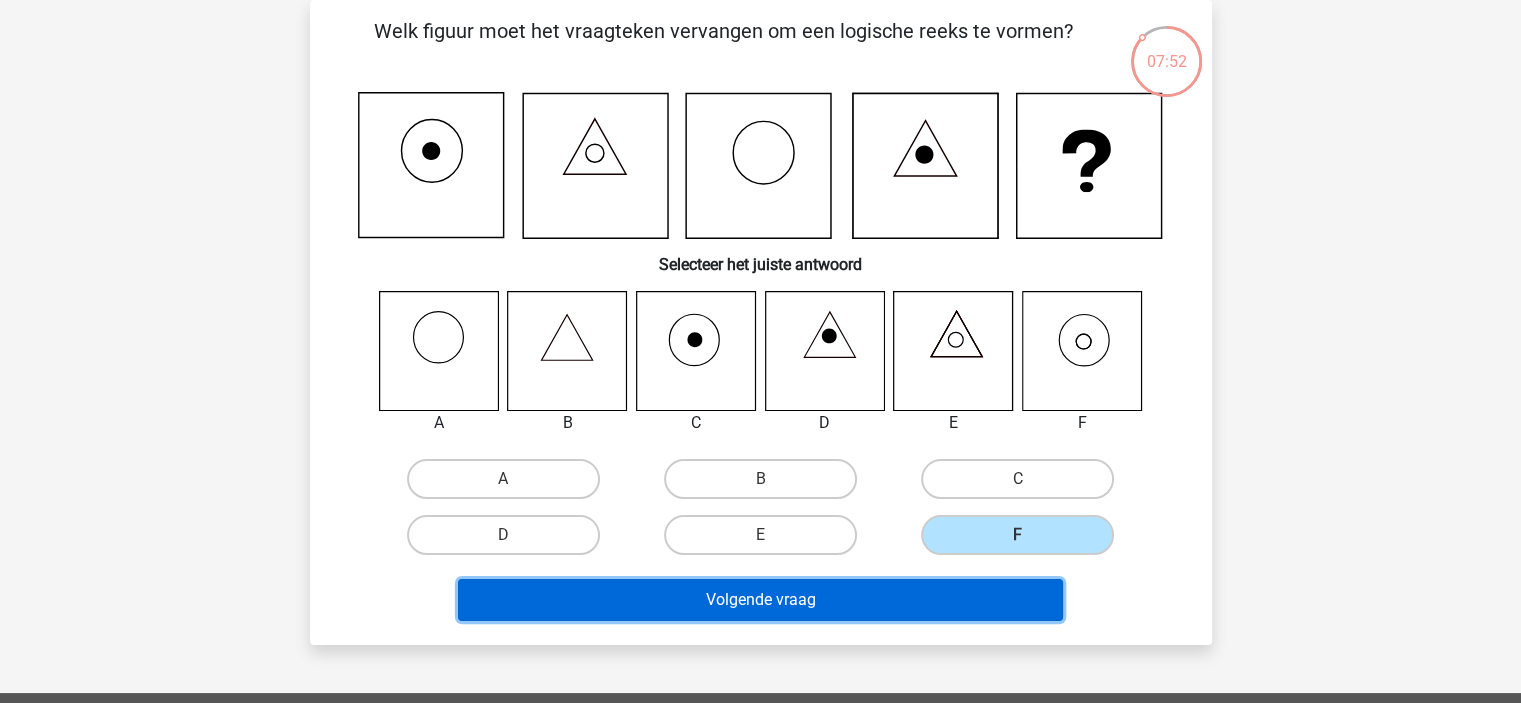 click on "Volgende vraag" at bounding box center [760, 600] 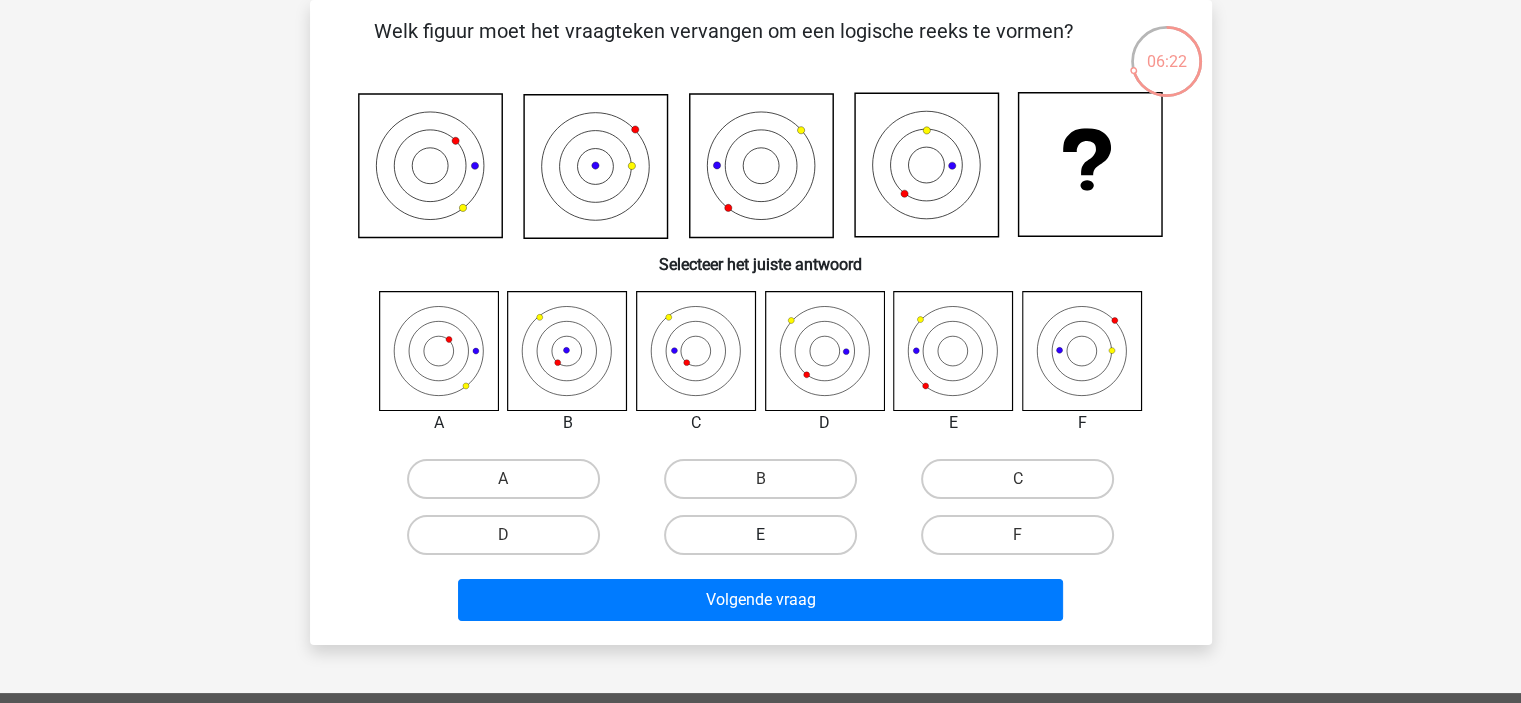 click on "E" at bounding box center [760, 535] 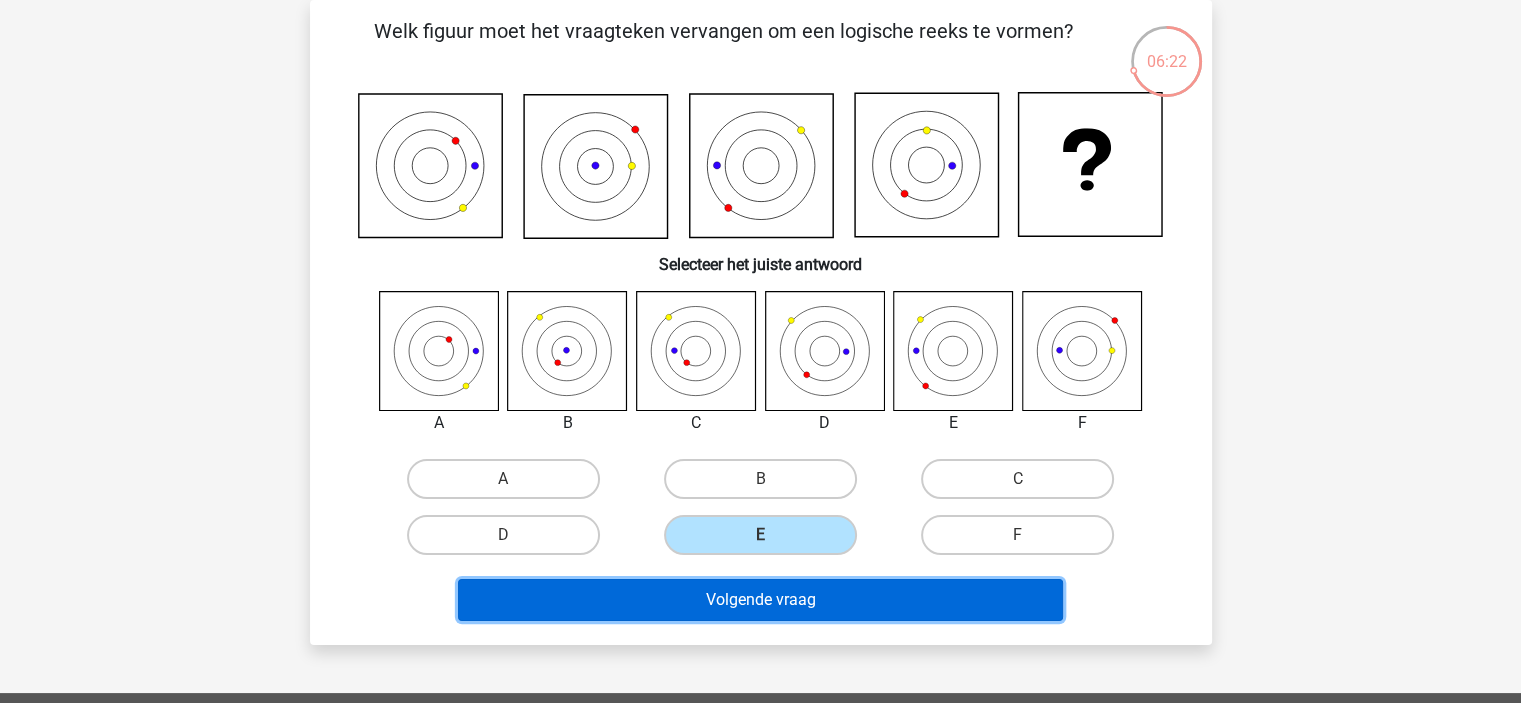 click on "Volgende vraag" at bounding box center (760, 600) 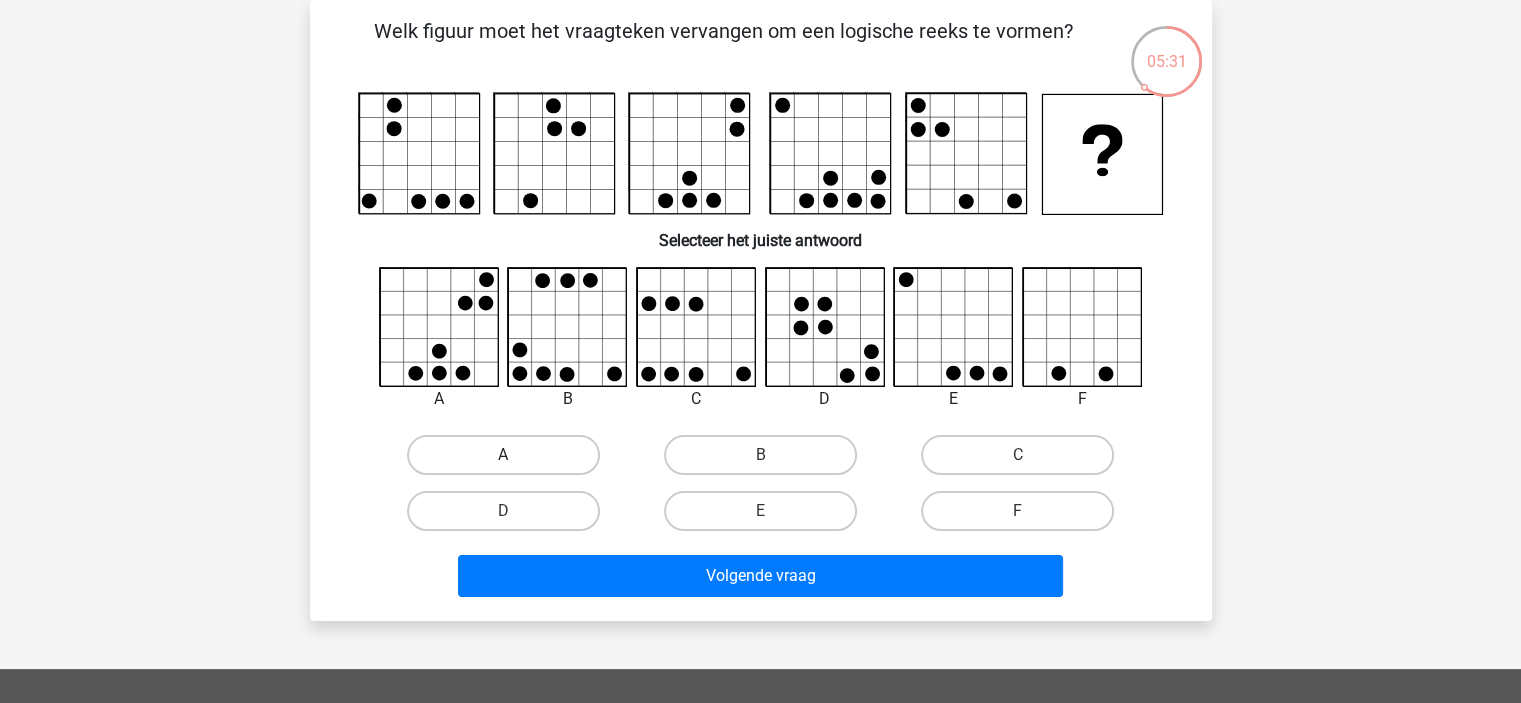click on "A" at bounding box center [503, 455] 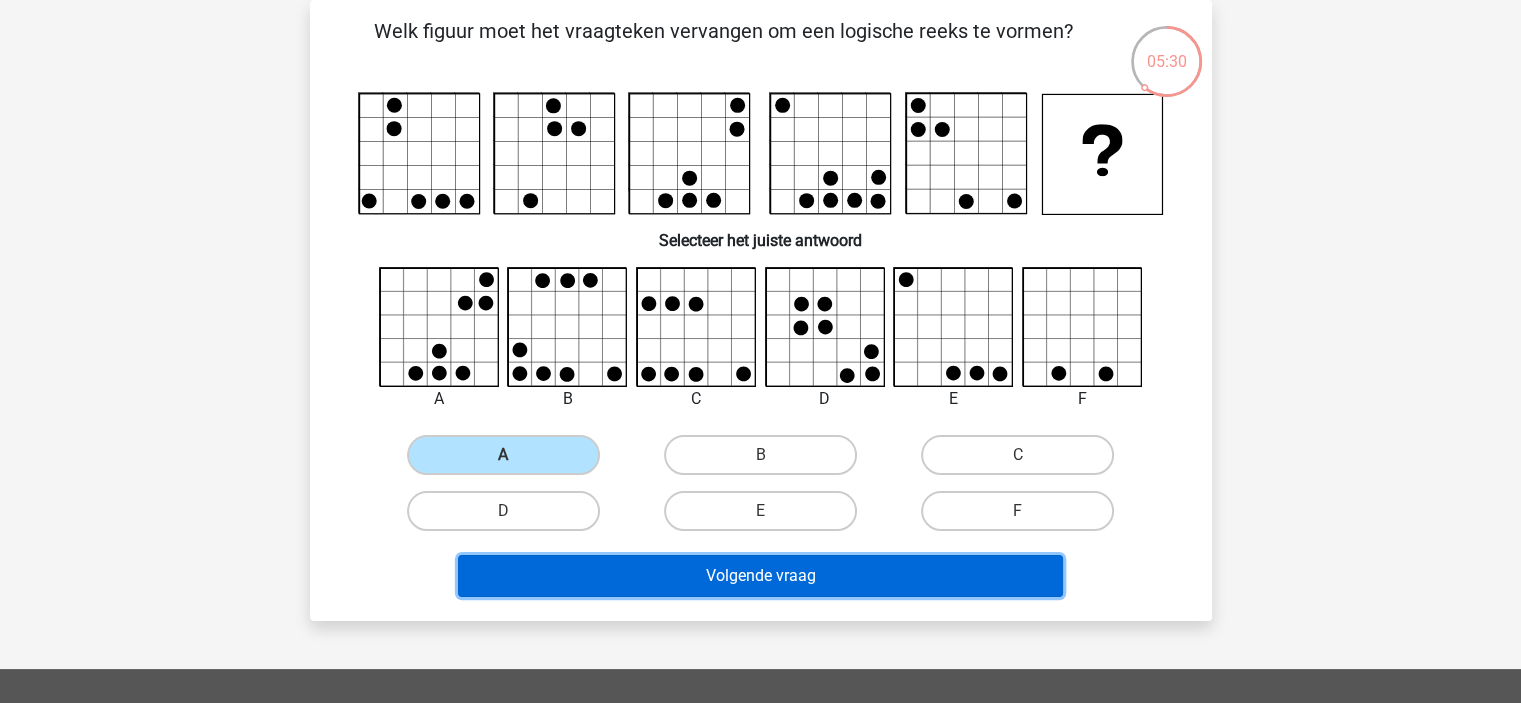 click on "Volgende vraag" at bounding box center (760, 576) 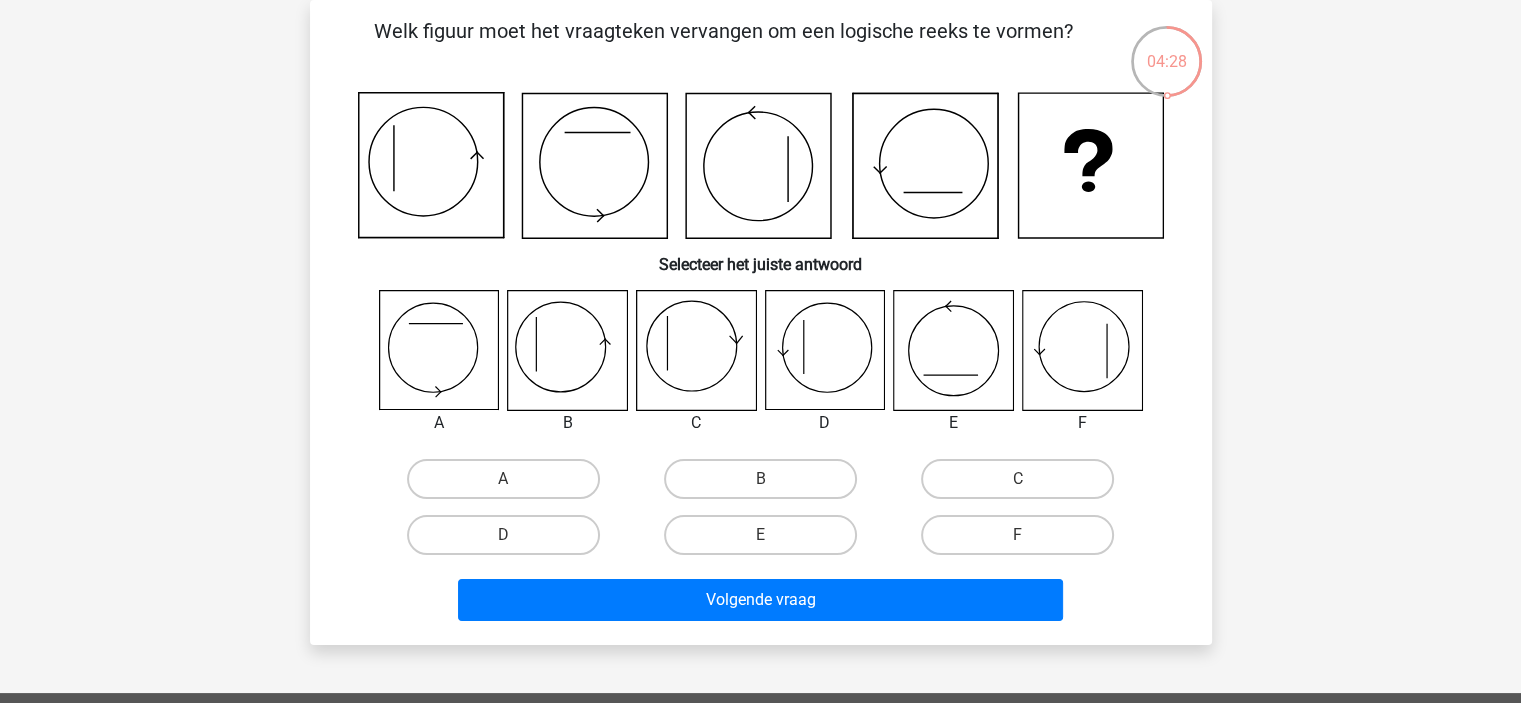 click 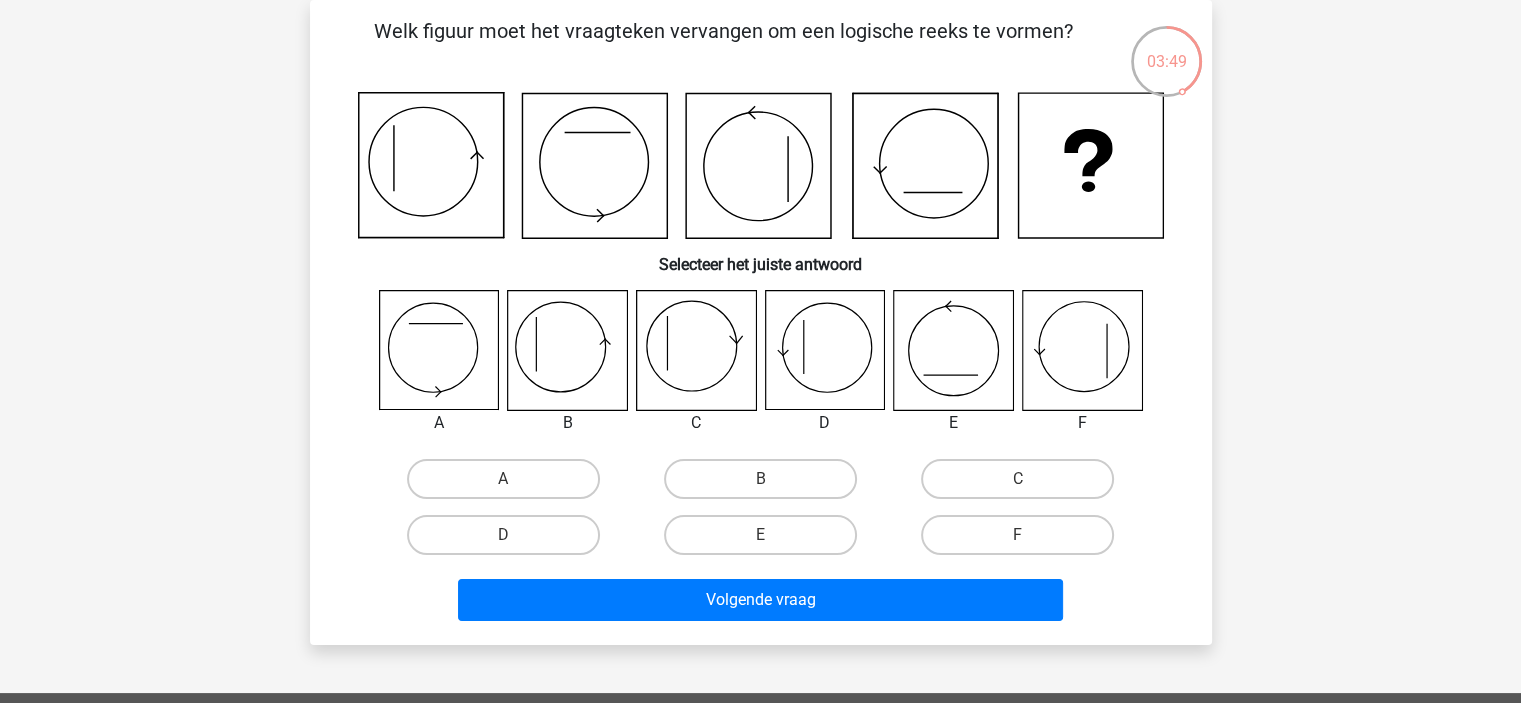 click on "B" at bounding box center (766, 485) 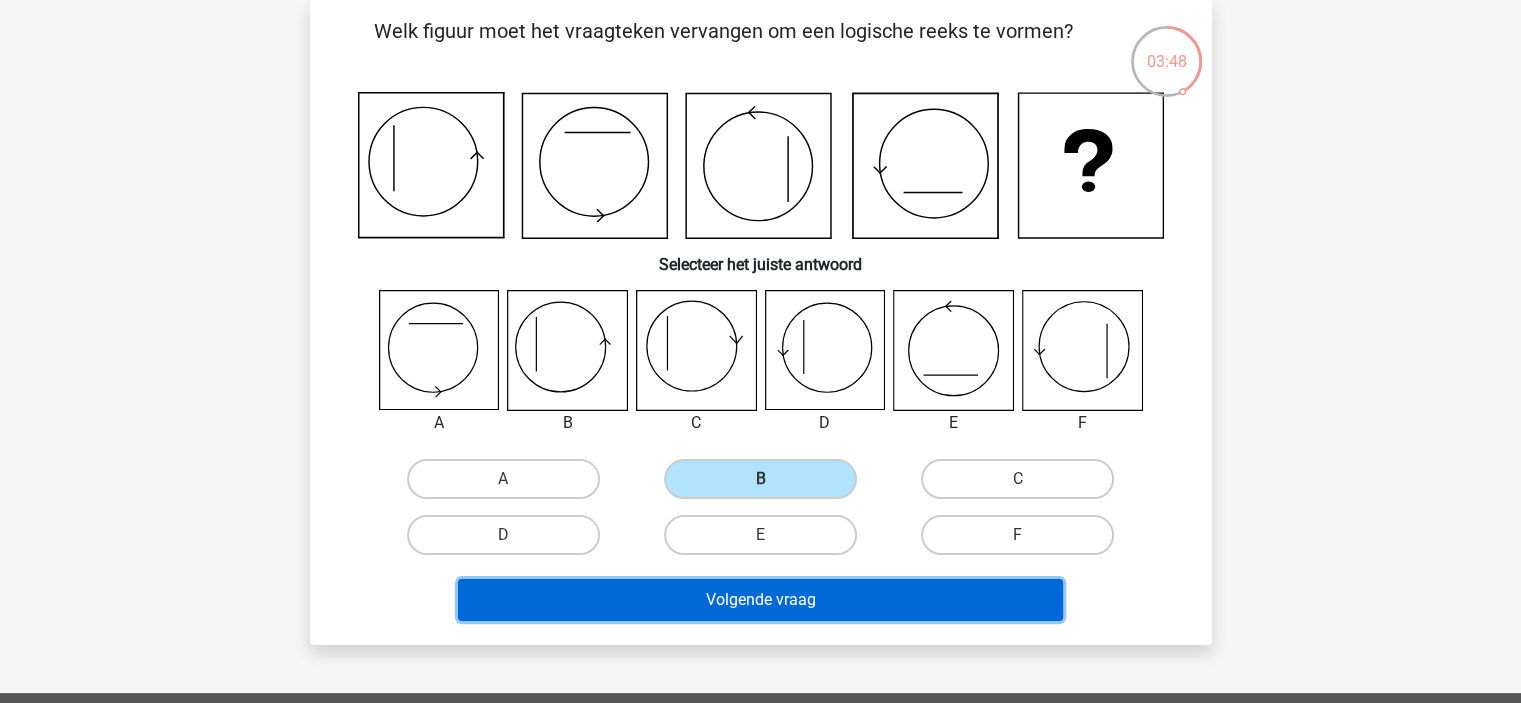 click on "Volgende vraag" at bounding box center [760, 600] 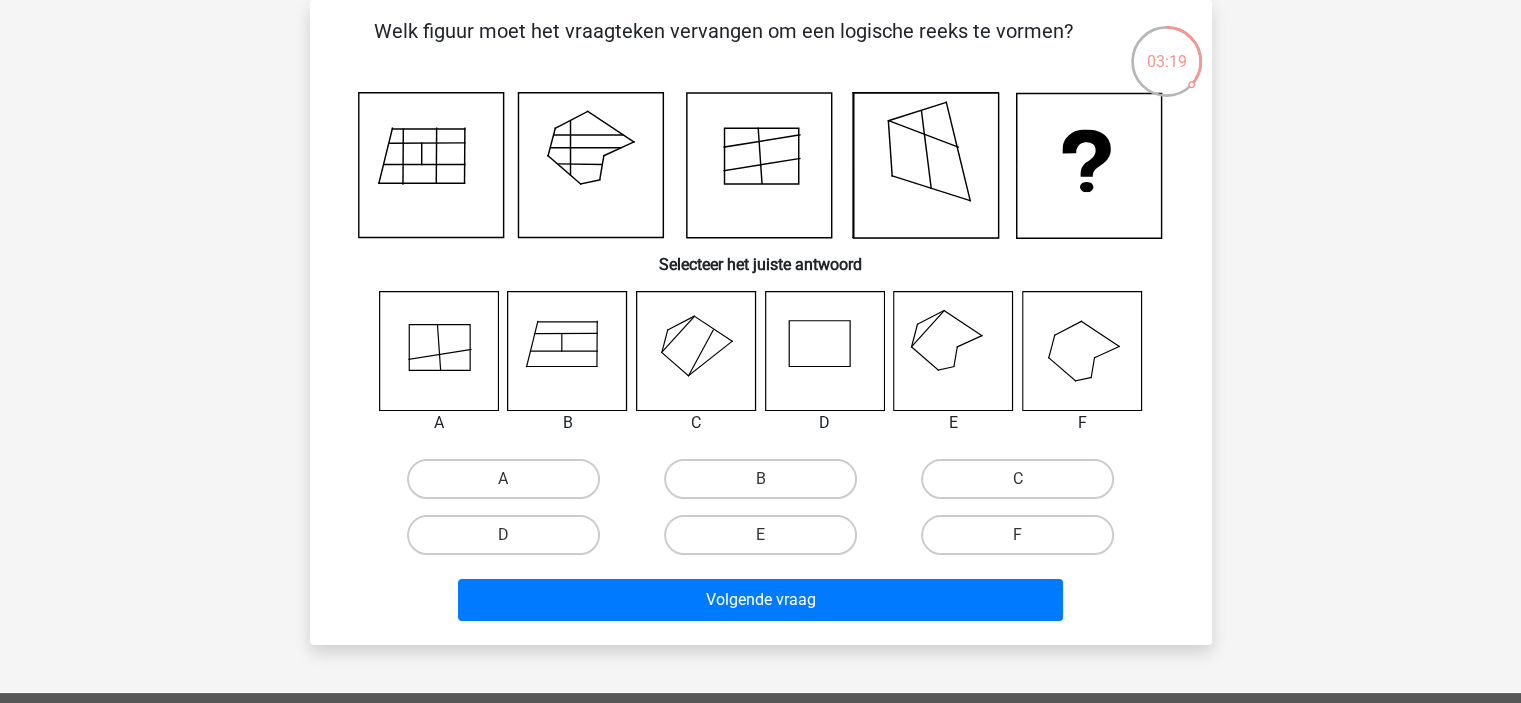 click 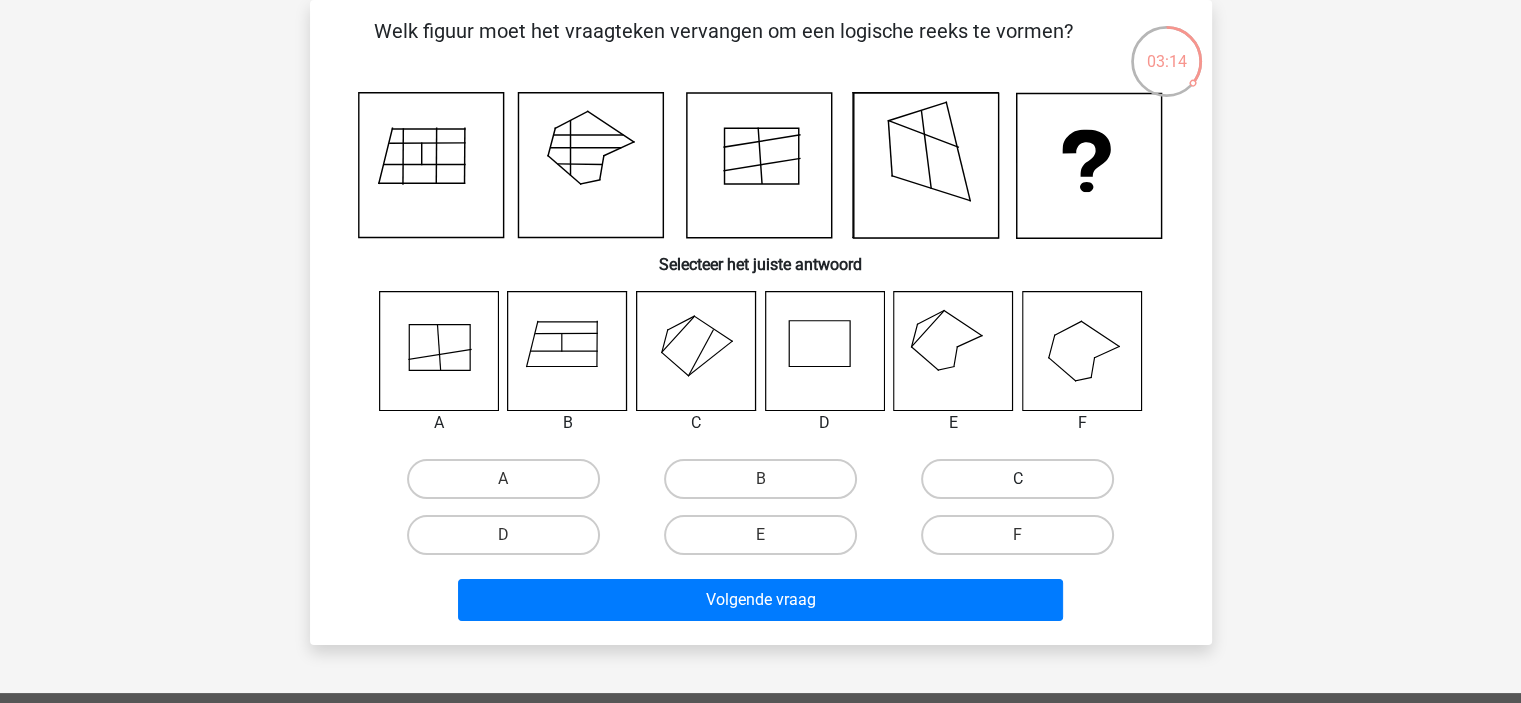 click on "C" at bounding box center (1017, 479) 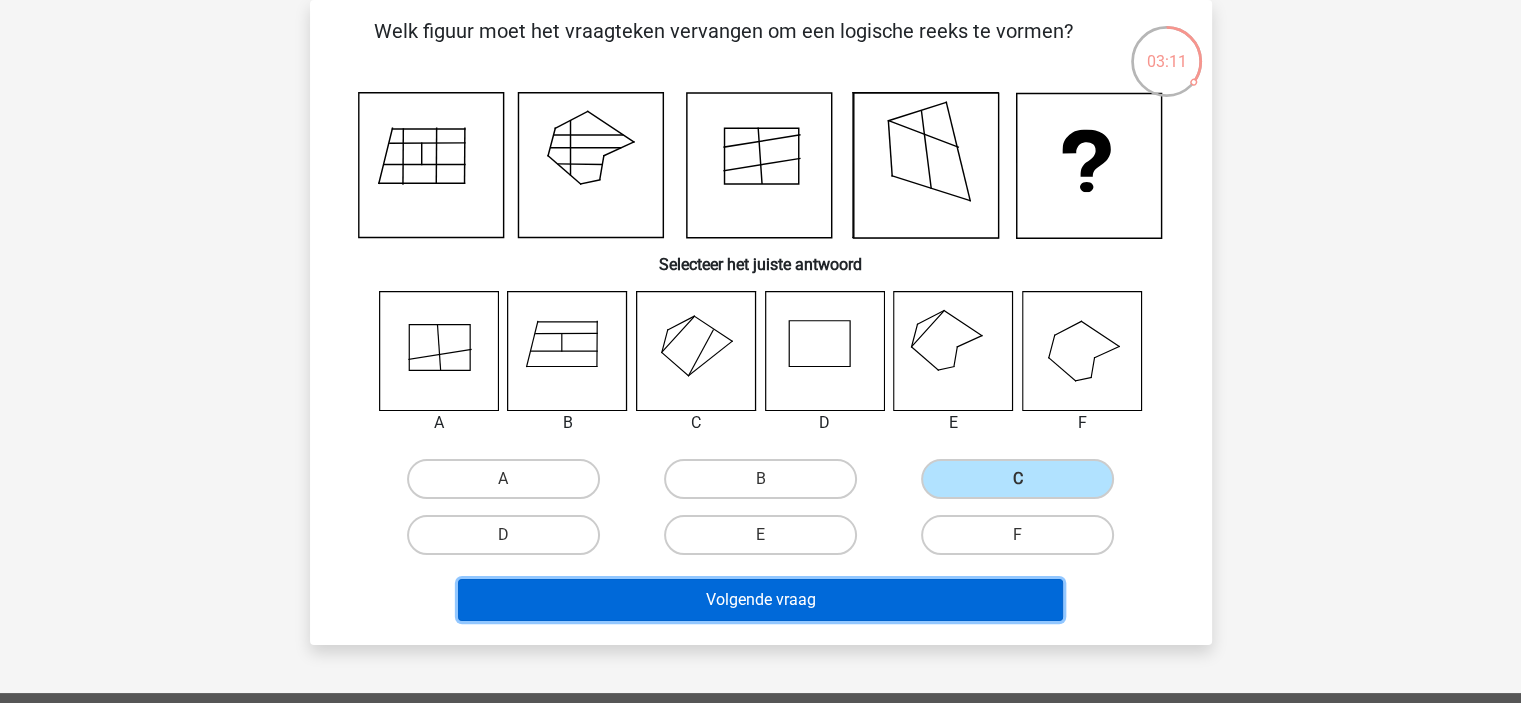 click on "Volgende vraag" at bounding box center (760, 600) 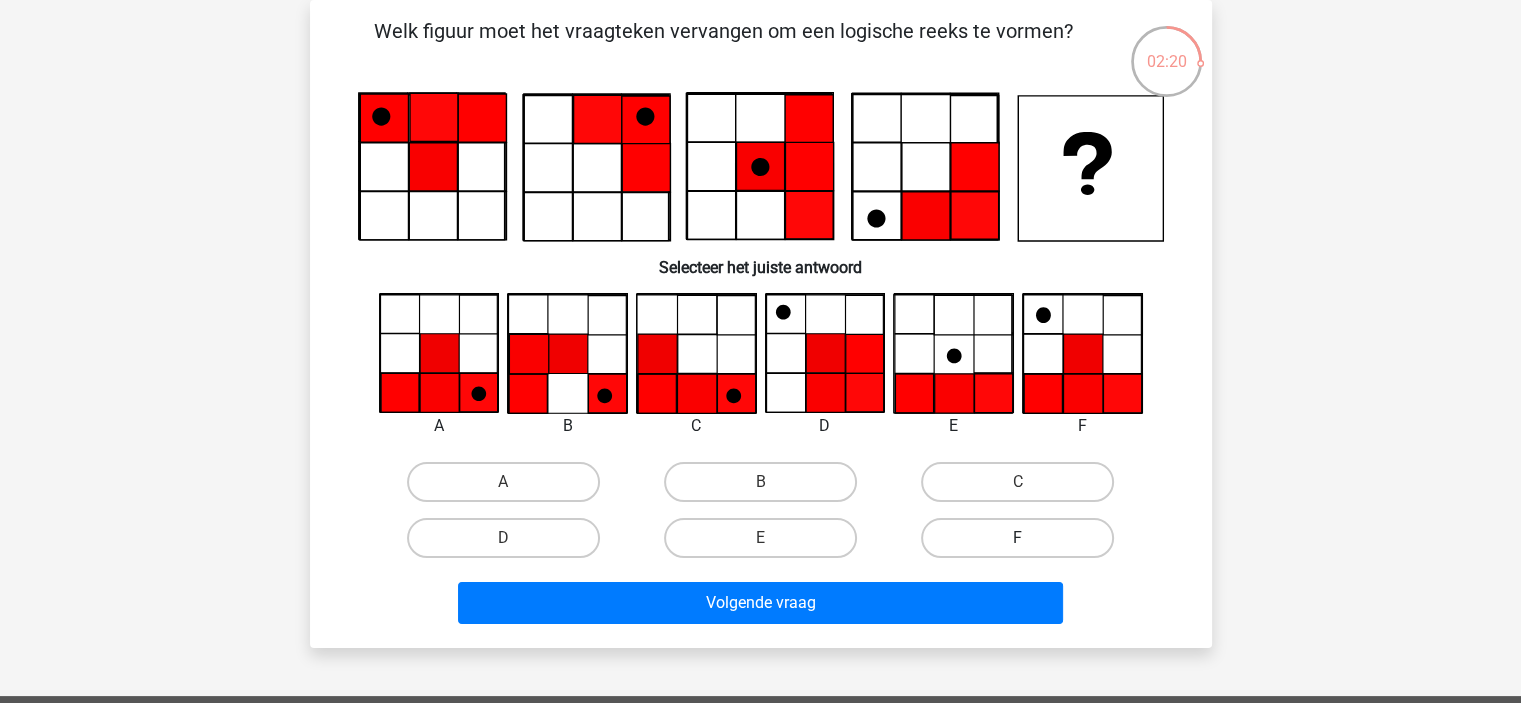click on "F" at bounding box center [1017, 538] 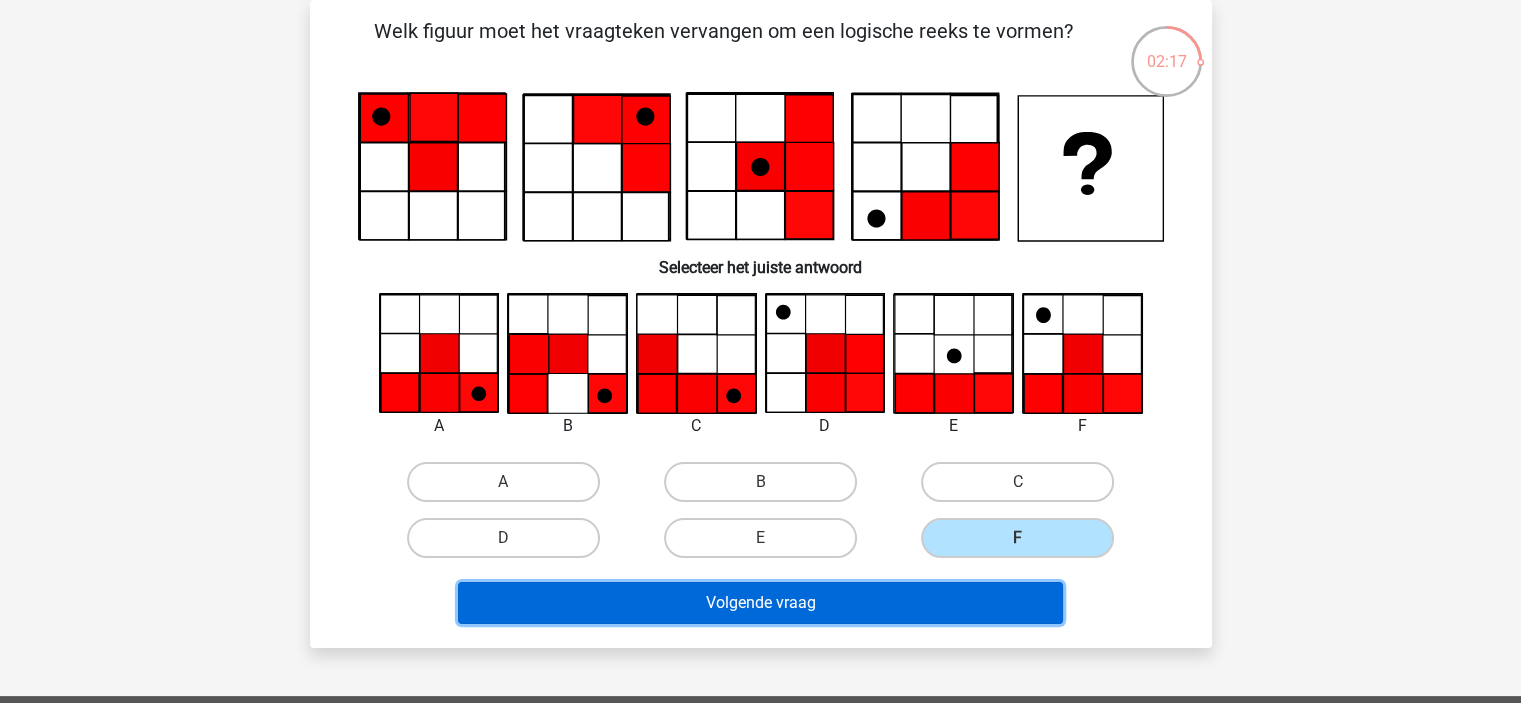 click on "Volgende vraag" at bounding box center (760, 603) 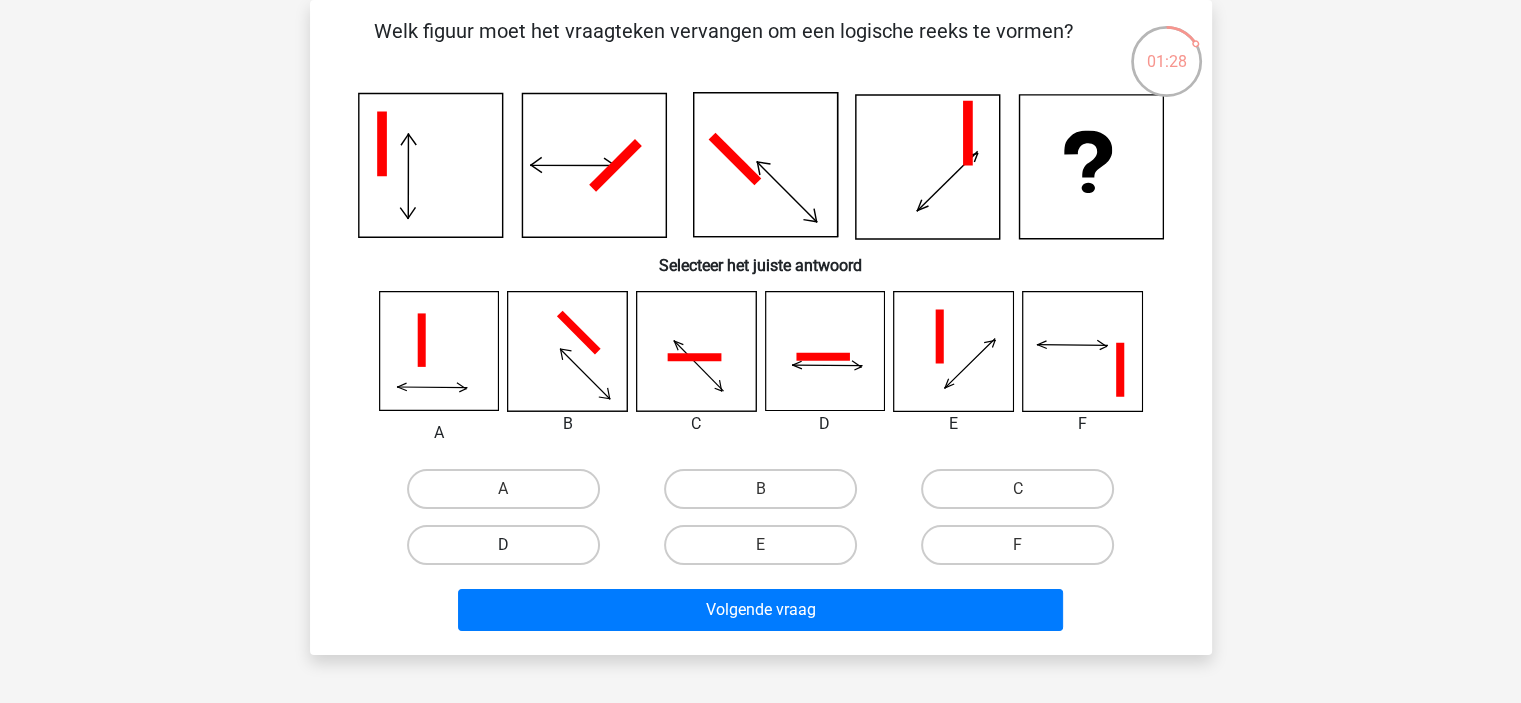 click on "D" at bounding box center [503, 545] 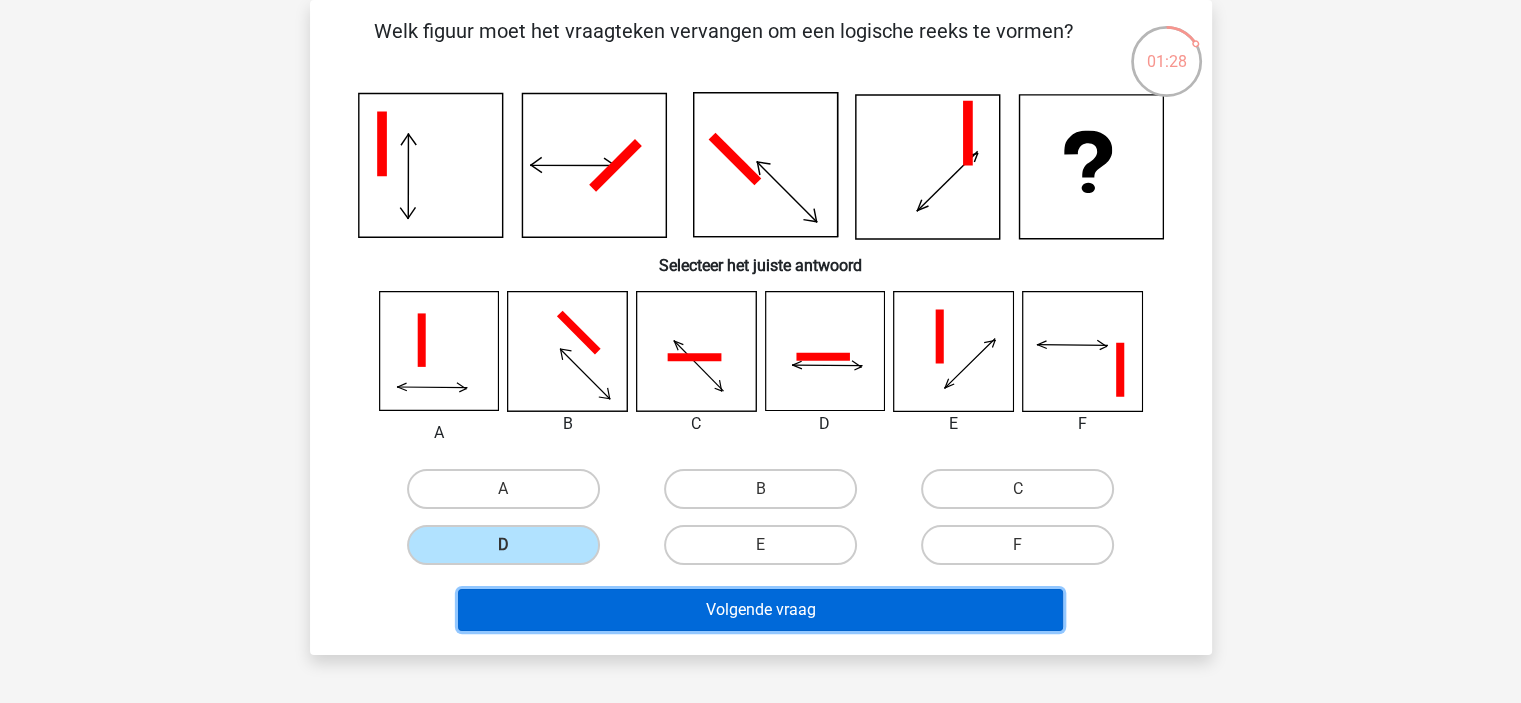 click on "Volgende vraag" at bounding box center [761, 614] 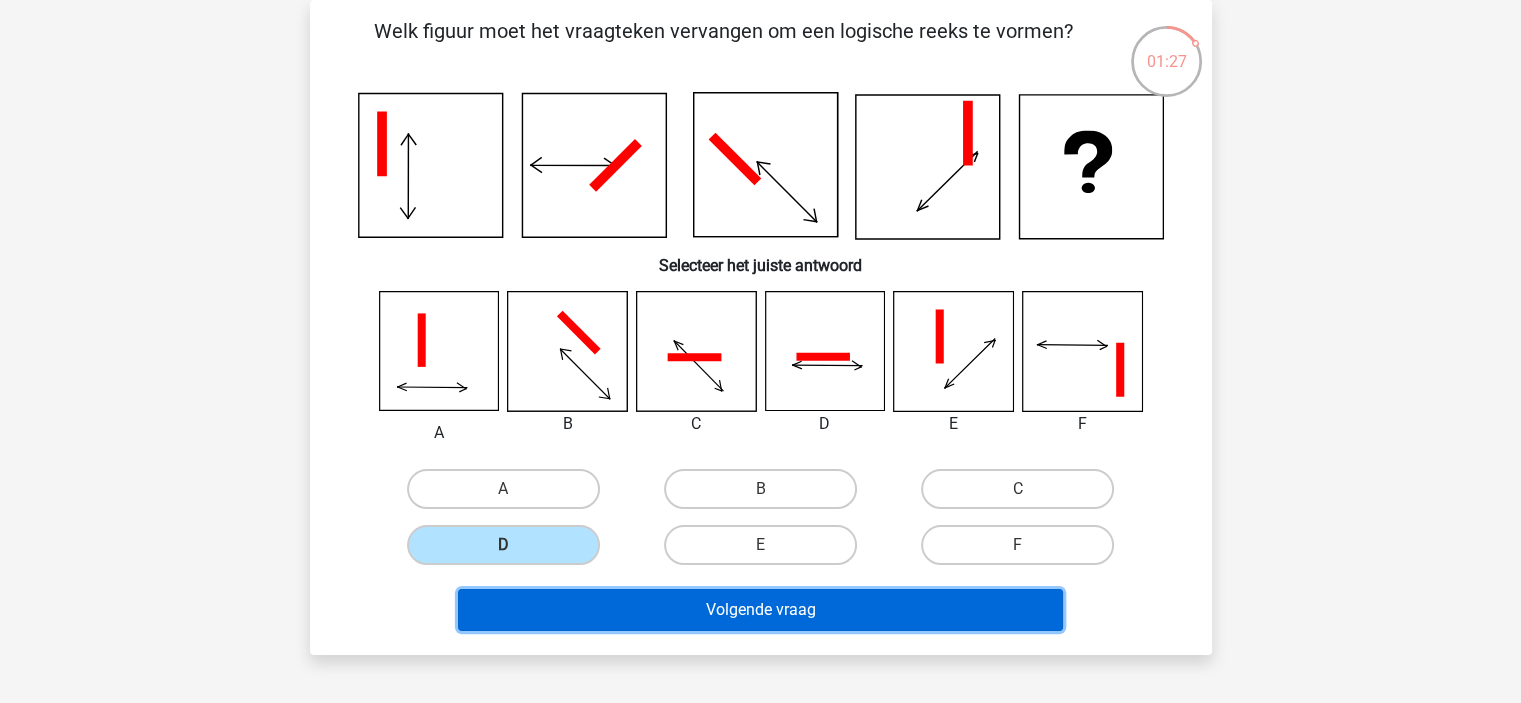 click on "Volgende vraag" at bounding box center (760, 610) 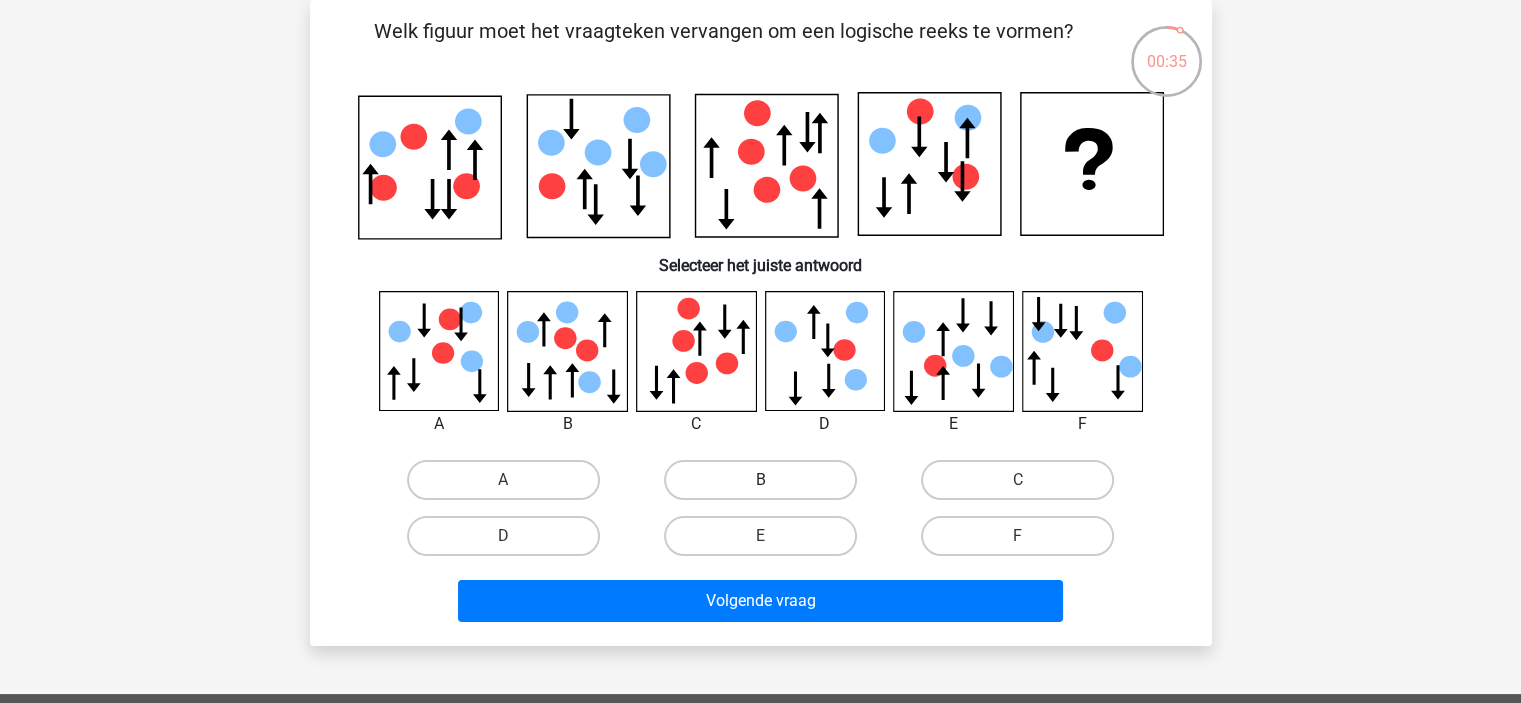 click on "B" at bounding box center [760, 480] 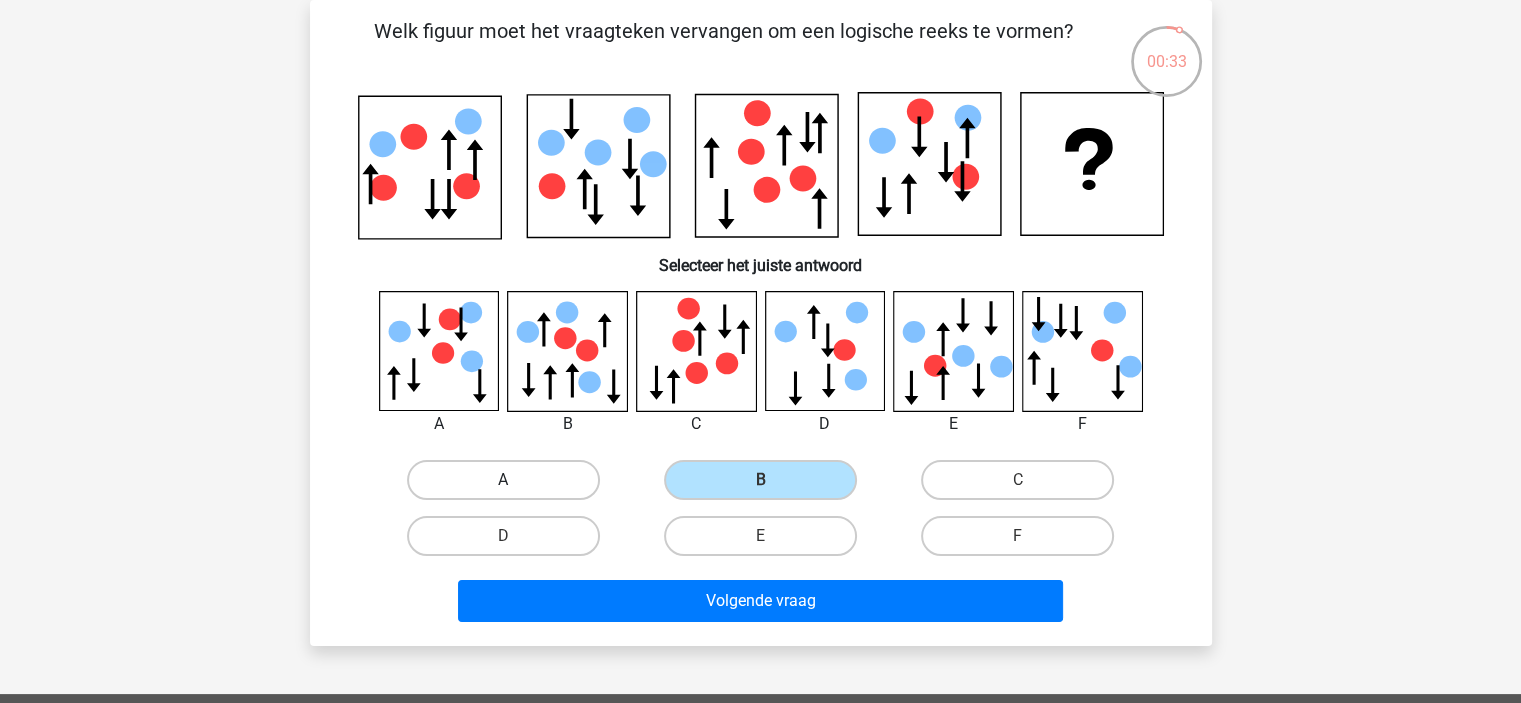 click on "A" at bounding box center [503, 480] 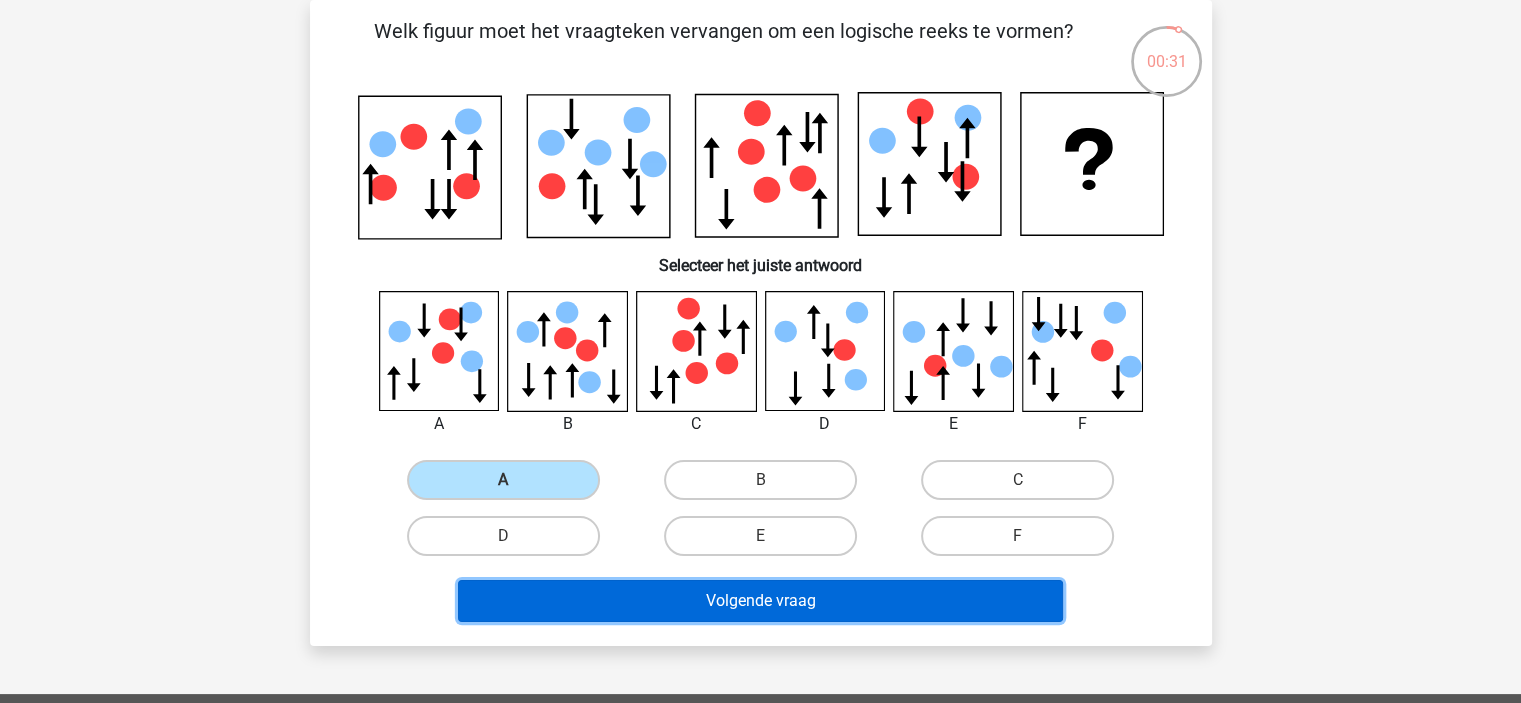 click on "Volgende vraag" at bounding box center [760, 601] 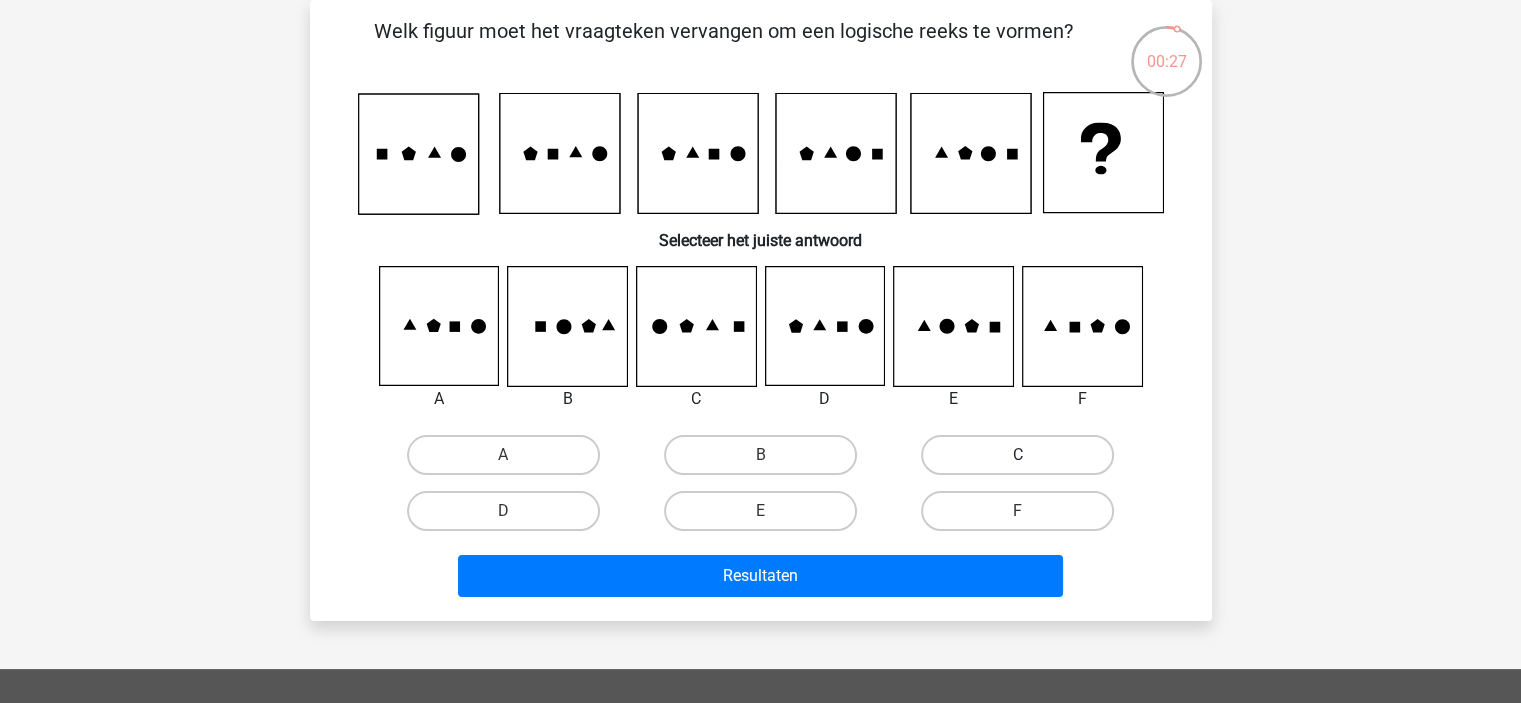 click on "C" at bounding box center [1017, 455] 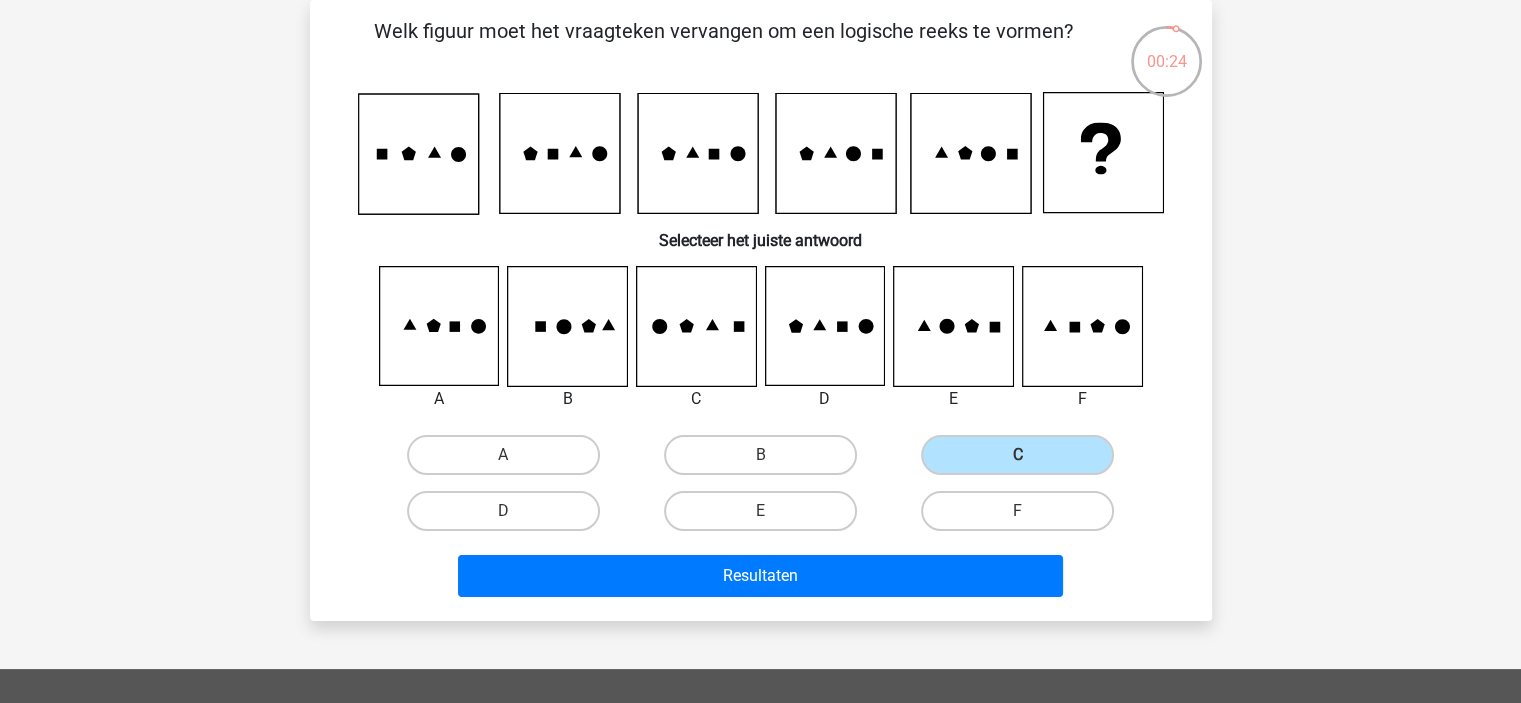 click on "Resultaten" at bounding box center [761, 580] 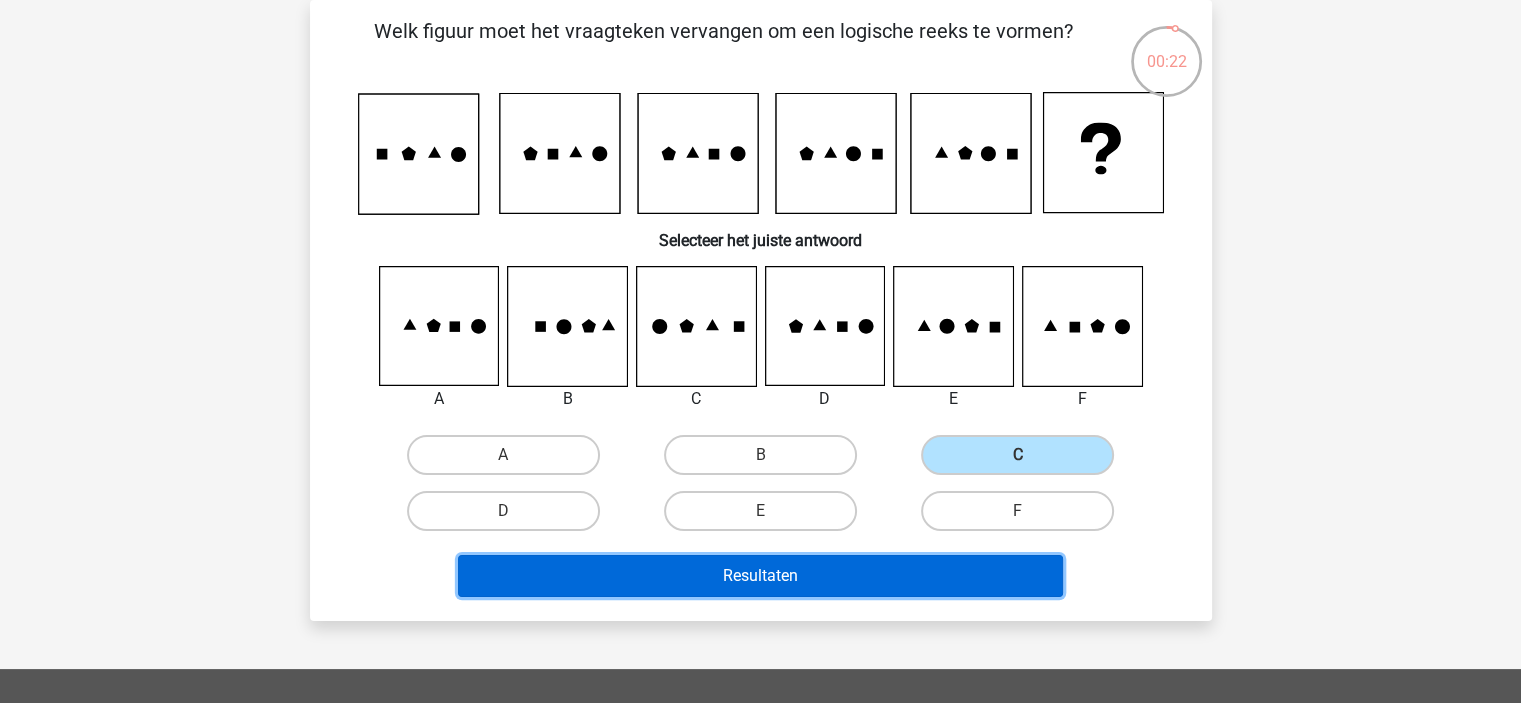 click on "Resultaten" at bounding box center [760, 576] 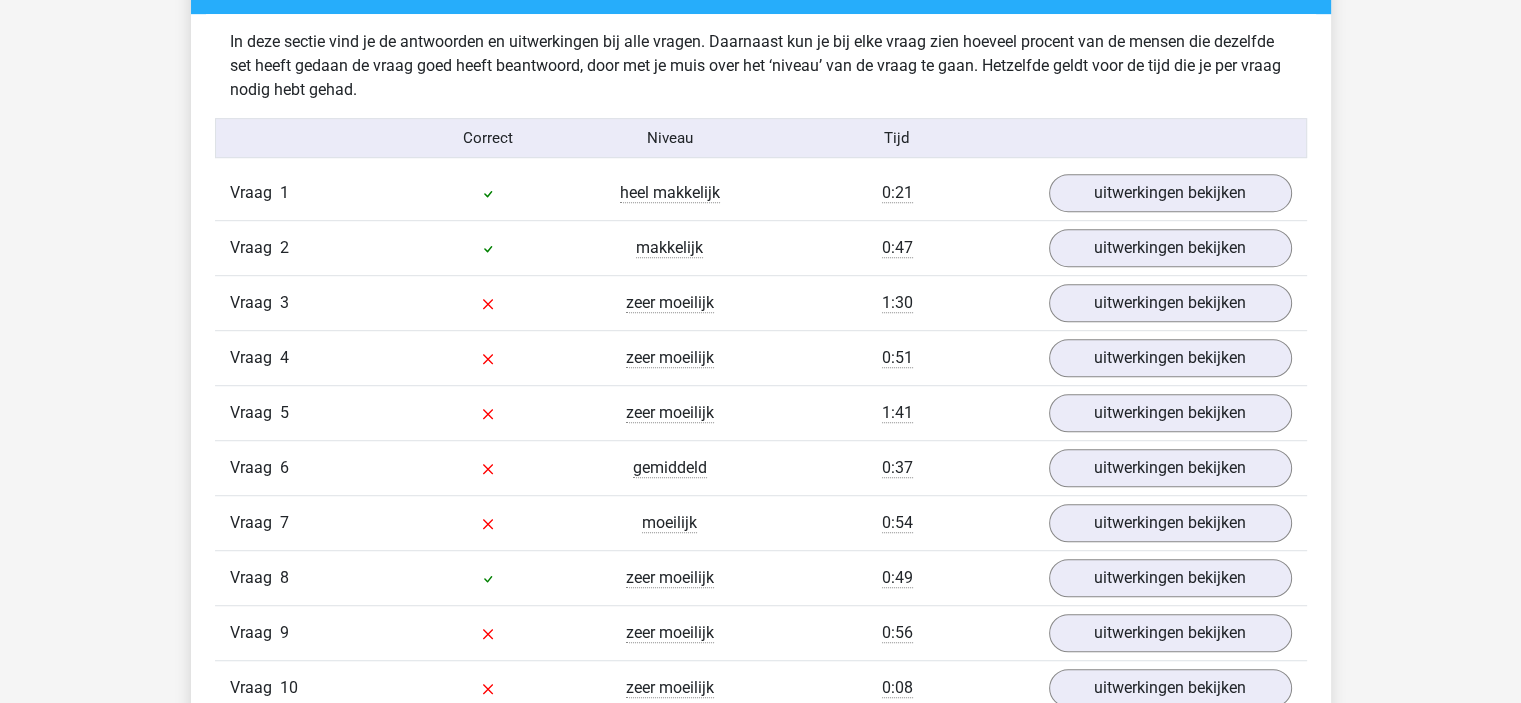 scroll, scrollTop: 1200, scrollLeft: 0, axis: vertical 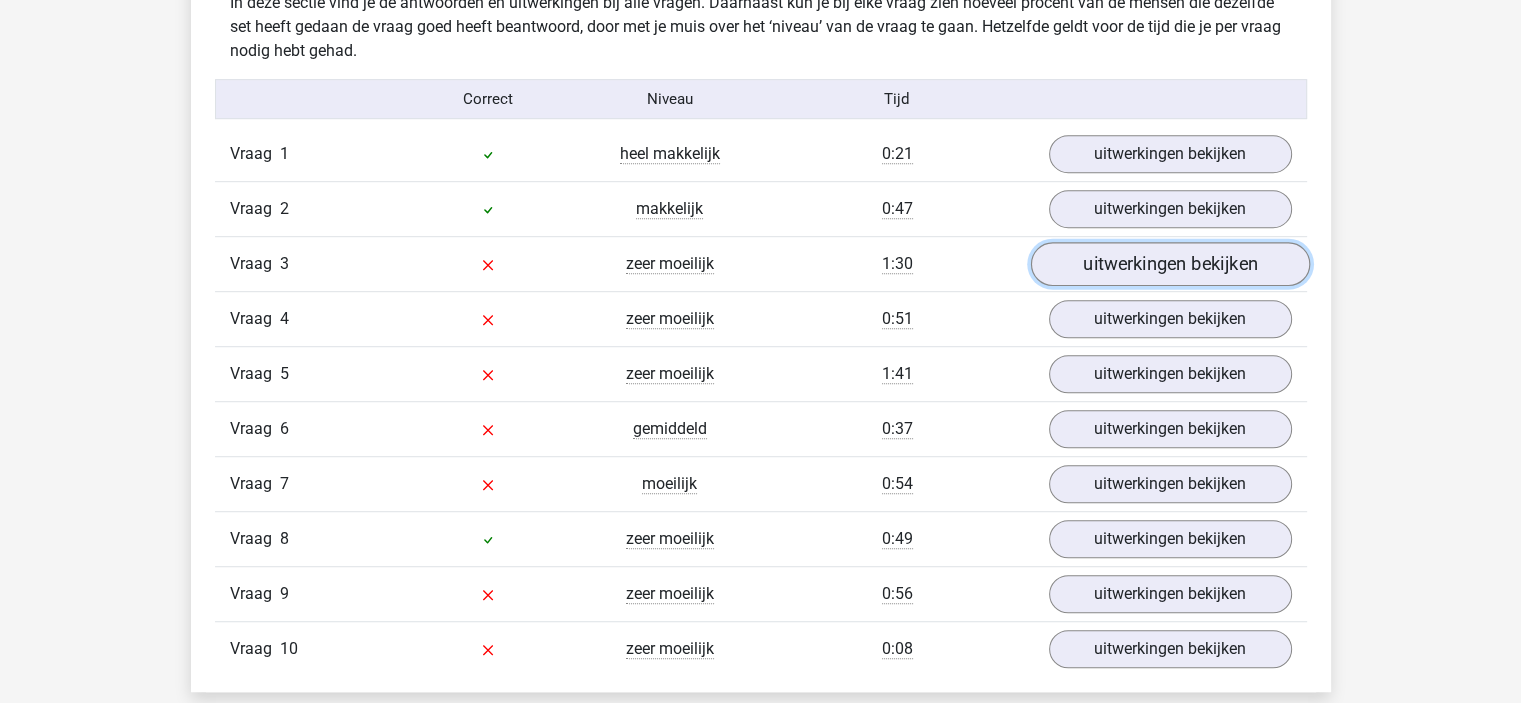 click on "uitwerkingen bekijken" at bounding box center [1169, 265] 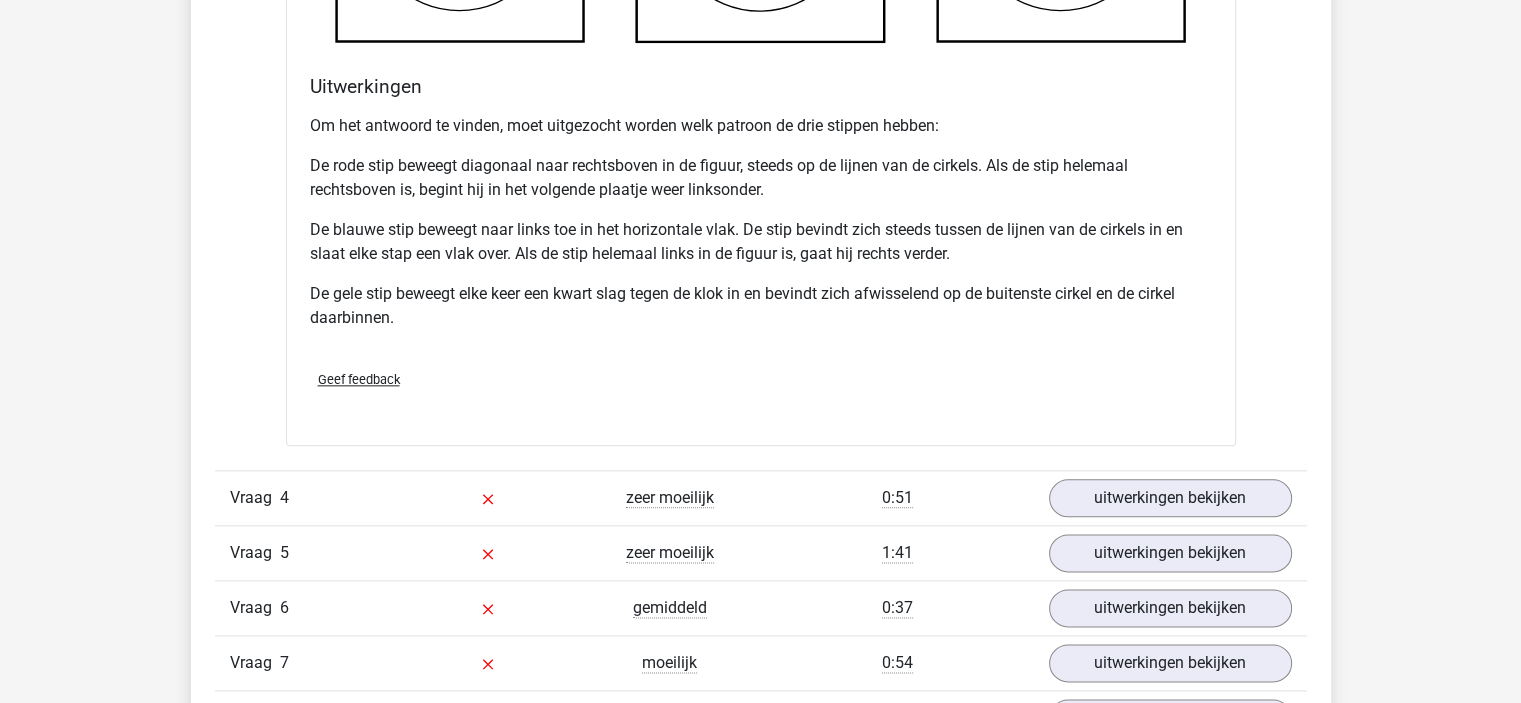 scroll, scrollTop: 2400, scrollLeft: 0, axis: vertical 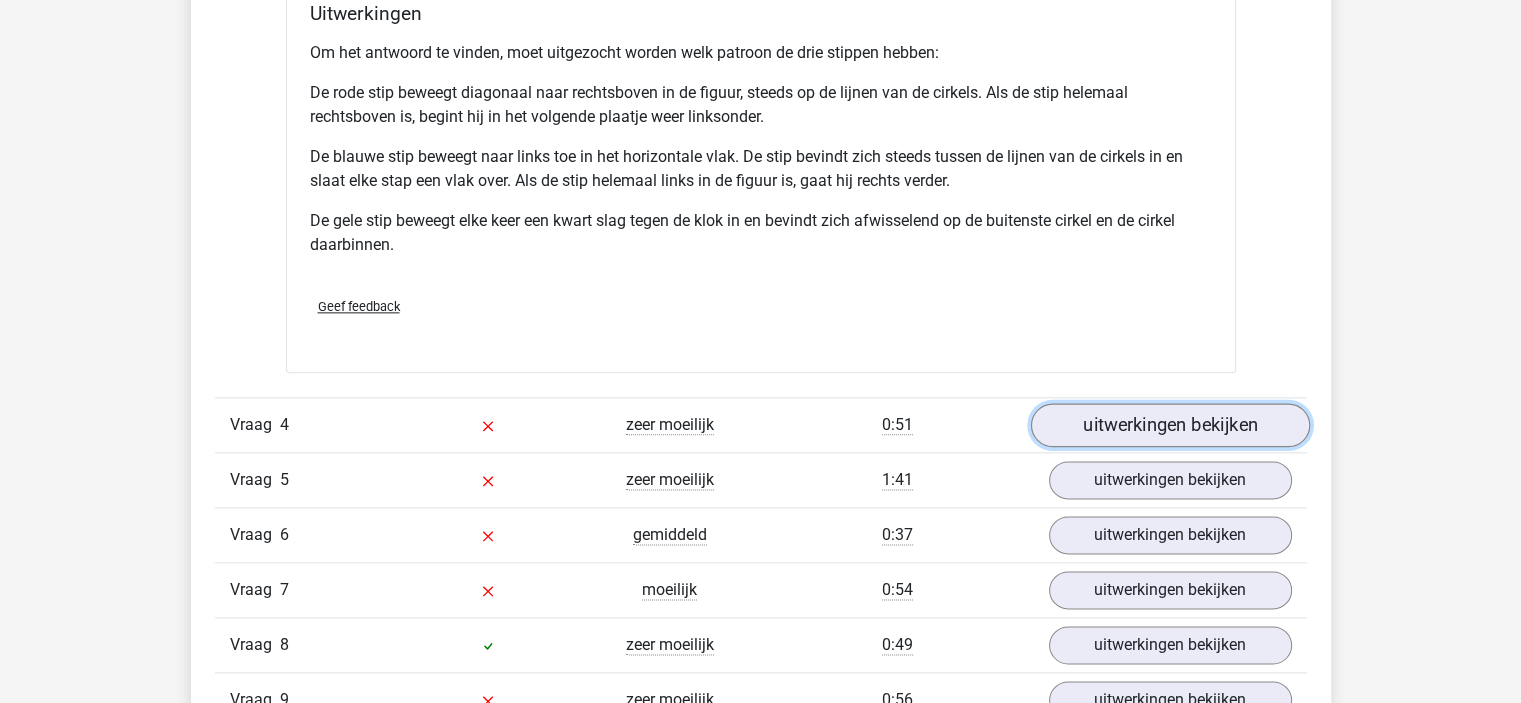 click on "uitwerkingen bekijken" at bounding box center (1169, 426) 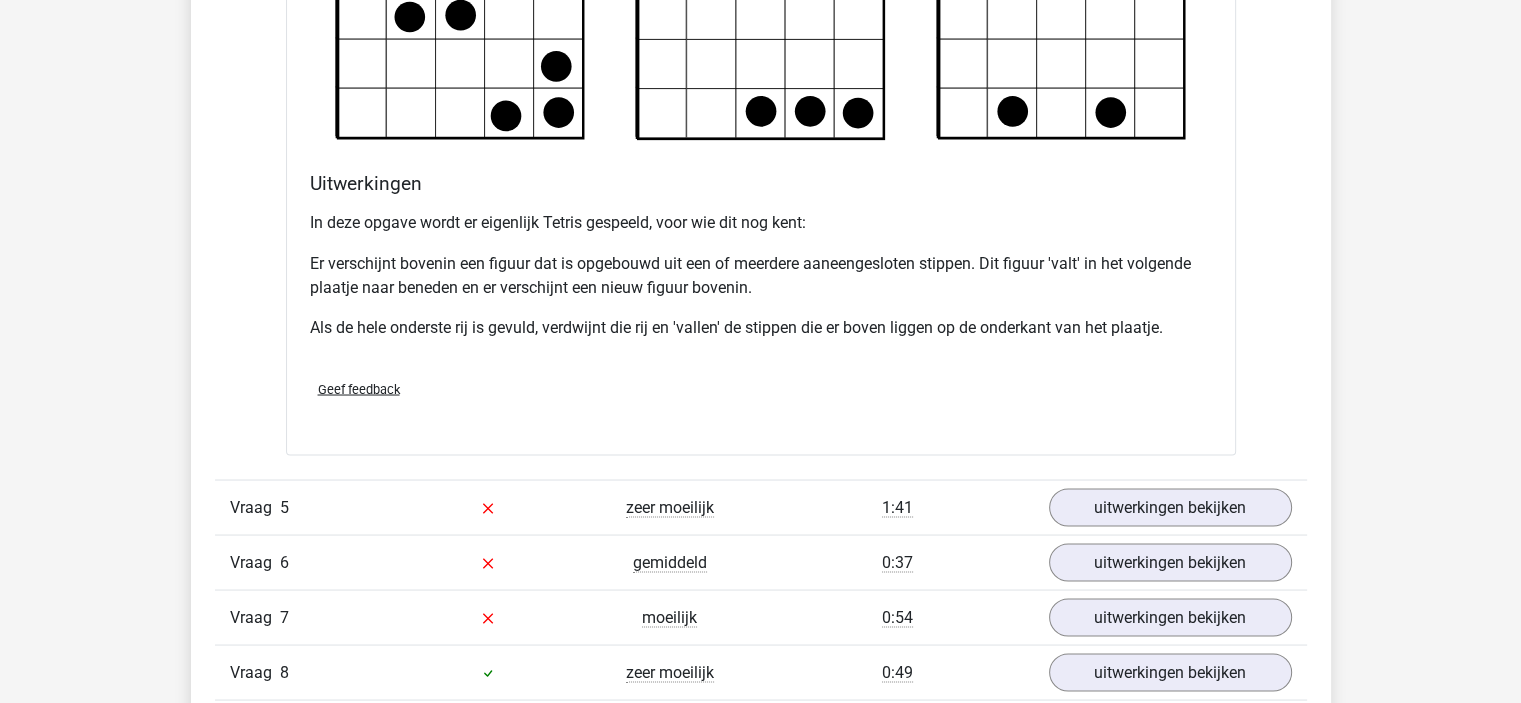 scroll, scrollTop: 3600, scrollLeft: 0, axis: vertical 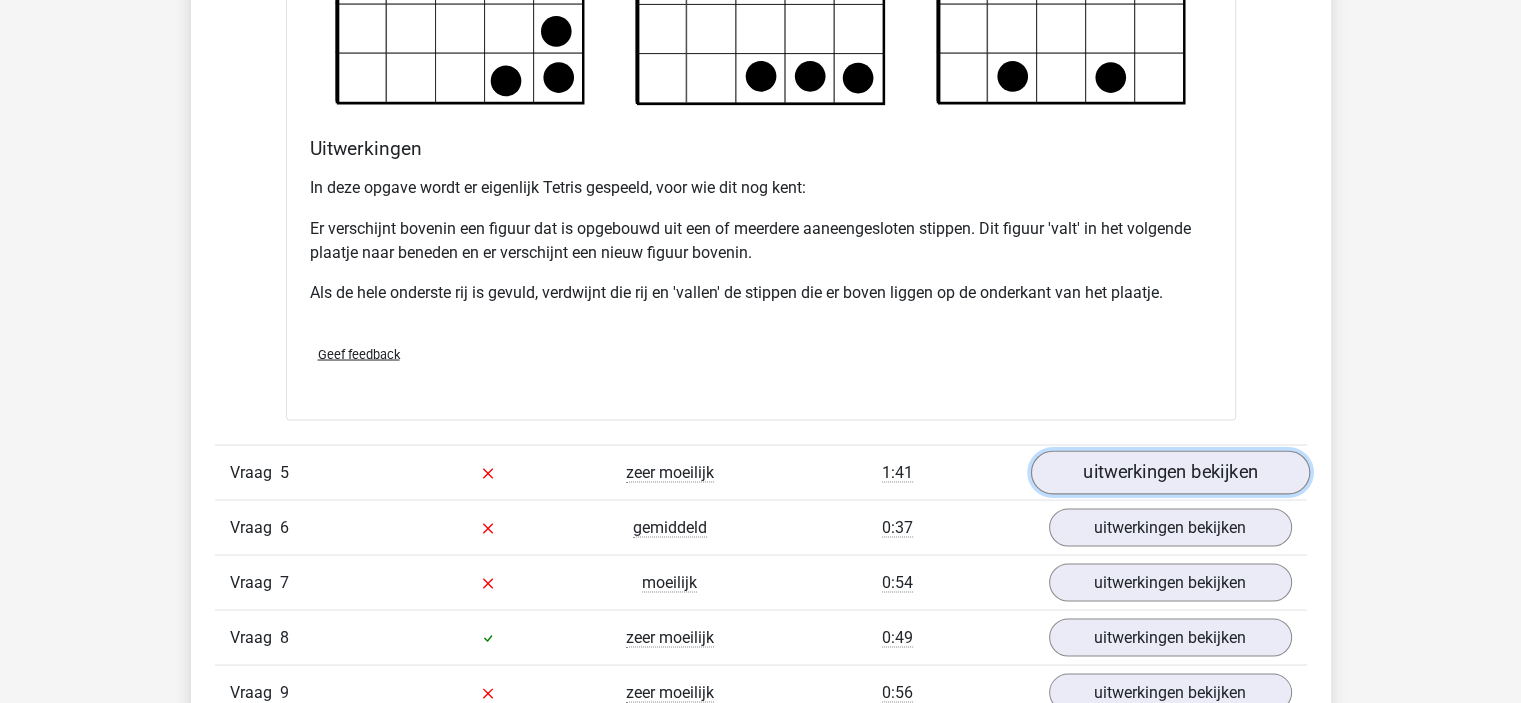 click on "uitwerkingen bekijken" at bounding box center (1169, 472) 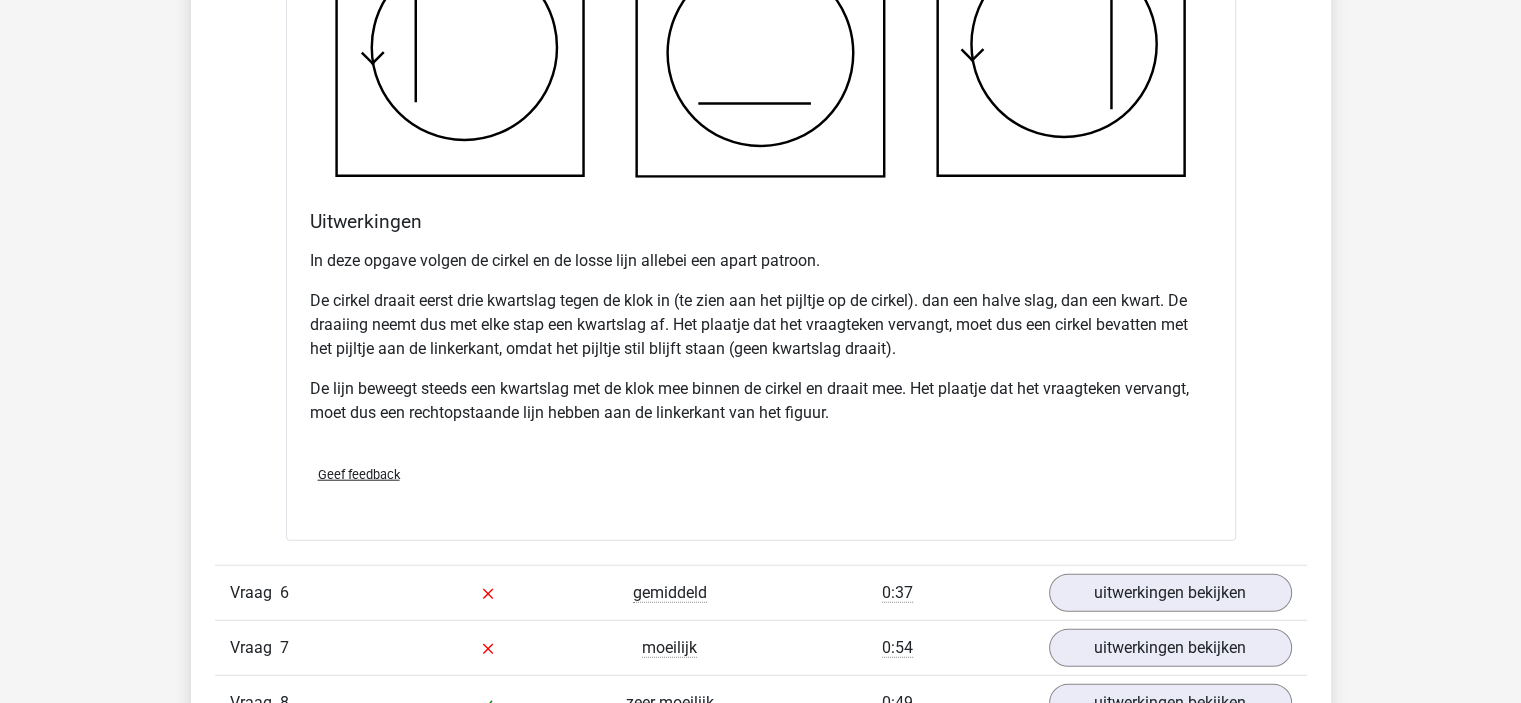 scroll, scrollTop: 5100, scrollLeft: 0, axis: vertical 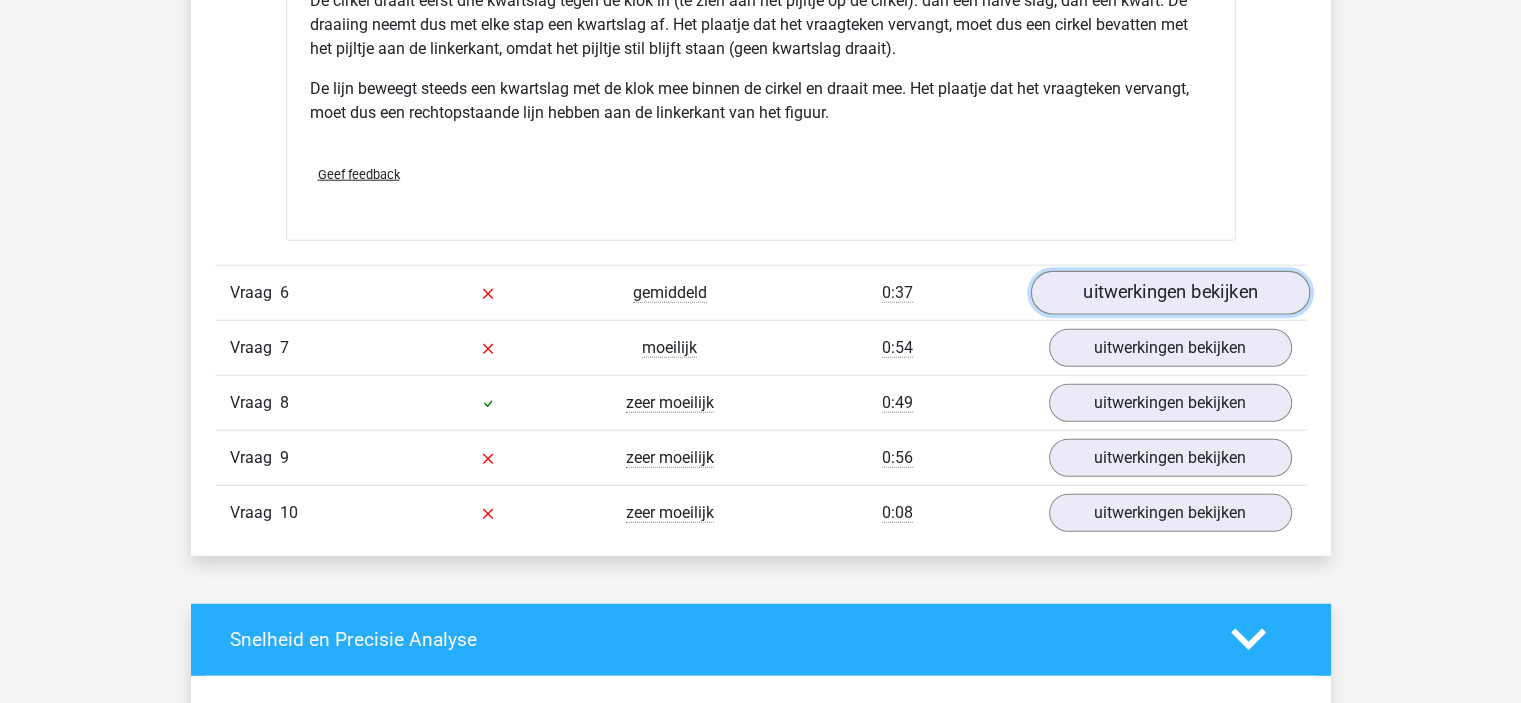 click on "uitwerkingen bekijken" at bounding box center [1169, 293] 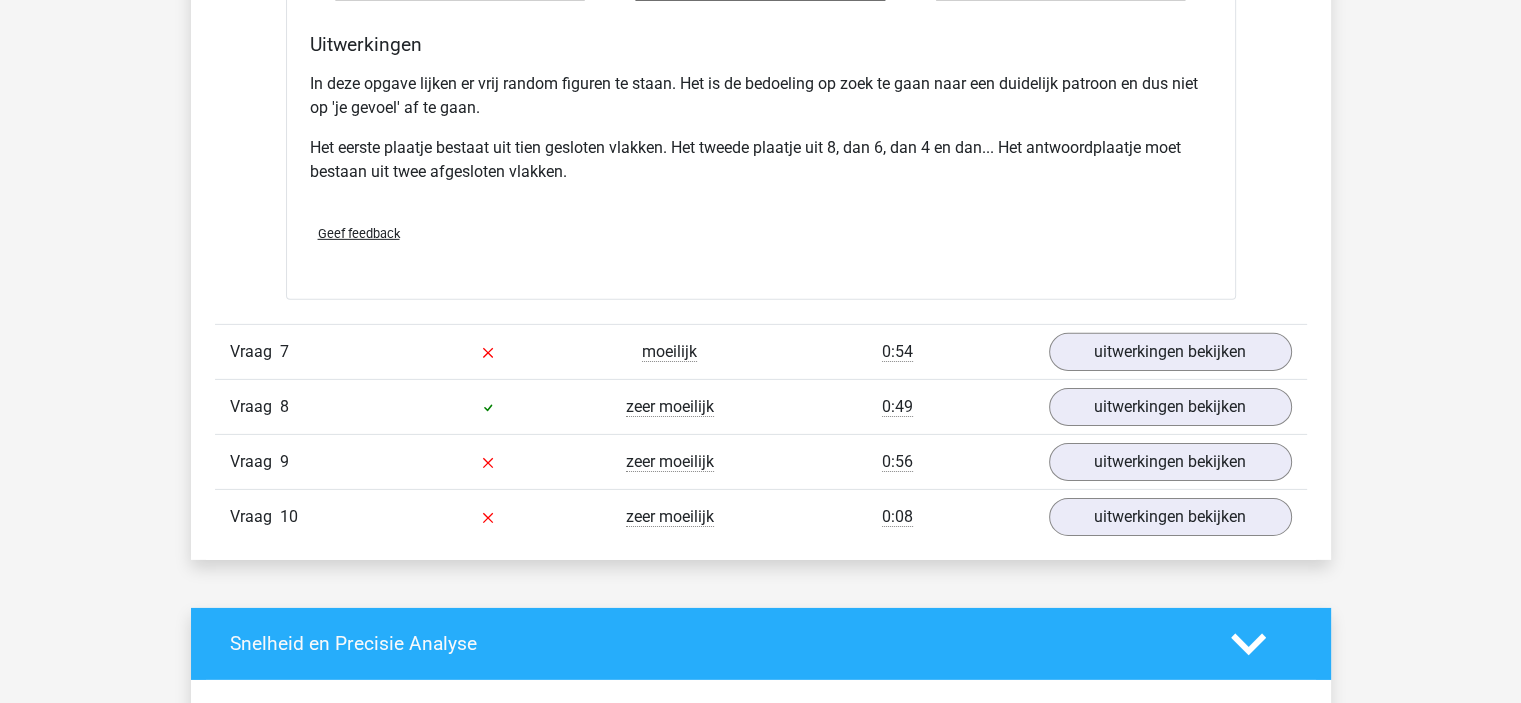 scroll, scrollTop: 6300, scrollLeft: 0, axis: vertical 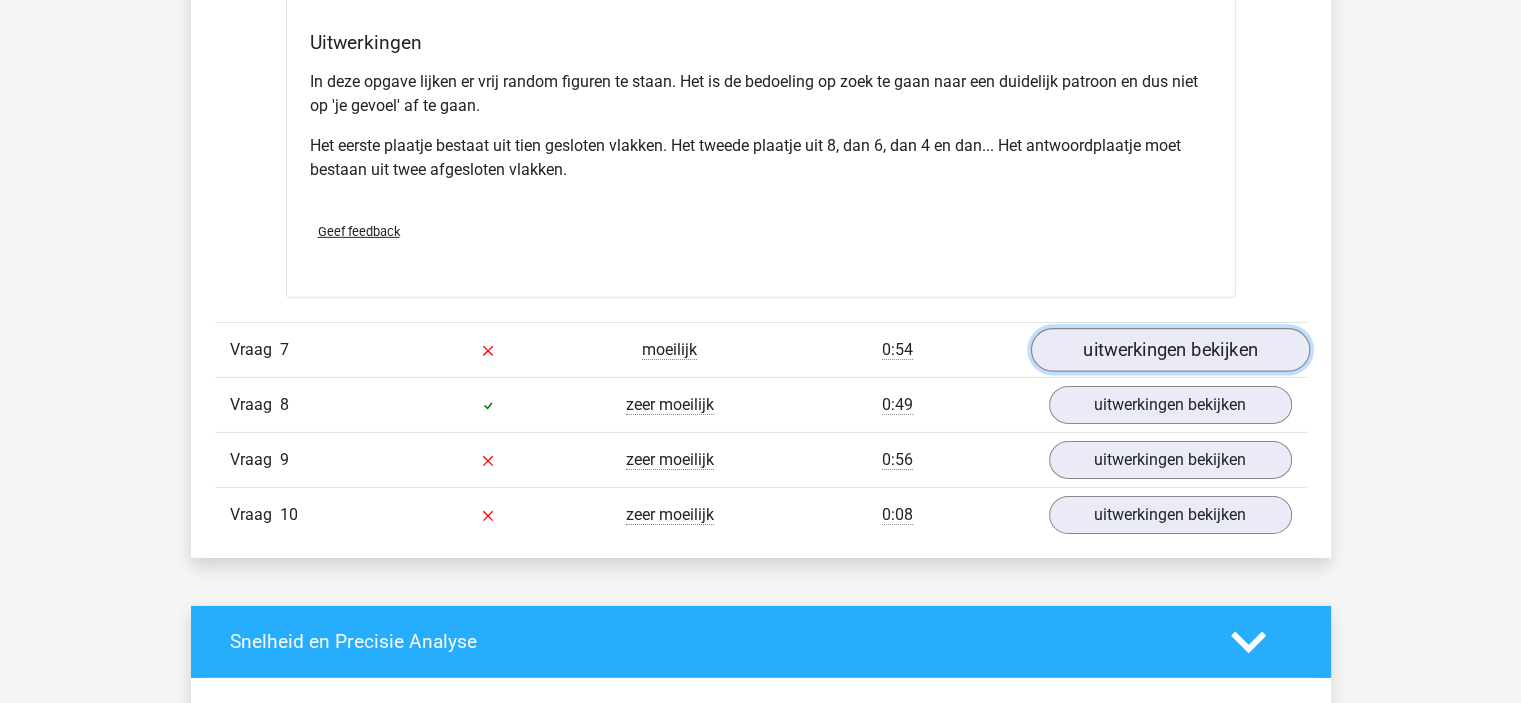 click on "uitwerkingen bekijken" at bounding box center [1169, 350] 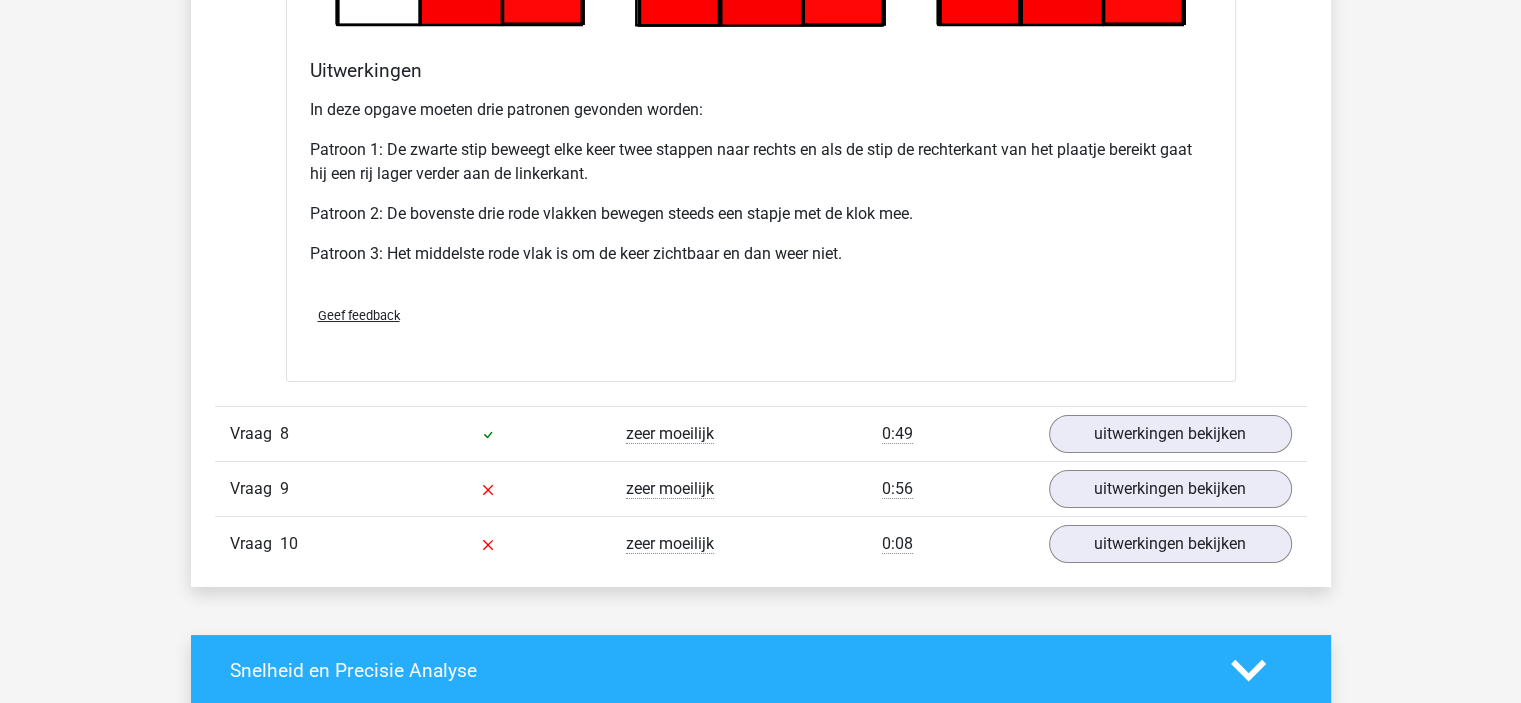scroll, scrollTop: 7700, scrollLeft: 0, axis: vertical 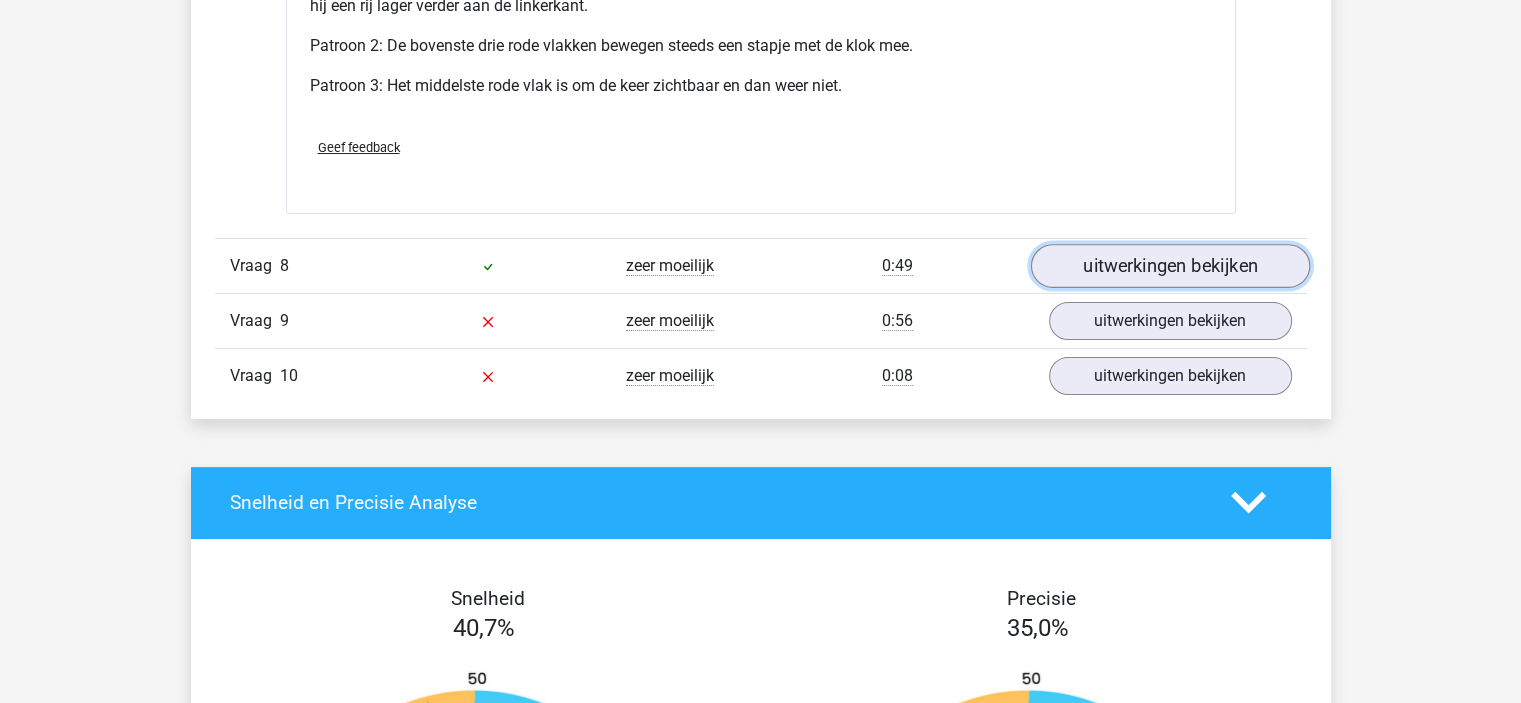 click on "uitwerkingen bekijken" at bounding box center (1169, 266) 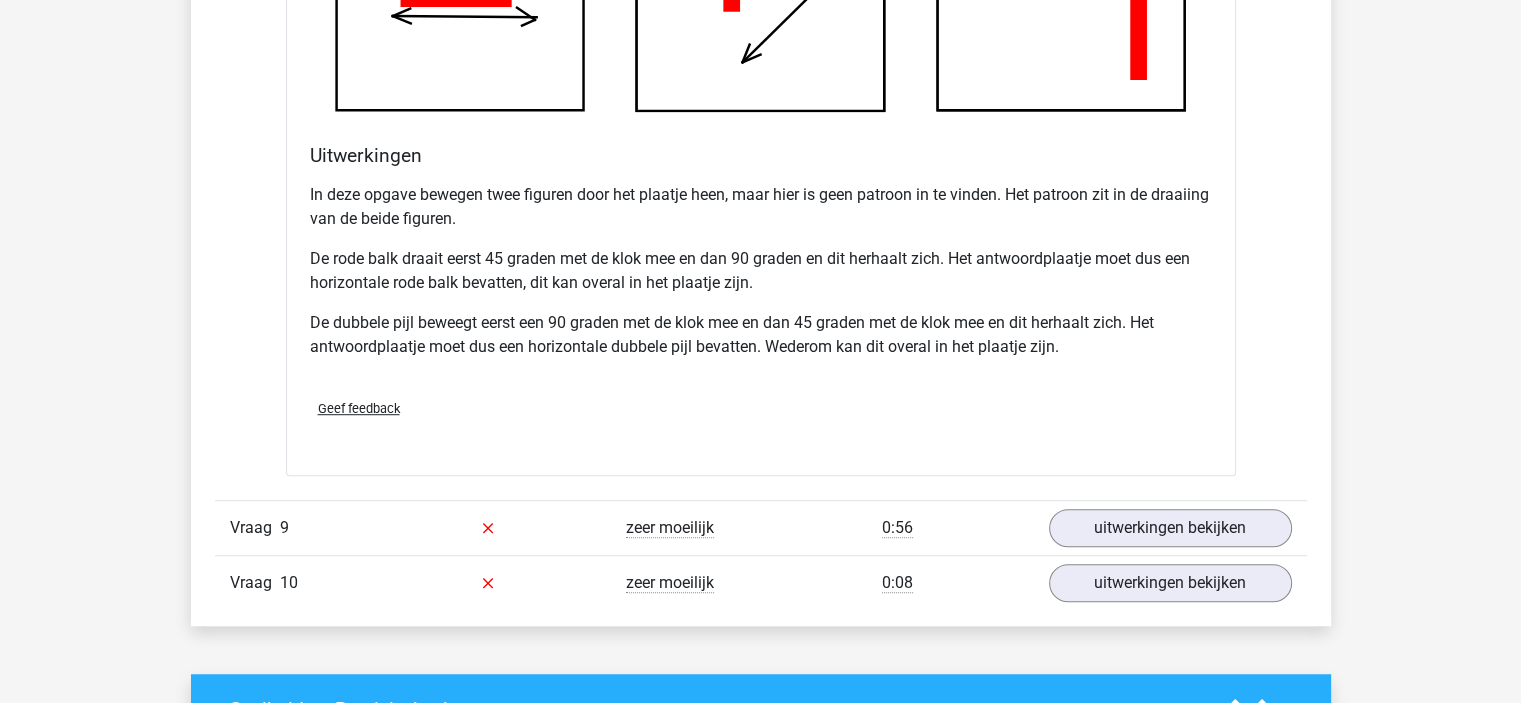 scroll, scrollTop: 8900, scrollLeft: 0, axis: vertical 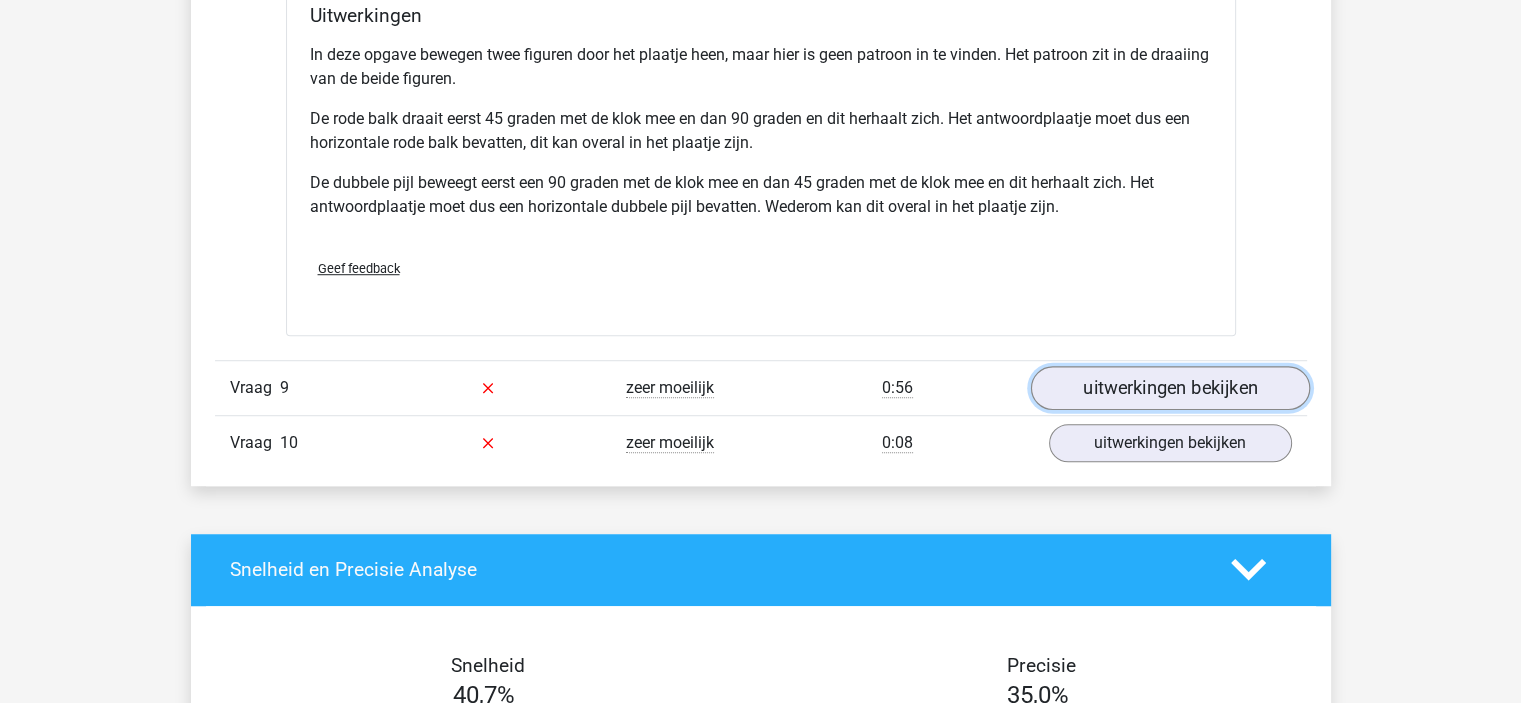 click on "uitwerkingen bekijken" at bounding box center (1169, 388) 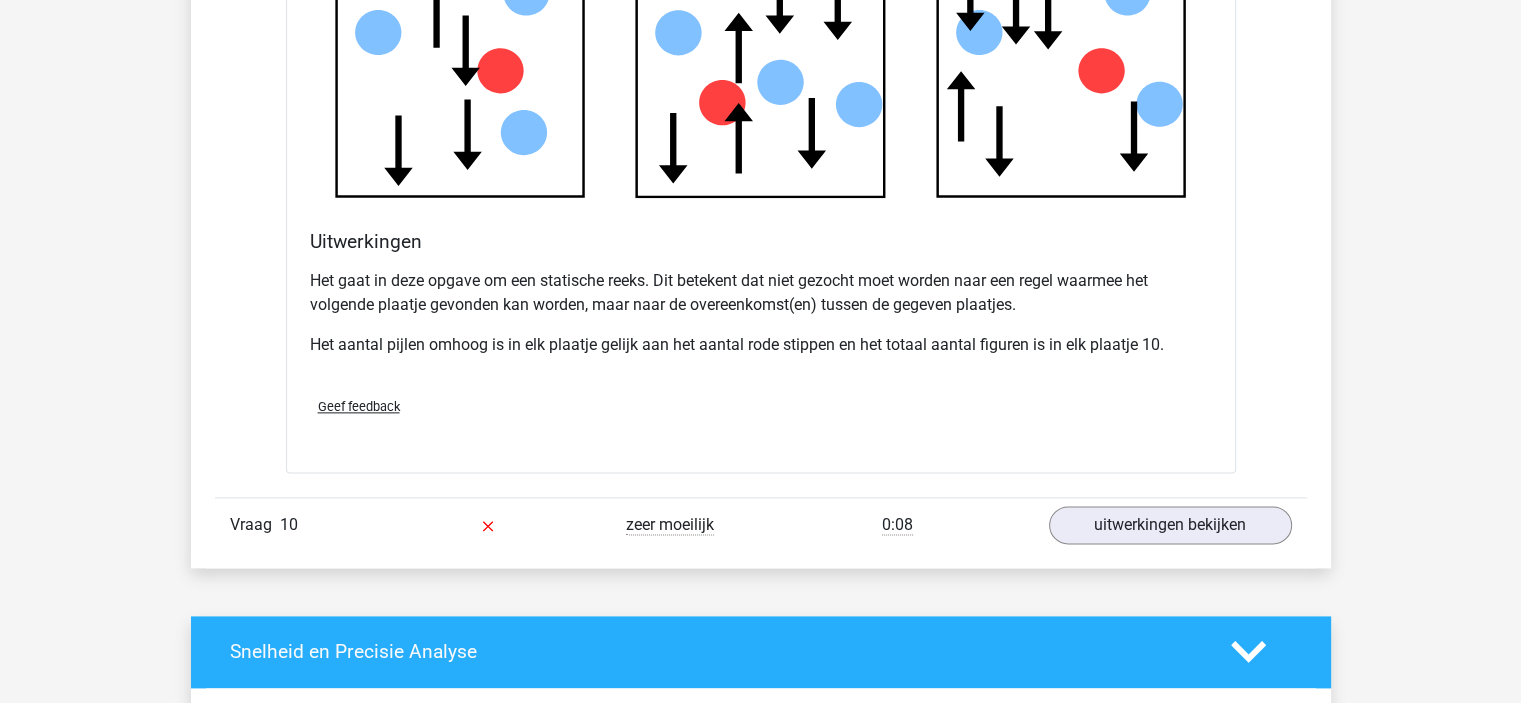 scroll, scrollTop: 10000, scrollLeft: 0, axis: vertical 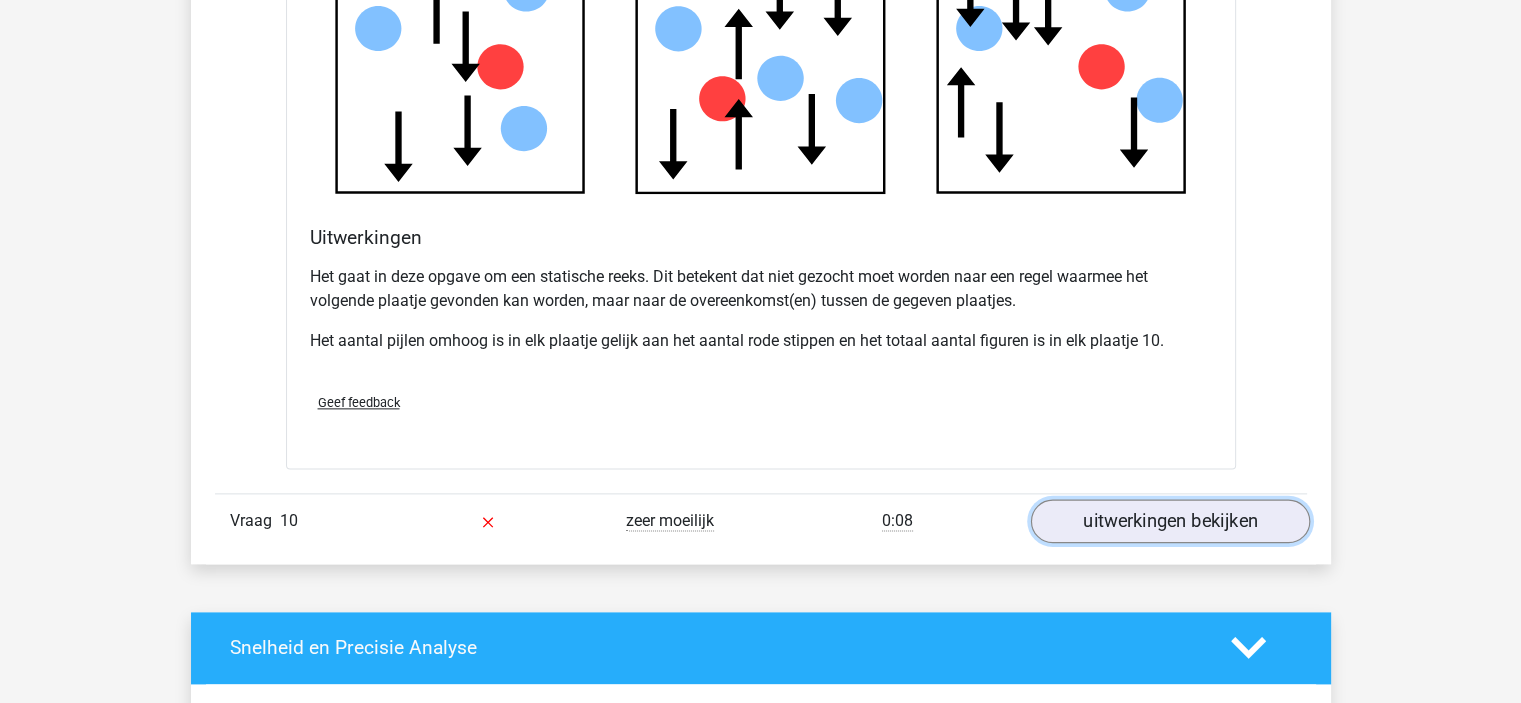 click on "uitwerkingen bekijken" at bounding box center (1169, 521) 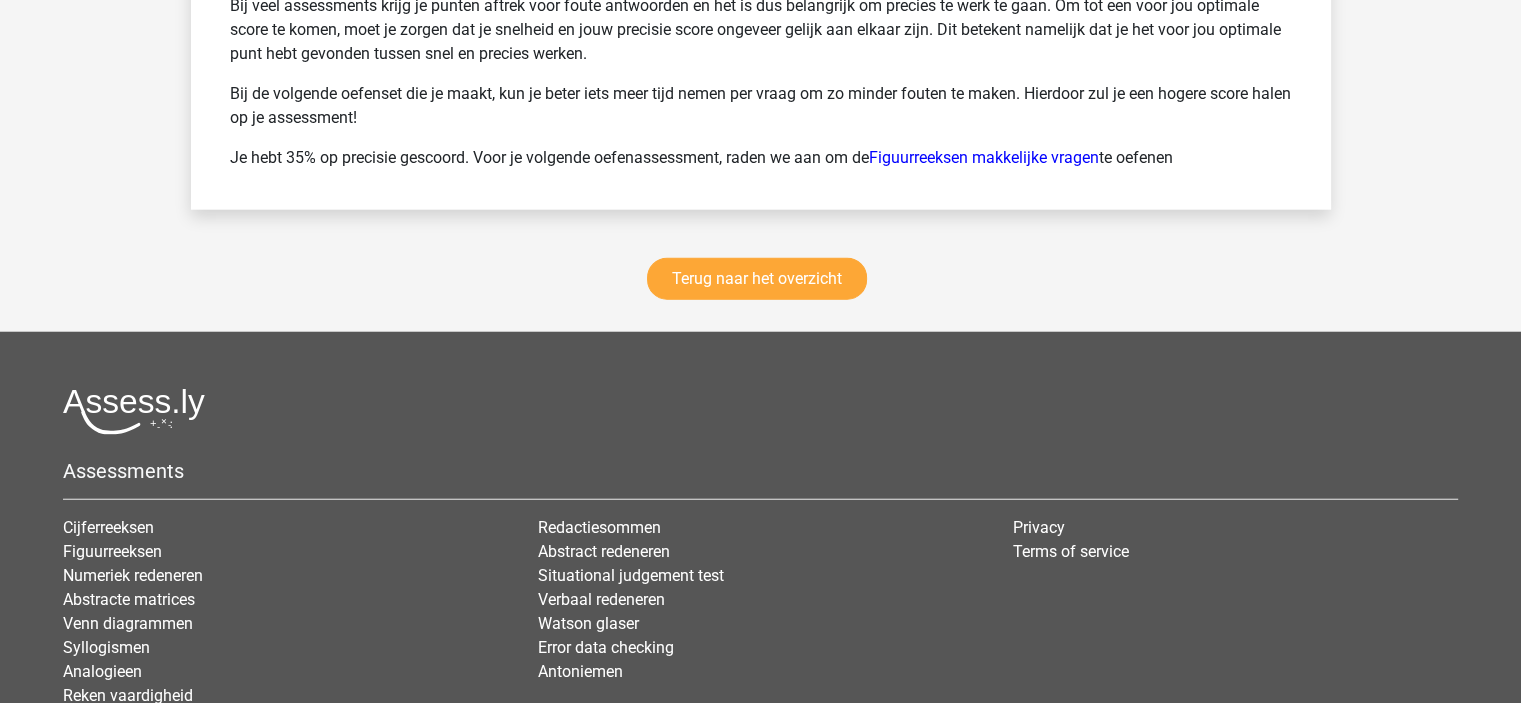 scroll, scrollTop: 12600, scrollLeft: 0, axis: vertical 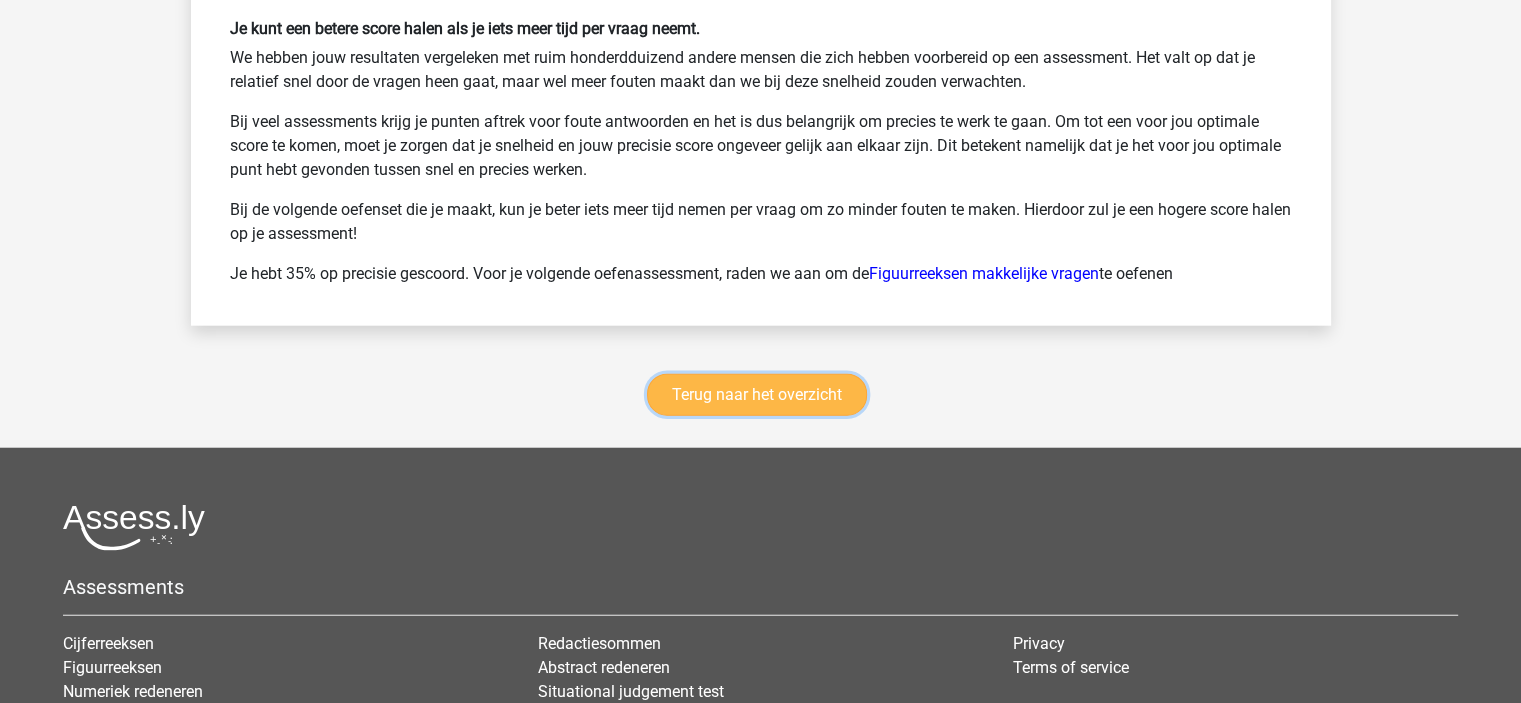 click on "Terug naar het overzicht" at bounding box center [757, 395] 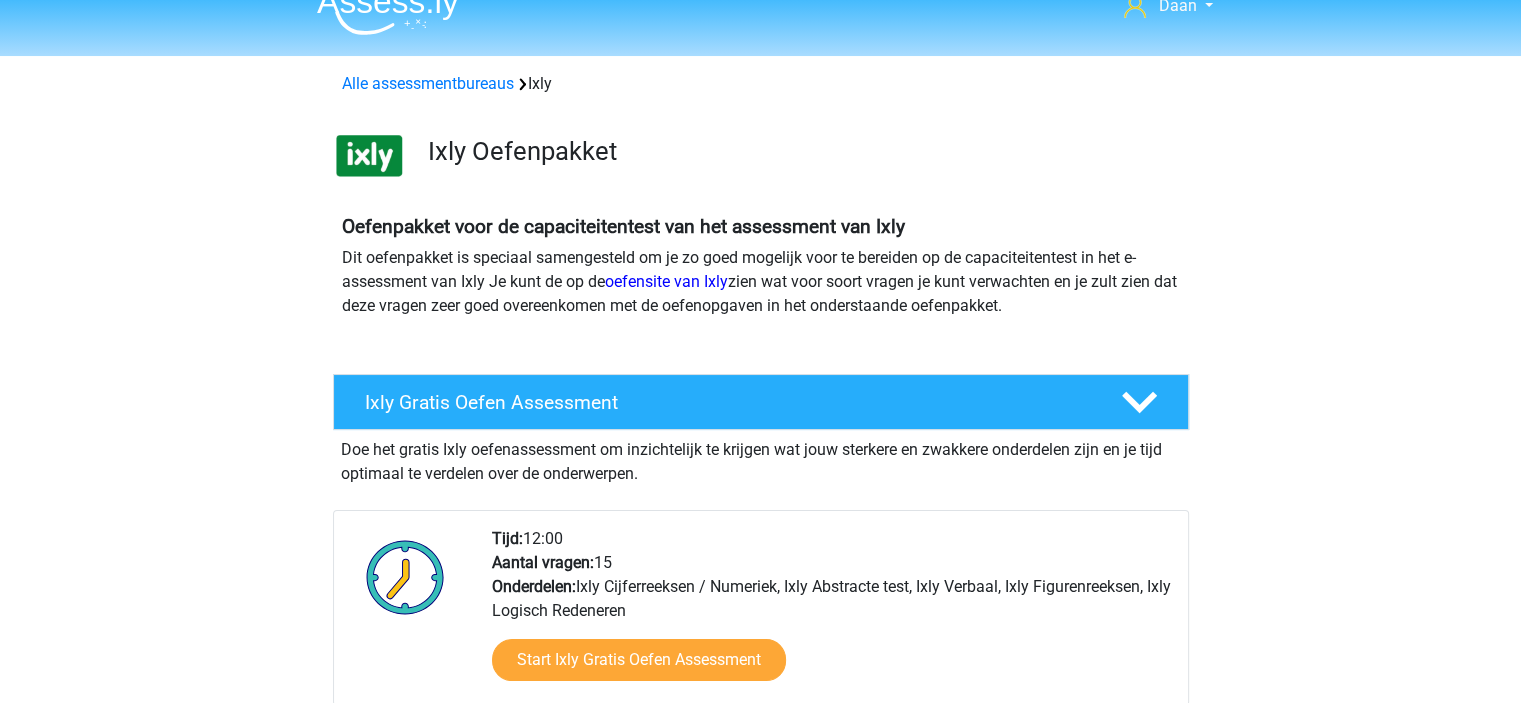 scroll, scrollTop: 0, scrollLeft: 0, axis: both 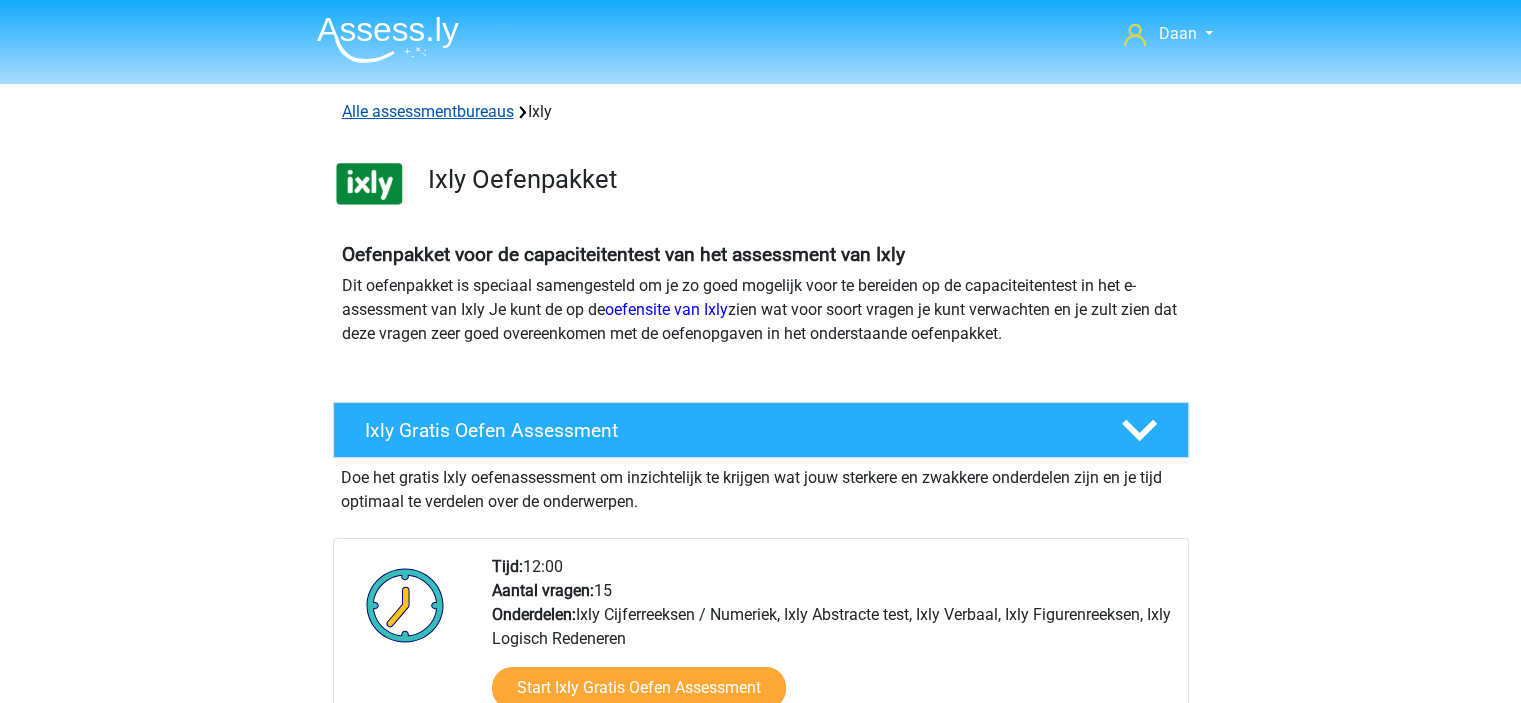 click on "Alle assessmentbureaus" at bounding box center (428, 111) 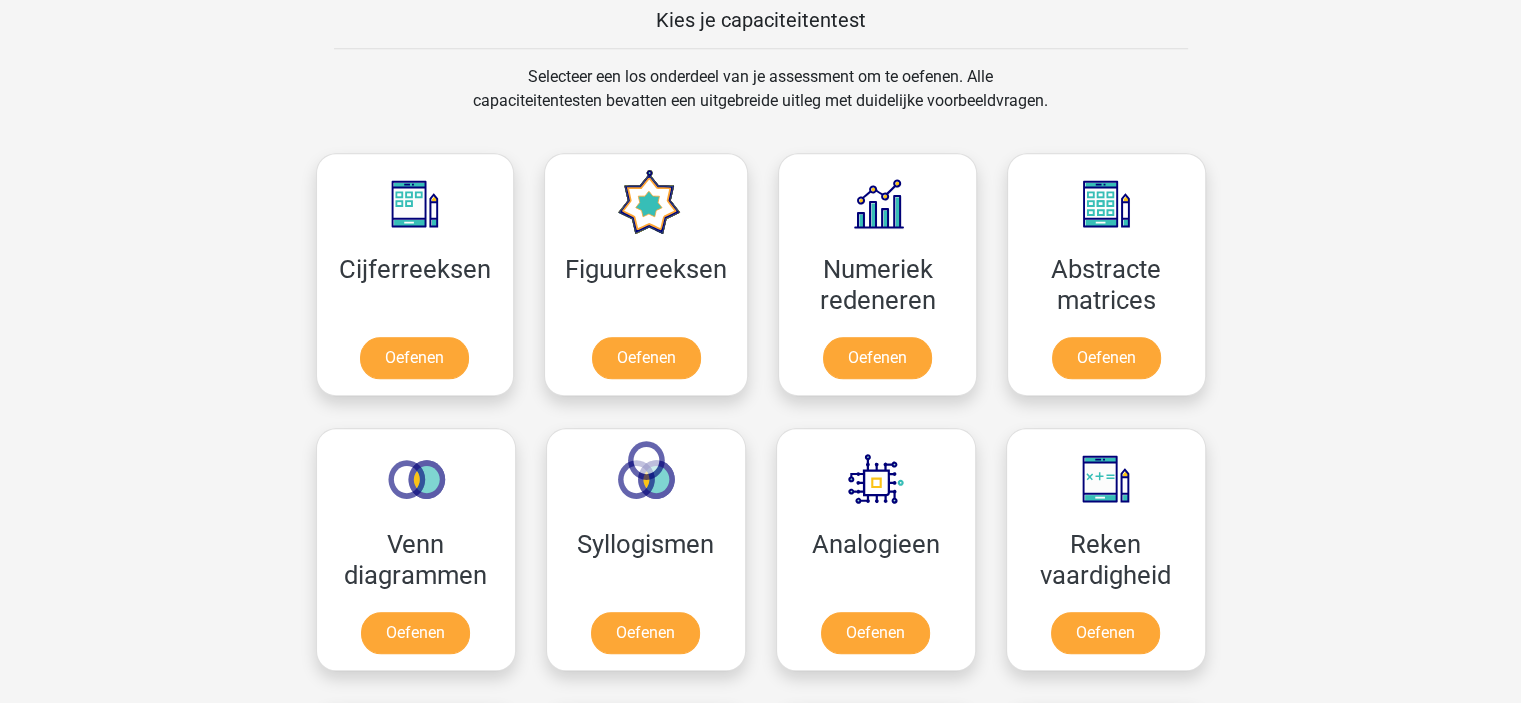 scroll, scrollTop: 1418, scrollLeft: 0, axis: vertical 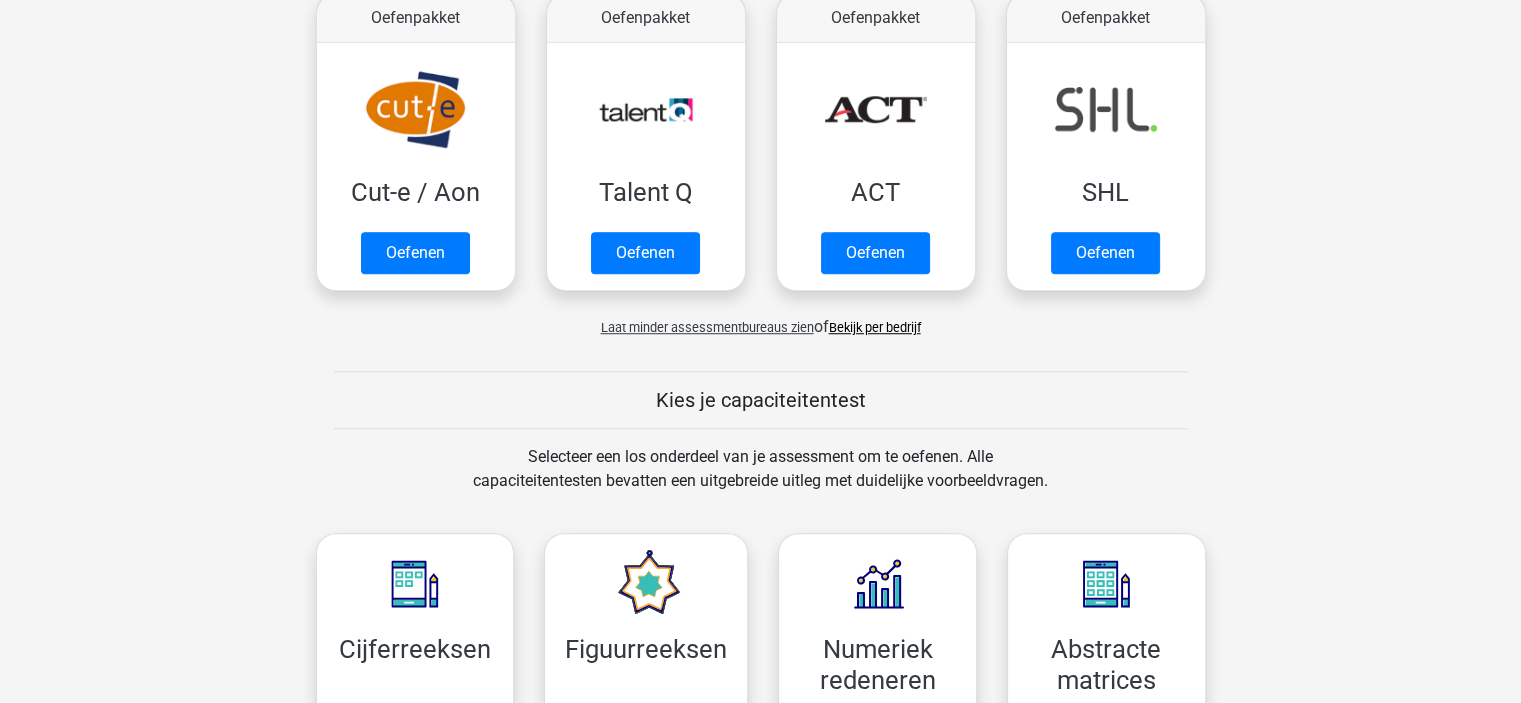 click on "Bekijk per bedrijf" at bounding box center (875, 327) 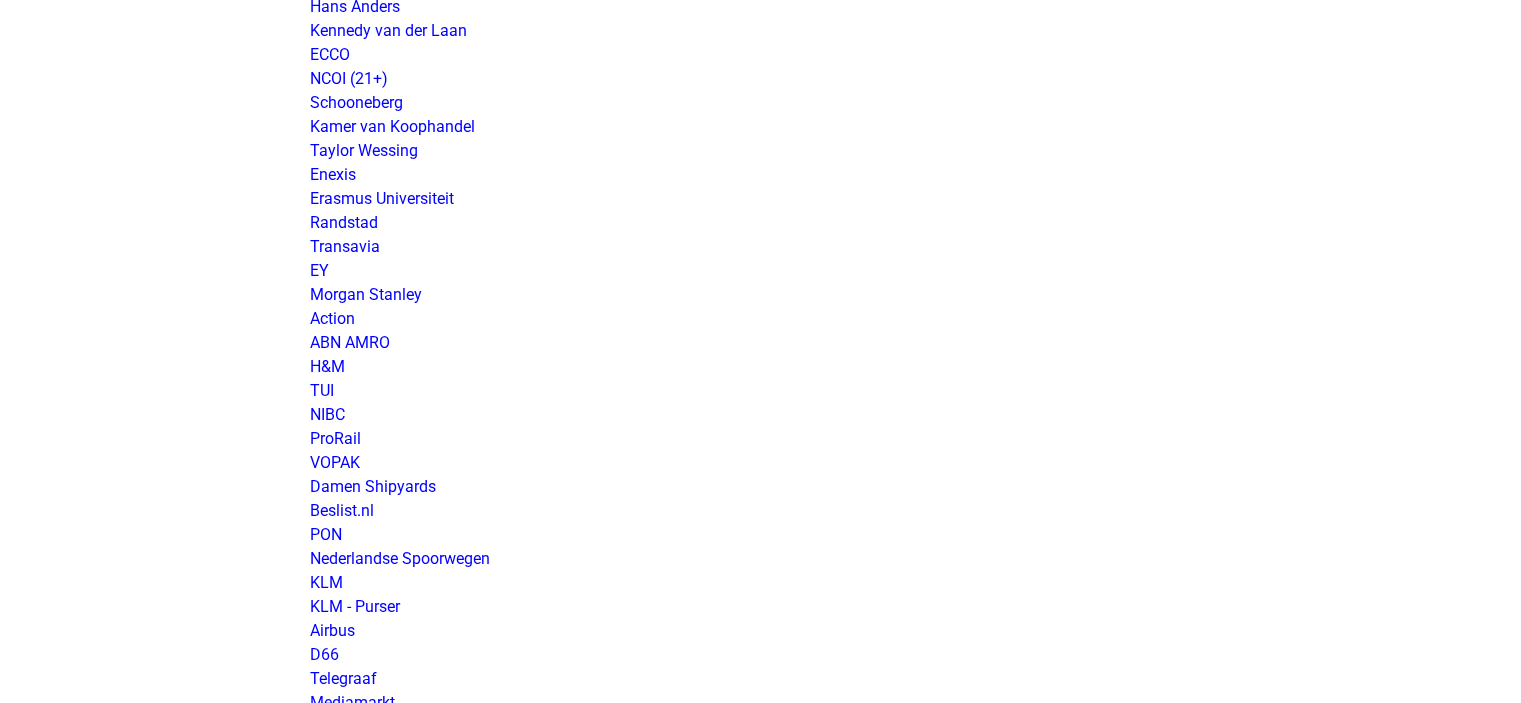 scroll, scrollTop: 1600, scrollLeft: 0, axis: vertical 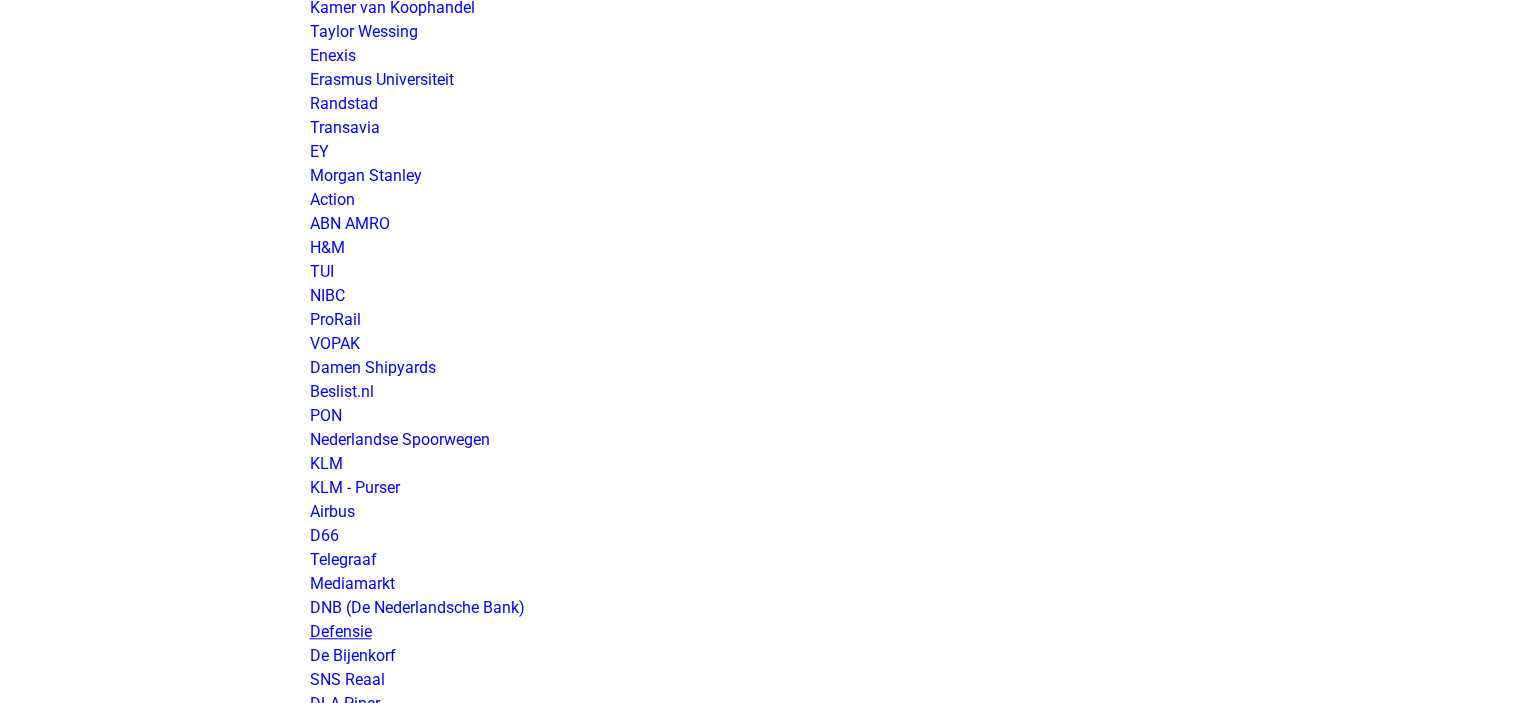 click on "Defensie" at bounding box center (341, 631) 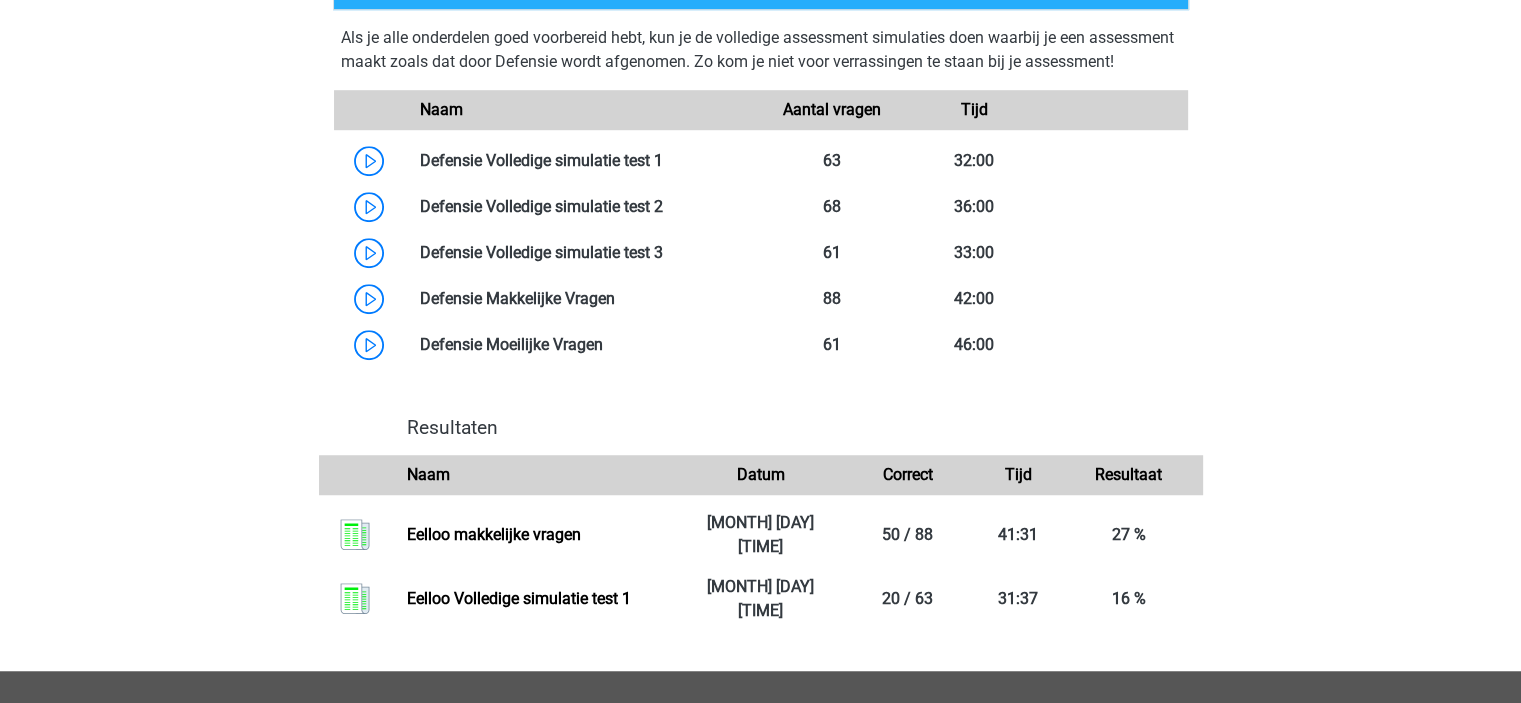 scroll, scrollTop: 1500, scrollLeft: 0, axis: vertical 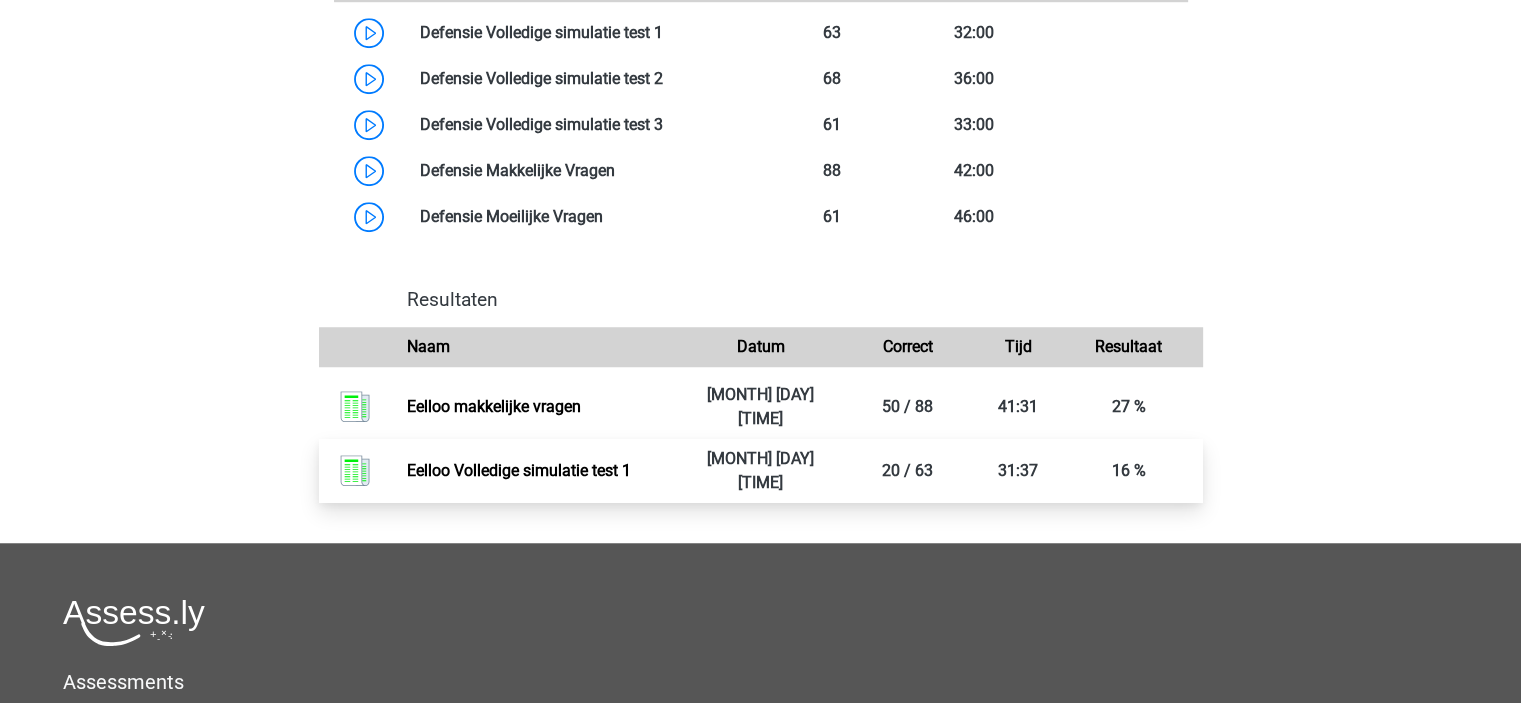 click on "Eelloo Volledige simulatie test 1" at bounding box center [519, 470] 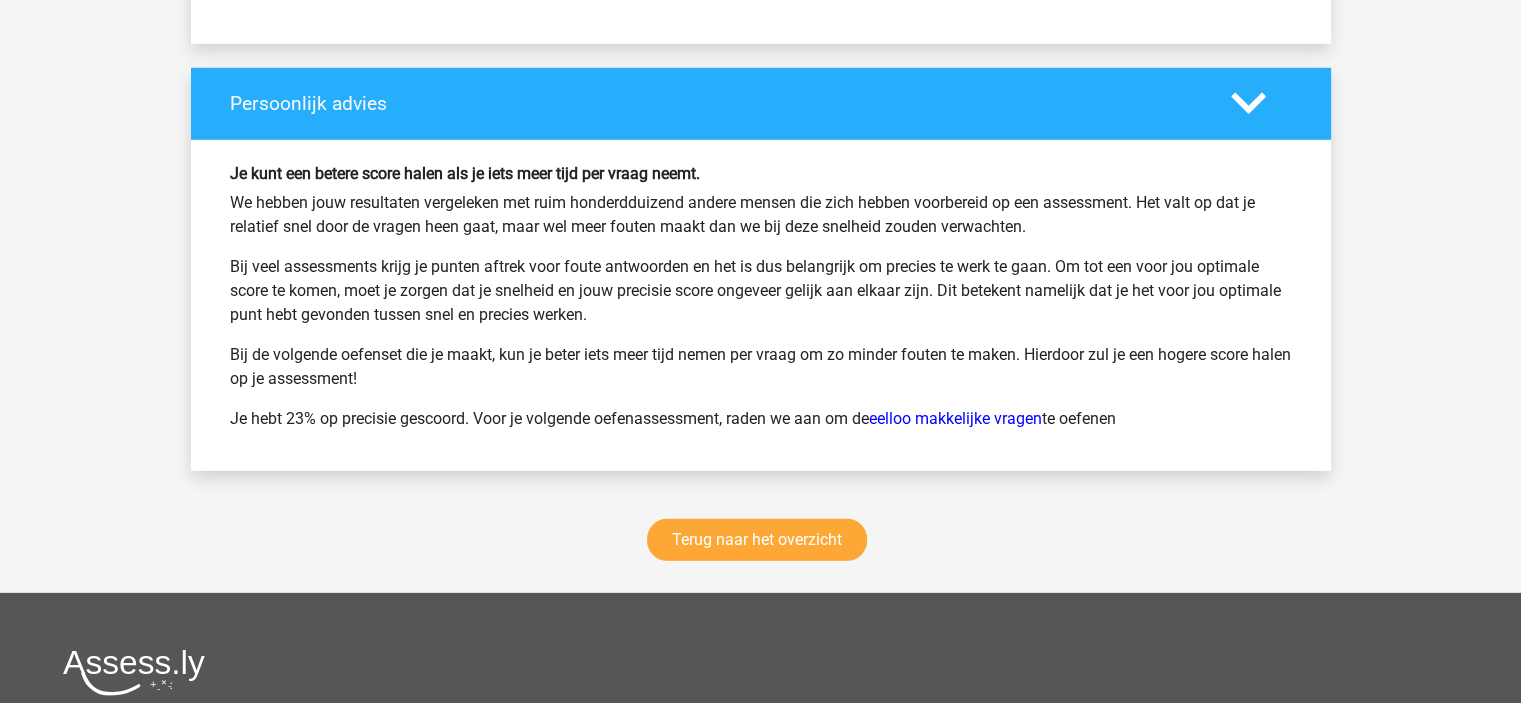 scroll, scrollTop: 6100, scrollLeft: 0, axis: vertical 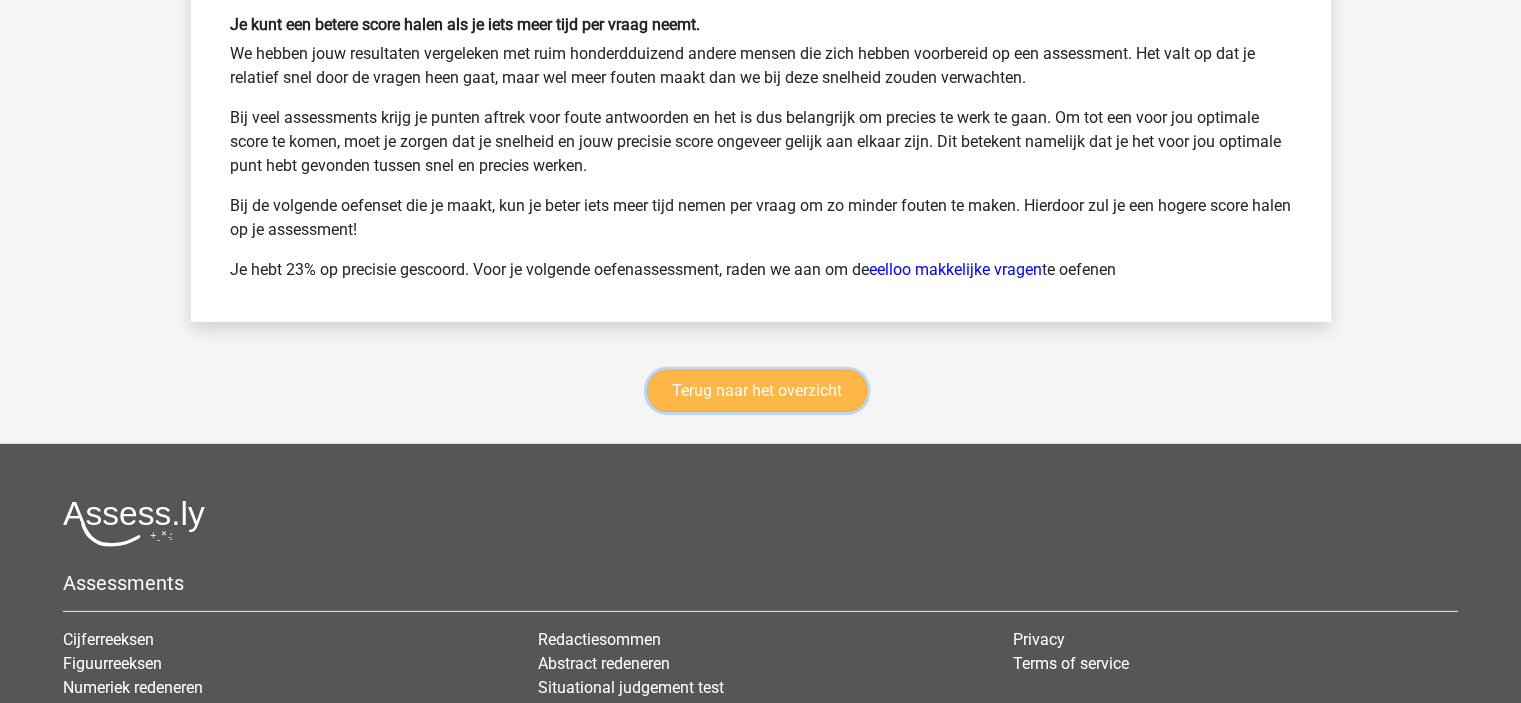 click on "Terug naar het overzicht" at bounding box center [757, 391] 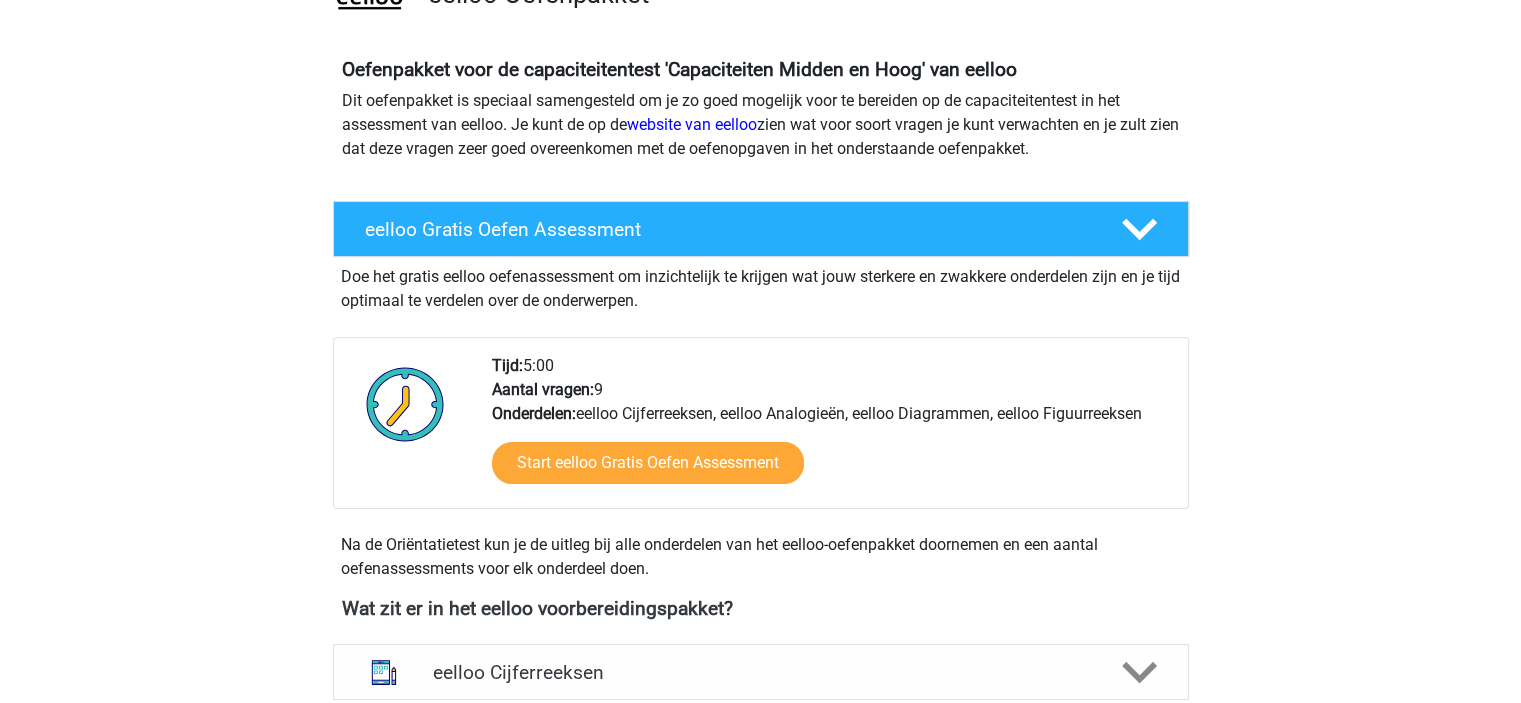 scroll, scrollTop: 0, scrollLeft: 0, axis: both 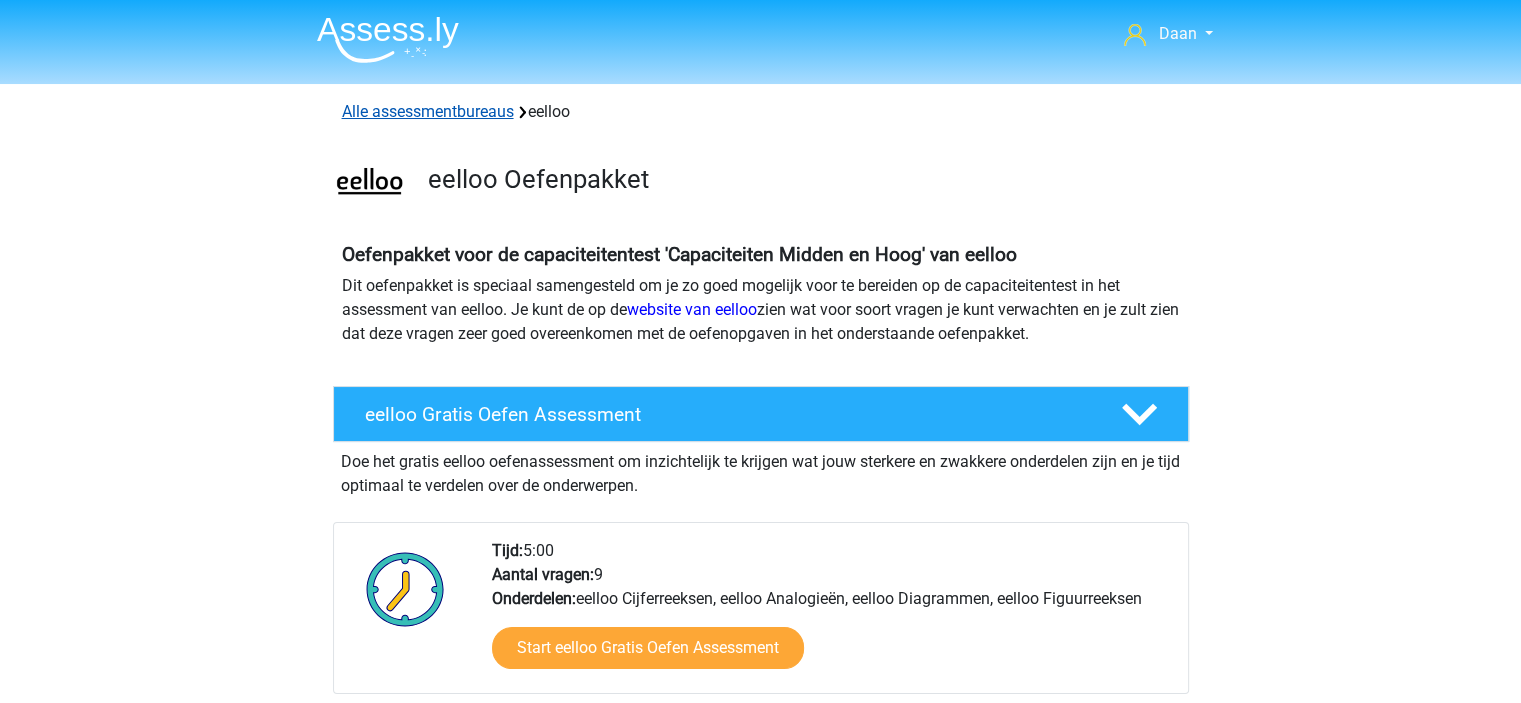 click on "Alle assessmentbureaus" at bounding box center (428, 111) 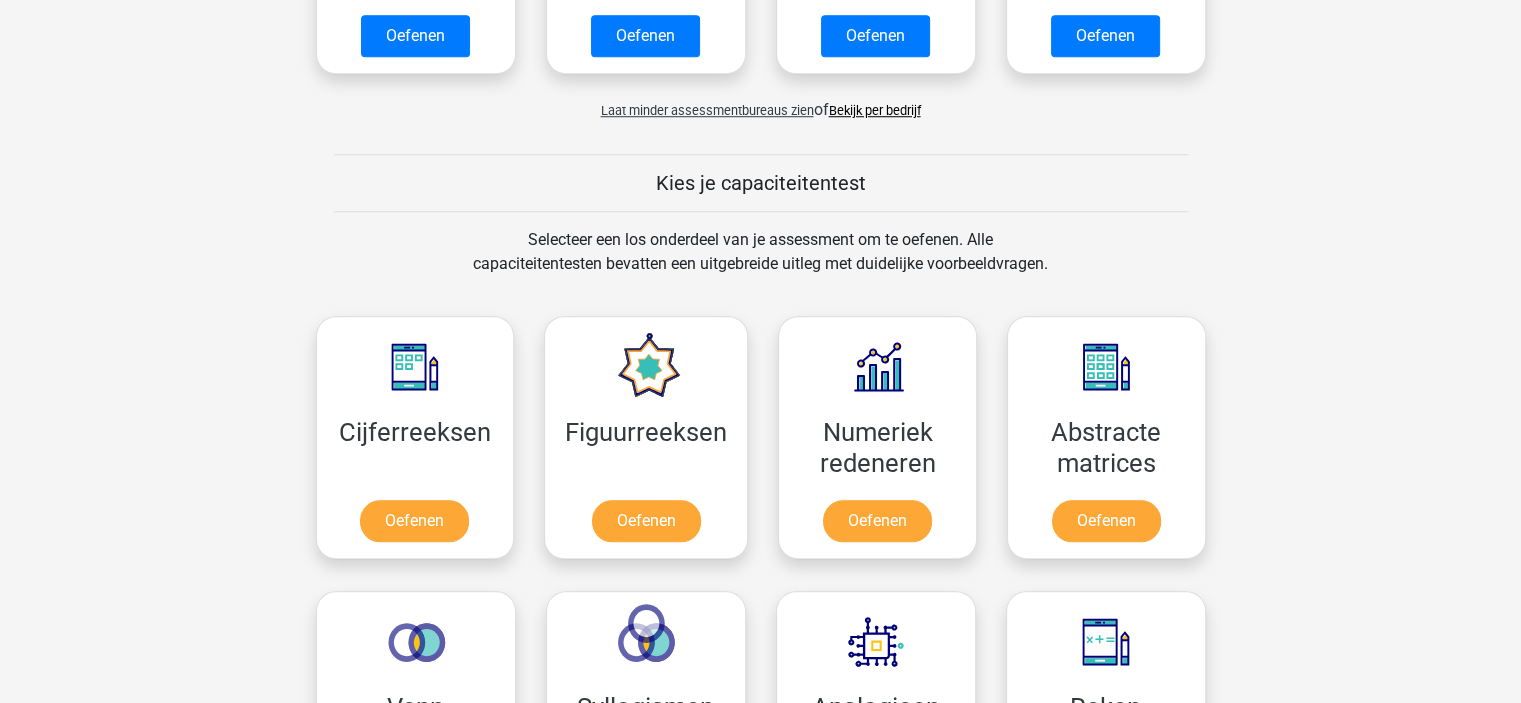 scroll, scrollTop: 1518, scrollLeft: 0, axis: vertical 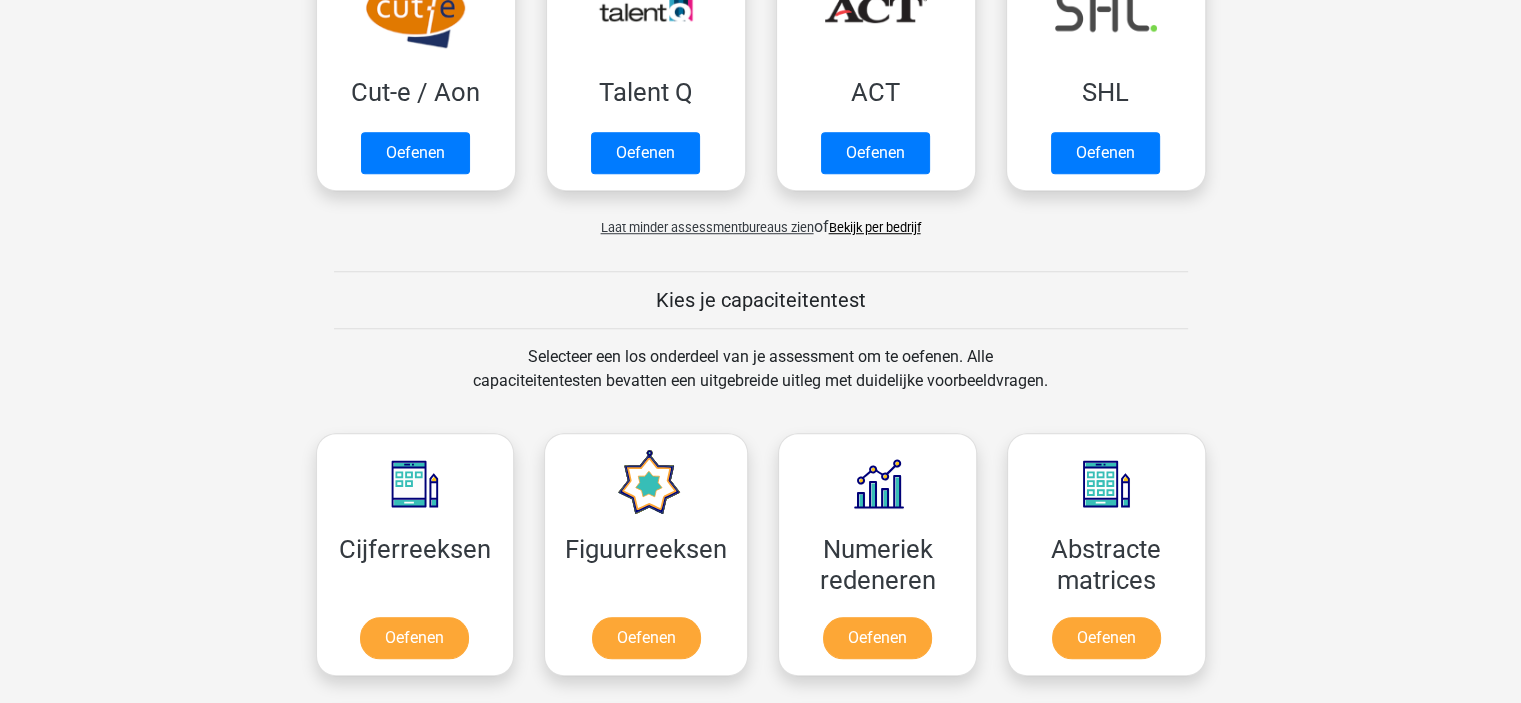 click on "Bekijk per bedrijf" at bounding box center (875, 227) 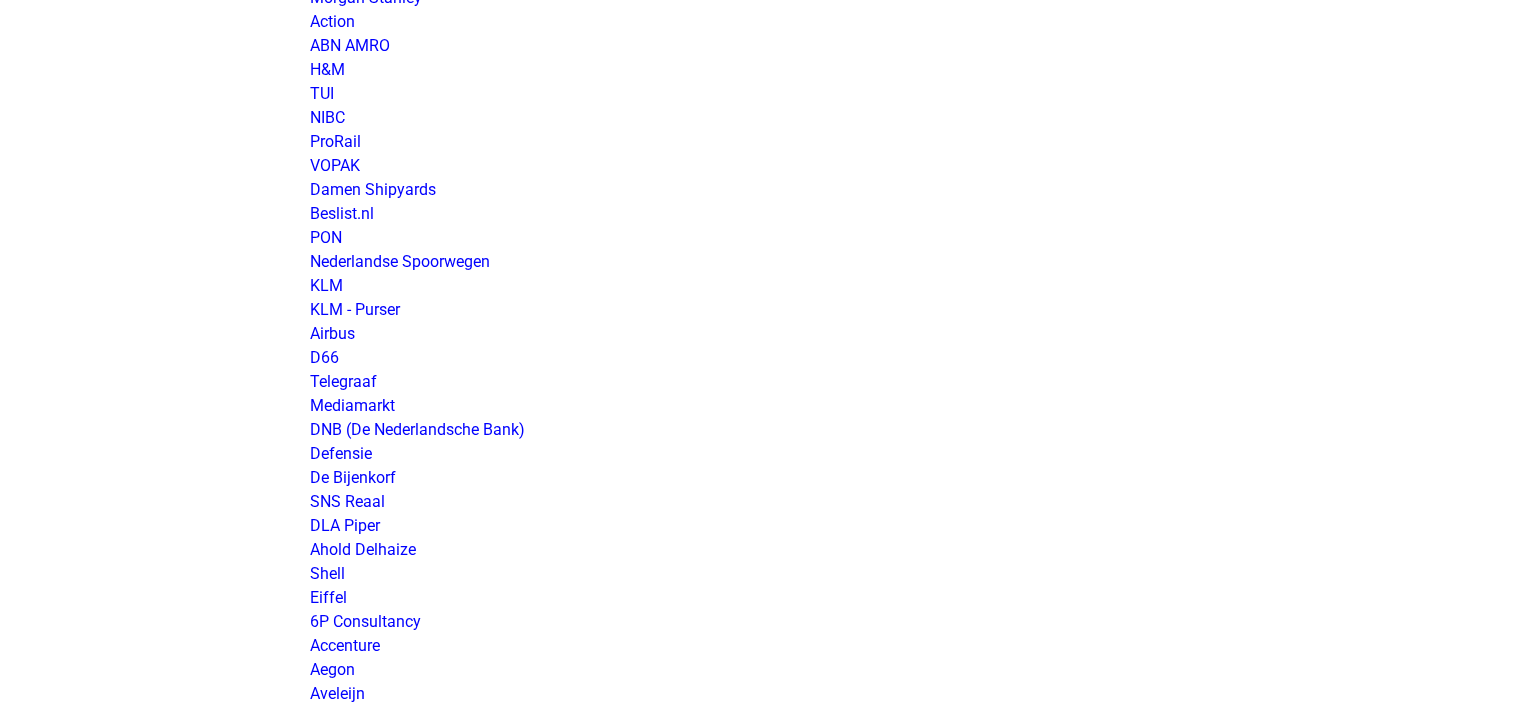 scroll, scrollTop: 1900, scrollLeft: 0, axis: vertical 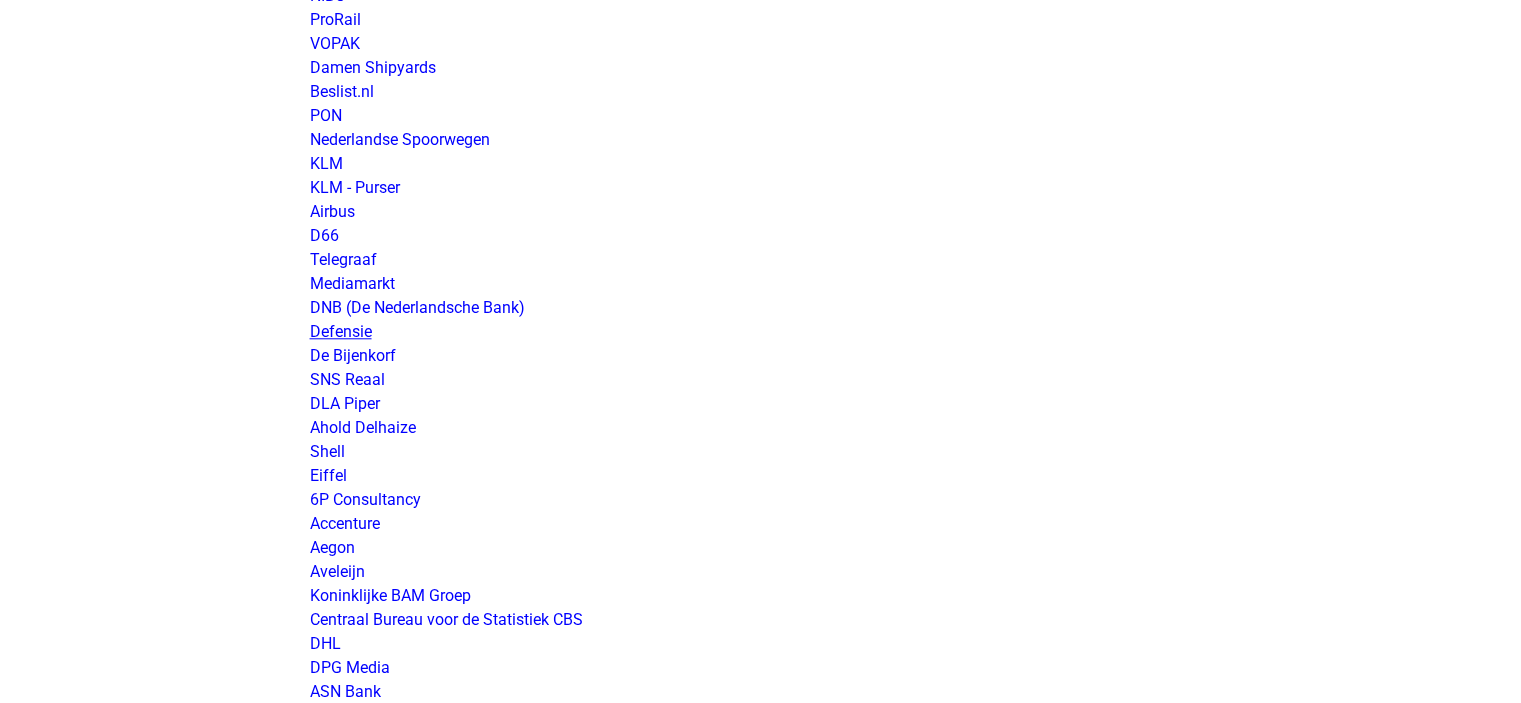 click on "Defensie" at bounding box center [341, 331] 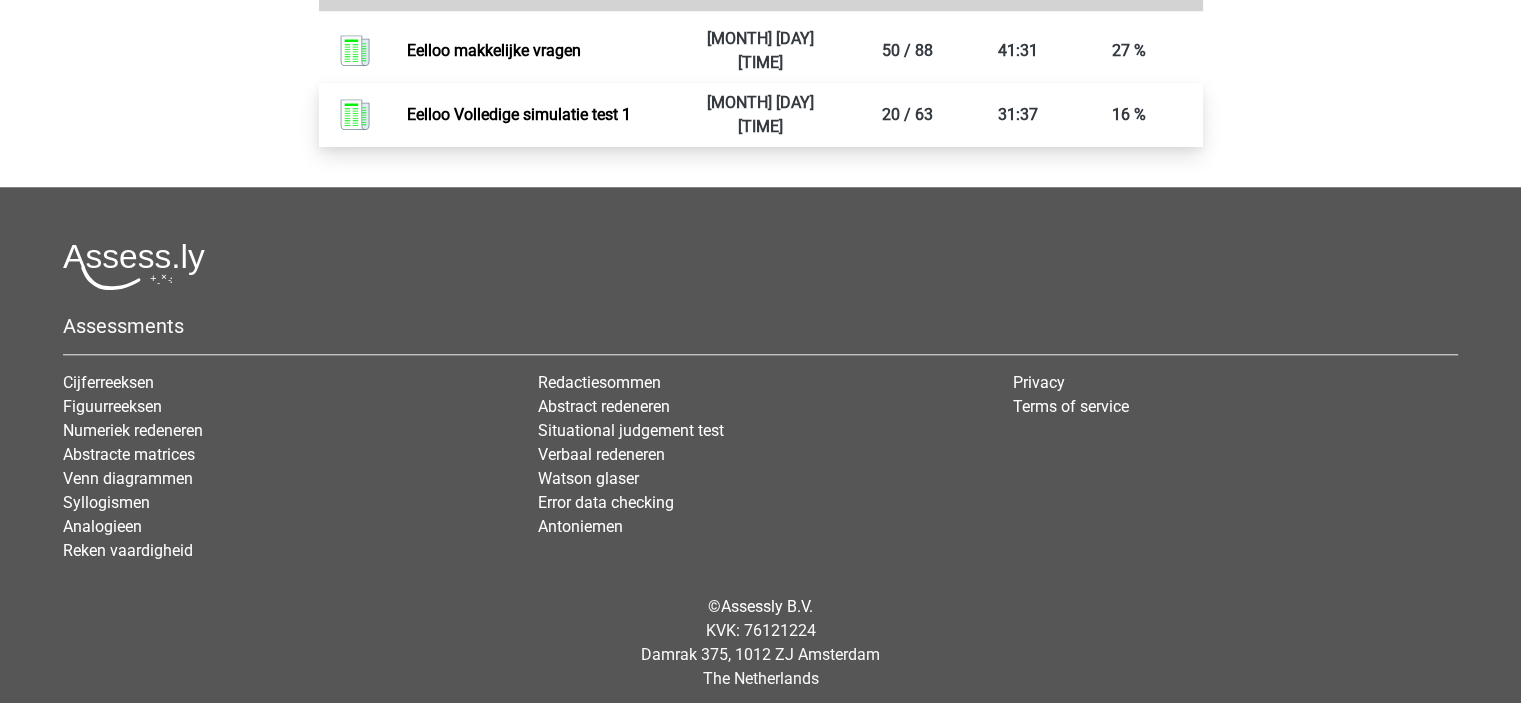 scroll, scrollTop: 1156, scrollLeft: 0, axis: vertical 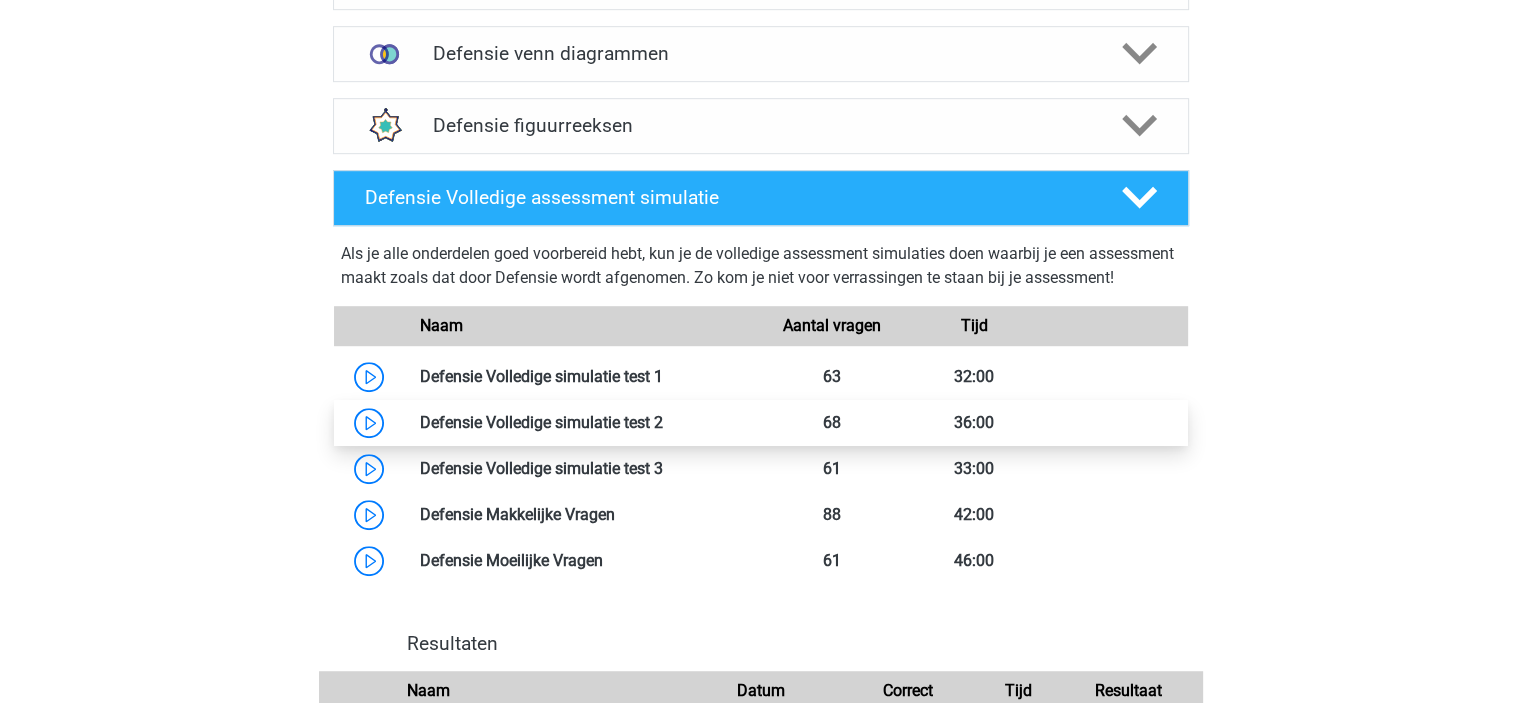 click at bounding box center [663, 422] 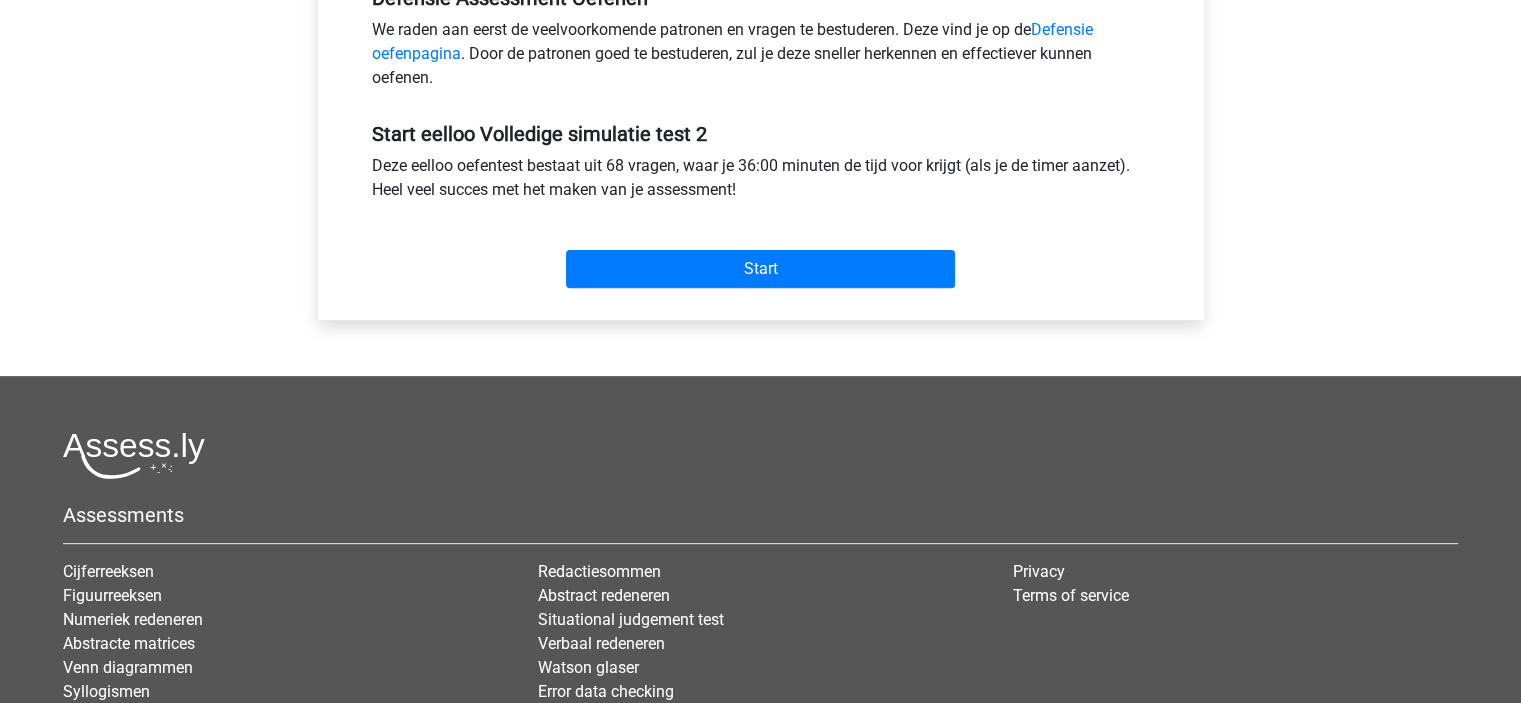 scroll, scrollTop: 400, scrollLeft: 0, axis: vertical 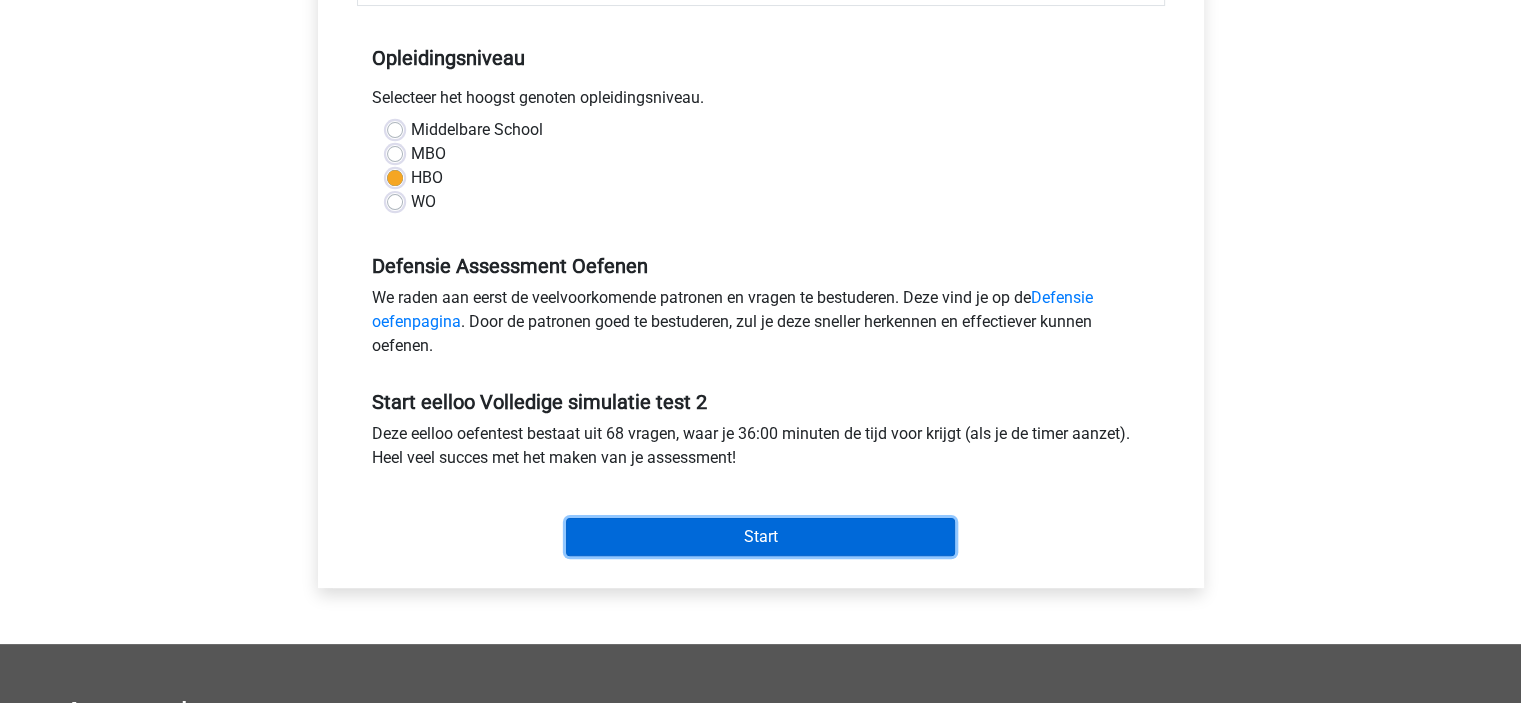 click on "Start" at bounding box center (760, 537) 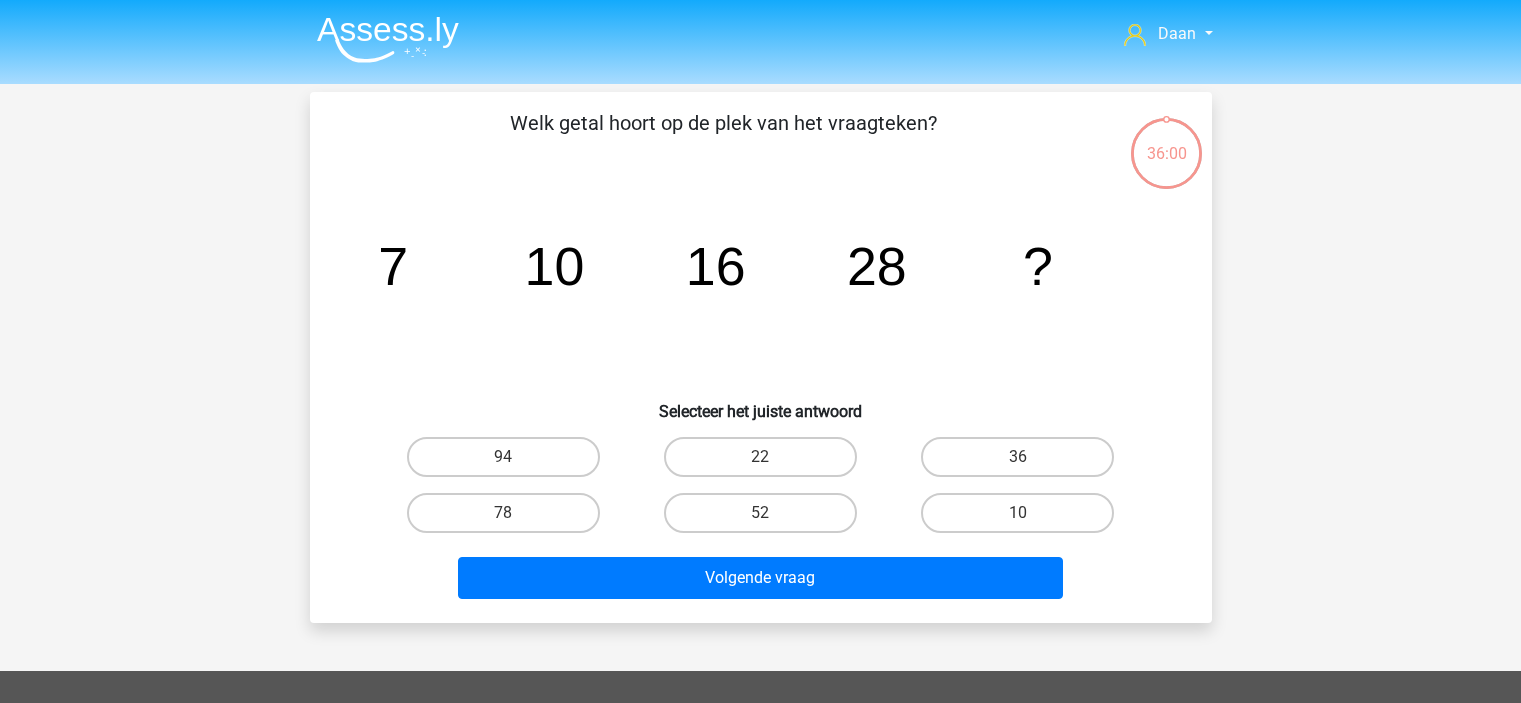 scroll, scrollTop: 0, scrollLeft: 0, axis: both 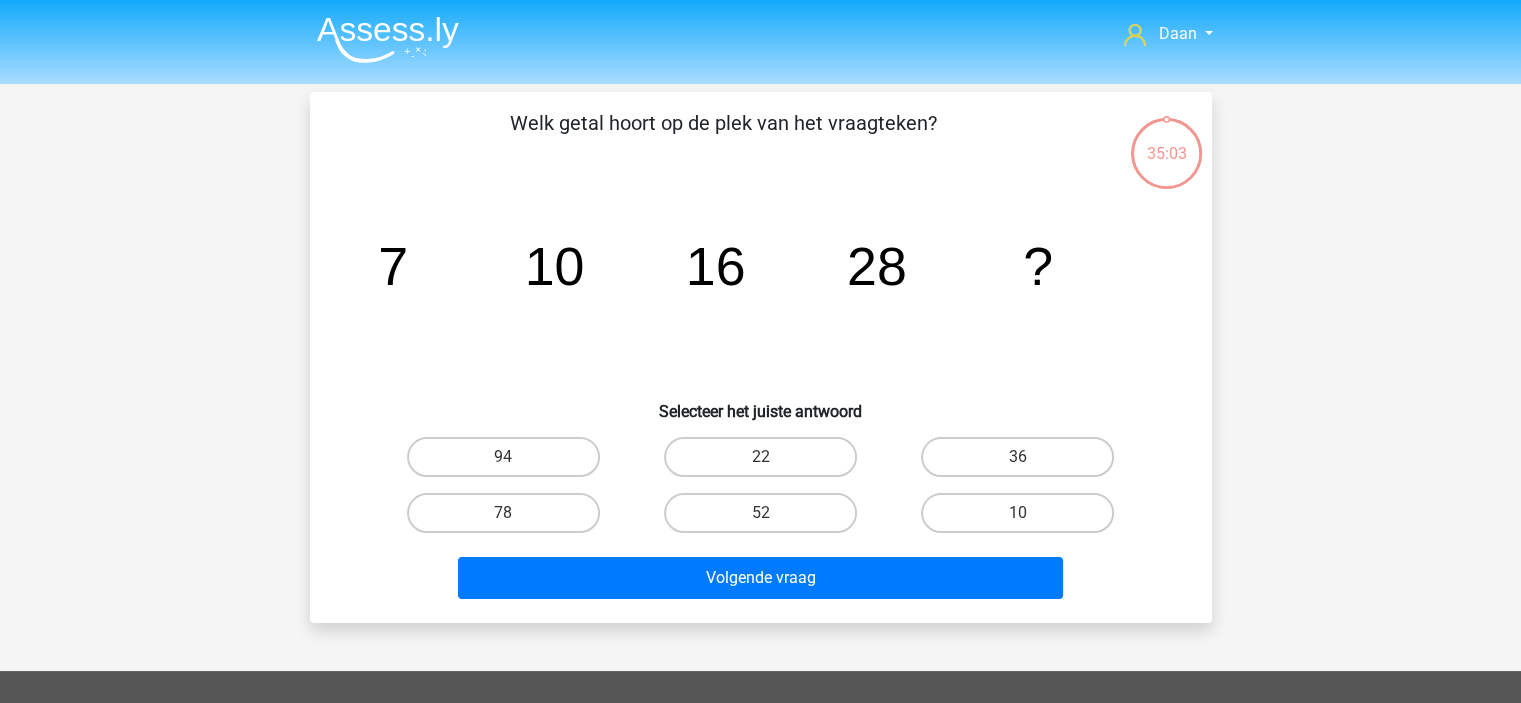 click on "52" at bounding box center [766, 519] 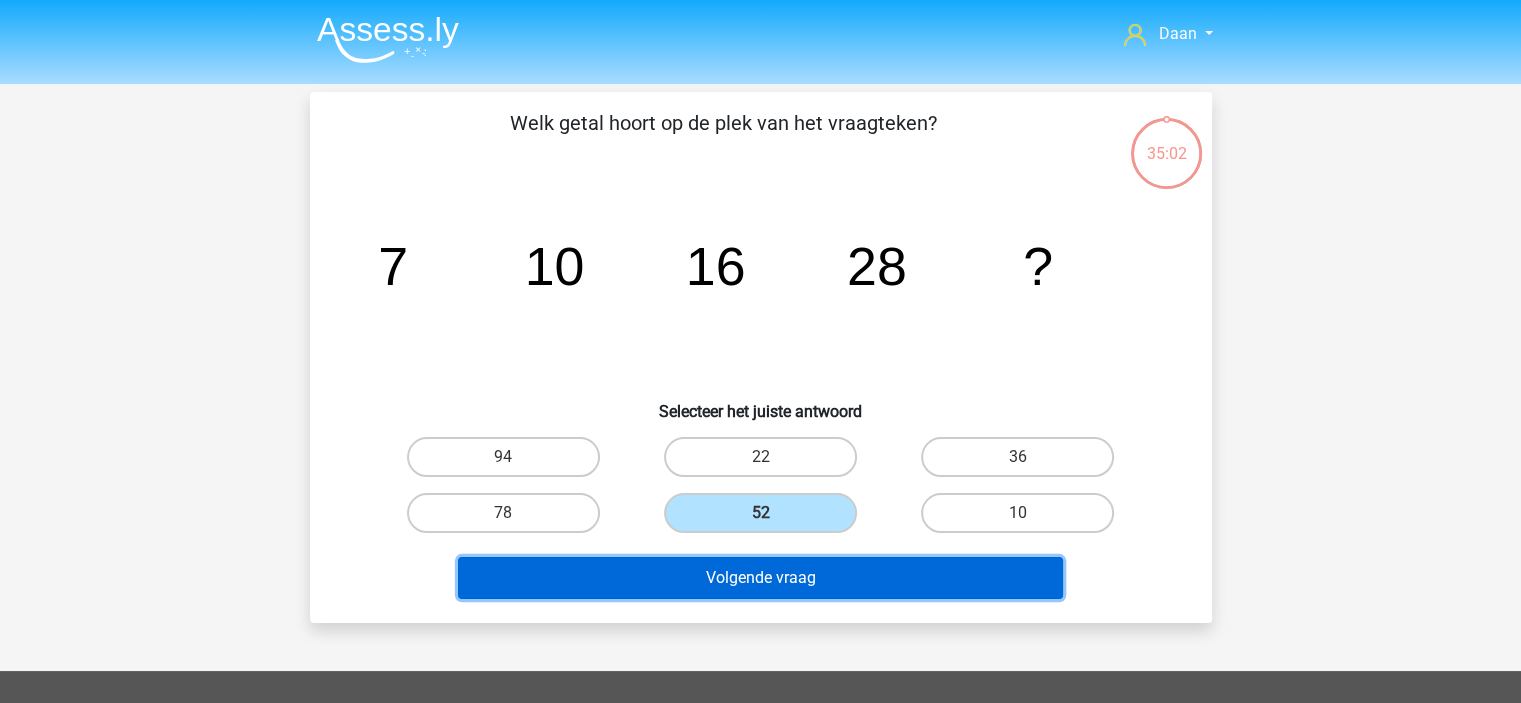 click on "Volgende vraag" at bounding box center [760, 578] 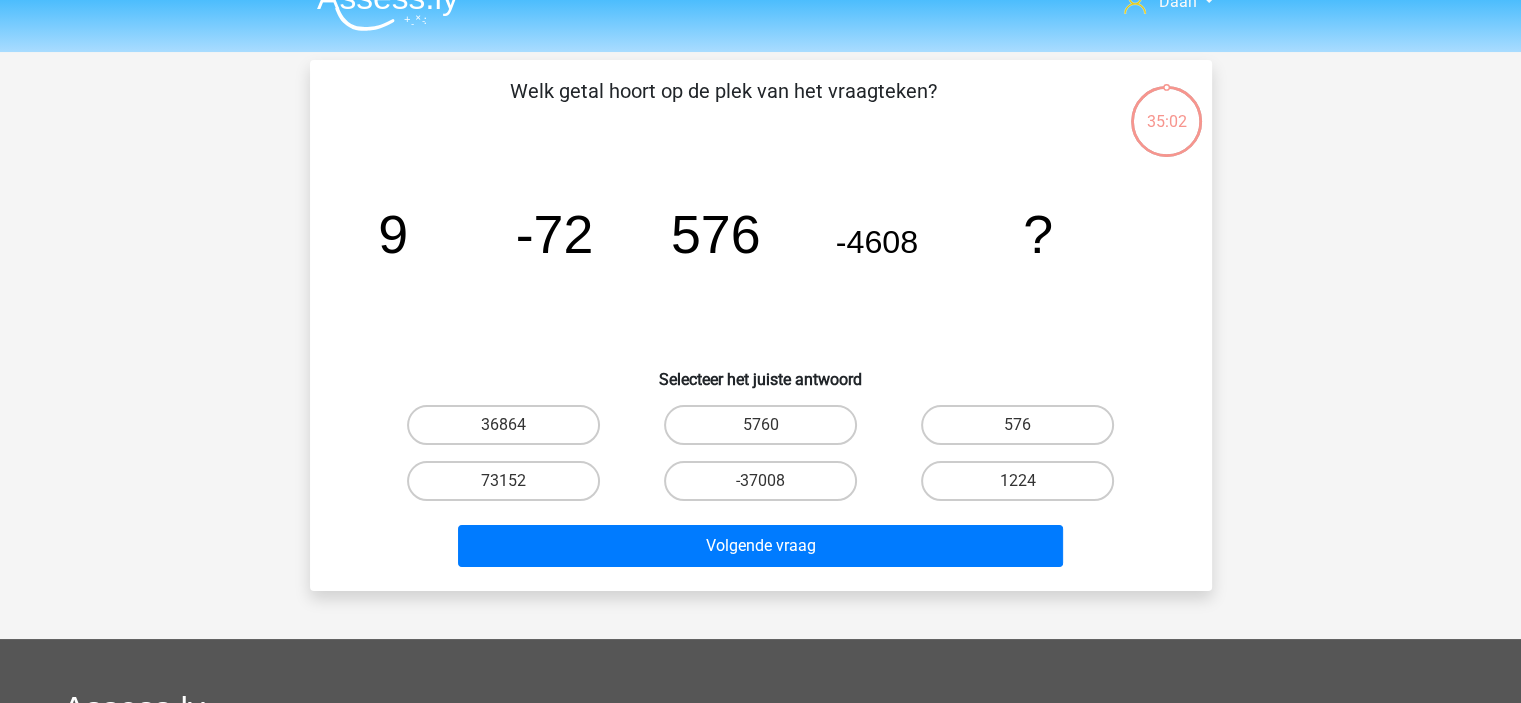 scroll, scrollTop: 0, scrollLeft: 0, axis: both 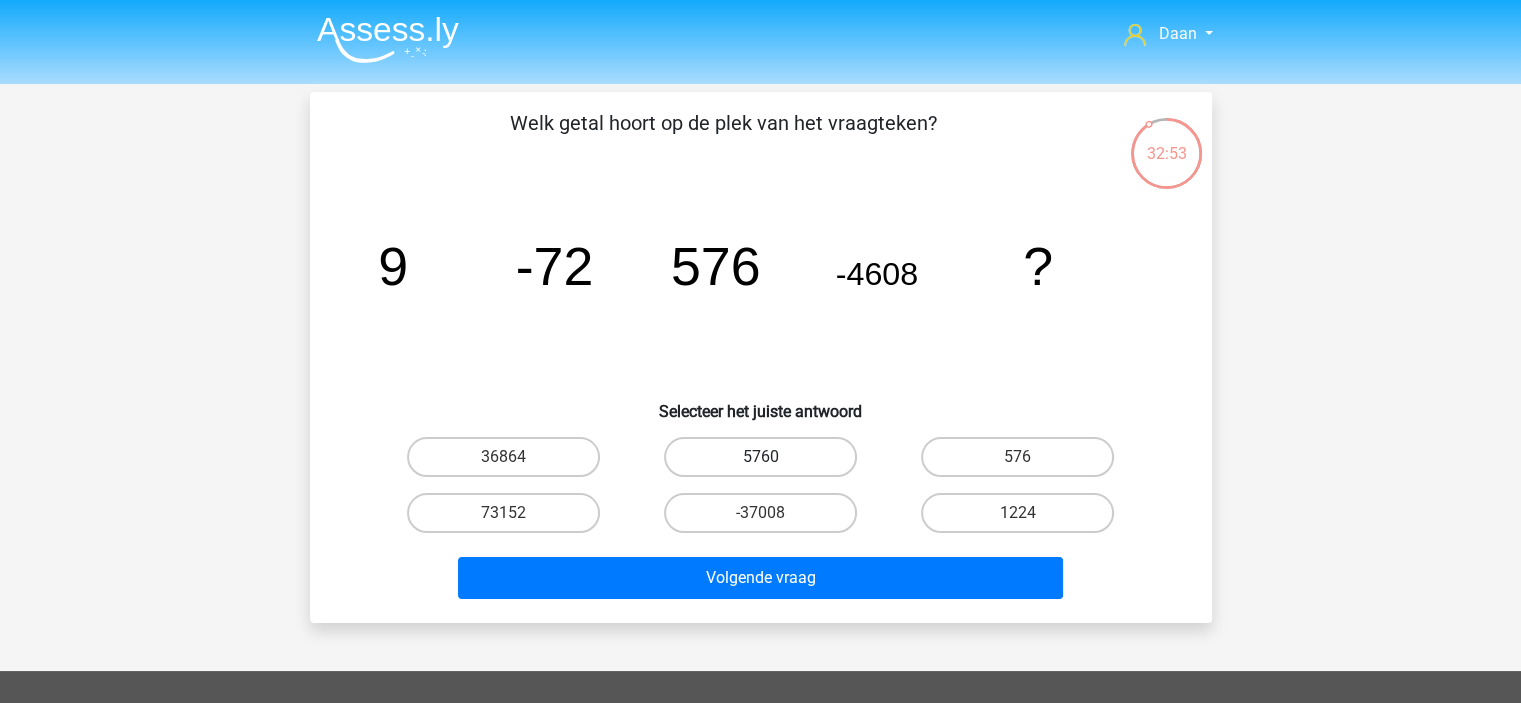 click on "5760" at bounding box center [760, 457] 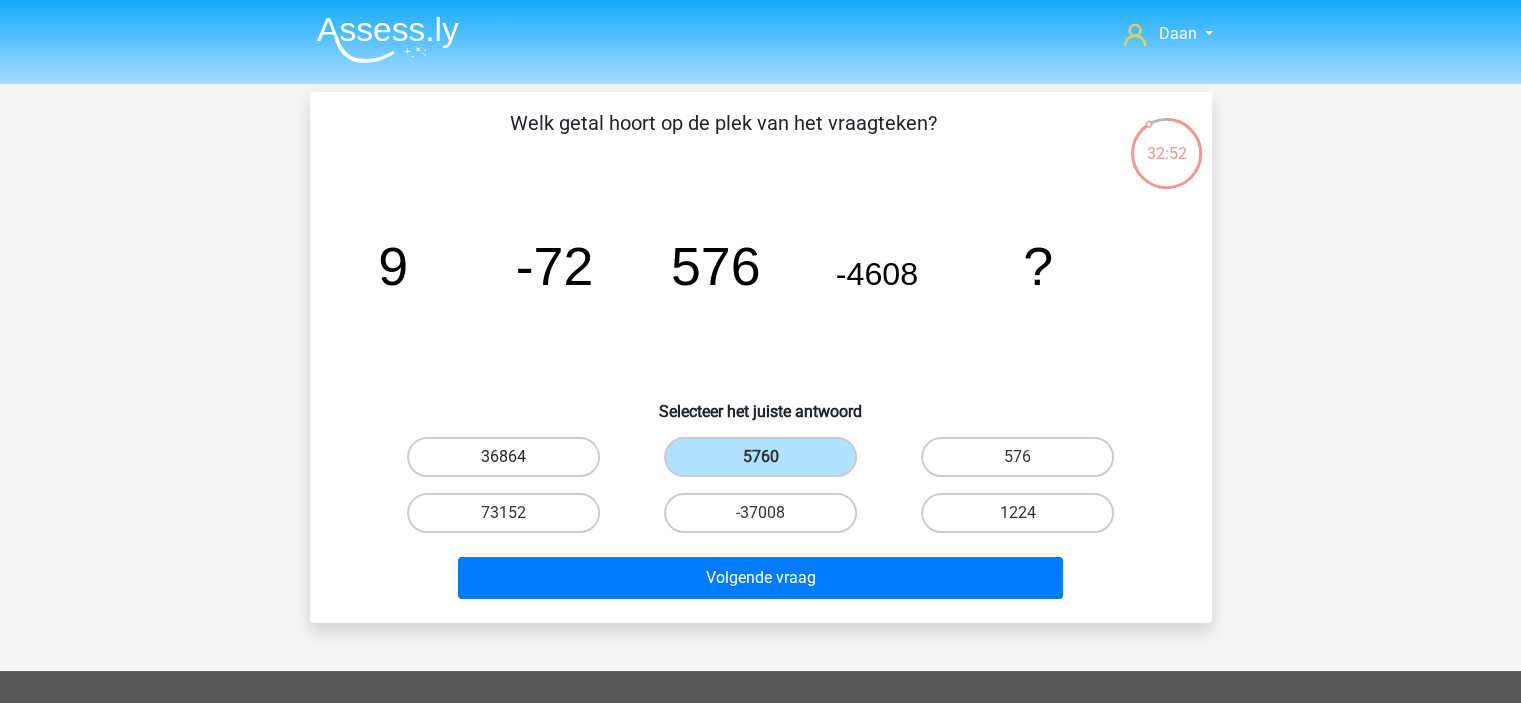 click on "36864" at bounding box center [503, 457] 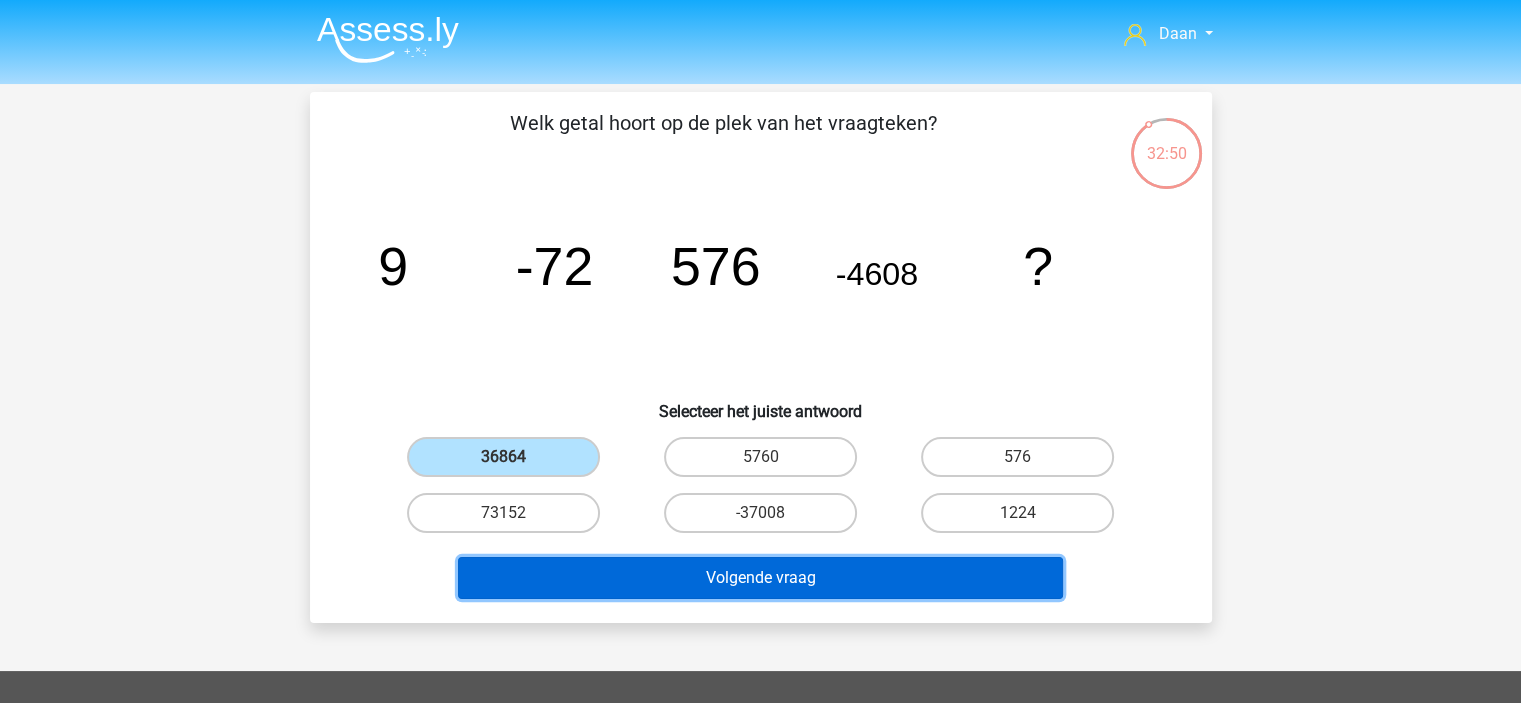 click on "Volgende vraag" at bounding box center [760, 578] 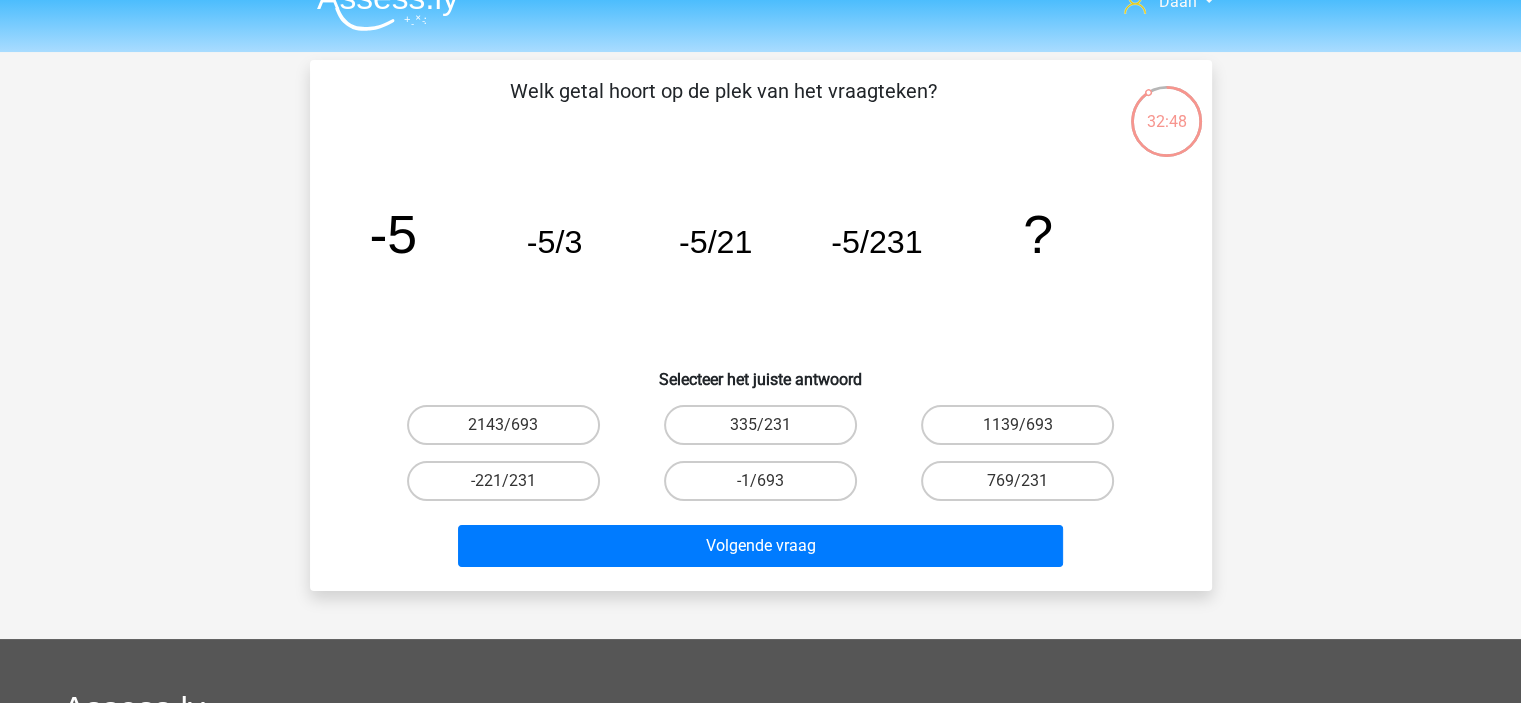 scroll, scrollTop: 0, scrollLeft: 0, axis: both 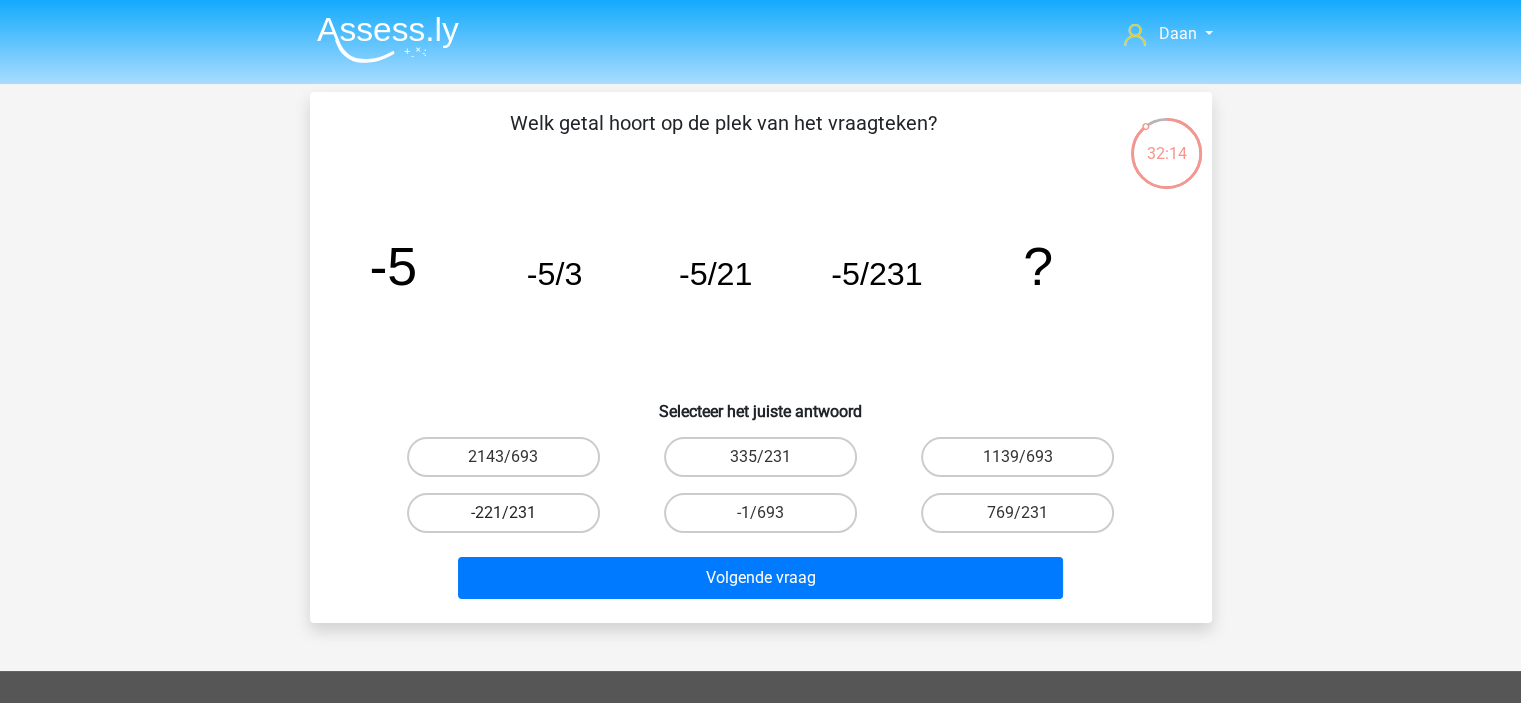 click on "-221/231" at bounding box center (503, 513) 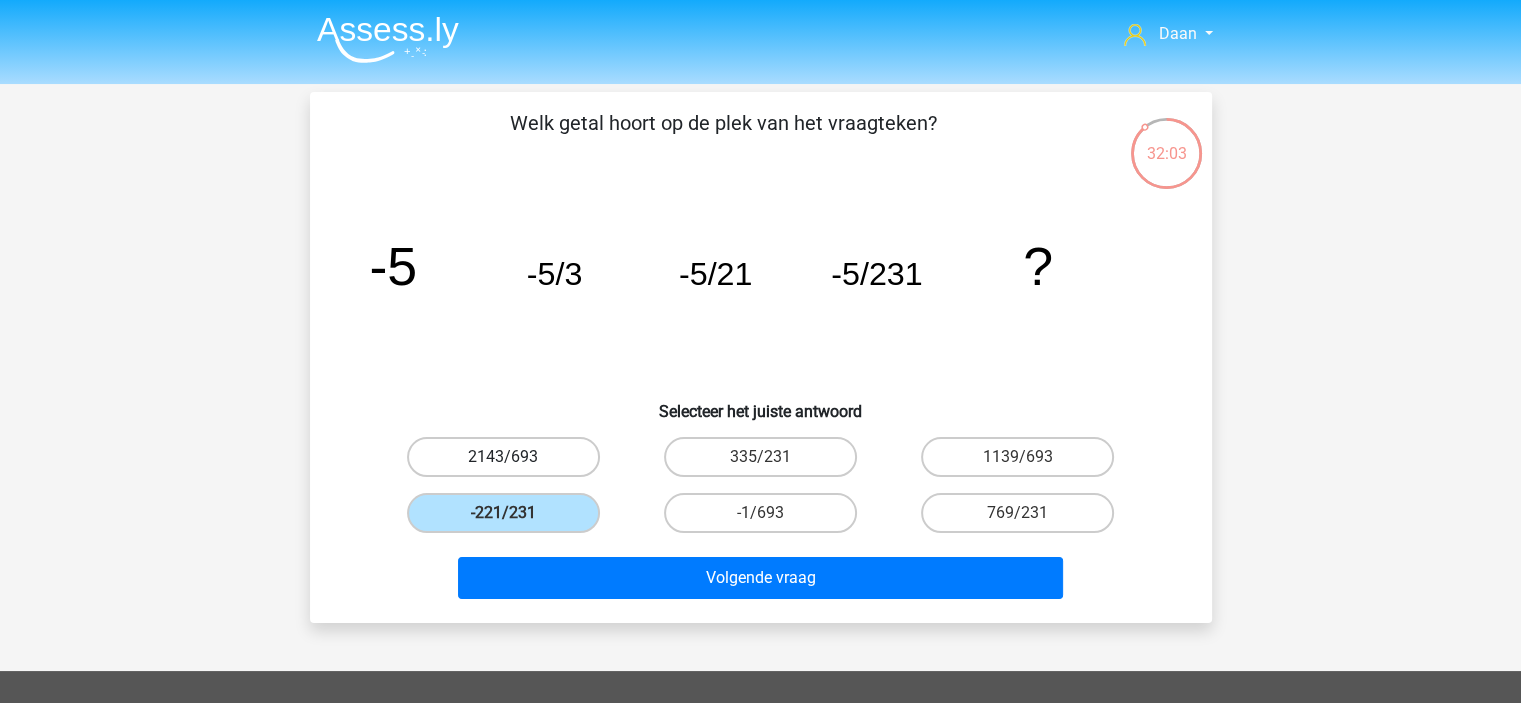 click on "2143/693" at bounding box center (503, 457) 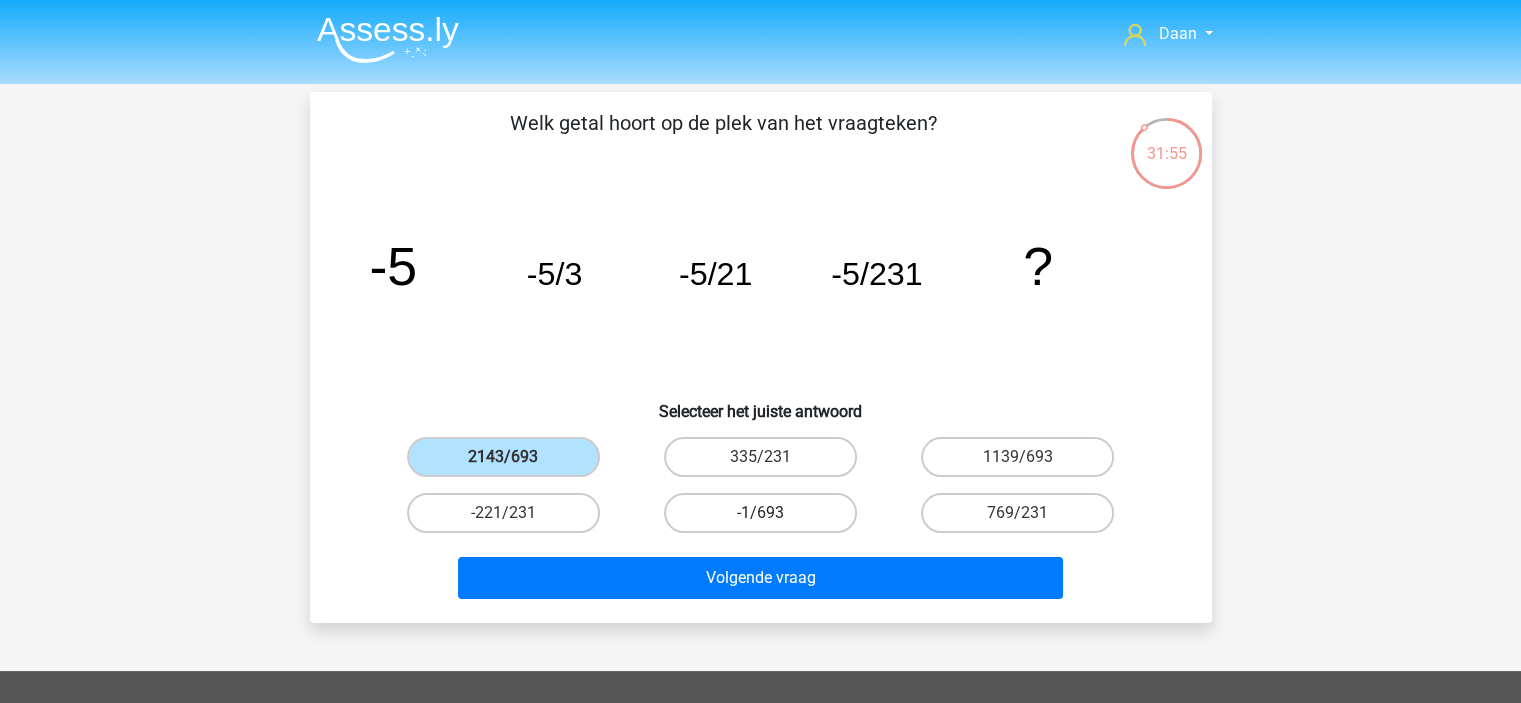 click on "-1/693" at bounding box center [760, 513] 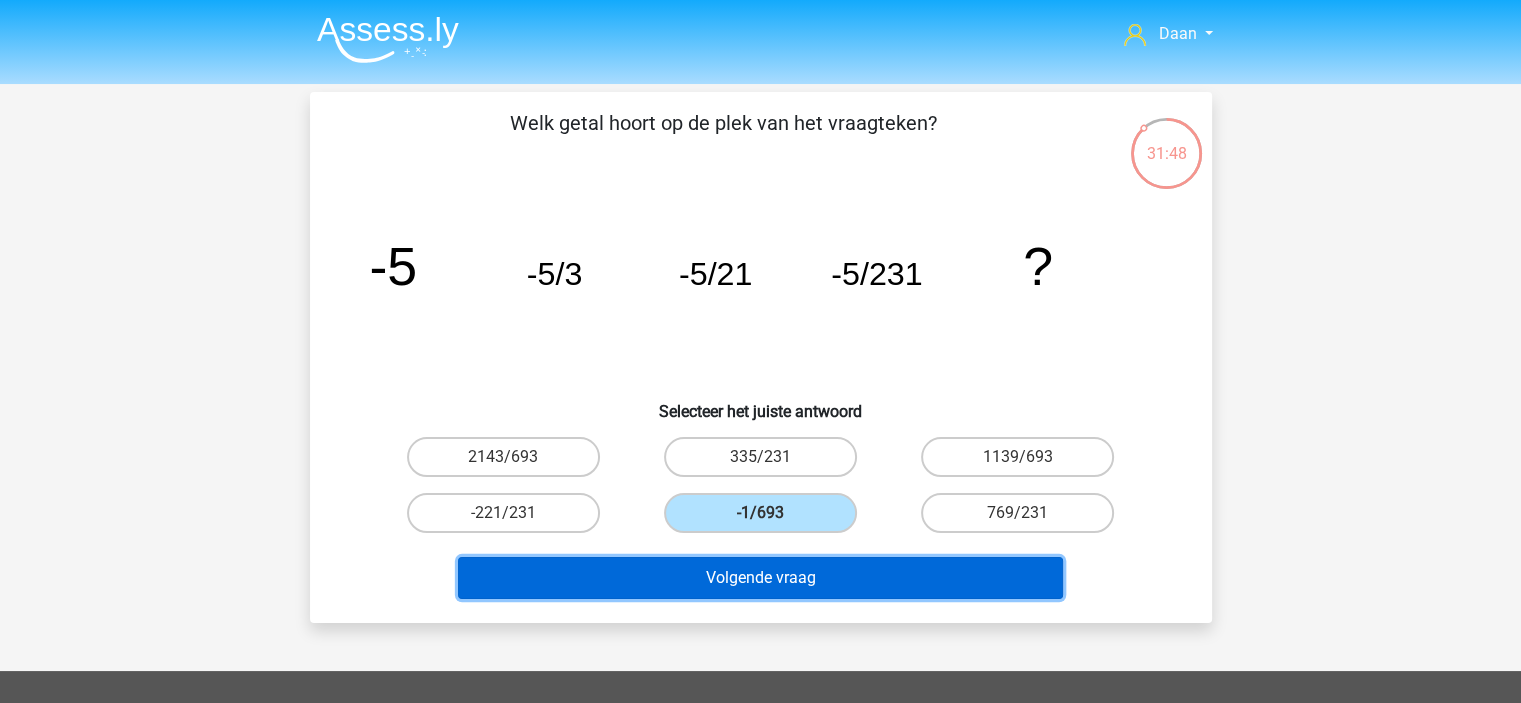 click on "Volgende vraag" at bounding box center (760, 578) 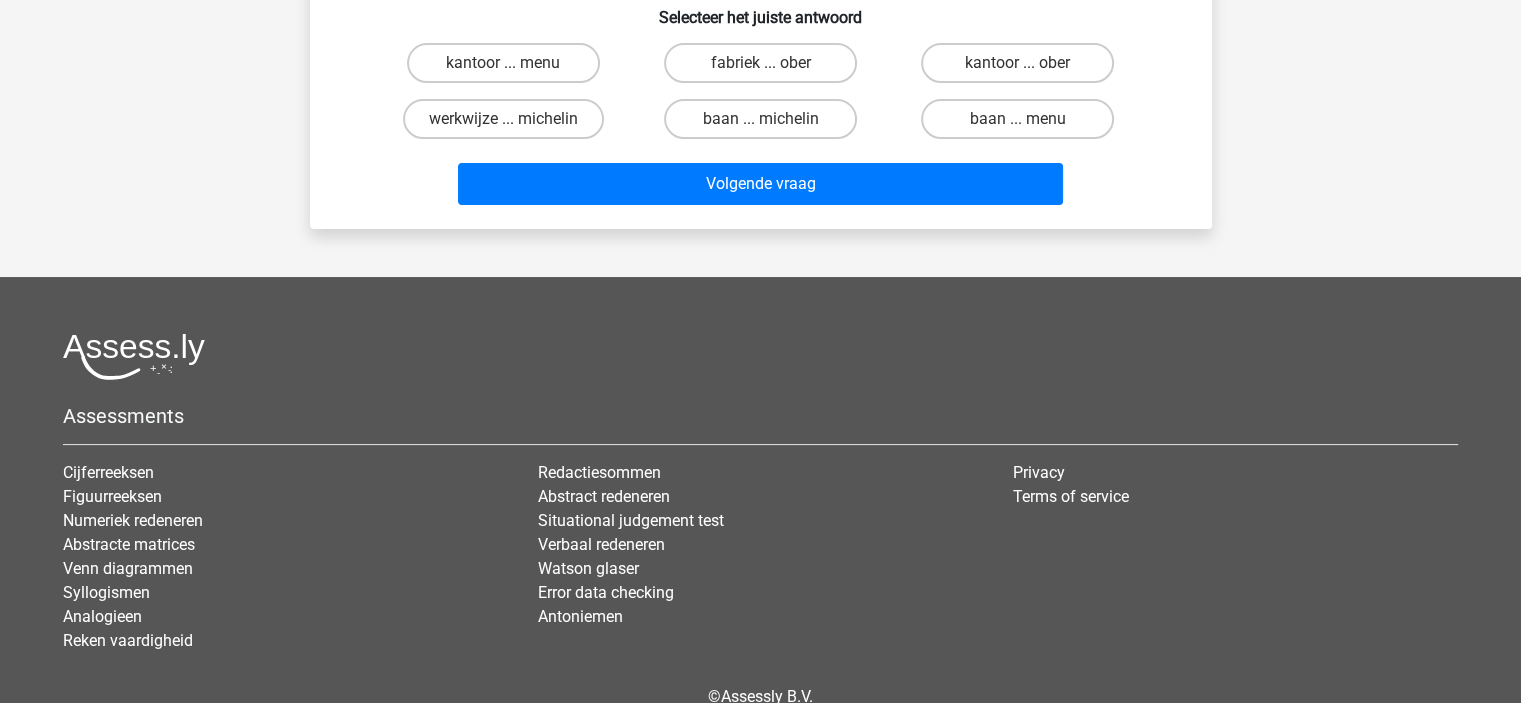 scroll, scrollTop: 0, scrollLeft: 0, axis: both 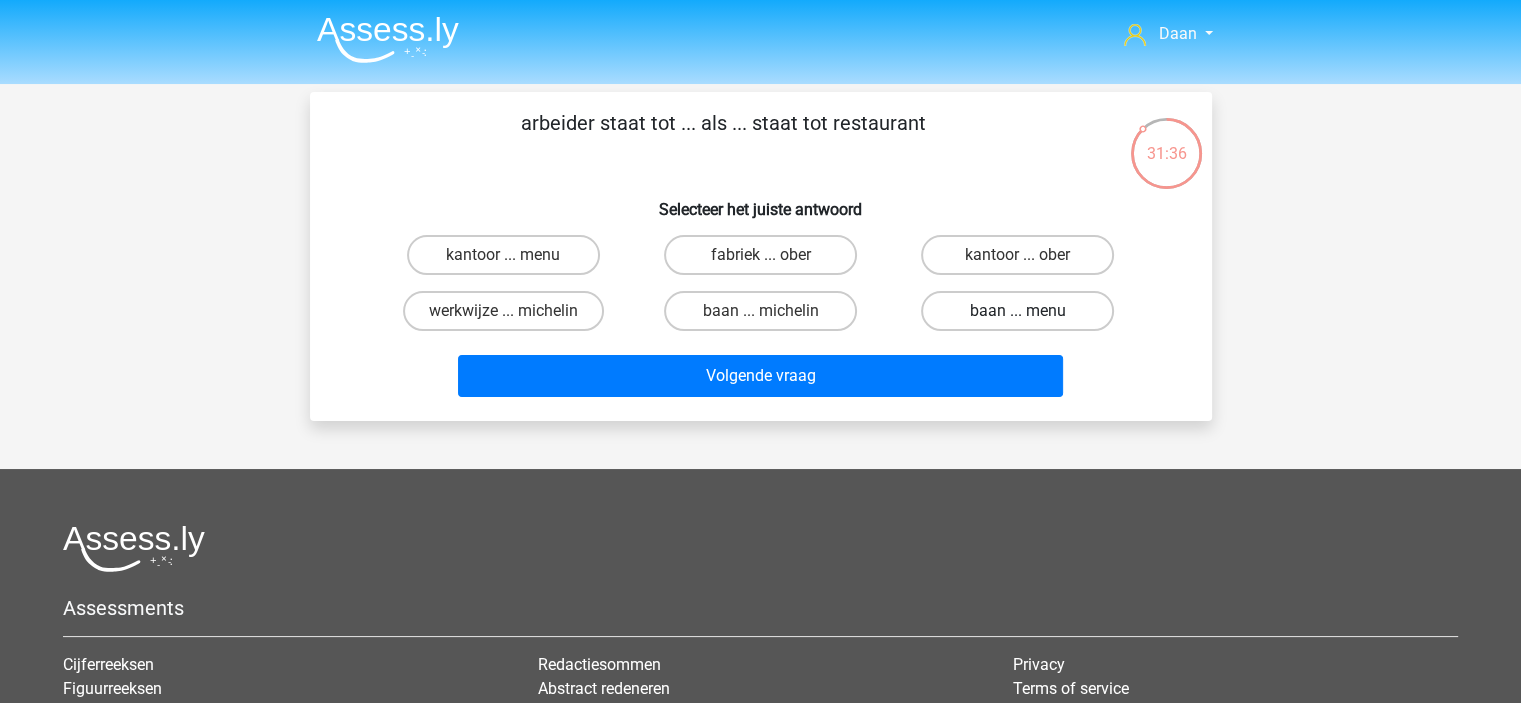click on "baan ... menu" at bounding box center (1017, 311) 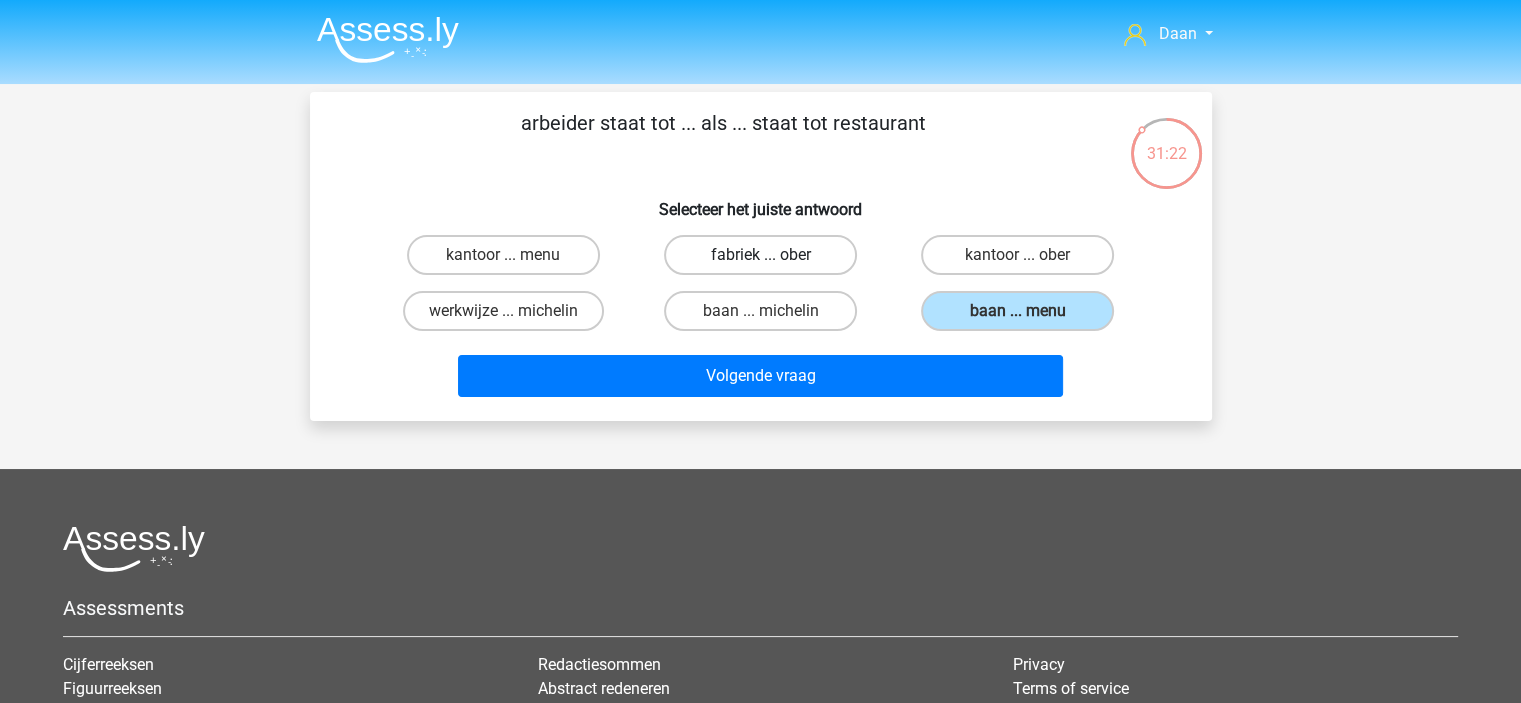 click on "fabriek ... ober" at bounding box center (760, 255) 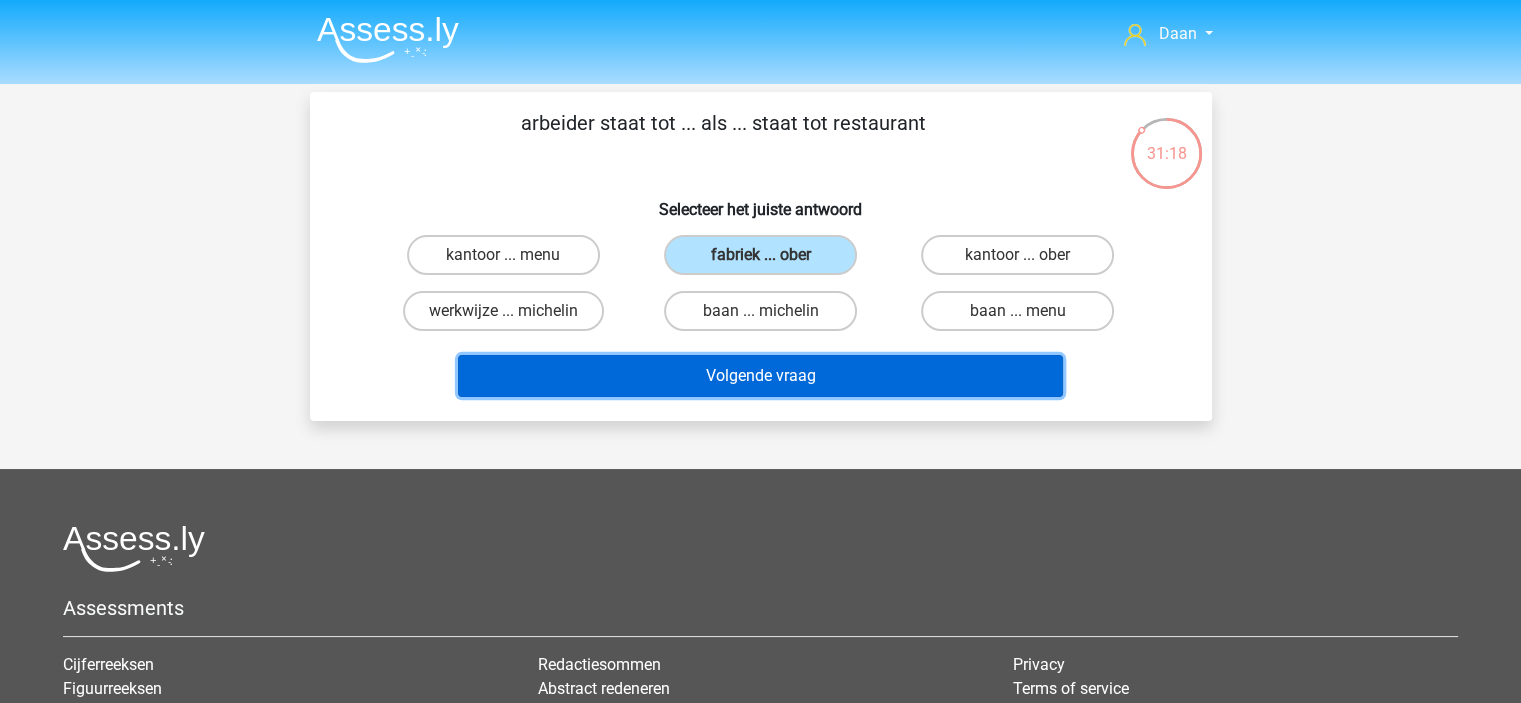 click on "Volgende vraag" at bounding box center (760, 376) 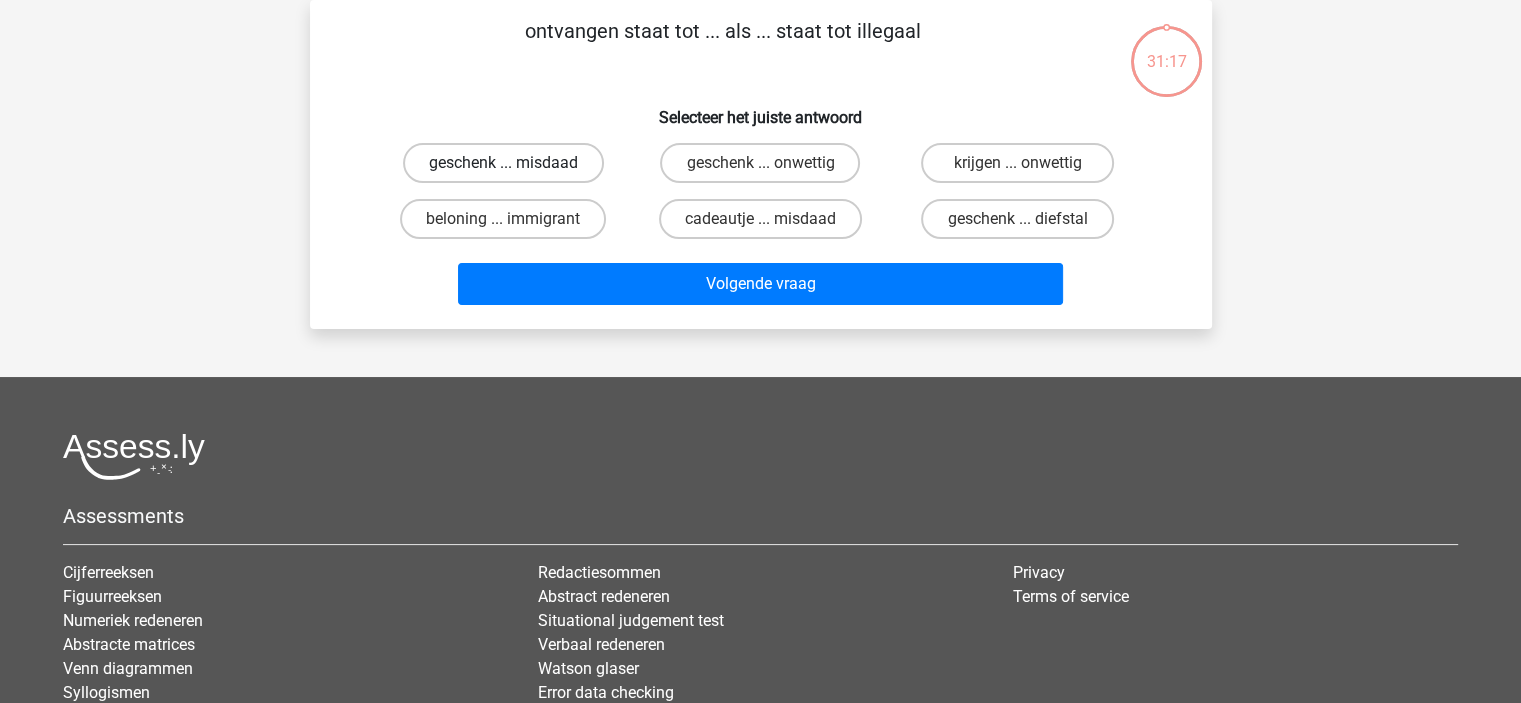 scroll, scrollTop: 0, scrollLeft: 0, axis: both 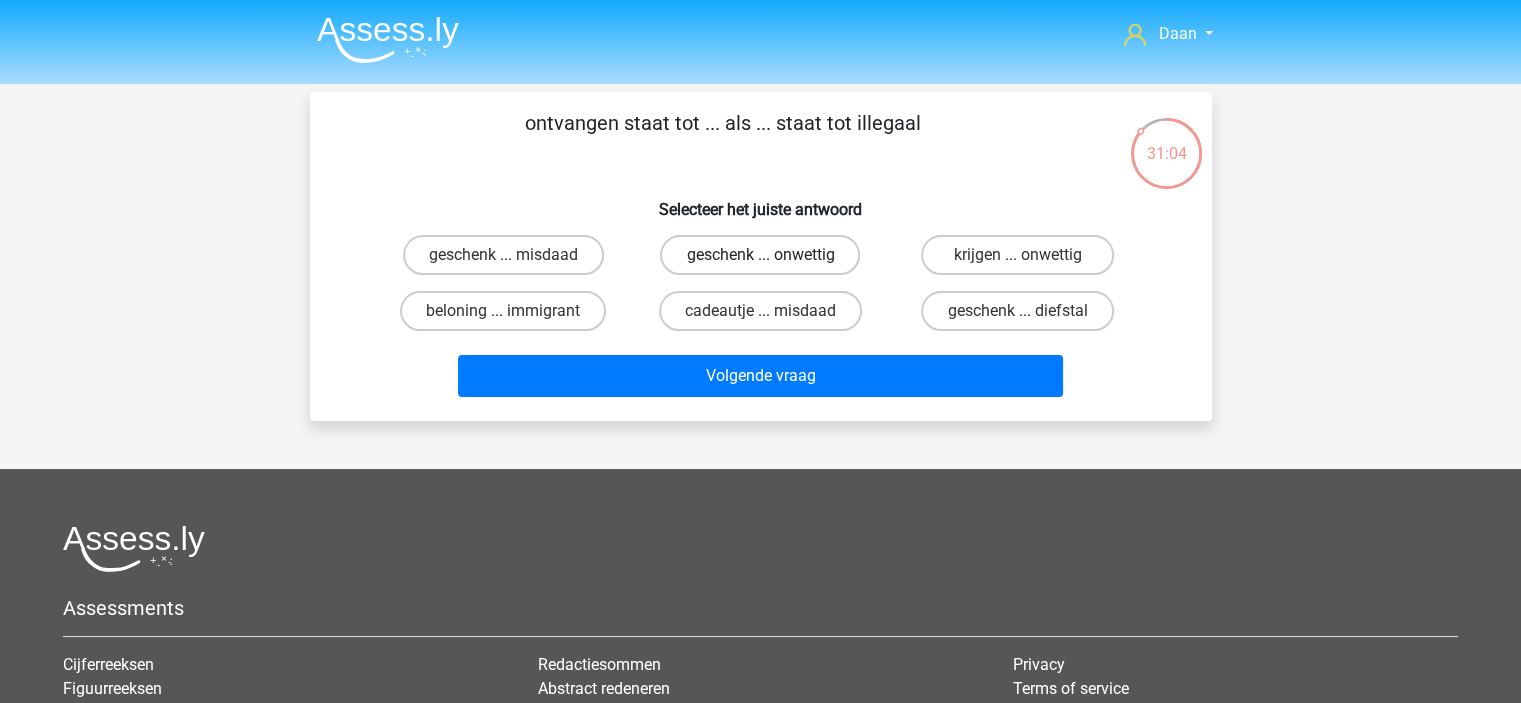 click on "geschenk ... onwettig" at bounding box center [760, 255] 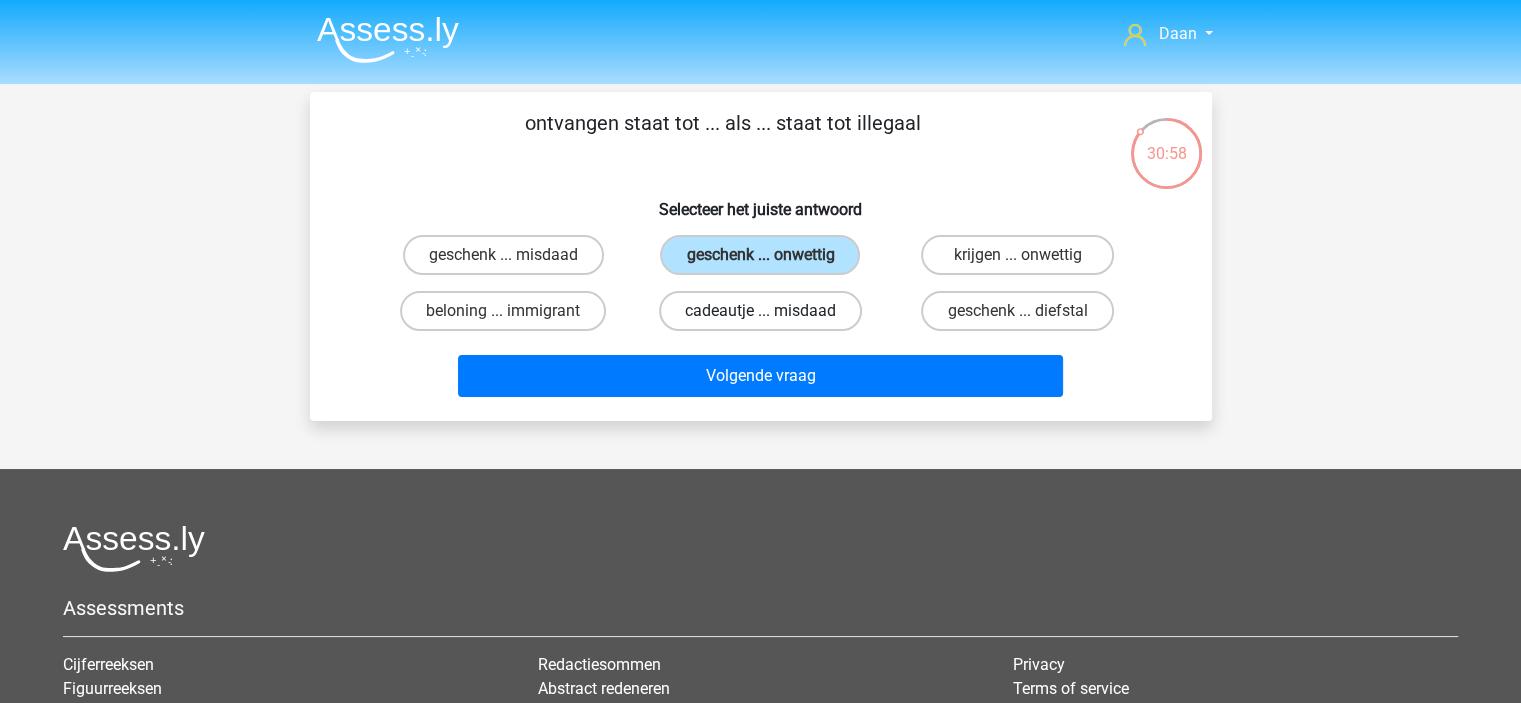 click on "cadeautje ... misdaad" at bounding box center (760, 311) 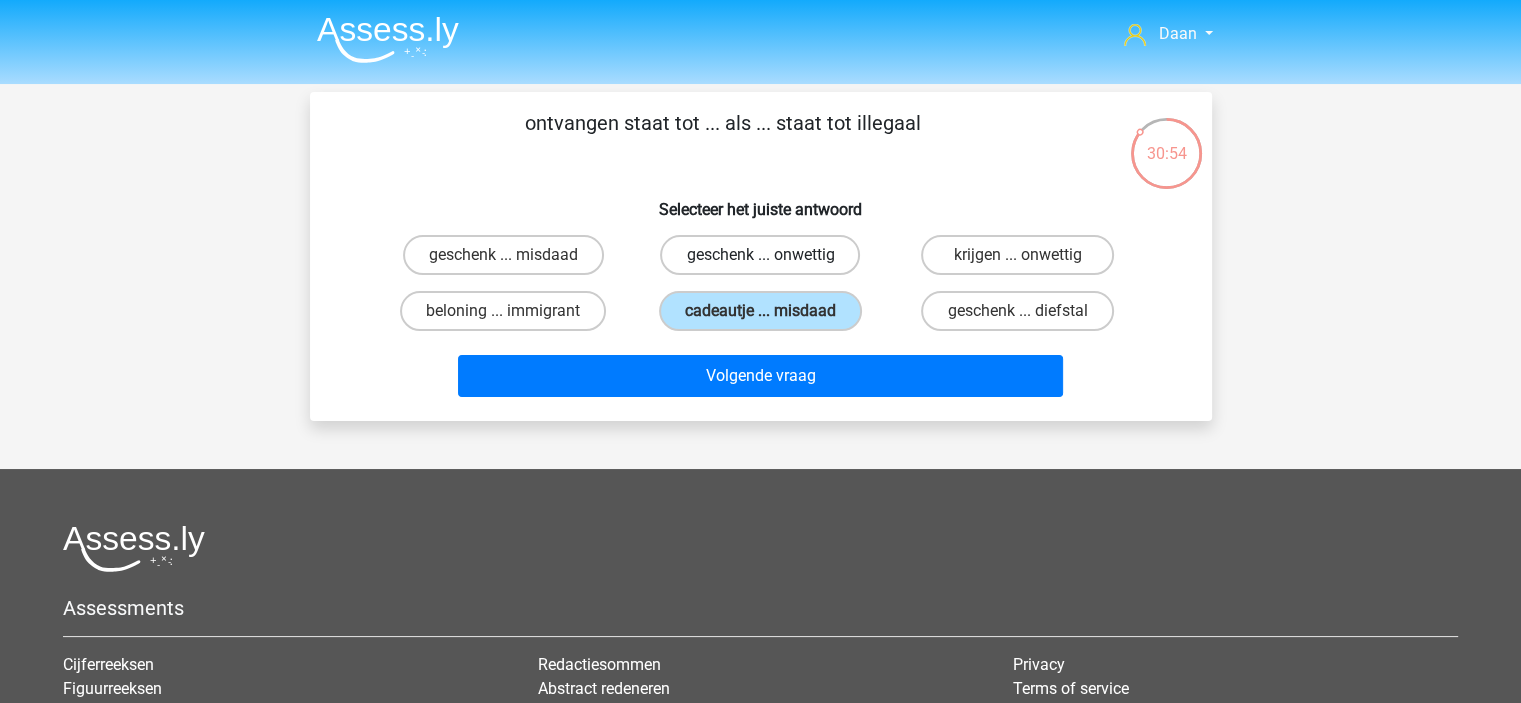 click on "geschenk ... onwettig" at bounding box center [760, 255] 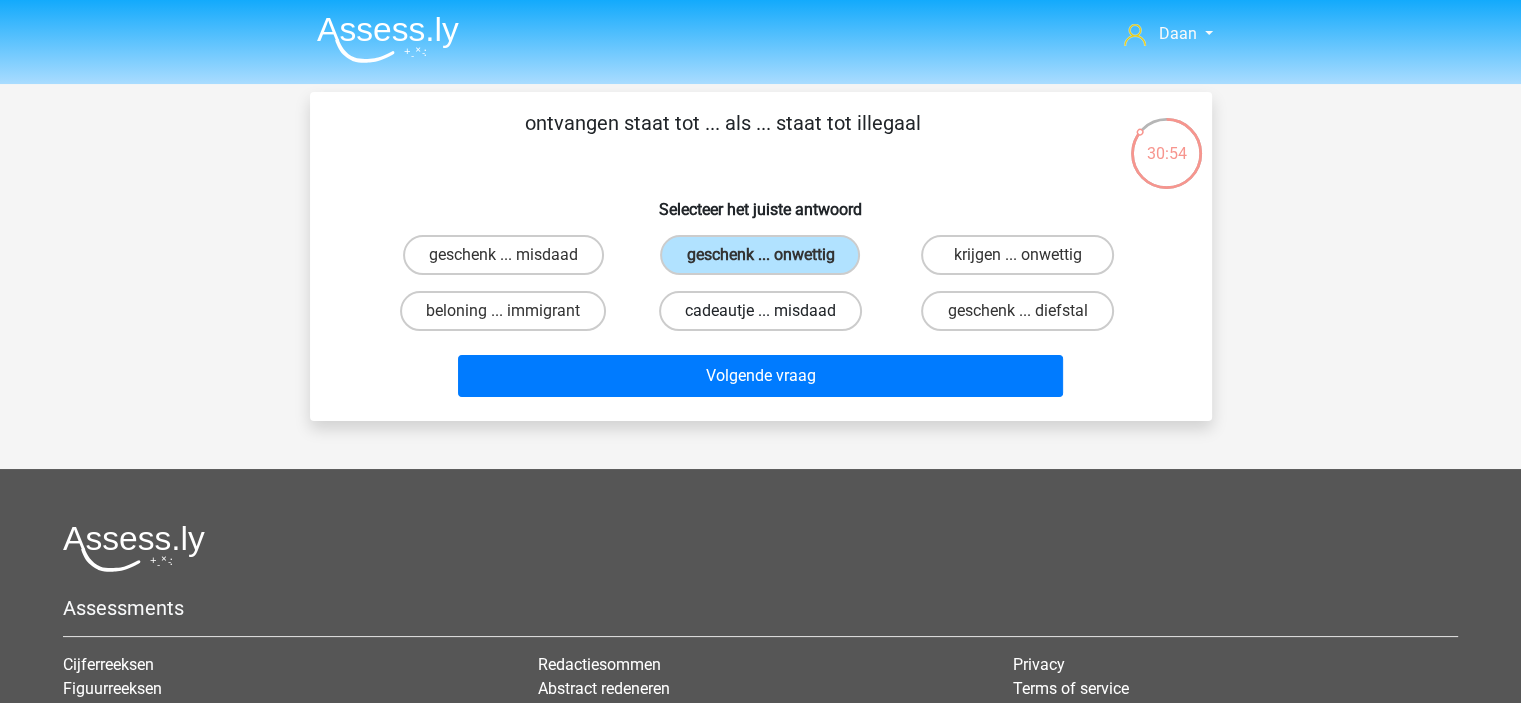 click on "cadeautje ... misdaad" at bounding box center (760, 311) 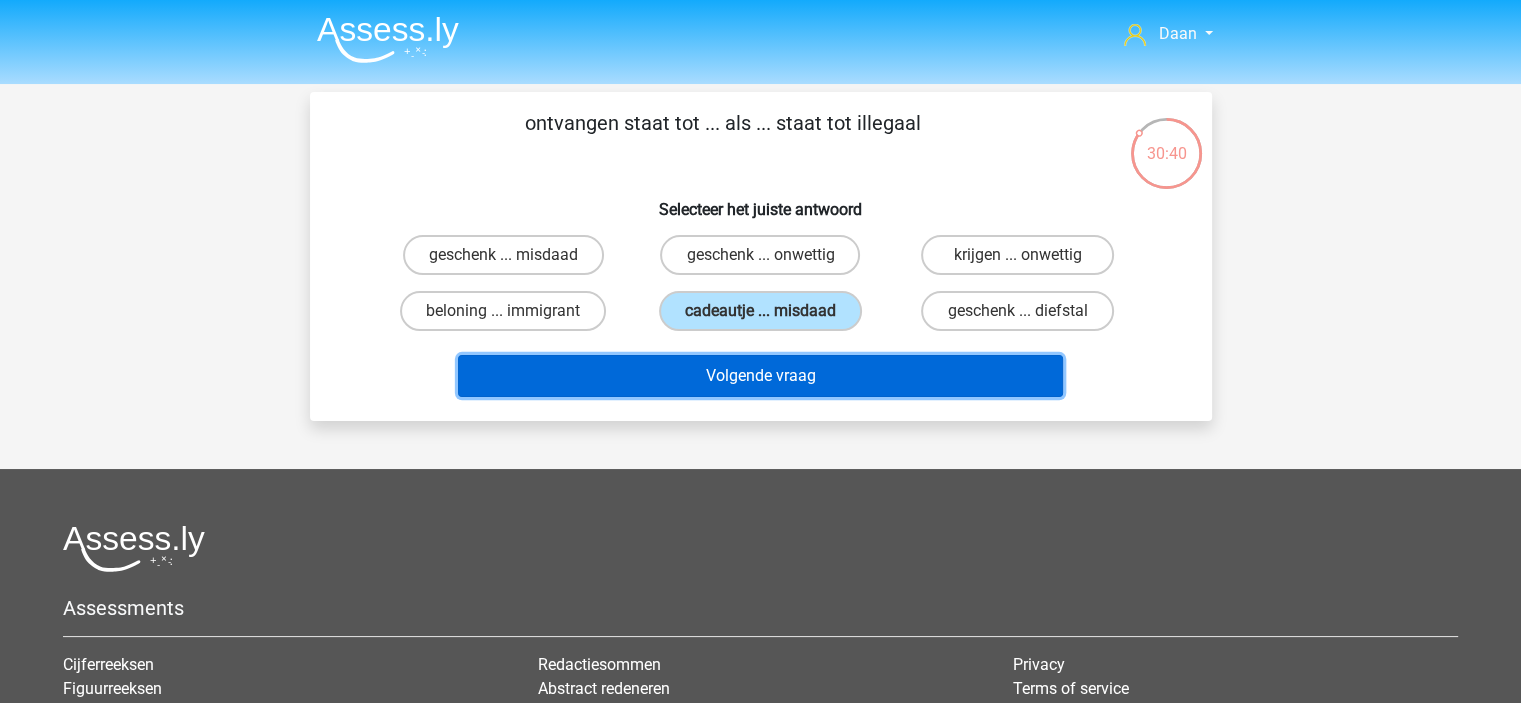 click on "Volgende vraag" at bounding box center (760, 376) 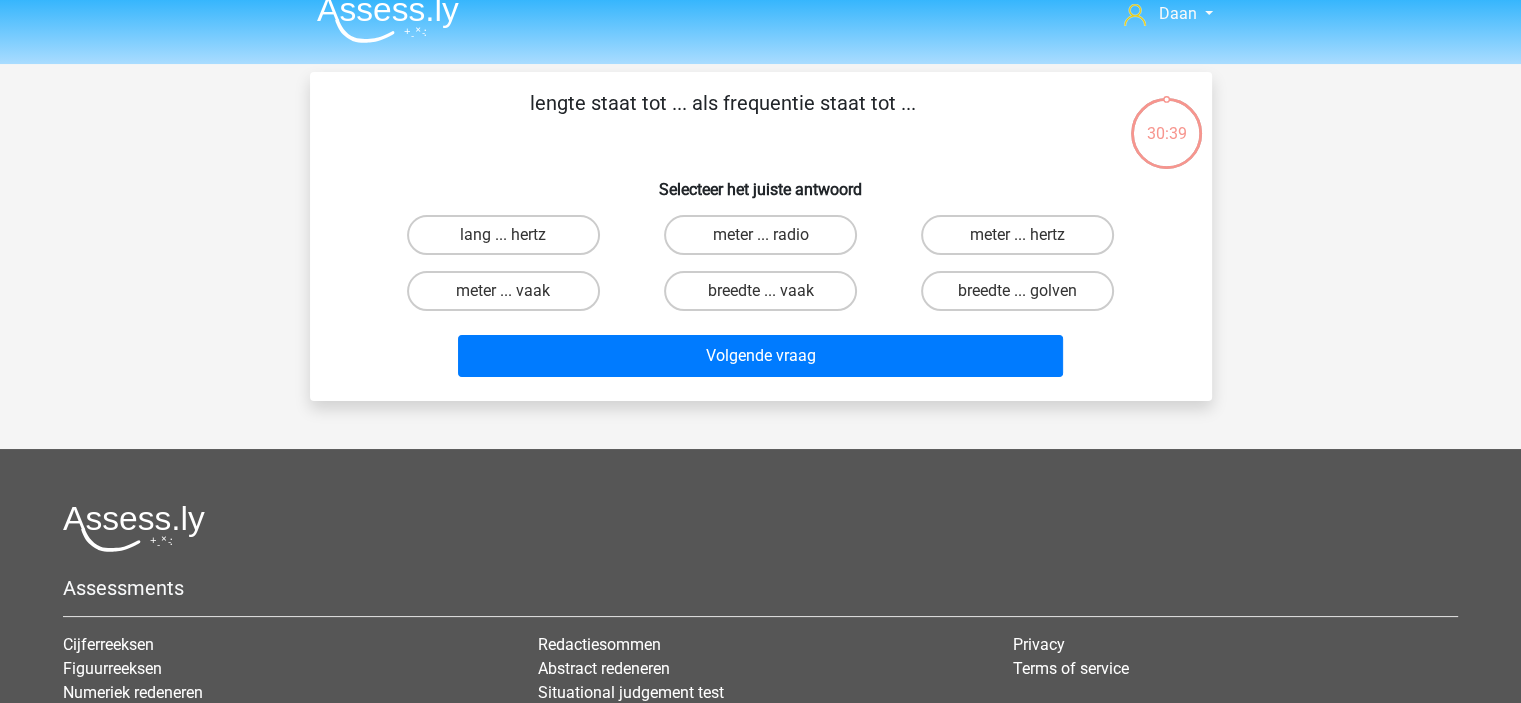 scroll, scrollTop: 0, scrollLeft: 0, axis: both 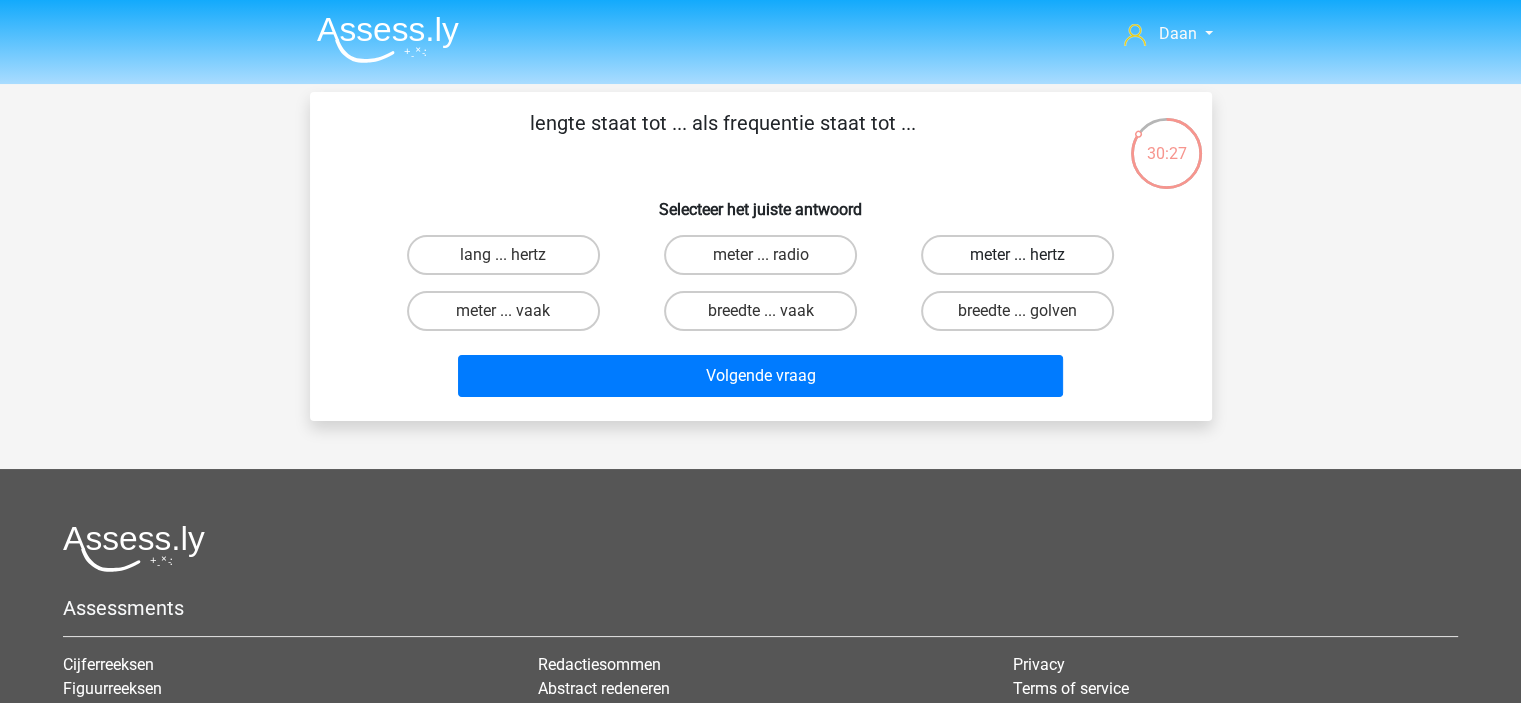 click on "meter ... hertz" at bounding box center (1017, 255) 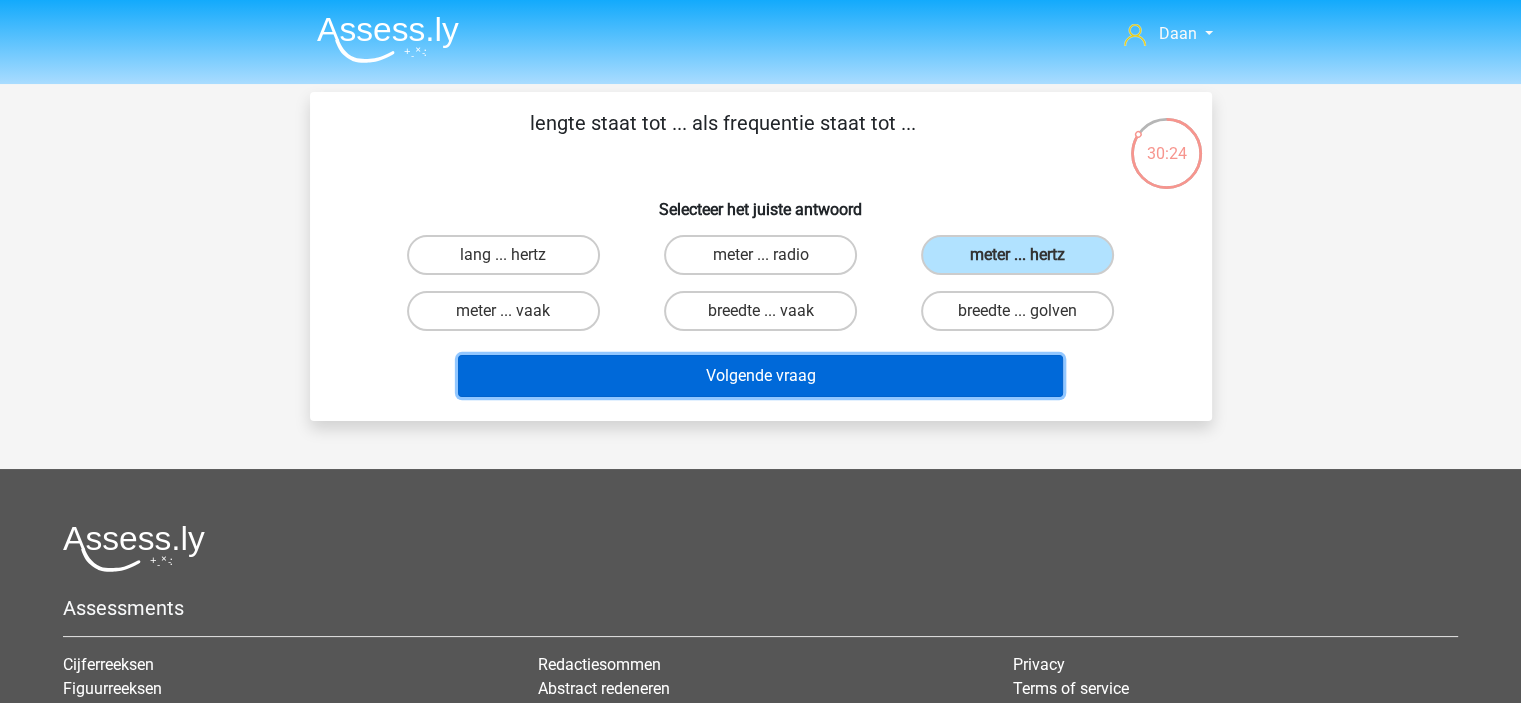 click on "Volgende vraag" at bounding box center [760, 376] 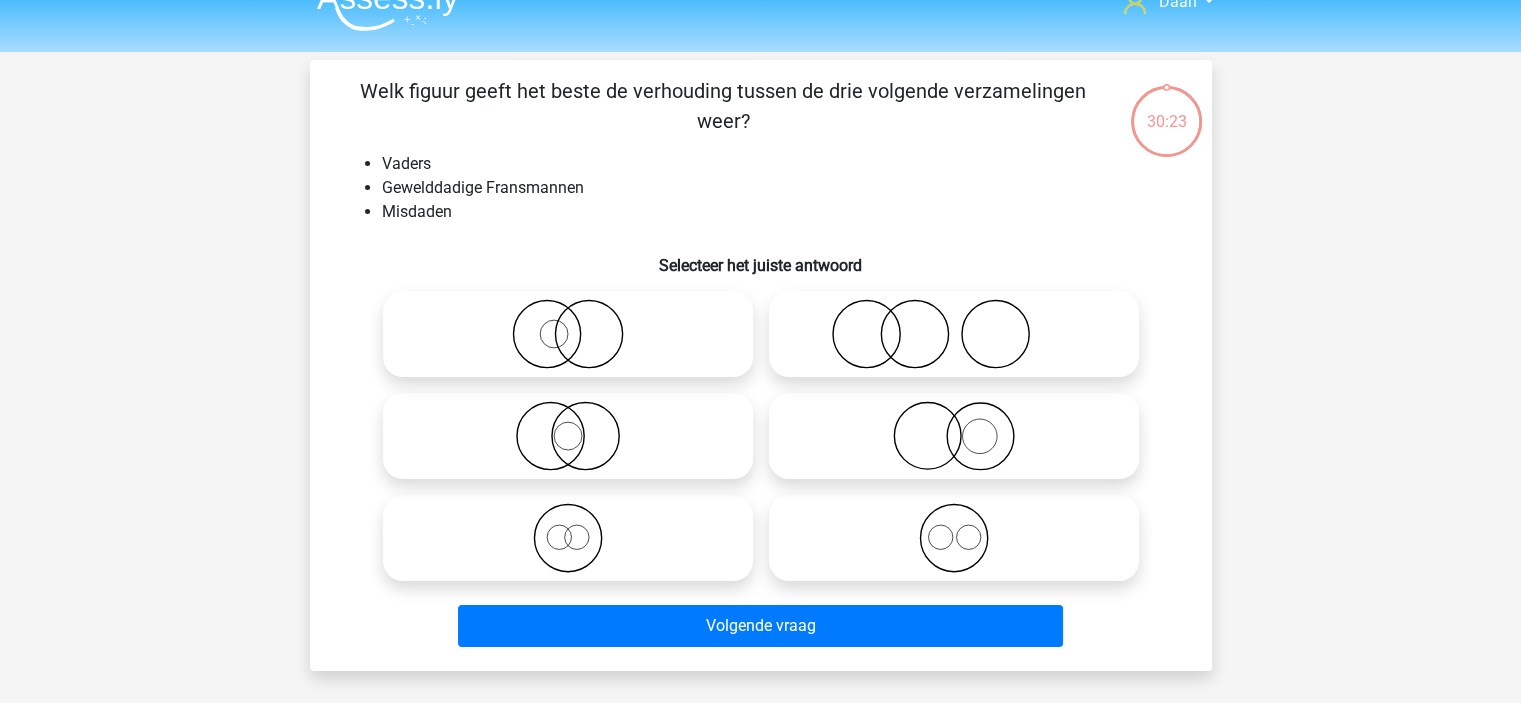 scroll, scrollTop: 0, scrollLeft: 0, axis: both 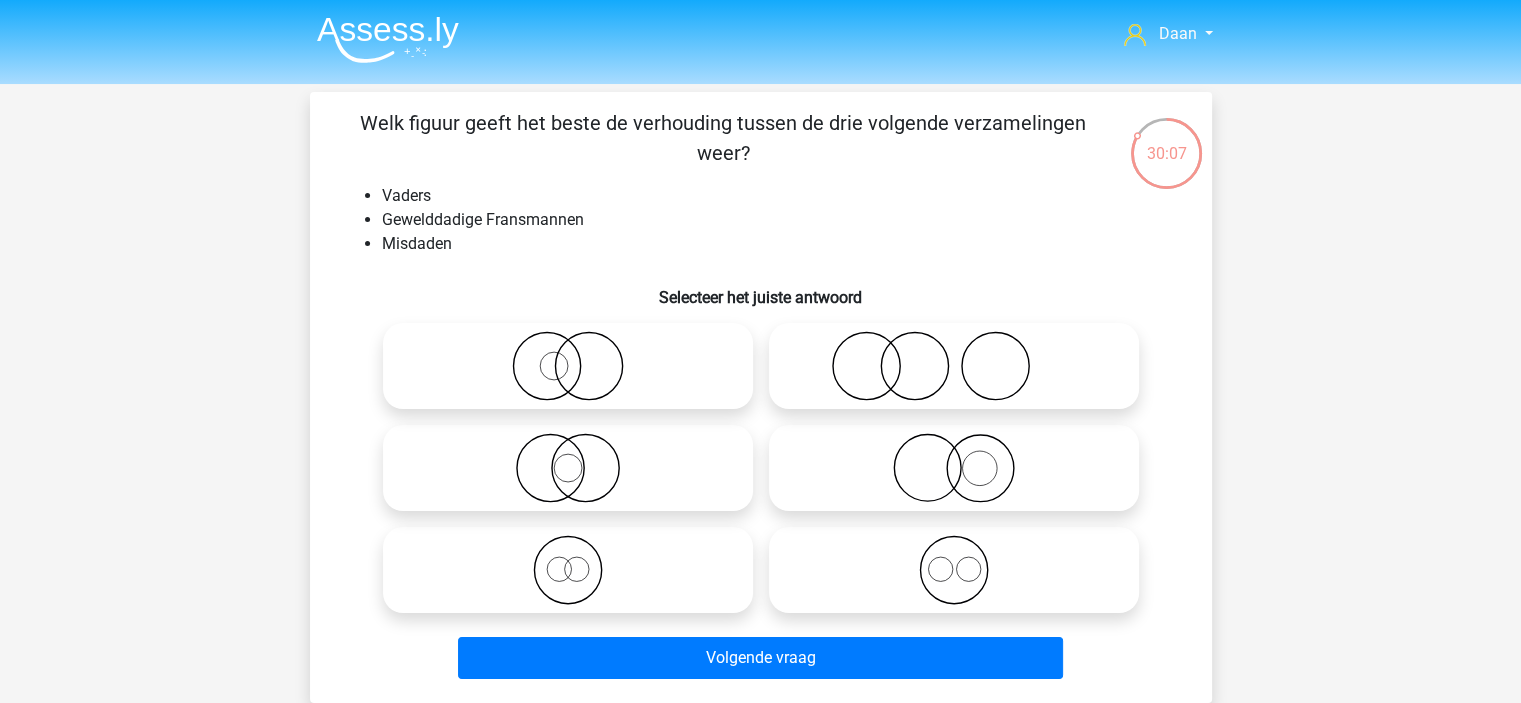 click 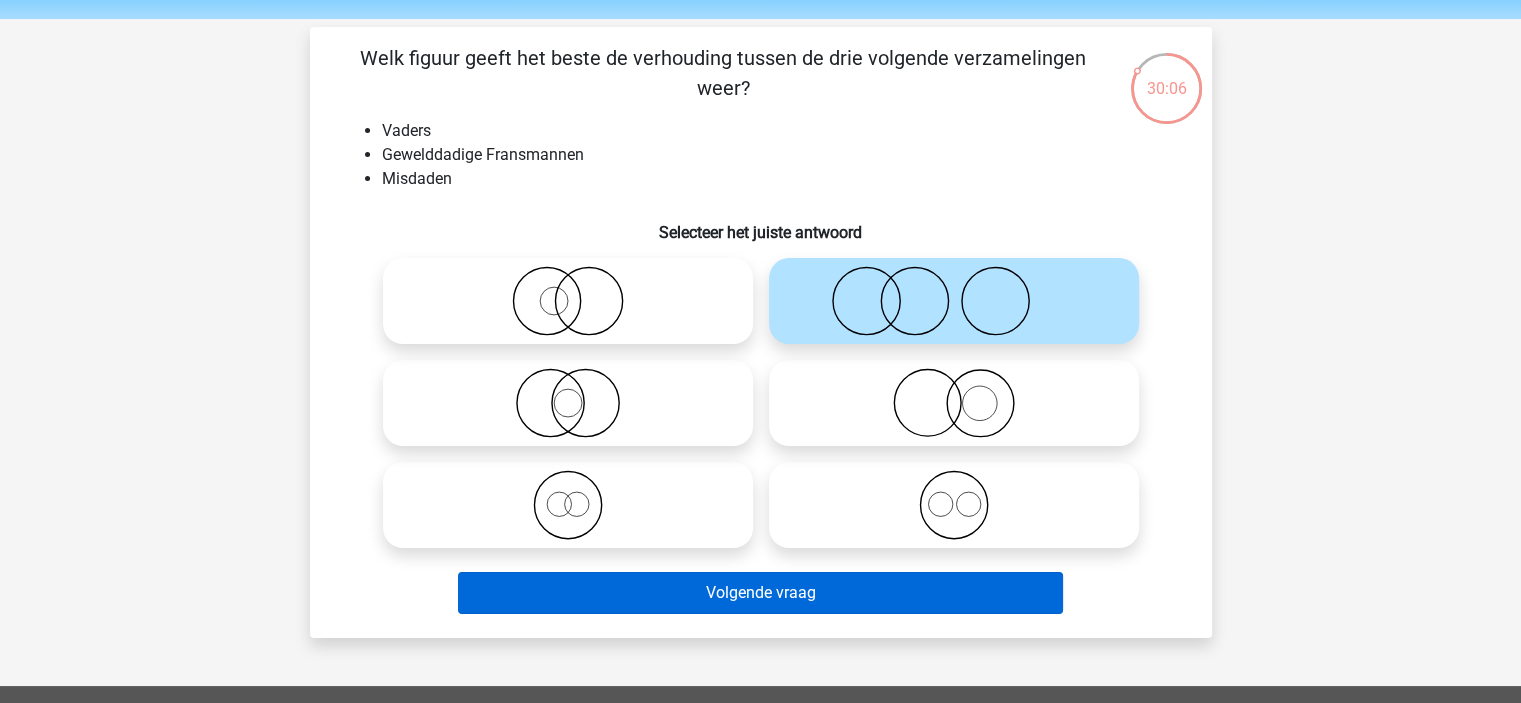 scroll, scrollTop: 100, scrollLeft: 0, axis: vertical 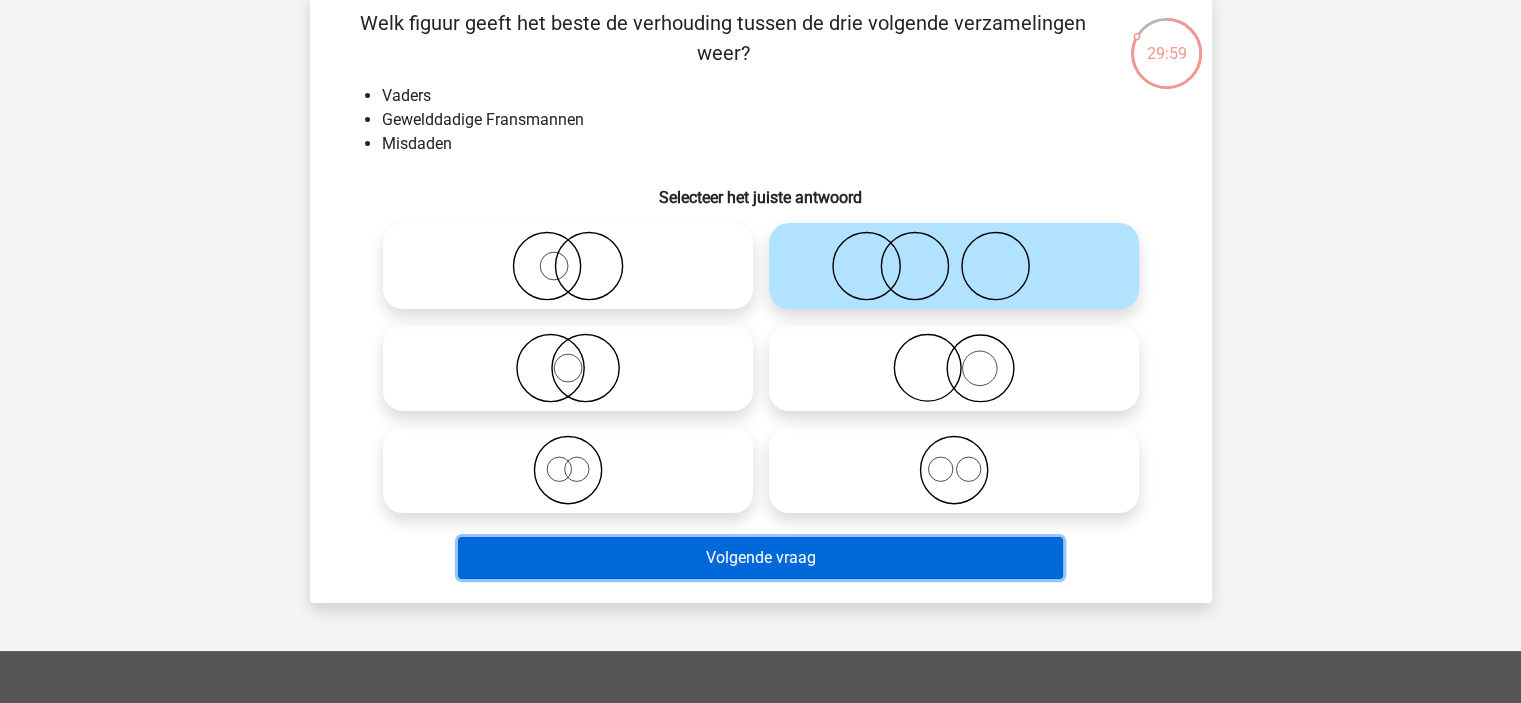click on "Volgende vraag" at bounding box center [760, 558] 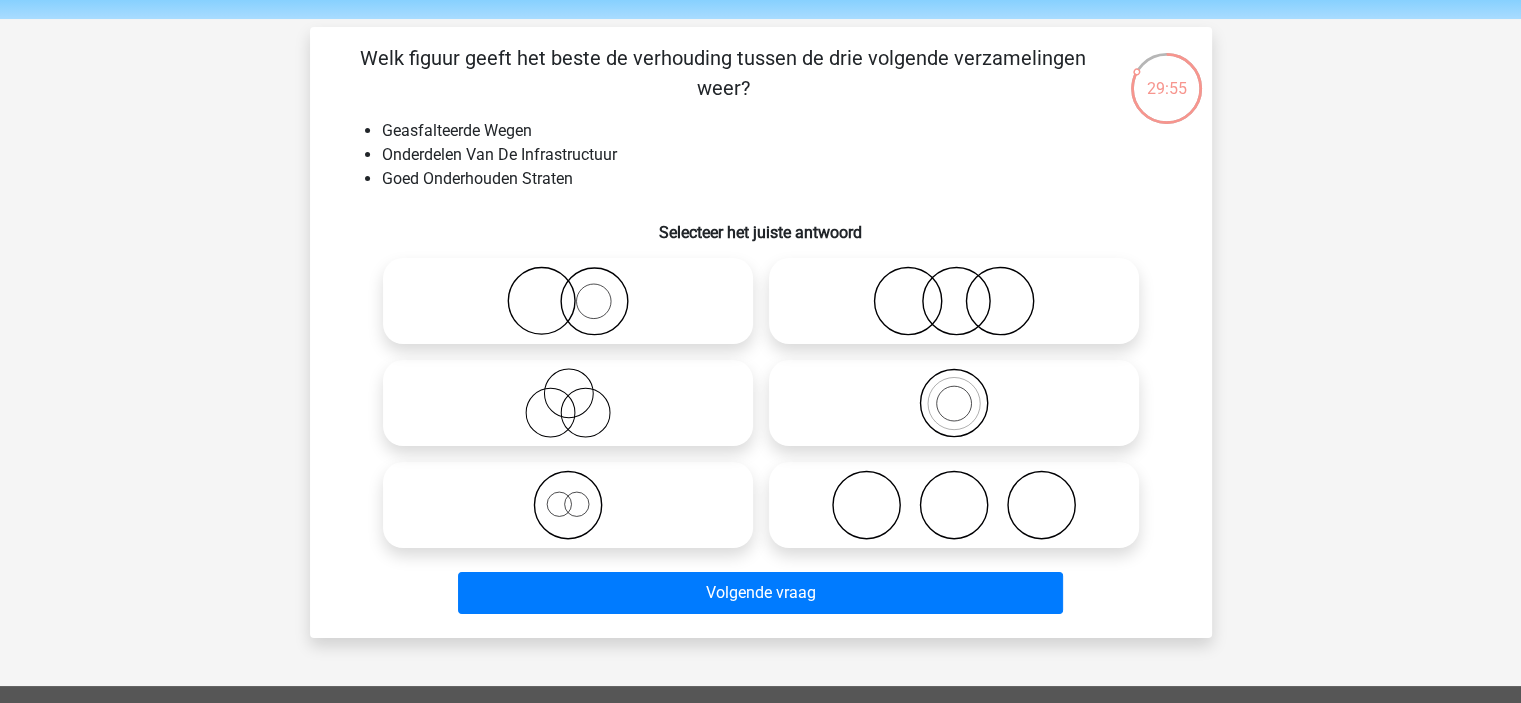 scroll, scrollTop: 100, scrollLeft: 0, axis: vertical 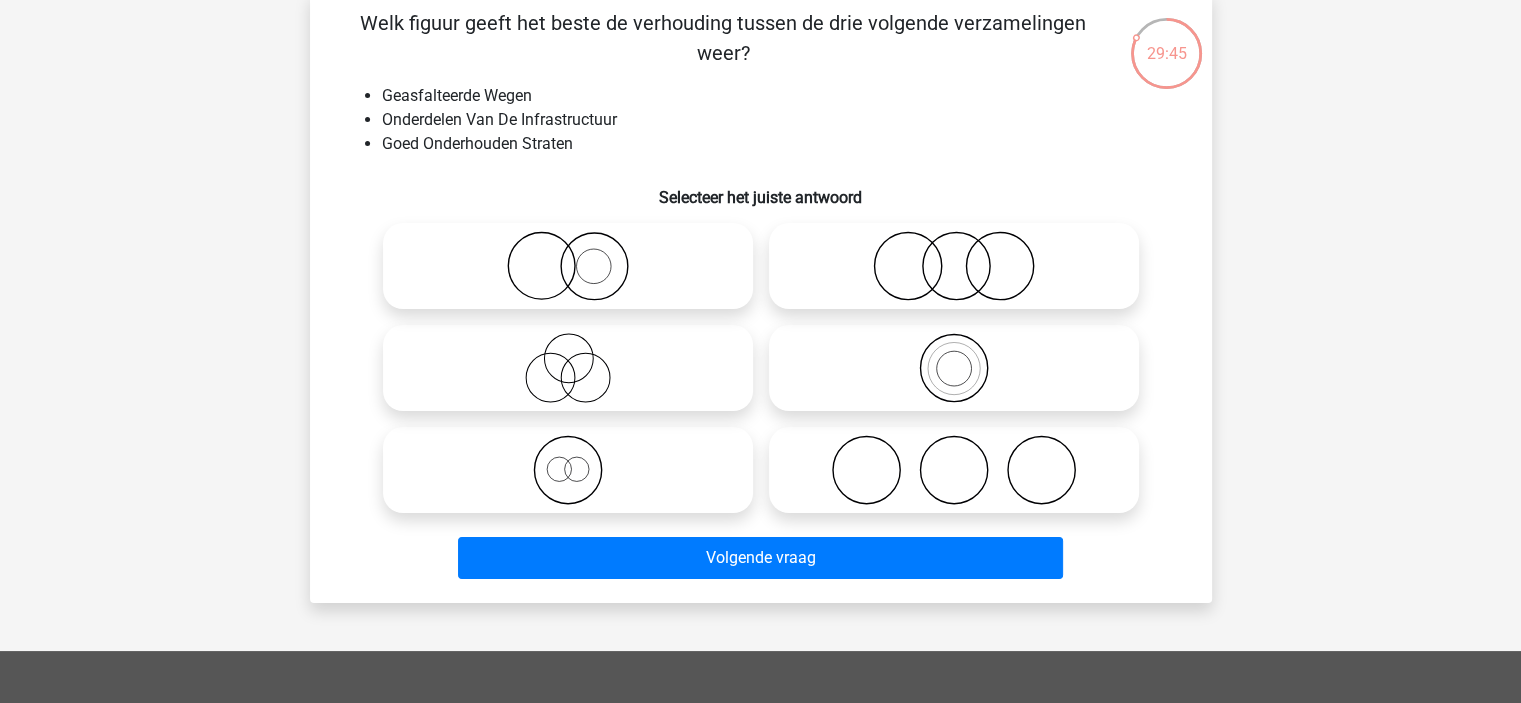 click 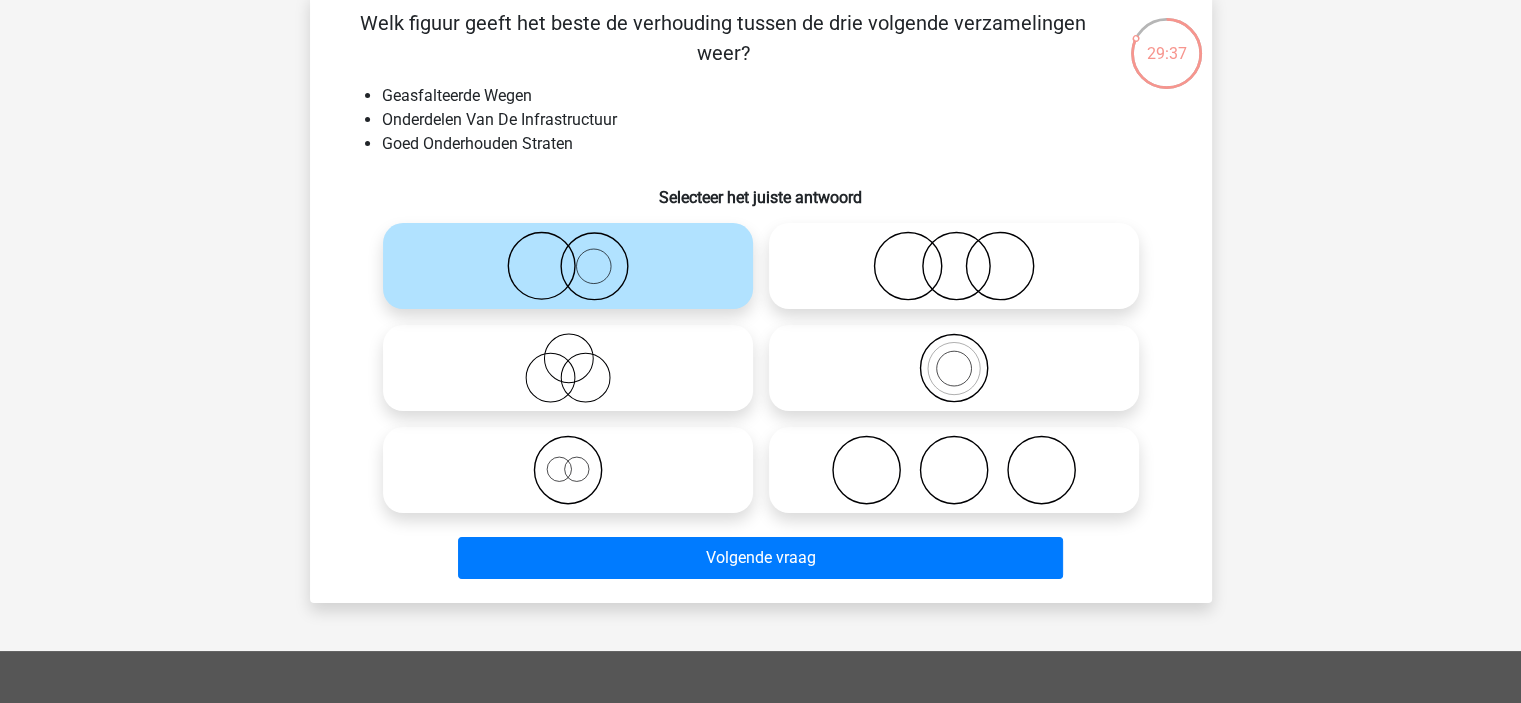 click 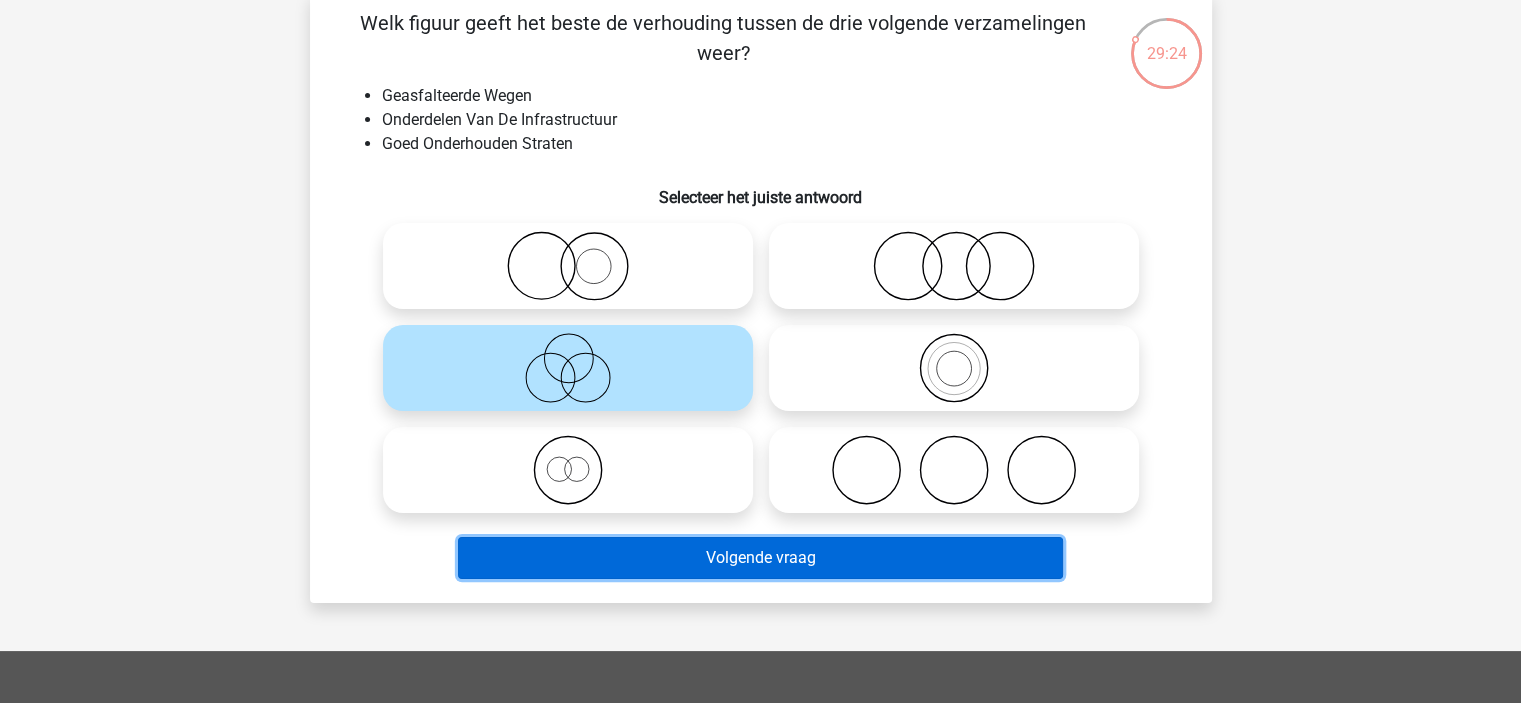 click on "Volgende vraag" at bounding box center [760, 558] 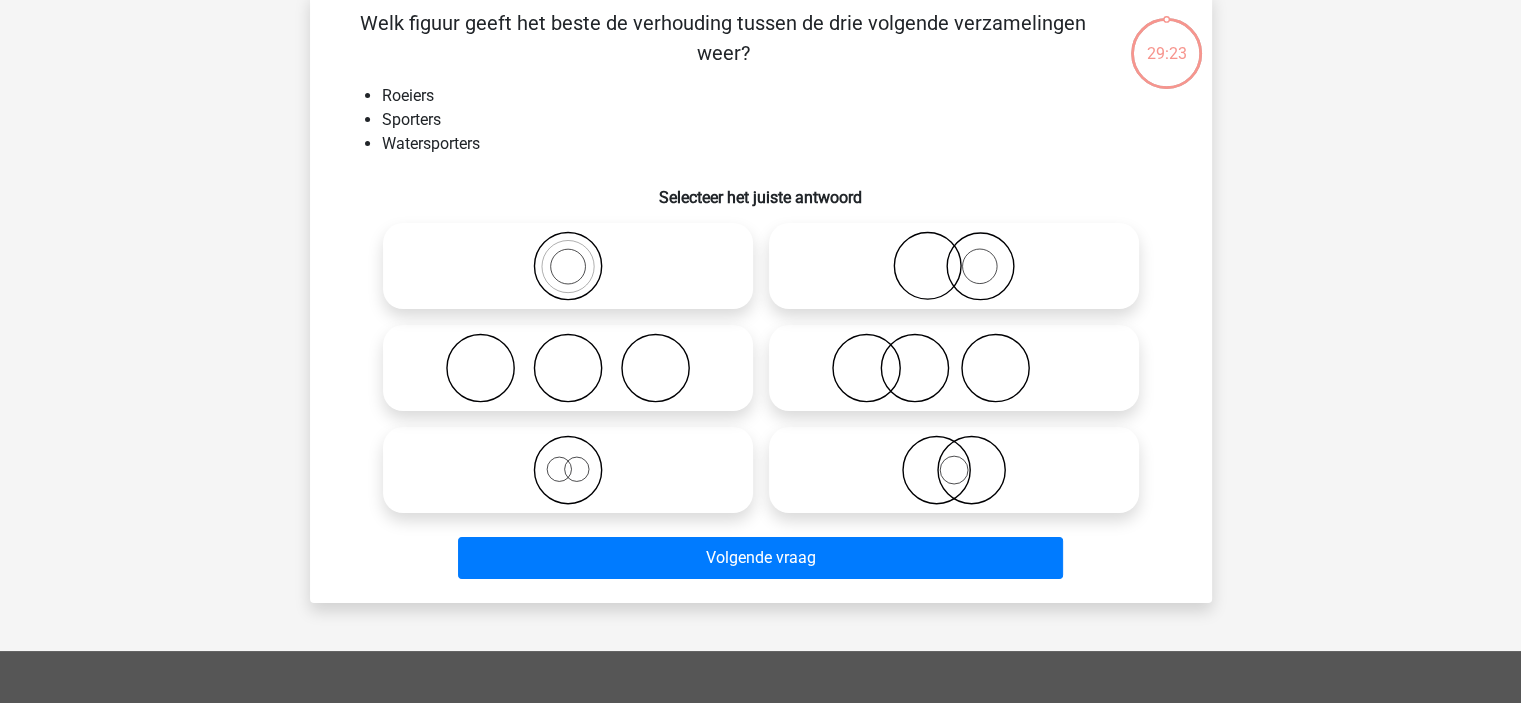 scroll, scrollTop: 92, scrollLeft: 0, axis: vertical 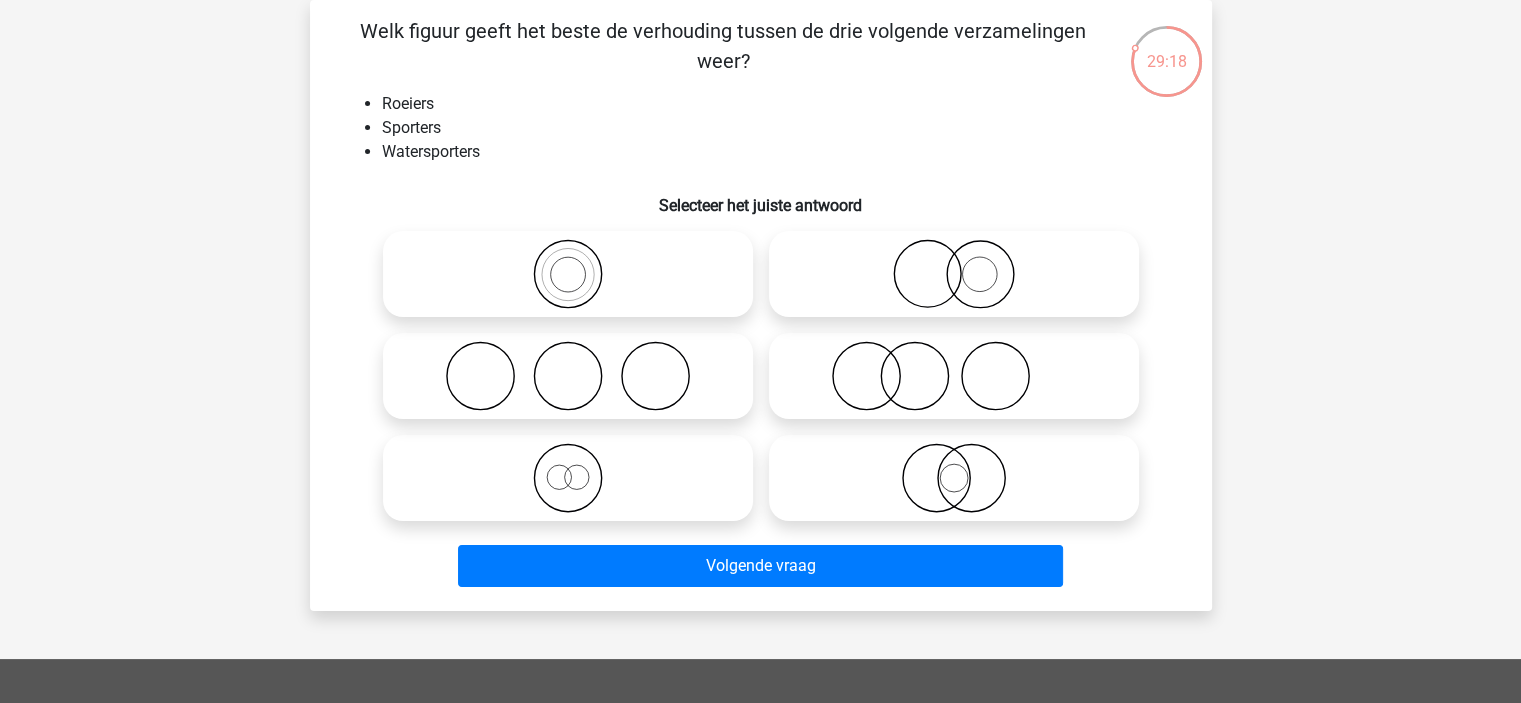 click 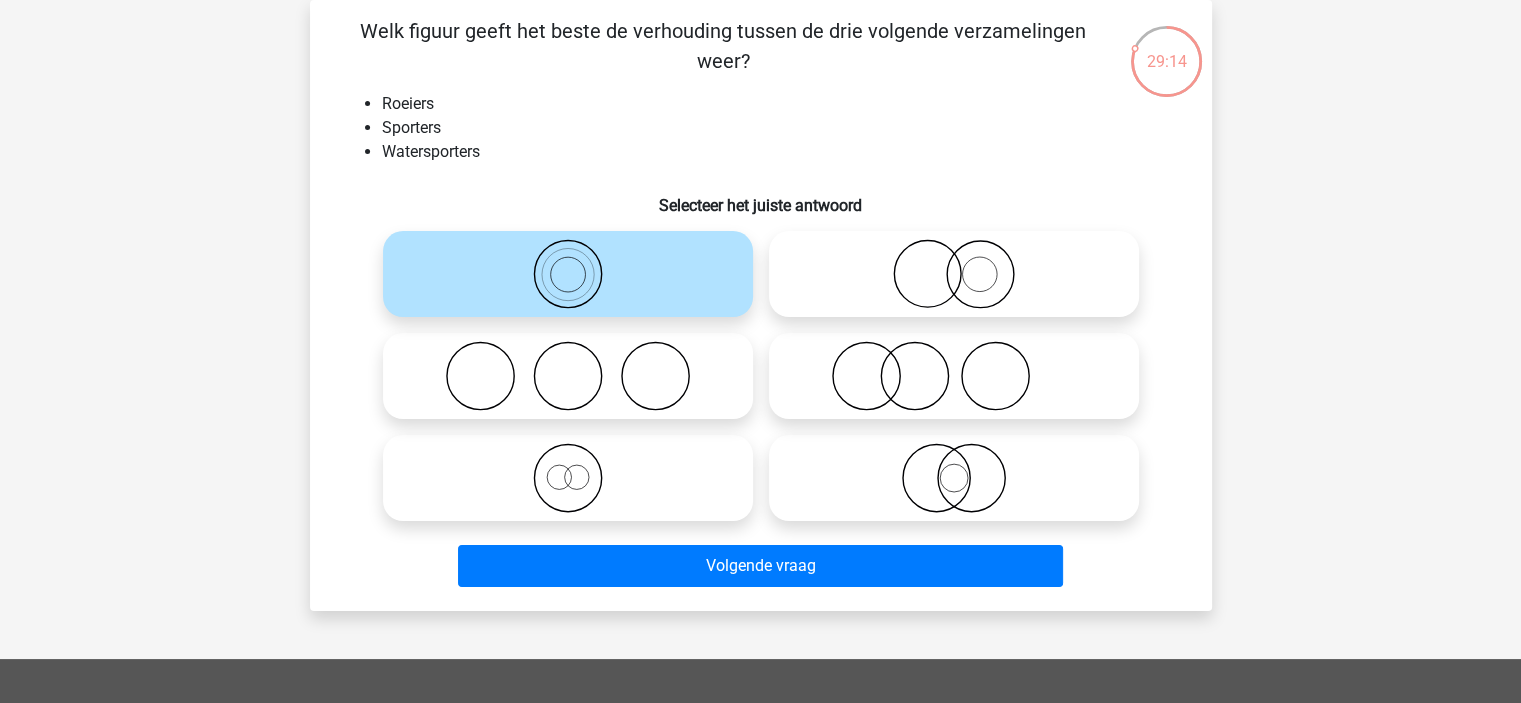 click 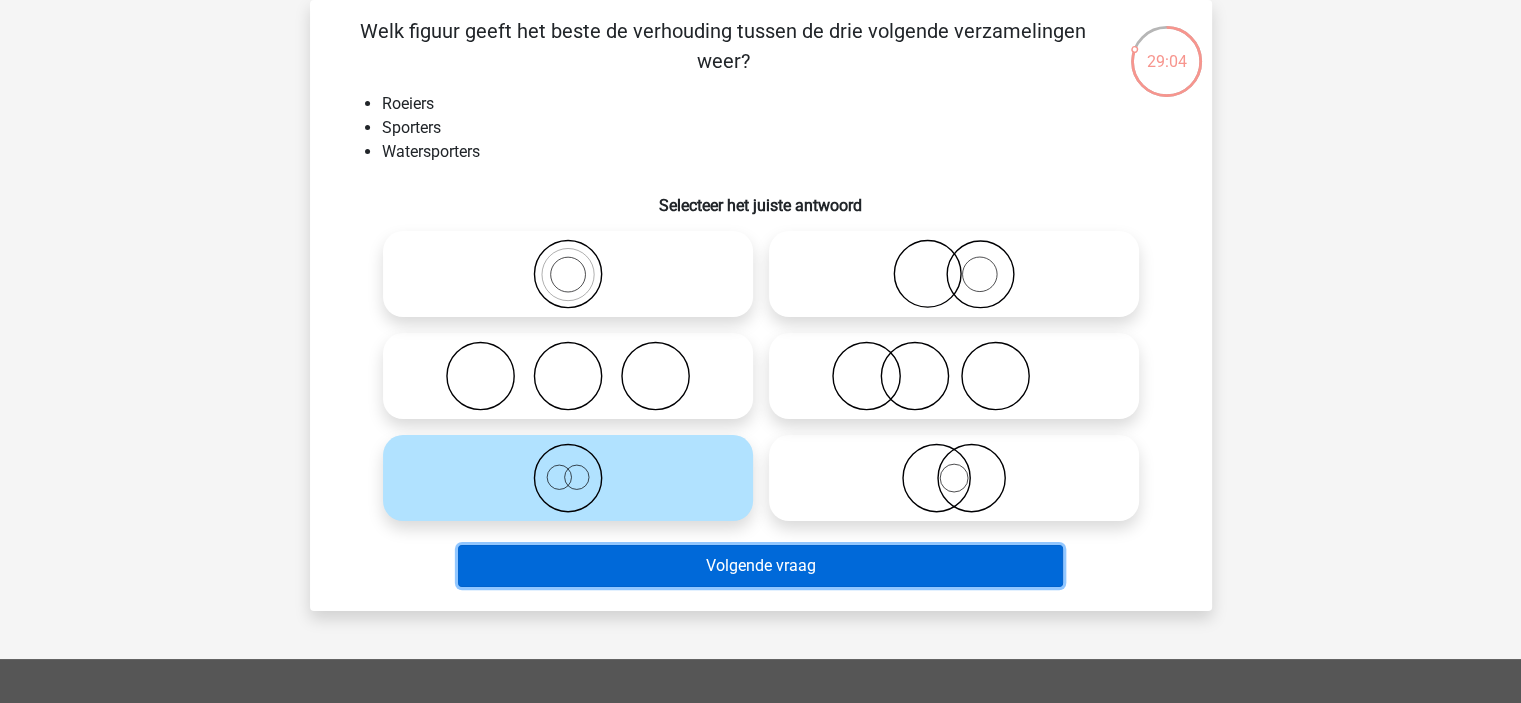 click on "Volgende vraag" at bounding box center (760, 566) 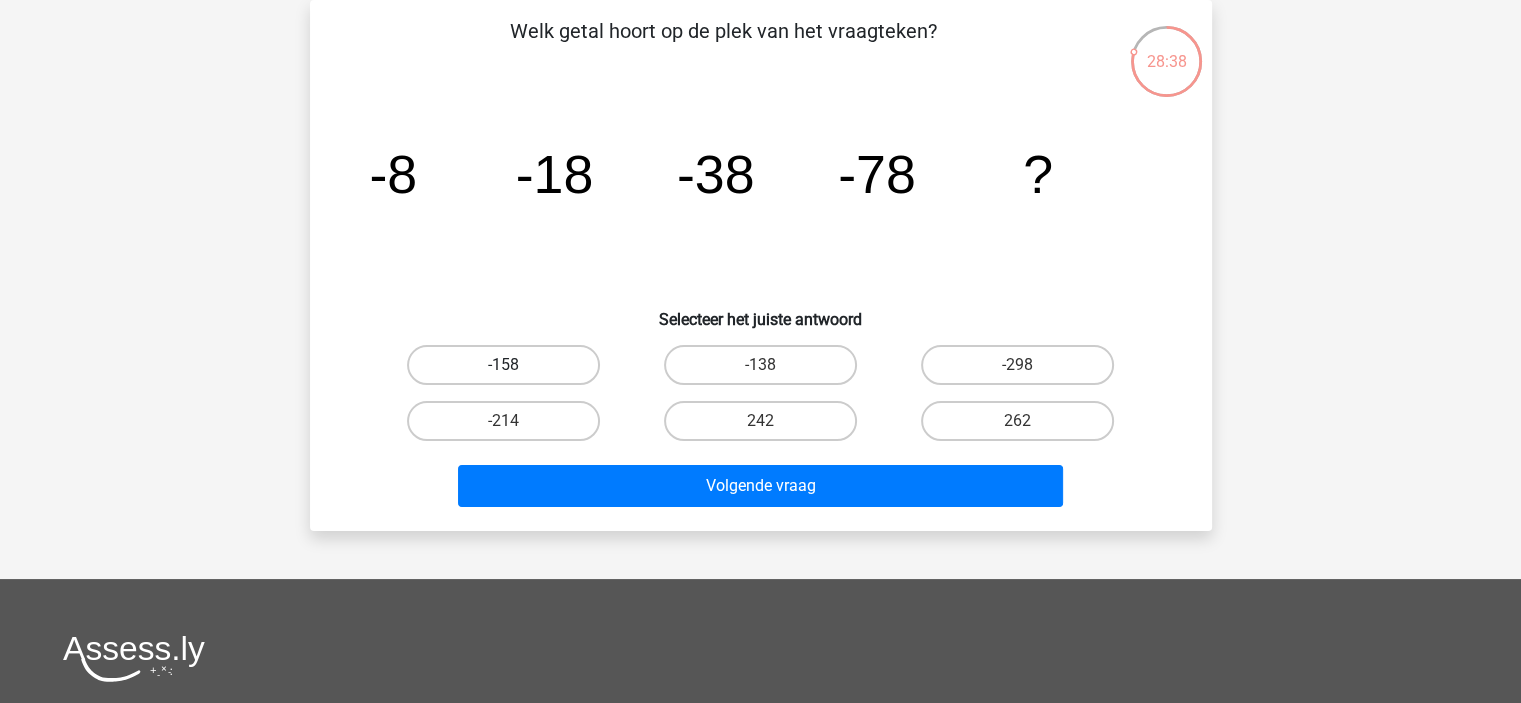 click on "-158" at bounding box center (503, 365) 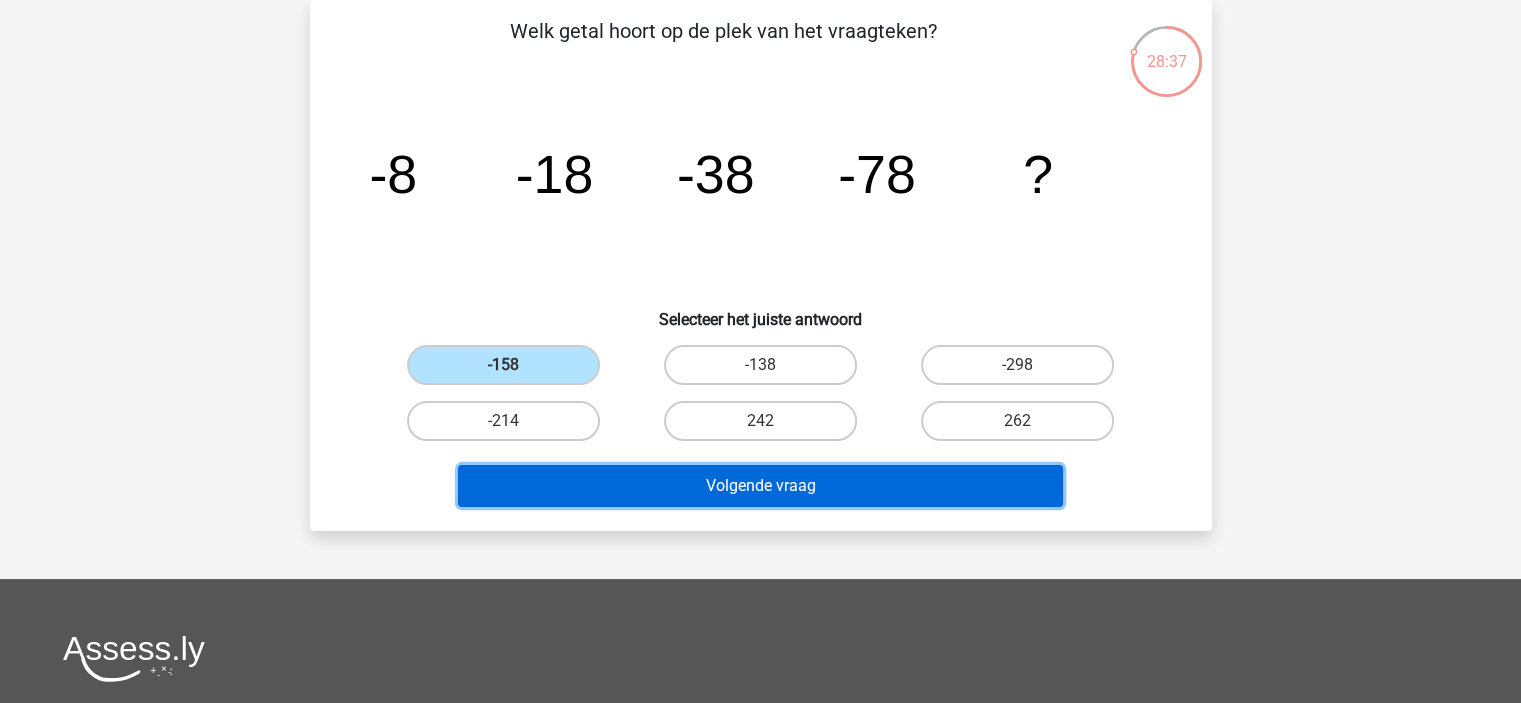 click on "Volgende vraag" at bounding box center [760, 486] 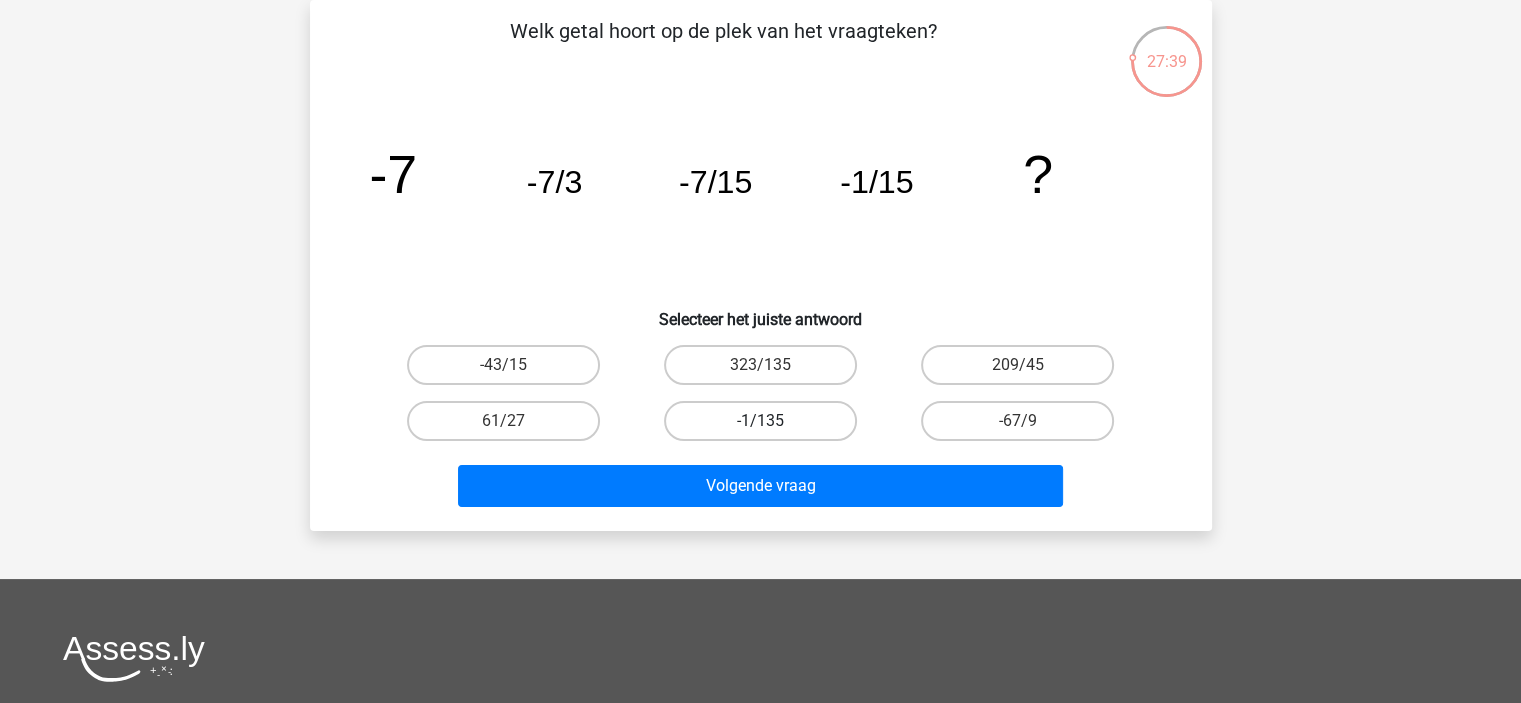 click on "-1/135" at bounding box center [760, 421] 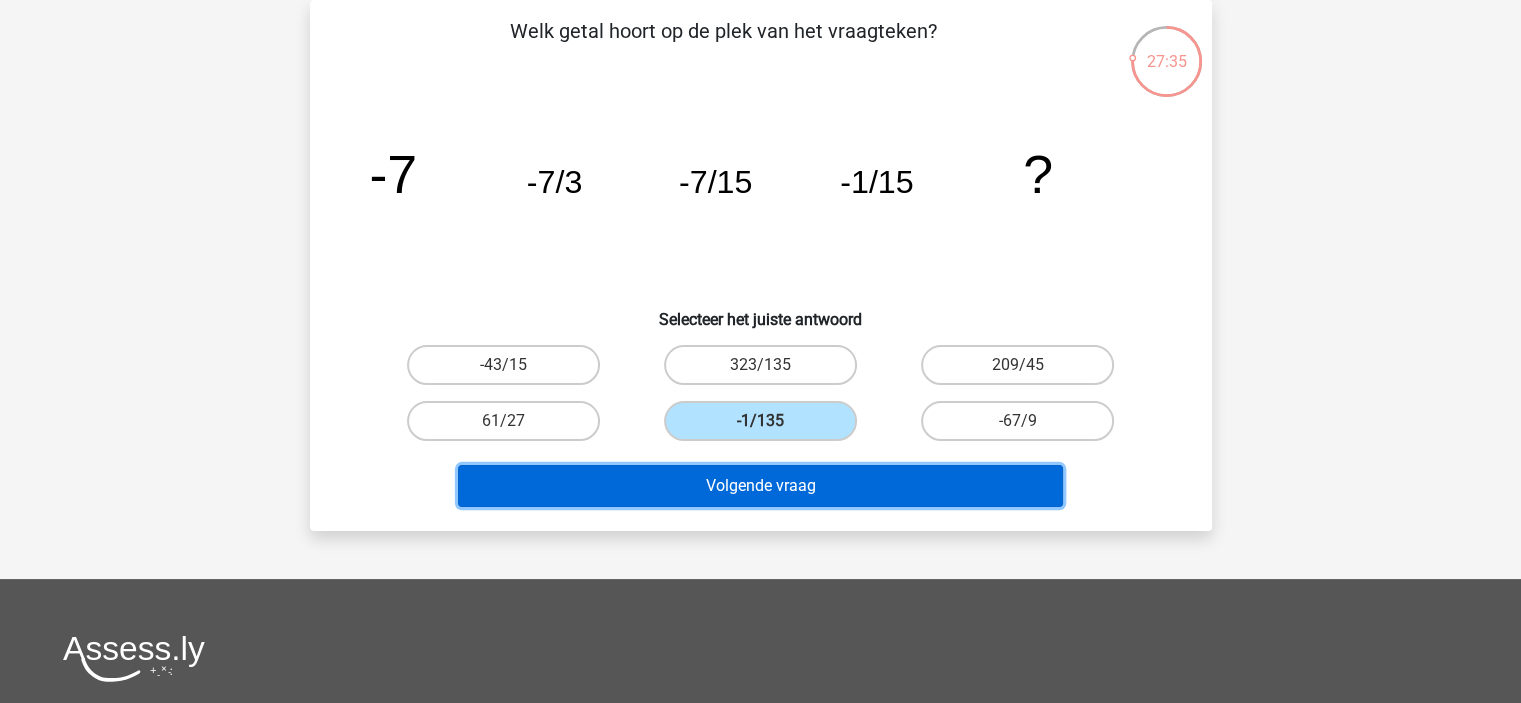 click on "Volgende vraag" at bounding box center [760, 486] 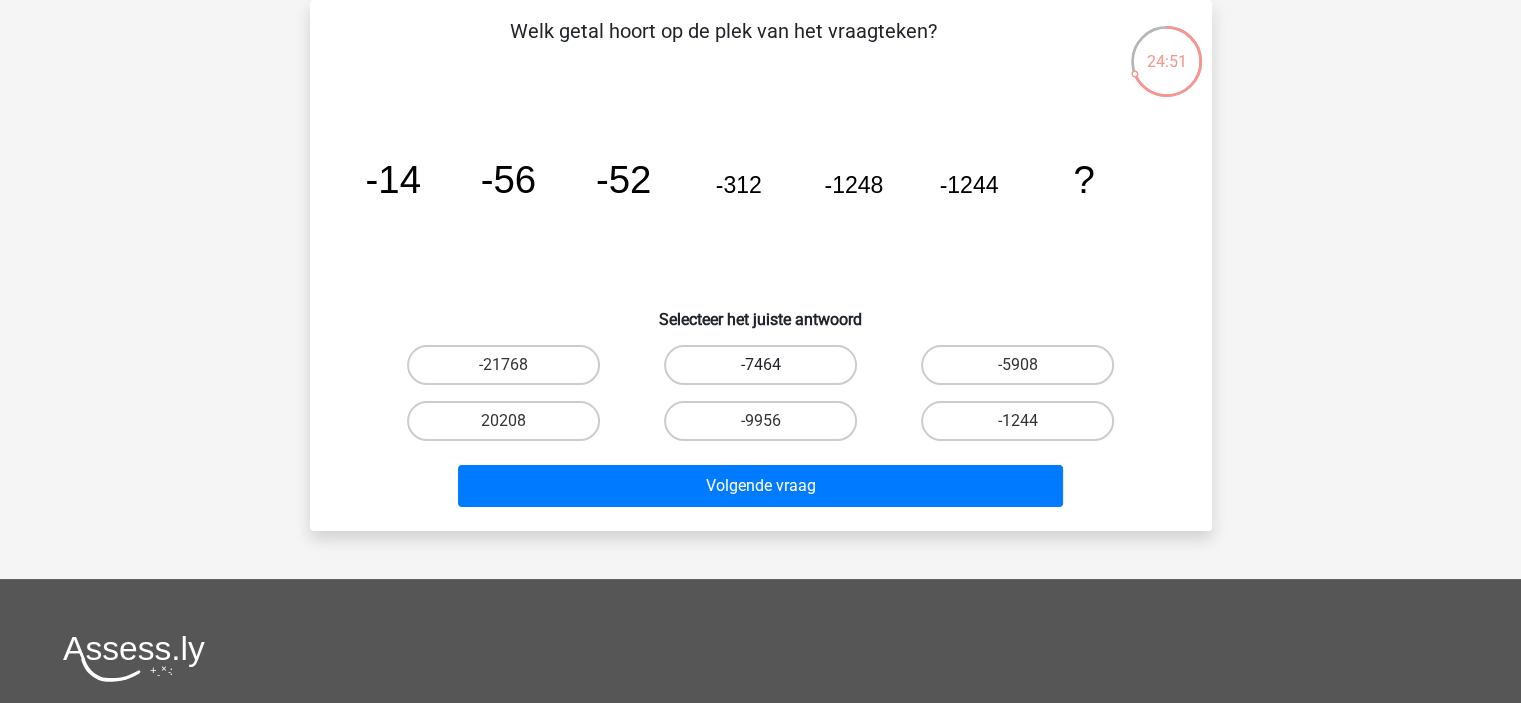 click on "-7464" at bounding box center (760, 365) 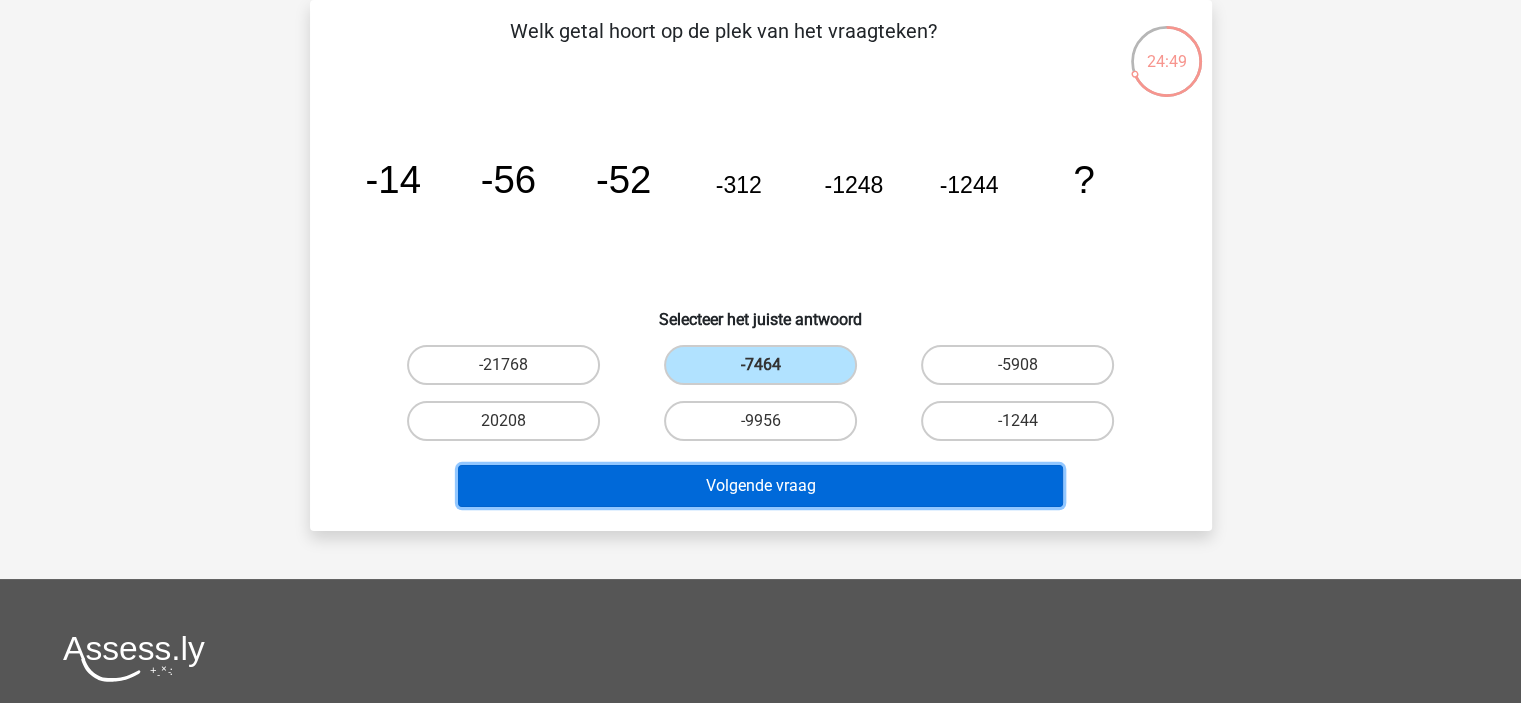 click on "Volgende vraag" at bounding box center (760, 486) 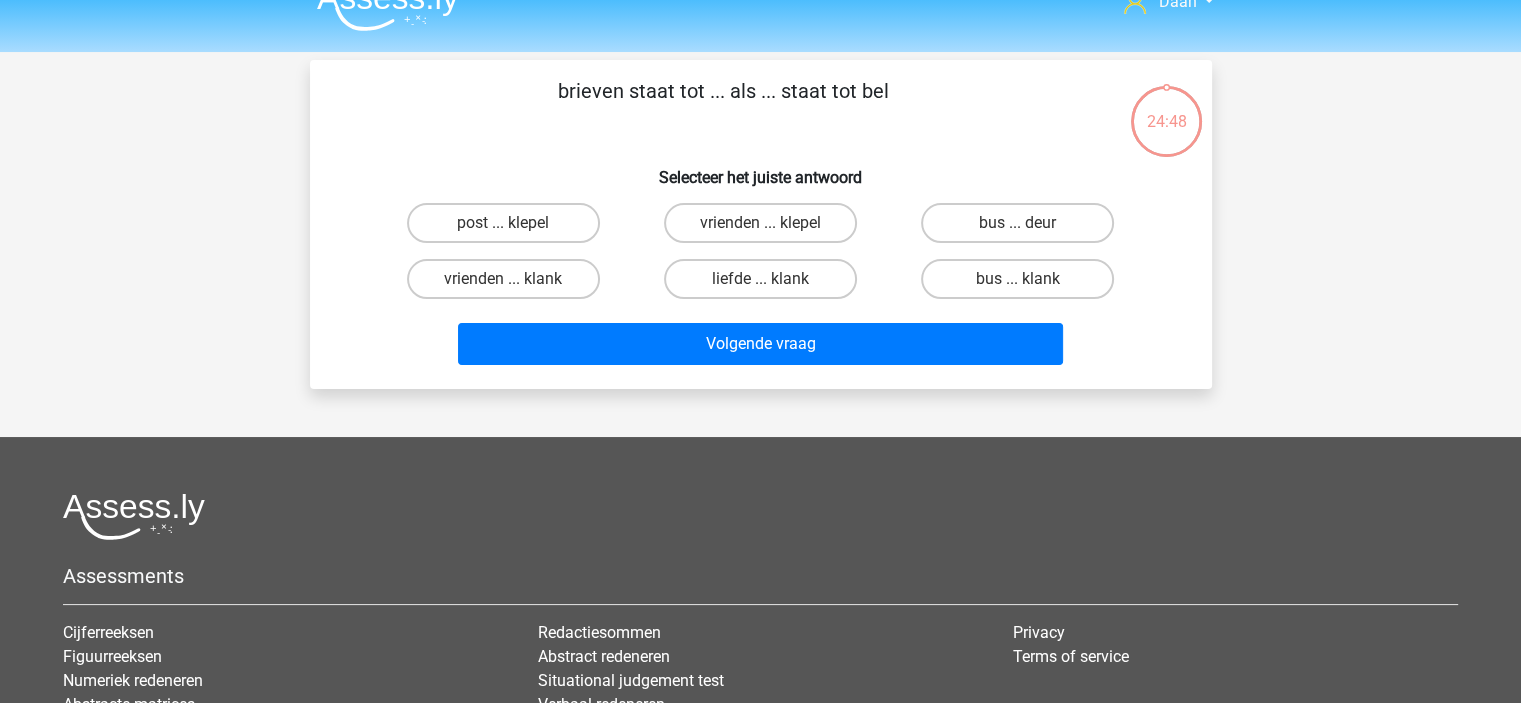 scroll, scrollTop: 0, scrollLeft: 0, axis: both 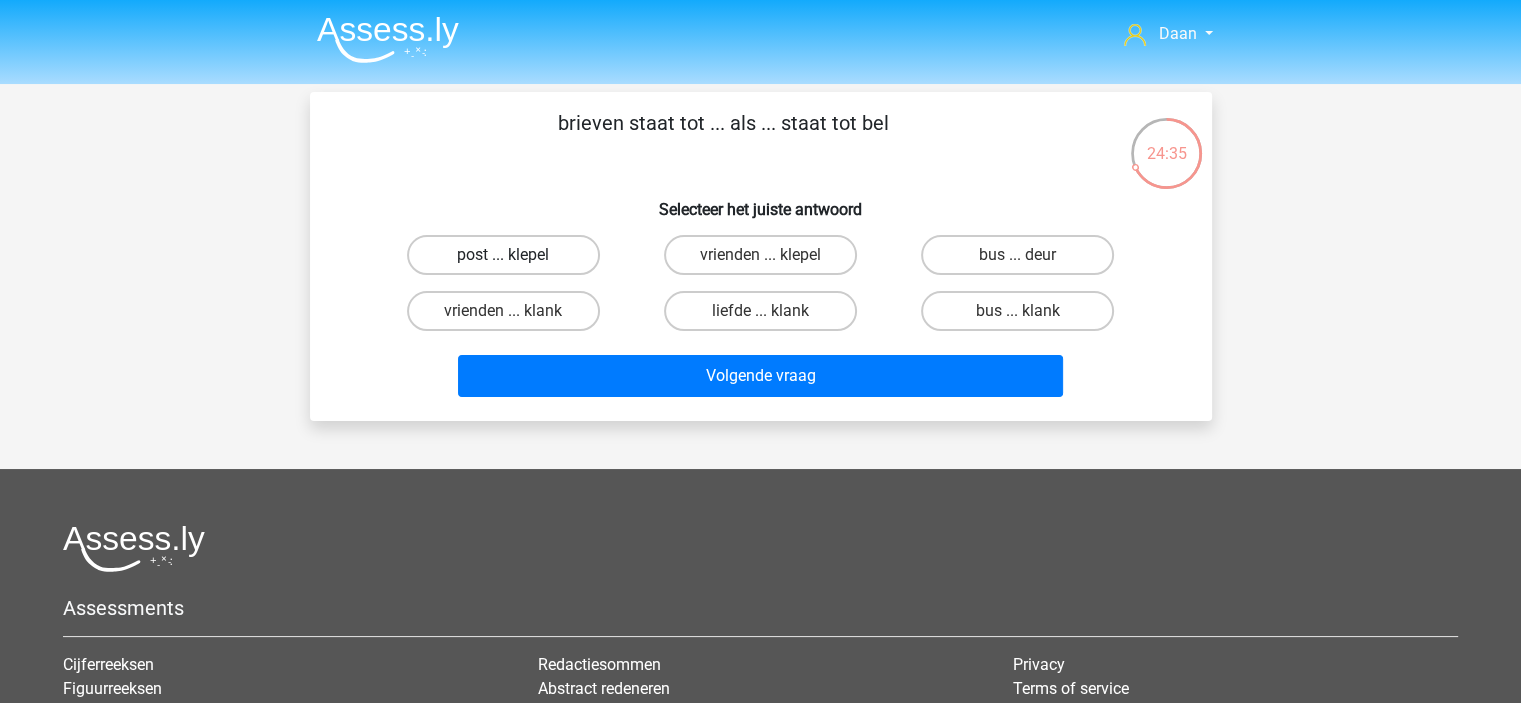 click on "post ... klepel" at bounding box center (503, 255) 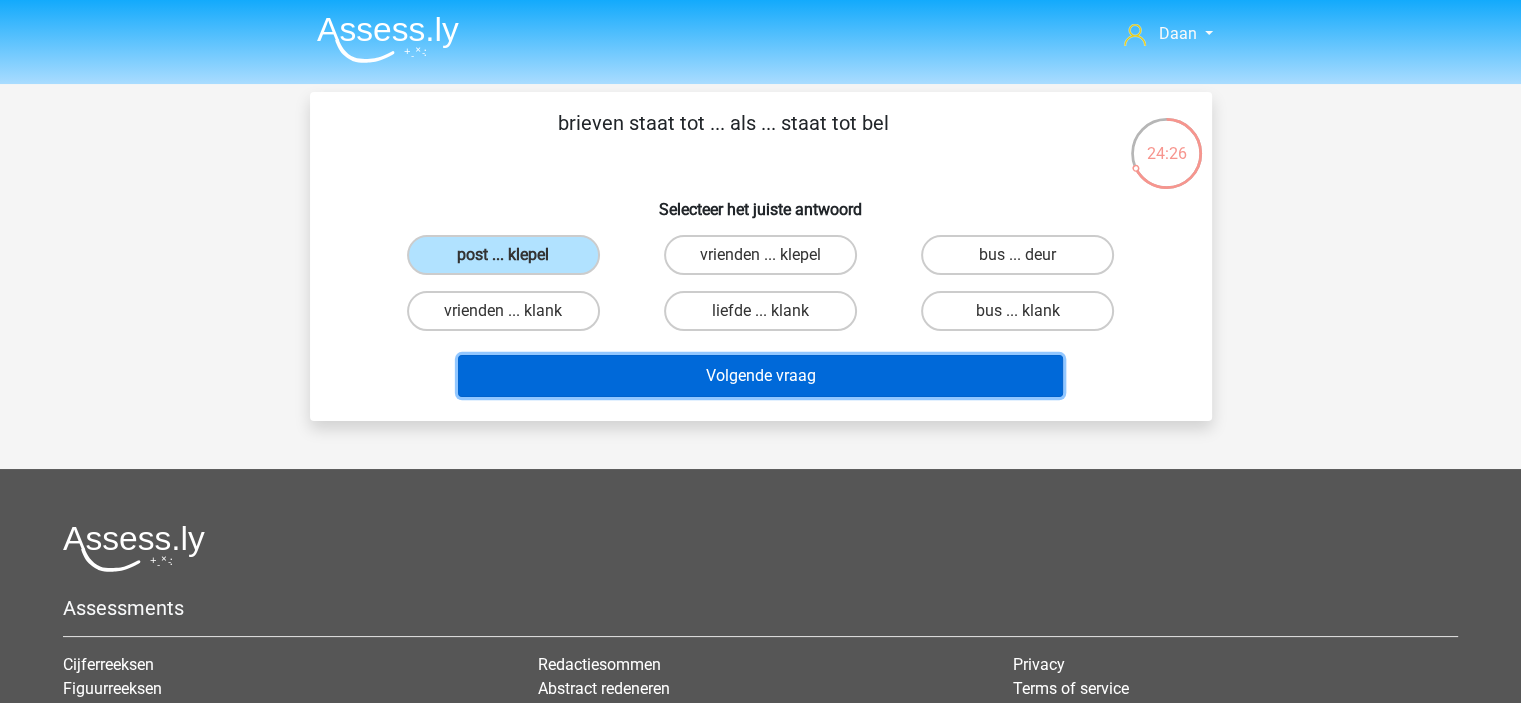 click on "Volgende vraag" at bounding box center (760, 376) 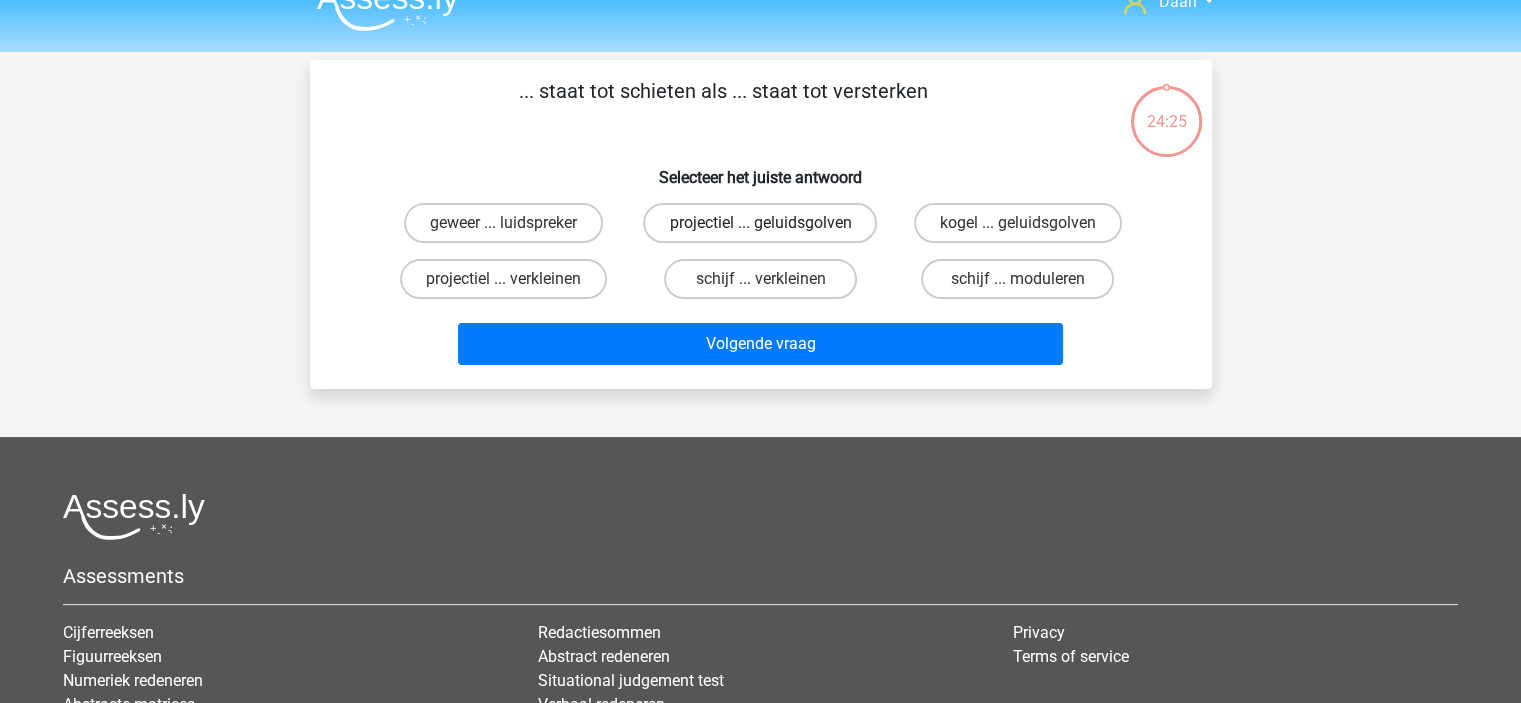 scroll, scrollTop: 0, scrollLeft: 0, axis: both 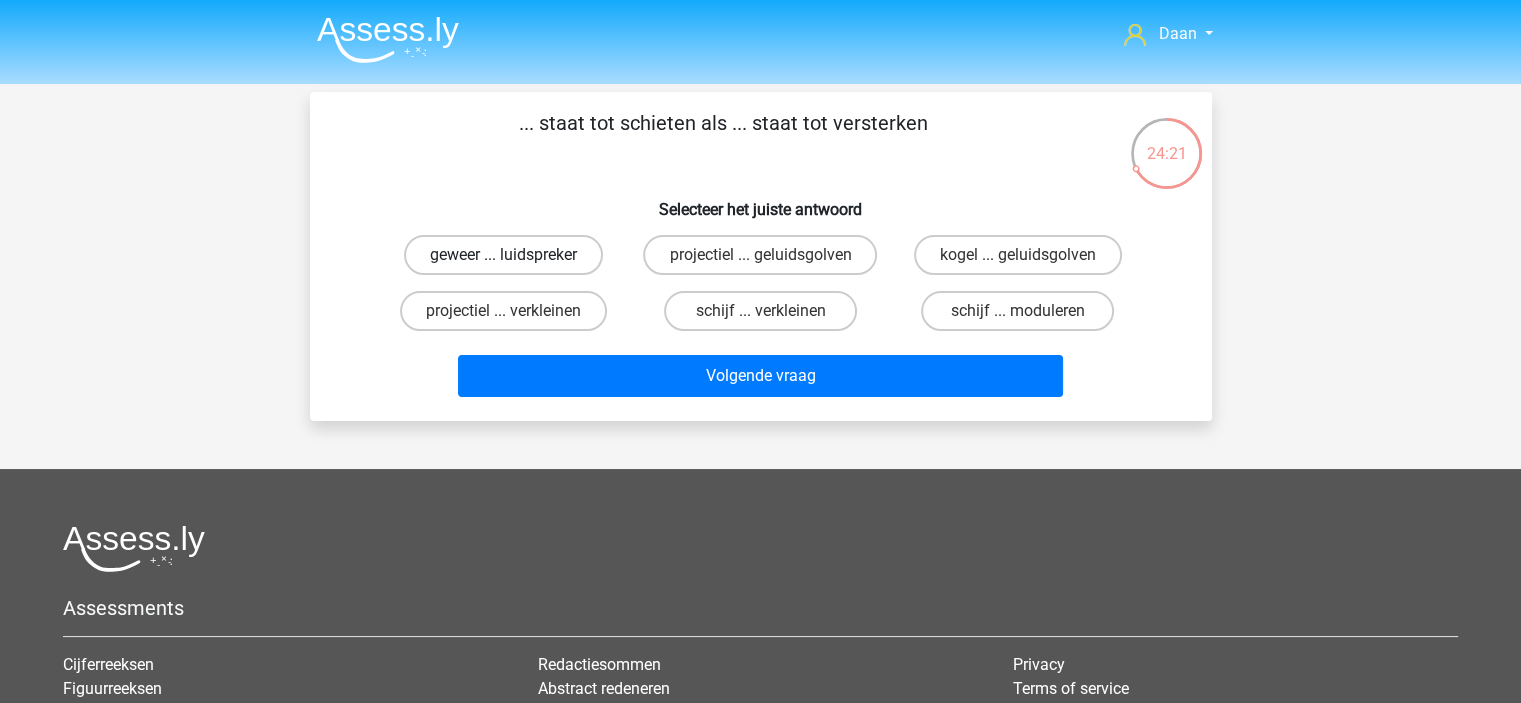 click on "geweer ... luidspreker" at bounding box center (503, 255) 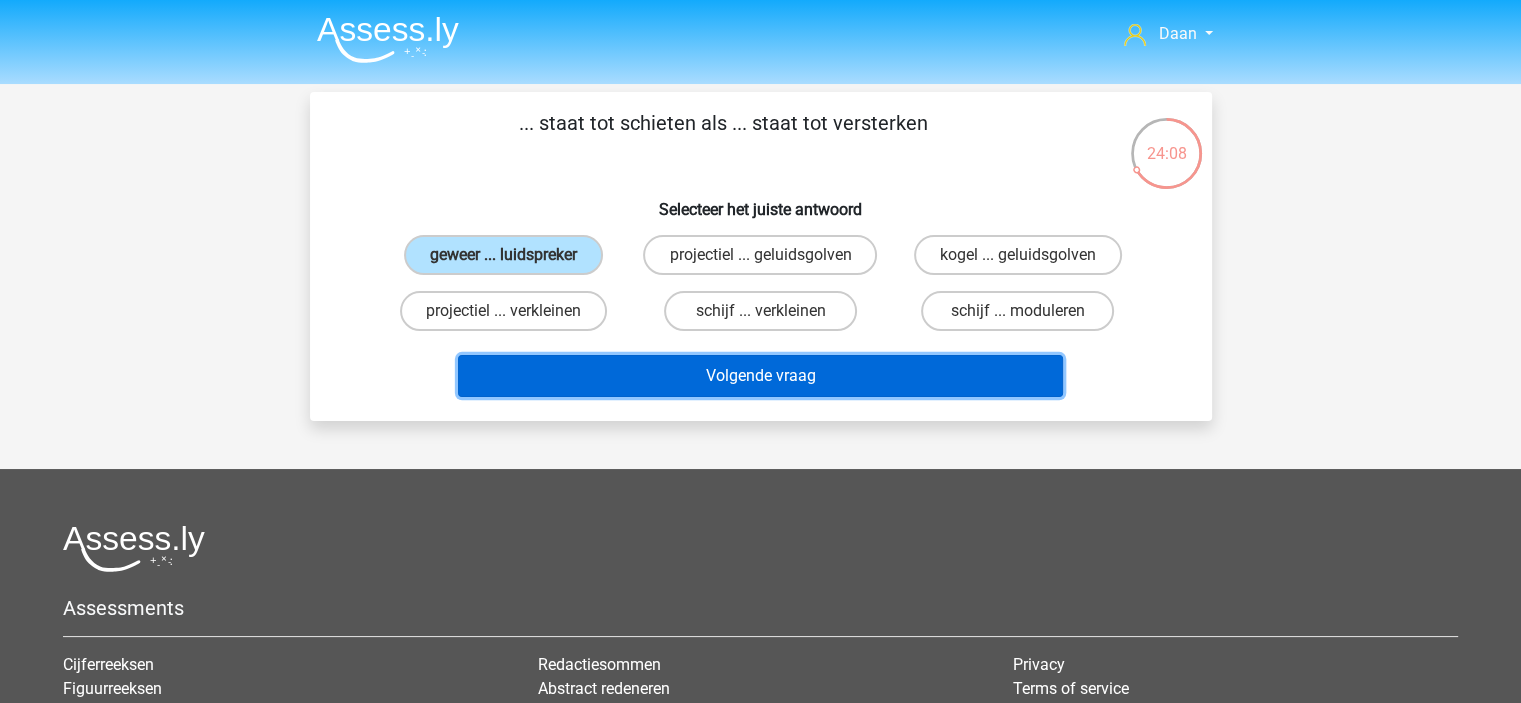 click on "Volgende vraag" at bounding box center [760, 376] 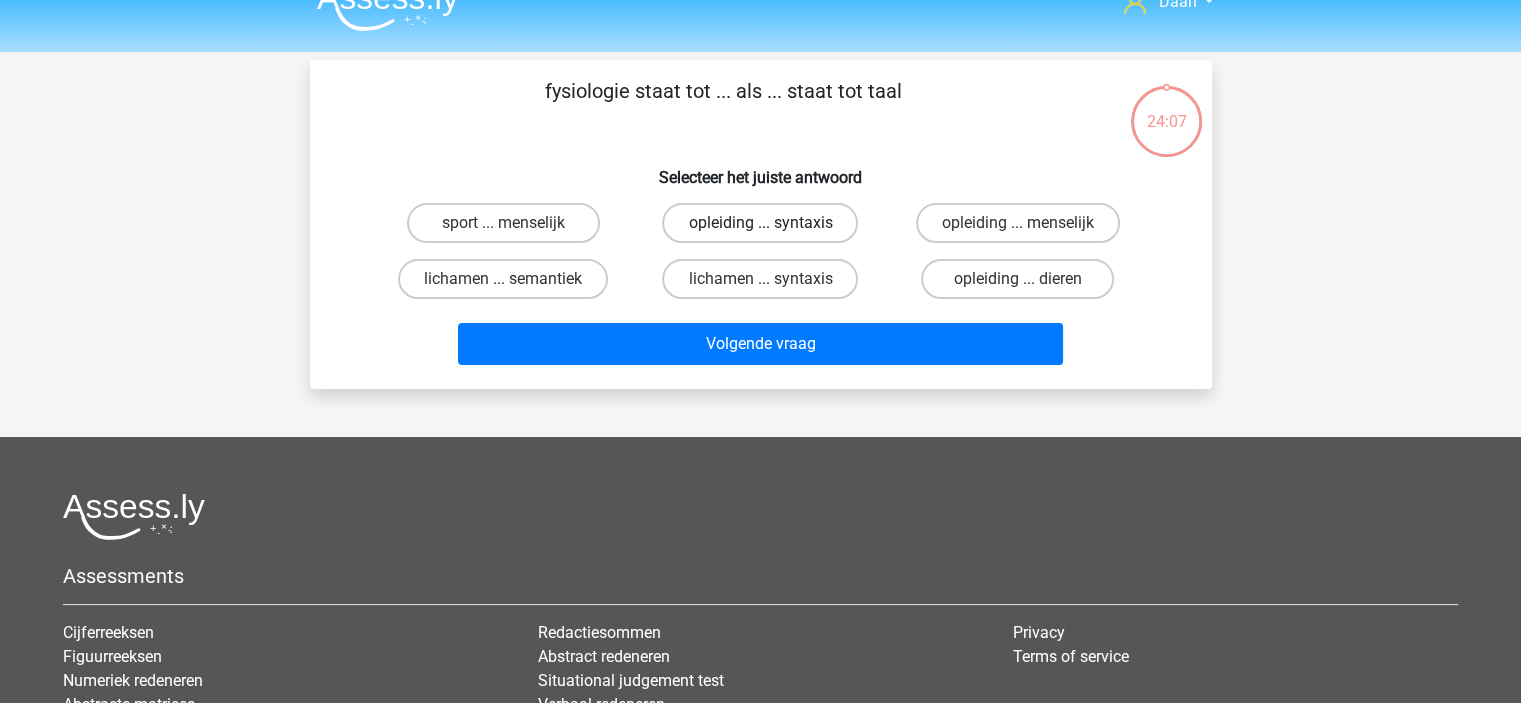 scroll, scrollTop: 0, scrollLeft: 0, axis: both 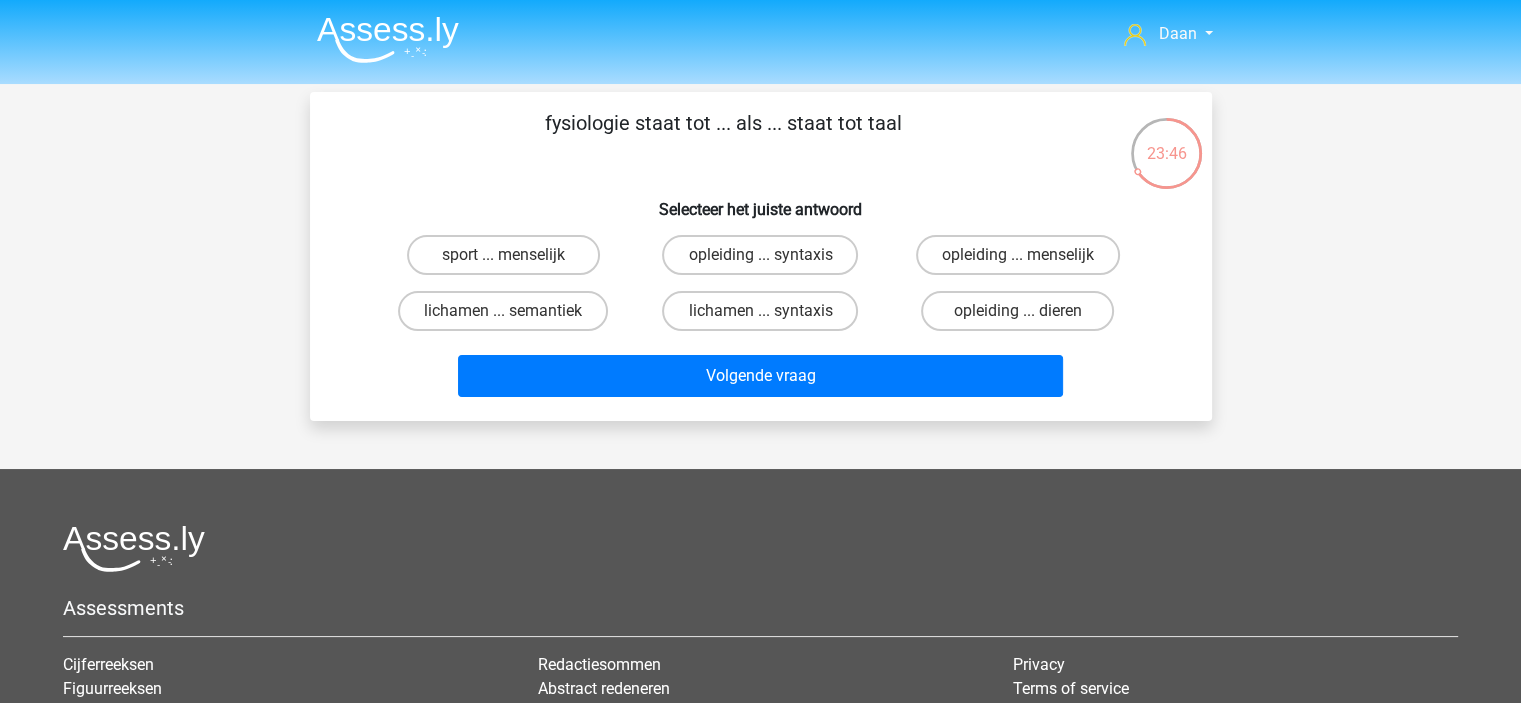 click on "lichamen ... syntaxis" at bounding box center (766, 317) 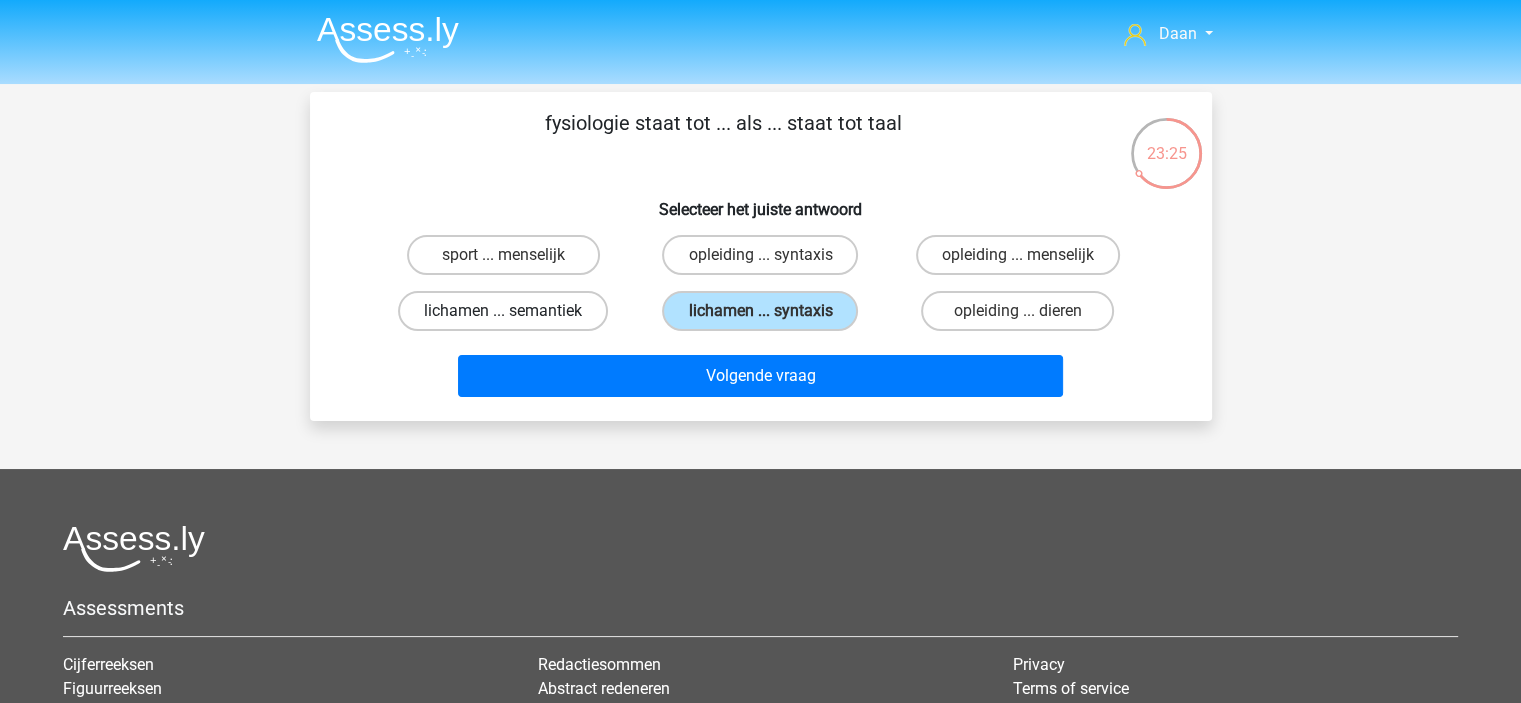 click on "lichamen ... semantiek" at bounding box center [503, 311] 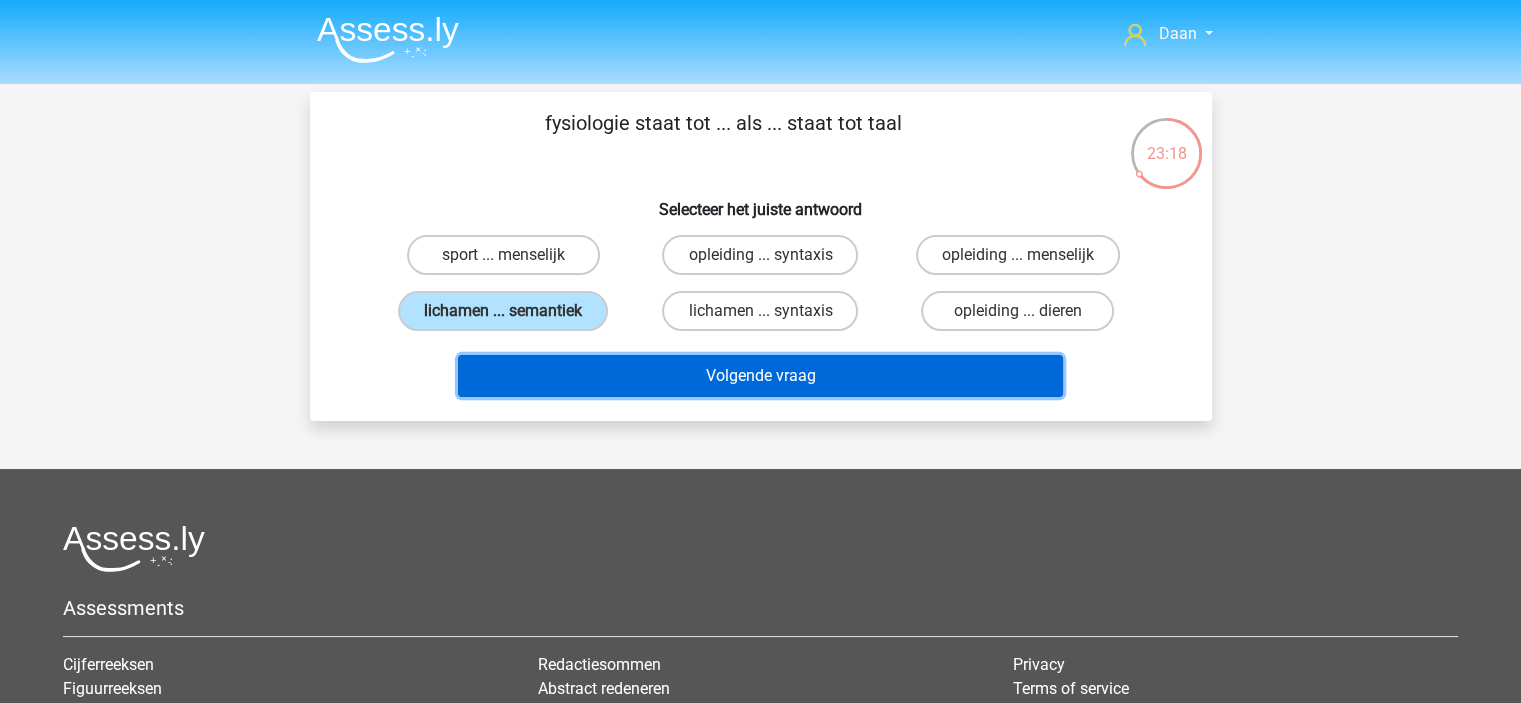 click on "Volgende vraag" at bounding box center [760, 376] 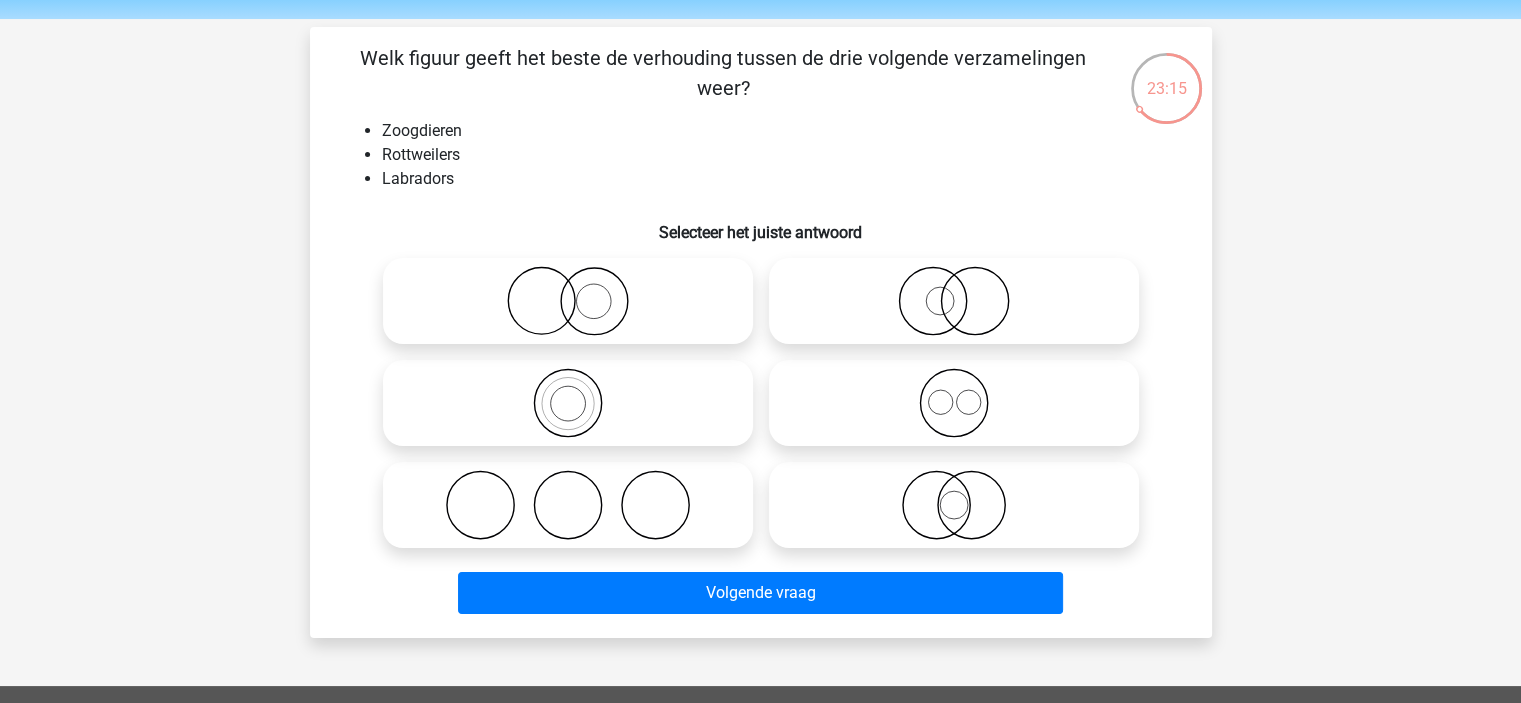 scroll, scrollTop: 100, scrollLeft: 0, axis: vertical 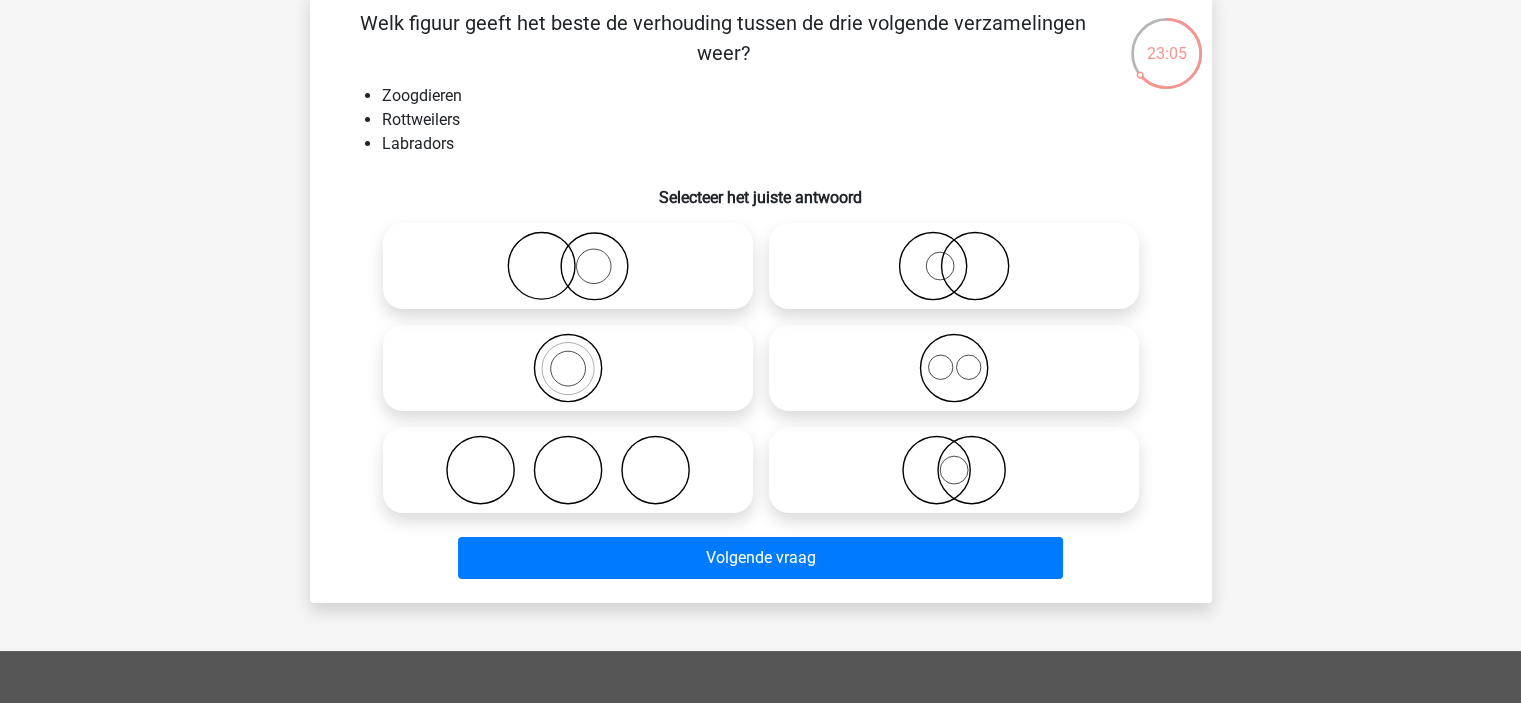 click 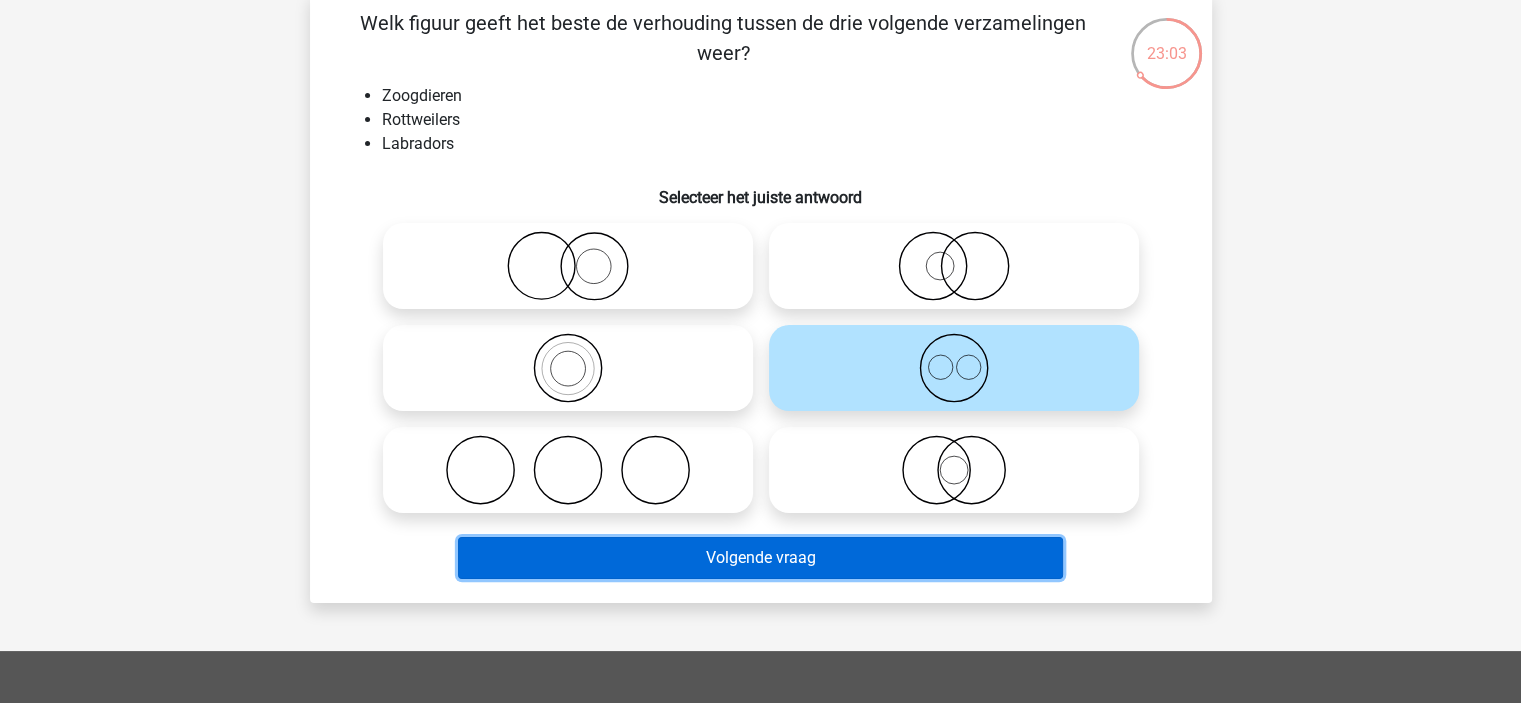 click on "Volgende vraag" at bounding box center (760, 558) 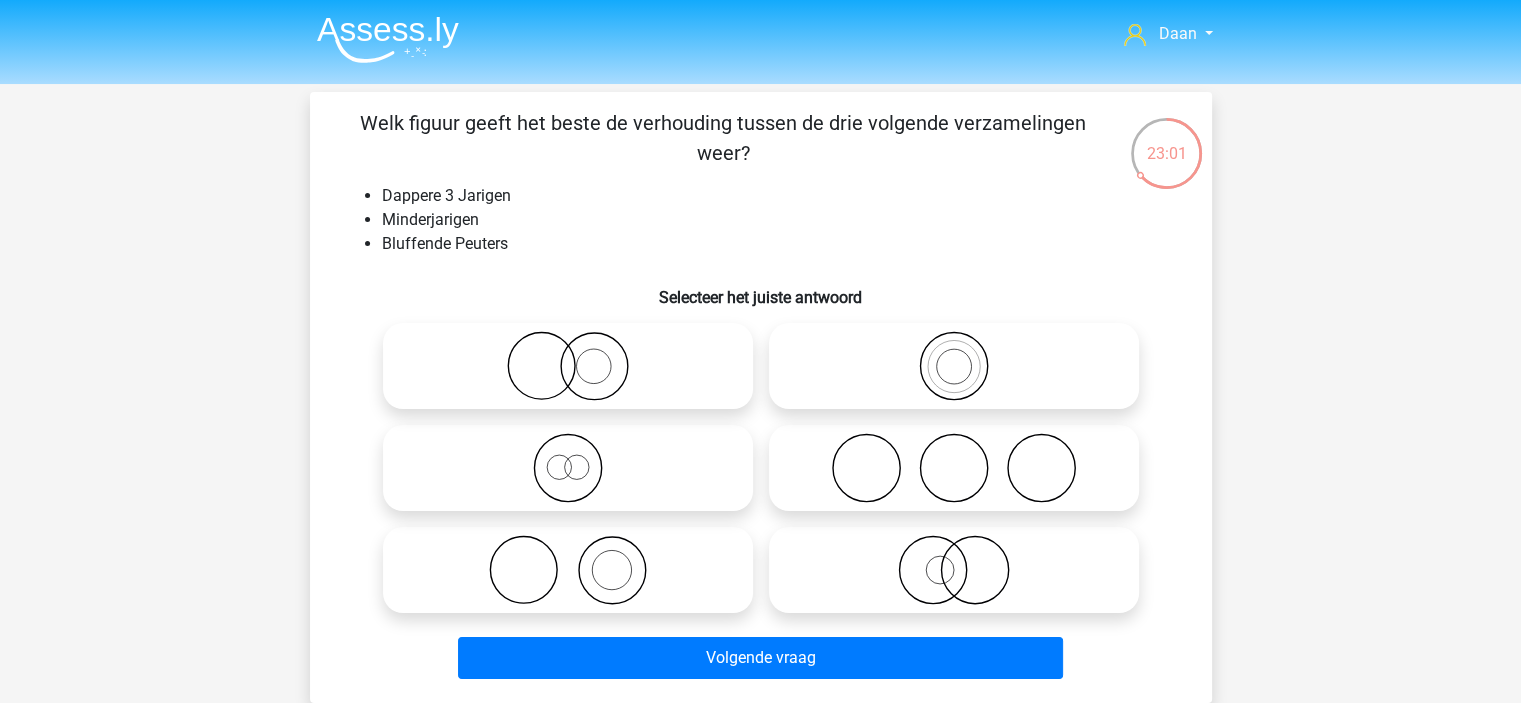 scroll, scrollTop: 100, scrollLeft: 0, axis: vertical 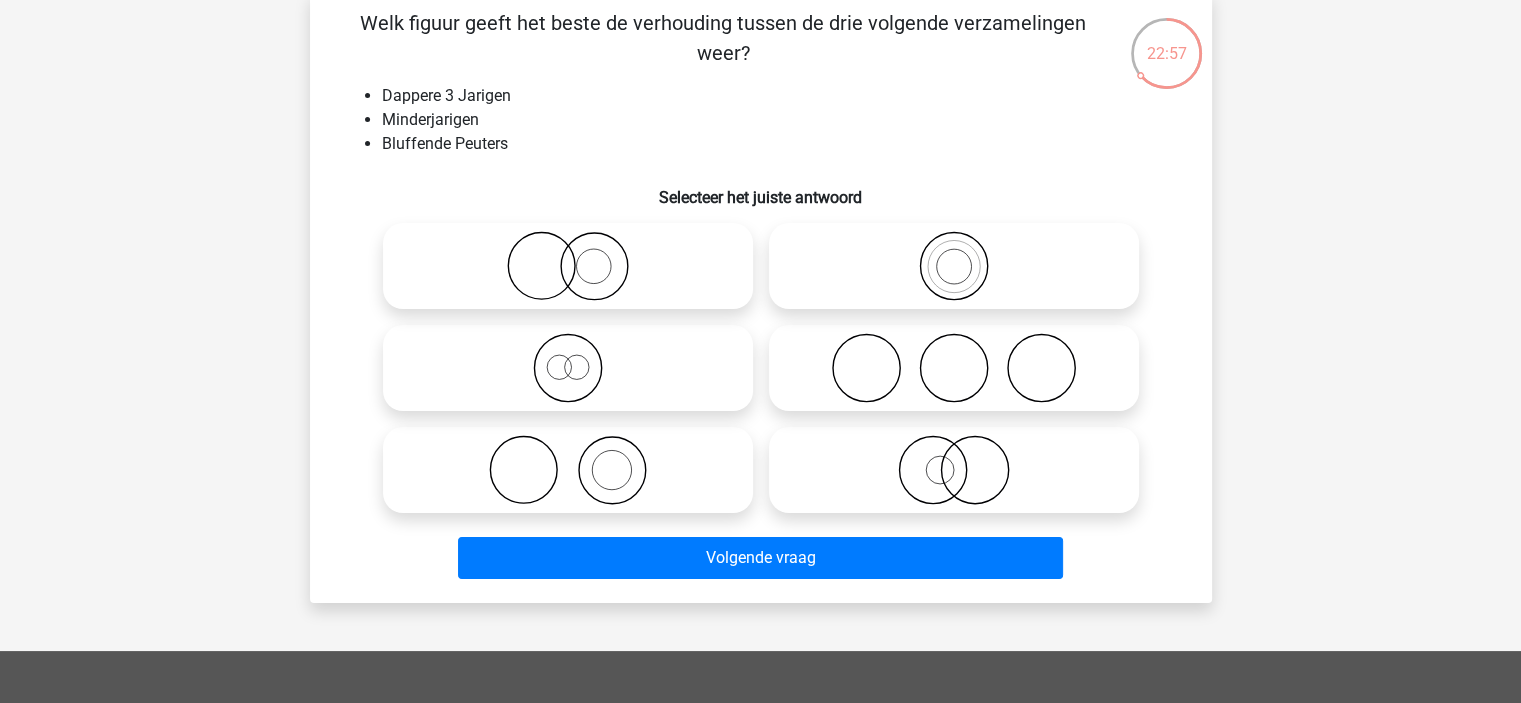 click 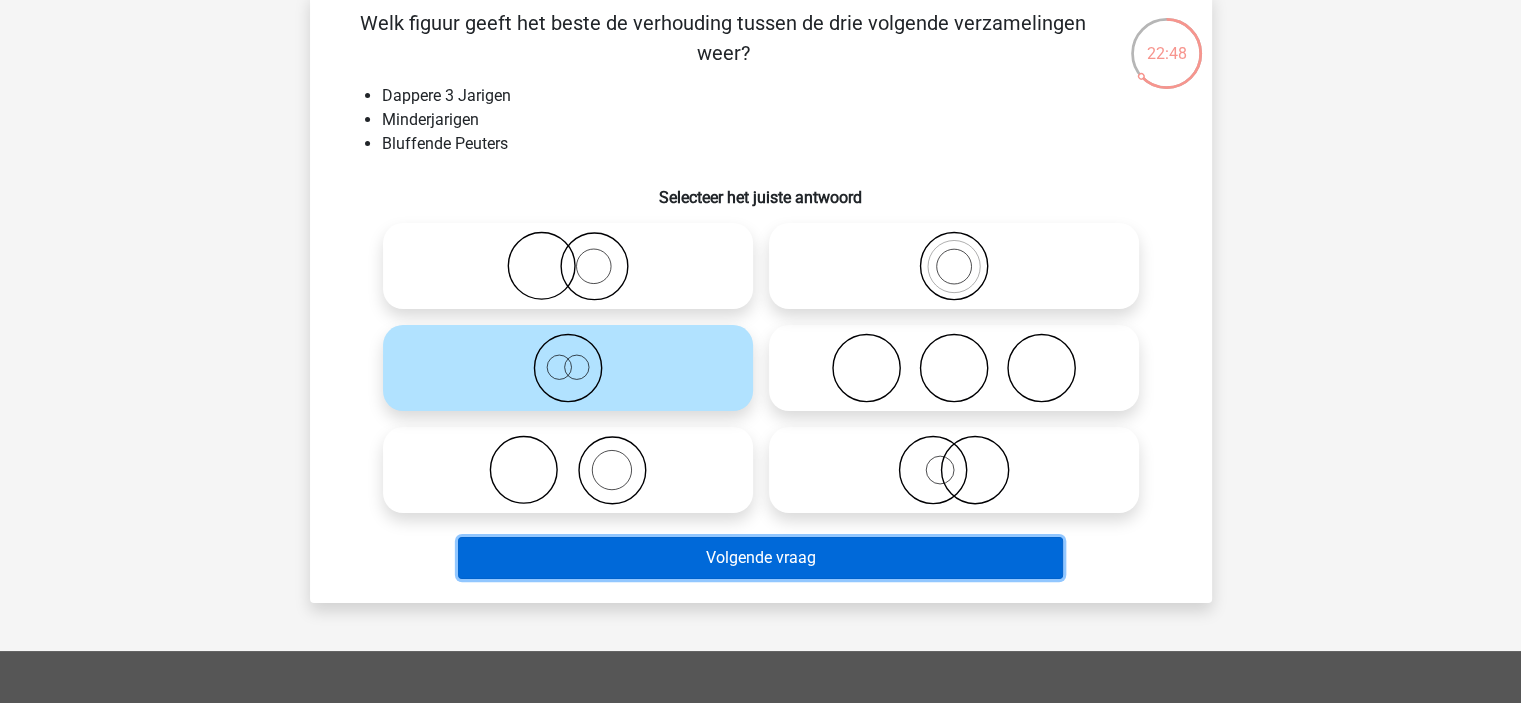 click on "Volgende vraag" at bounding box center [760, 558] 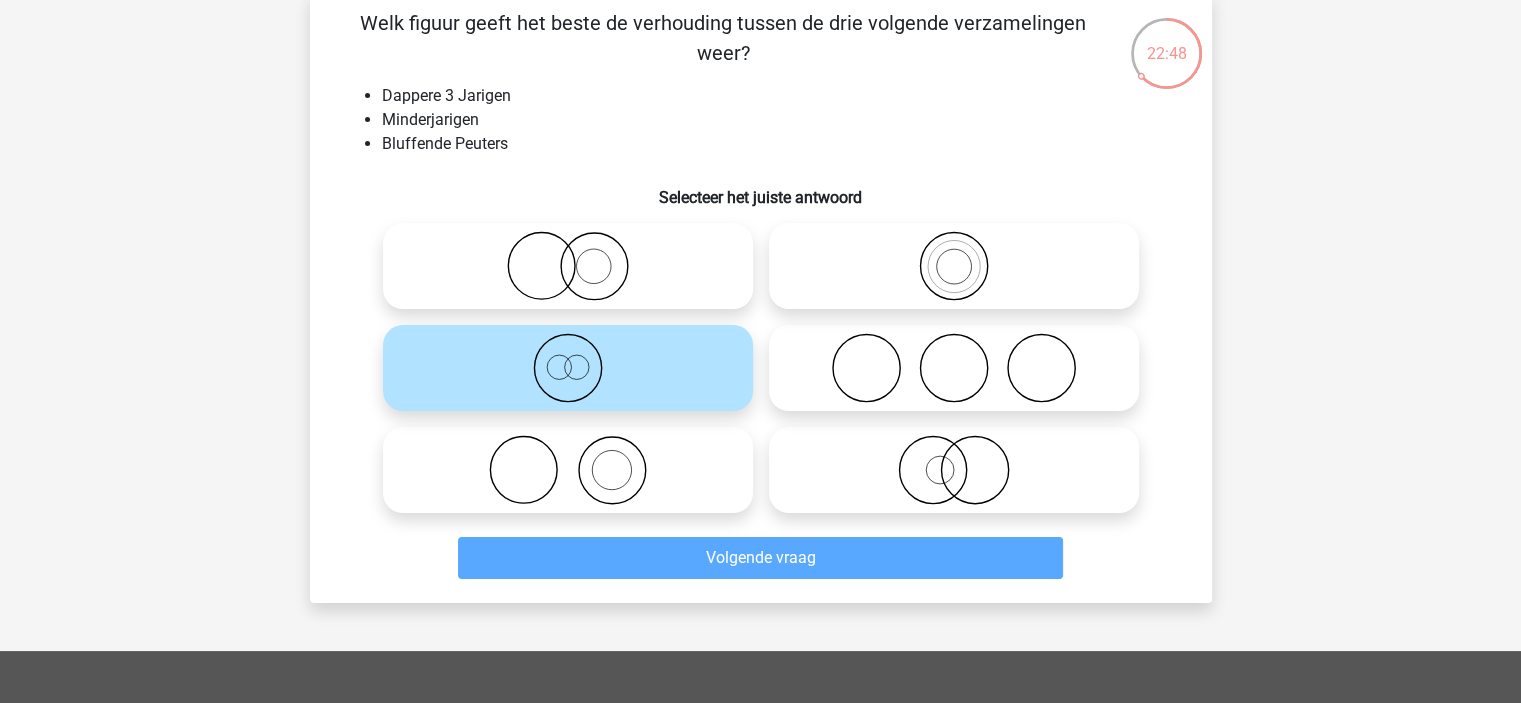scroll, scrollTop: 92, scrollLeft: 0, axis: vertical 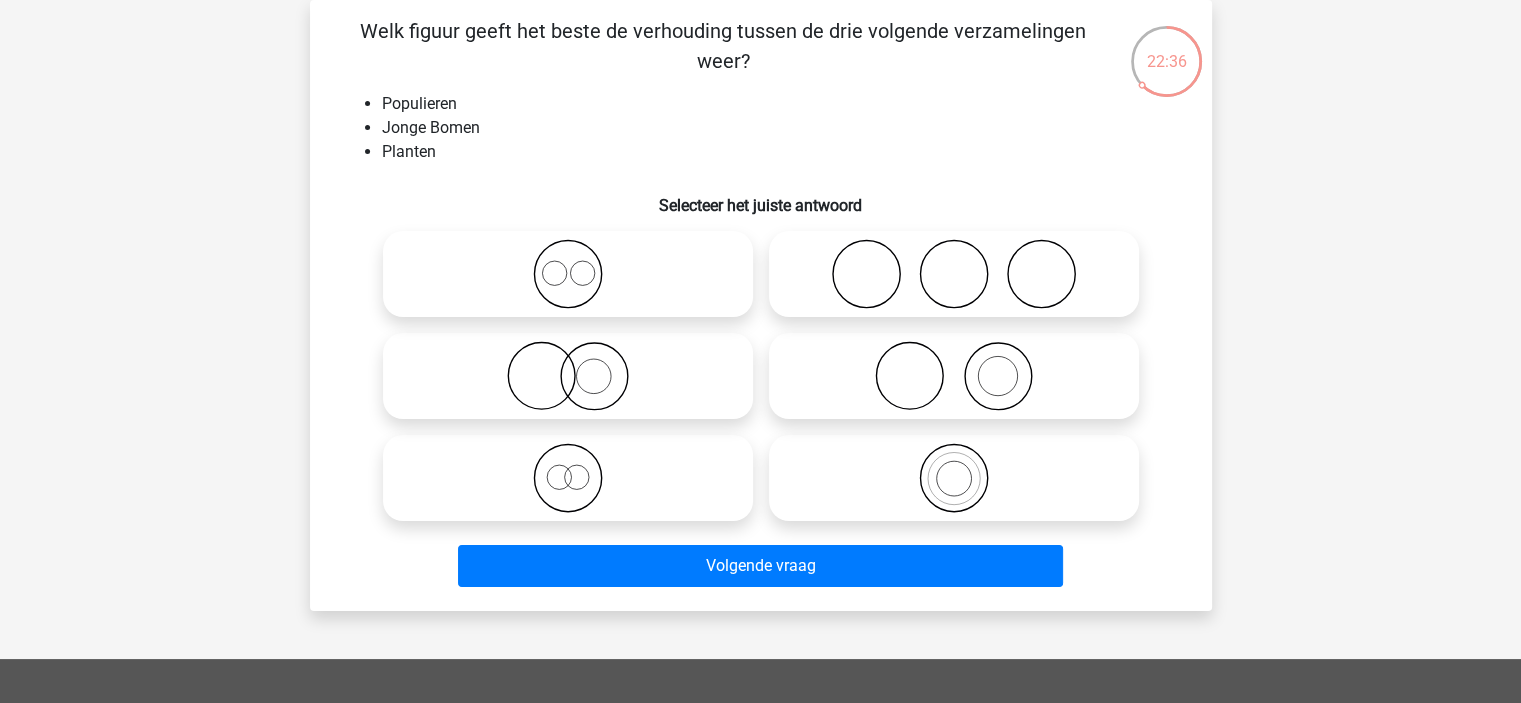click 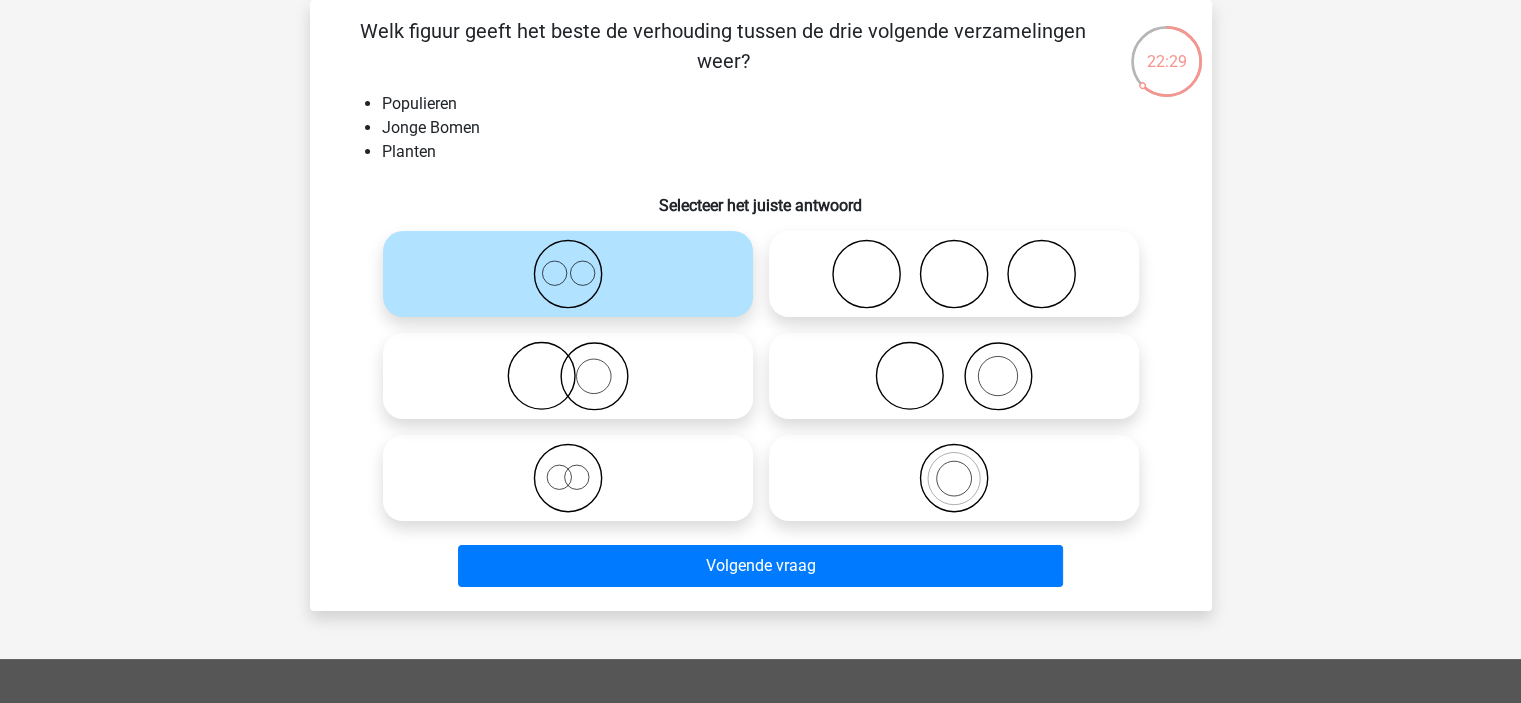 click 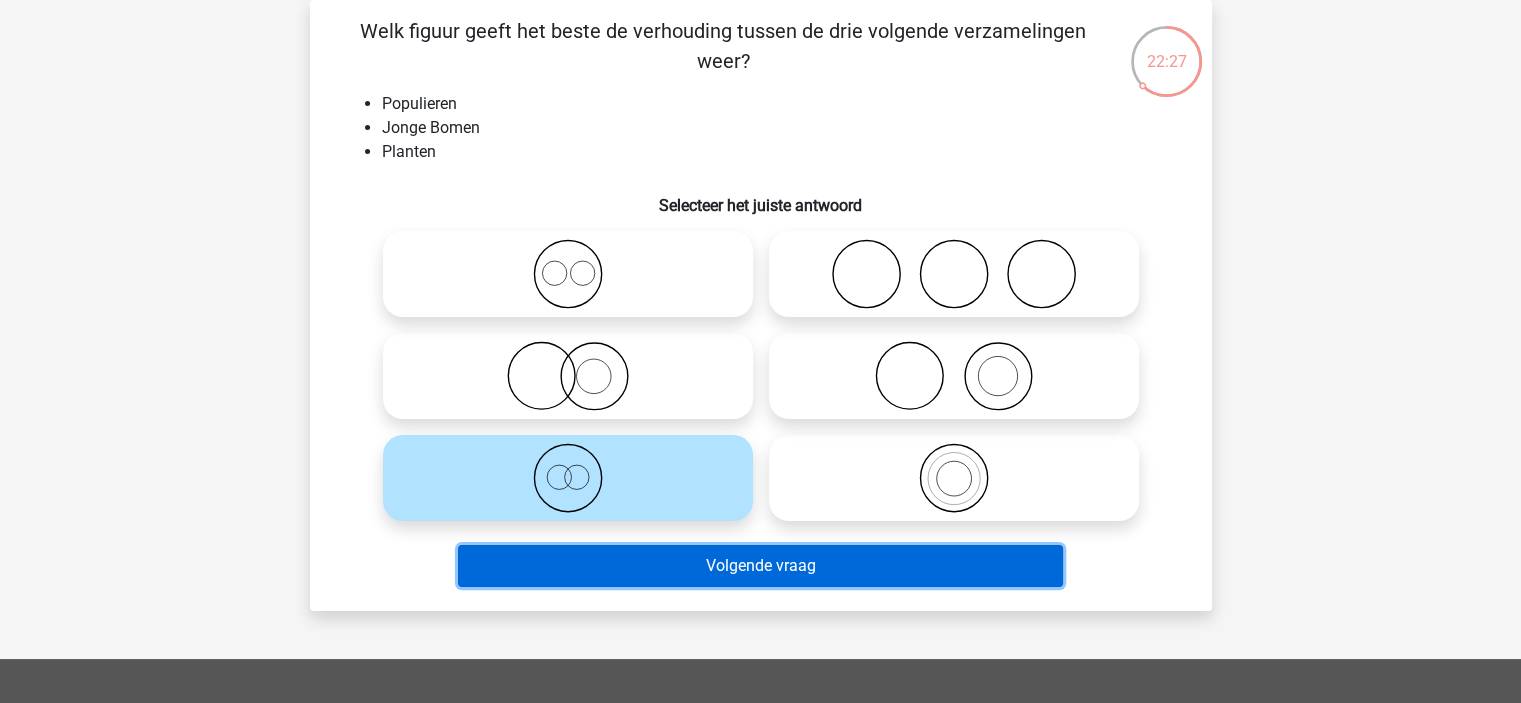click on "Volgende vraag" at bounding box center (760, 566) 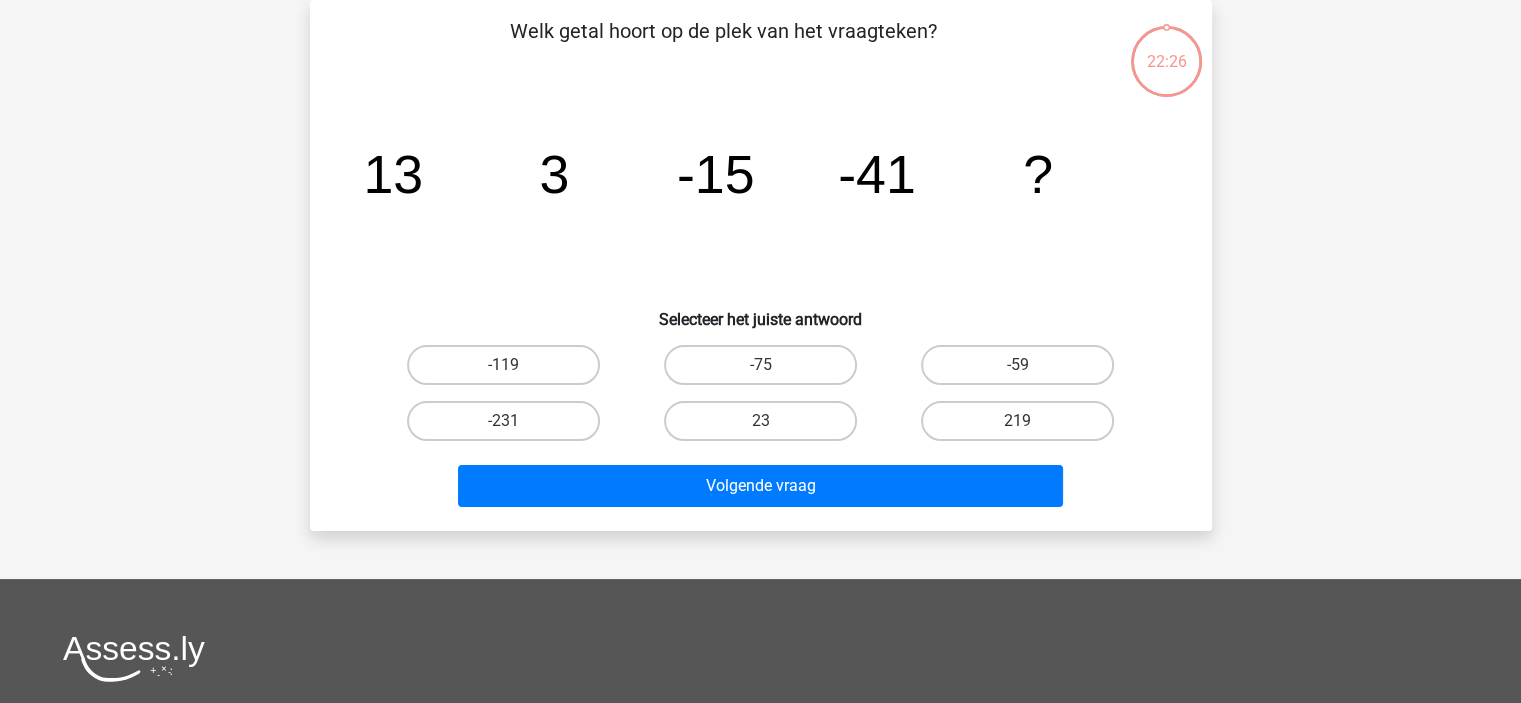 scroll, scrollTop: 0, scrollLeft: 0, axis: both 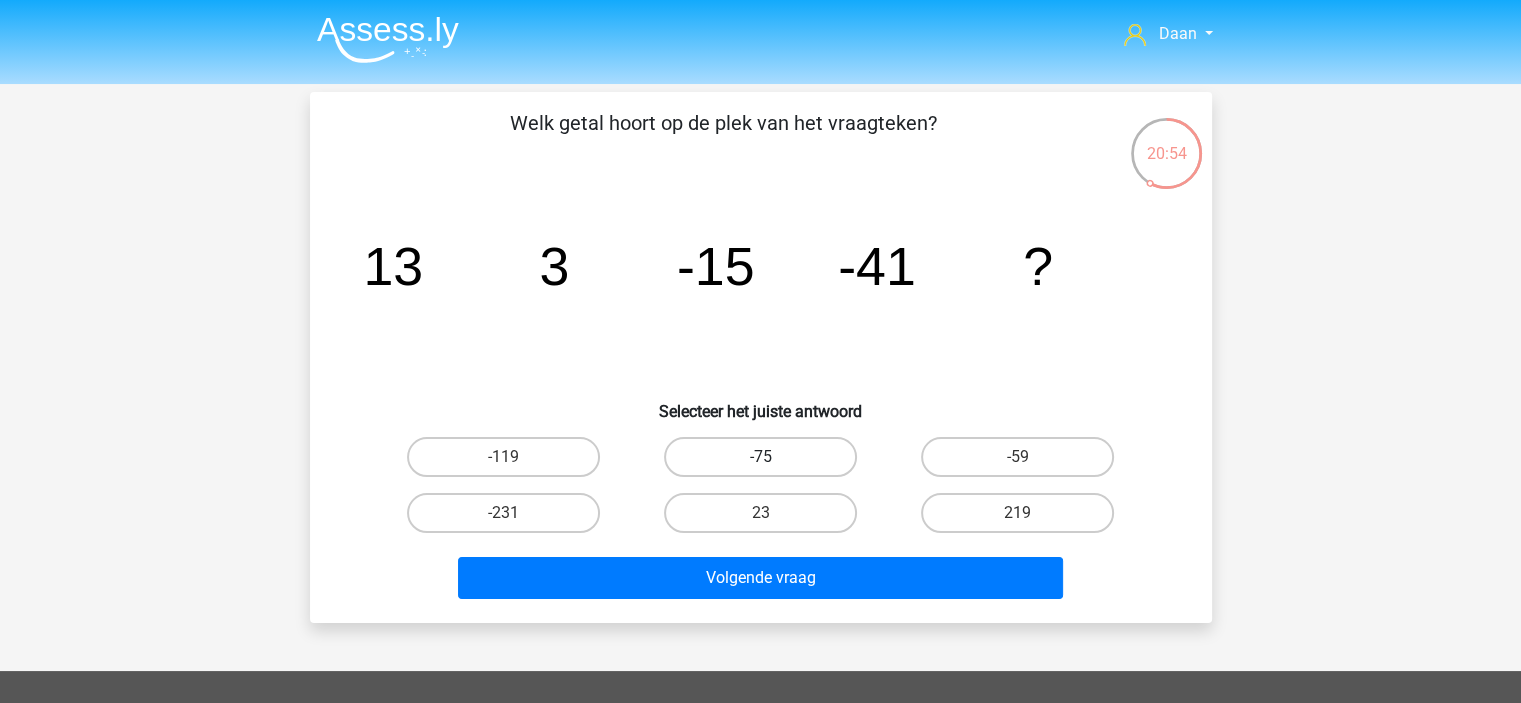 click on "-75" at bounding box center (760, 457) 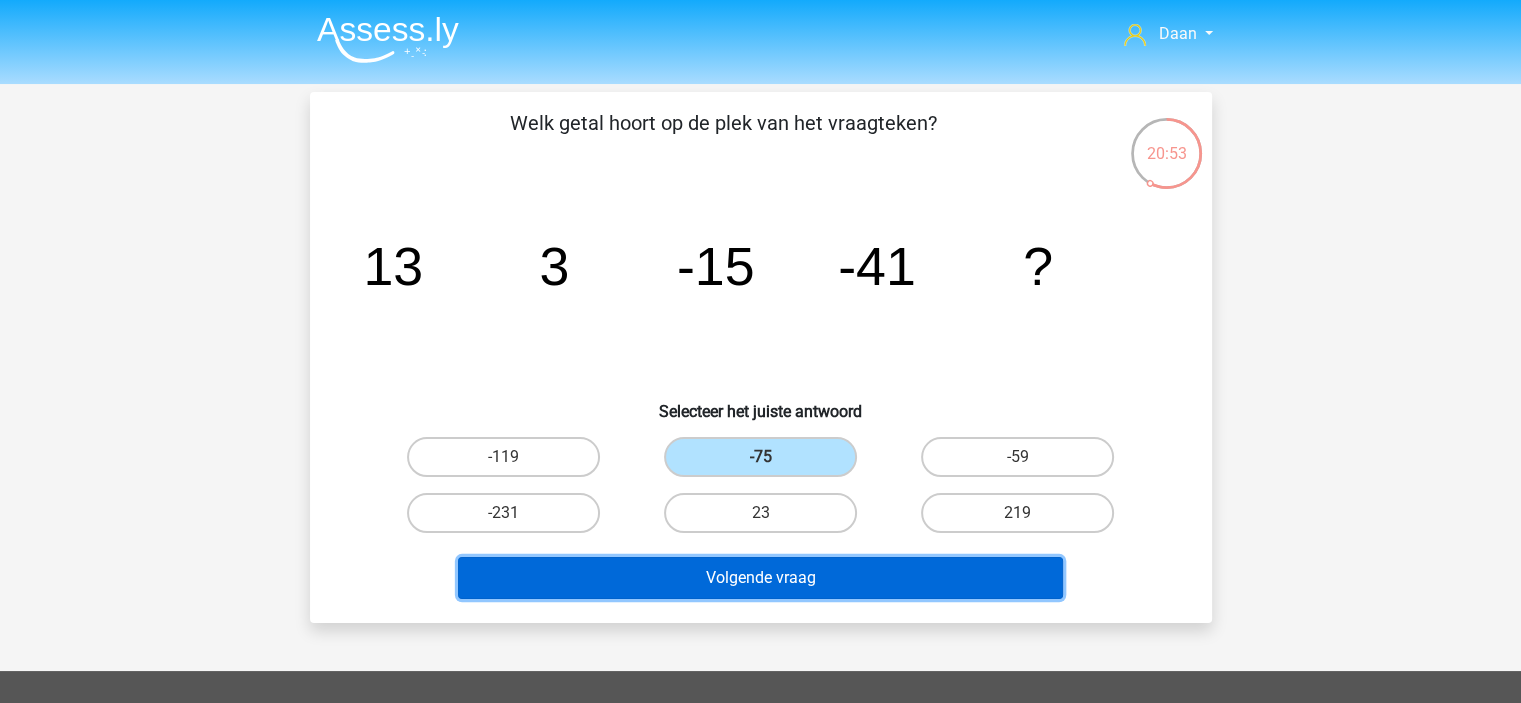 click on "Volgende vraag" at bounding box center (760, 578) 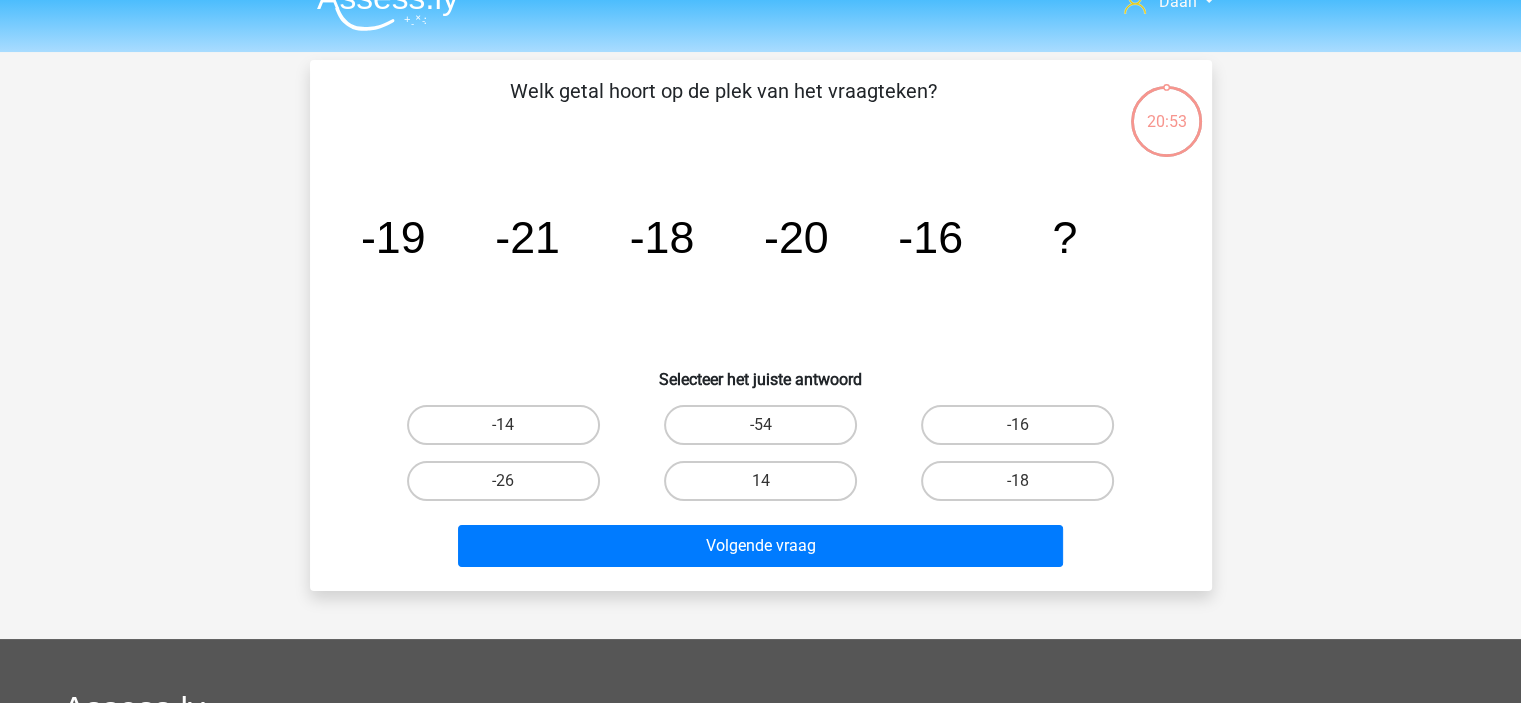 scroll, scrollTop: 0, scrollLeft: 0, axis: both 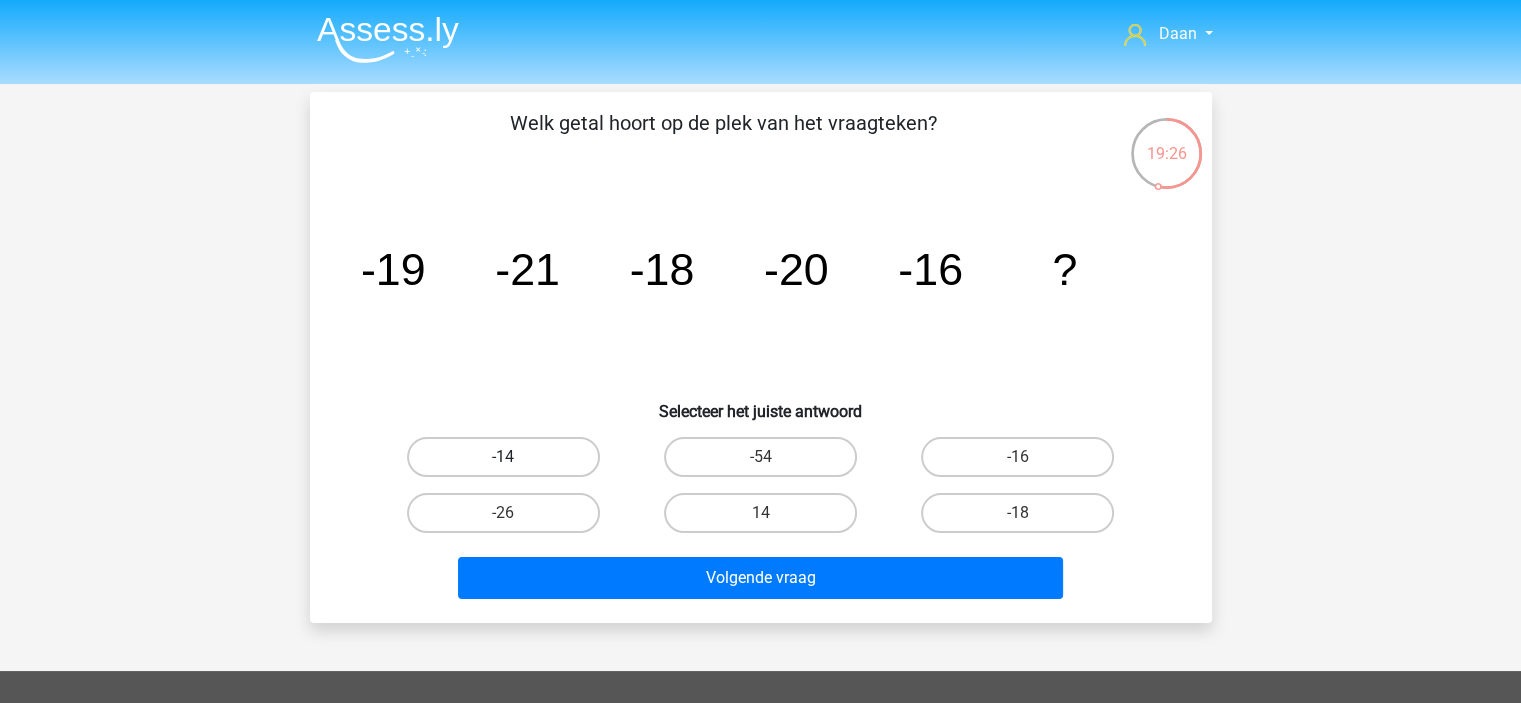 click on "-14" at bounding box center [503, 457] 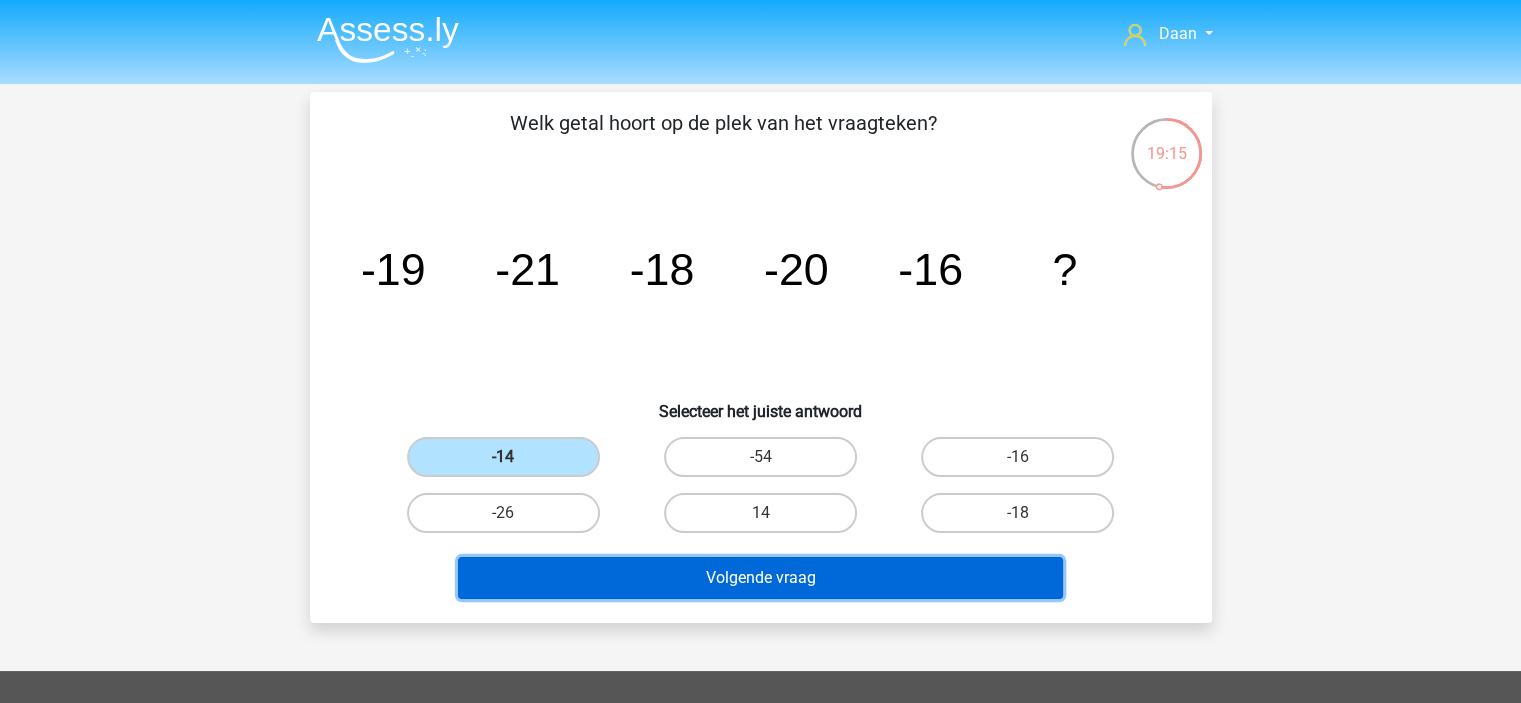 click on "Volgende vraag" at bounding box center [760, 578] 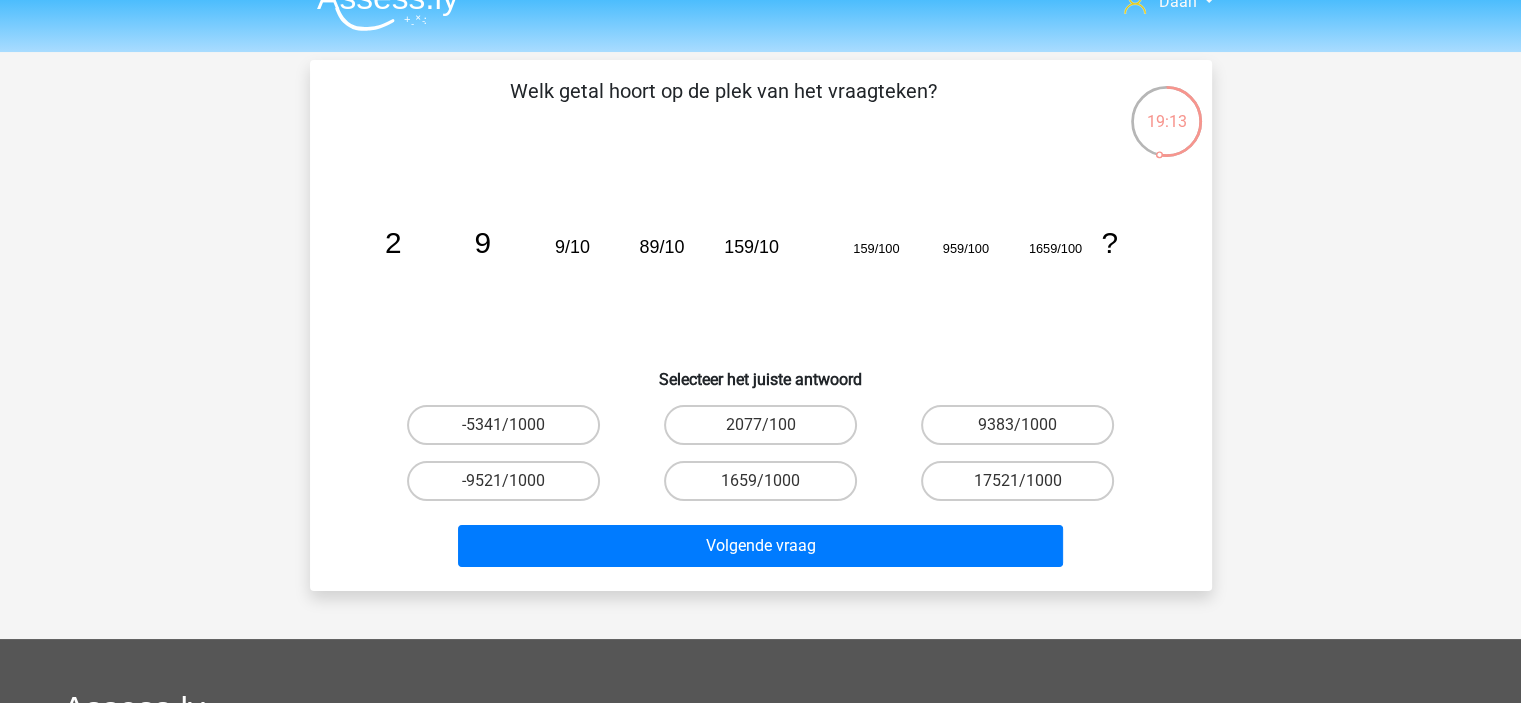 scroll, scrollTop: 0, scrollLeft: 0, axis: both 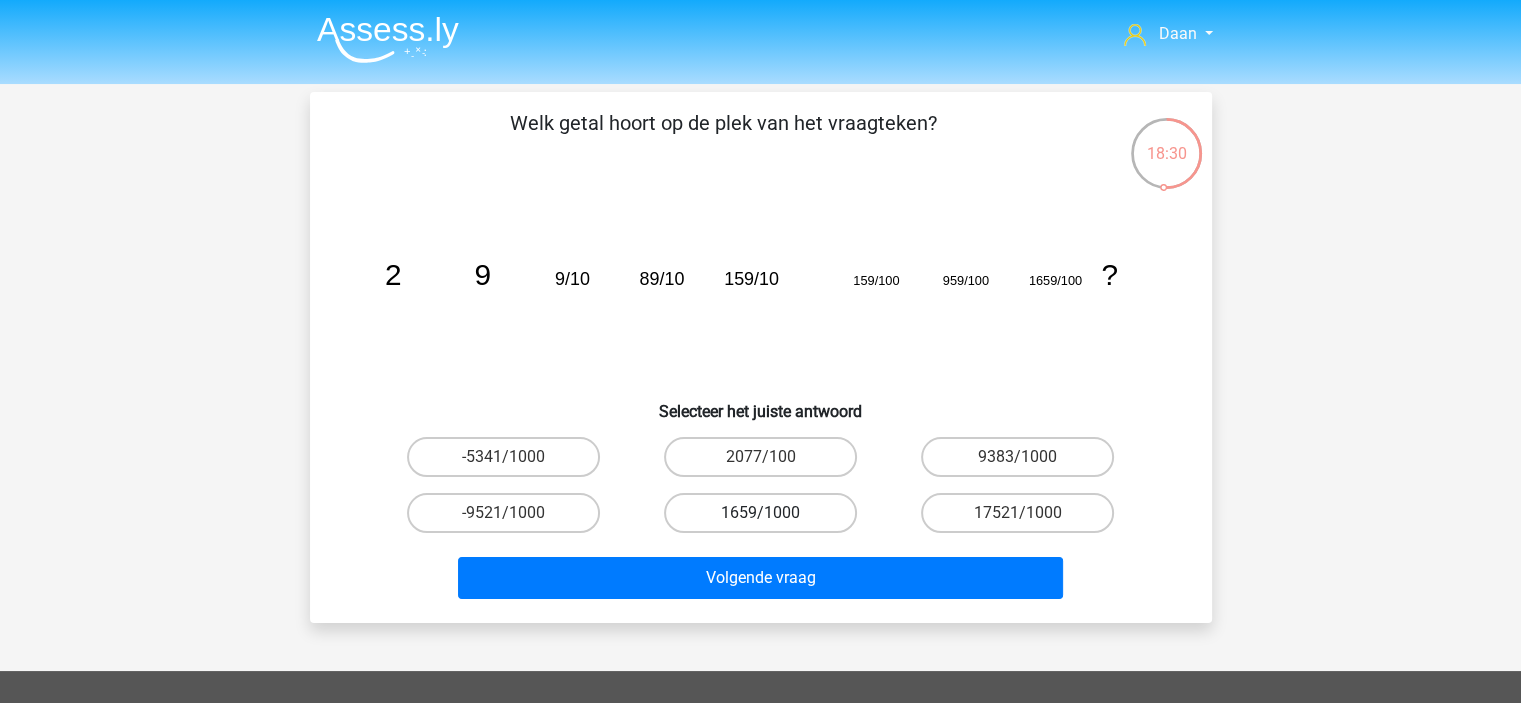 click on "1659/1000" at bounding box center (760, 513) 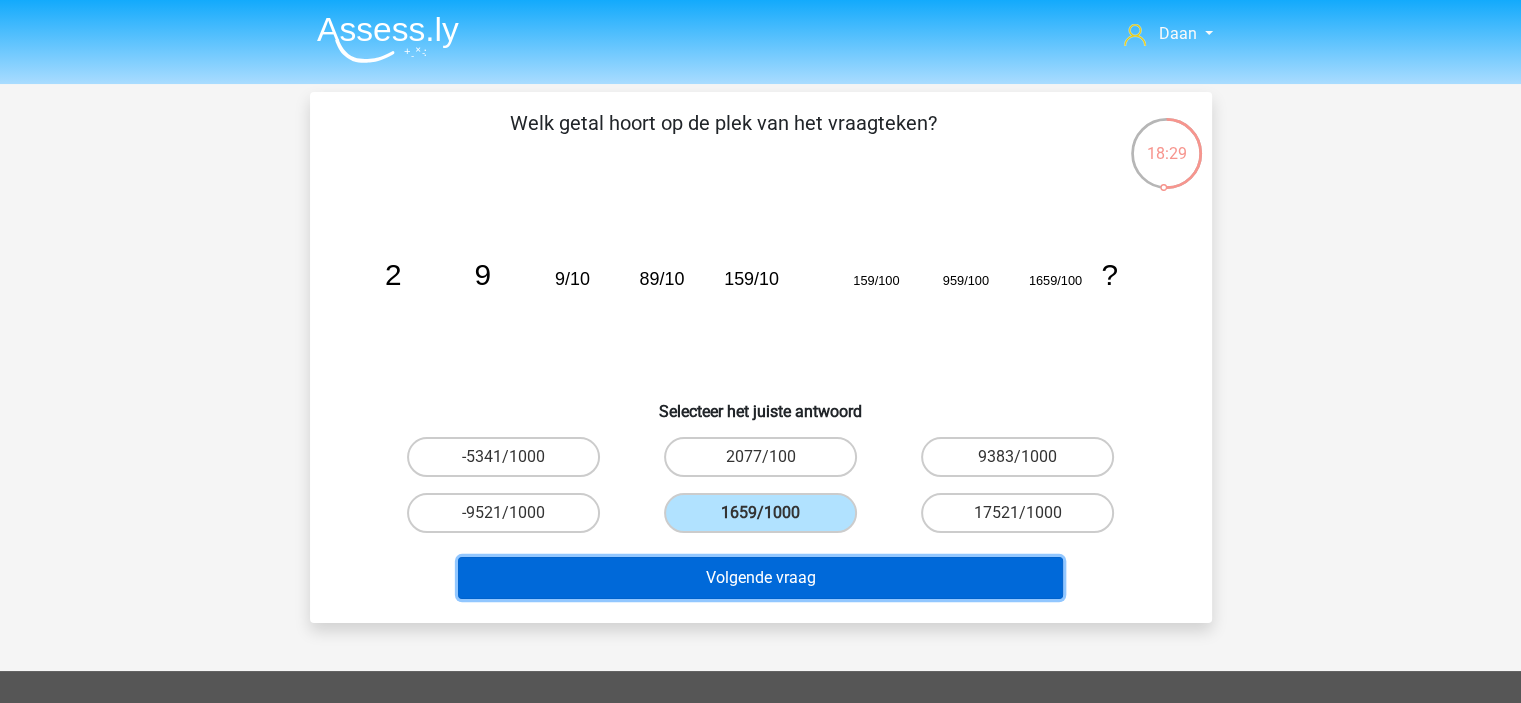 click on "Volgende vraag" at bounding box center (760, 578) 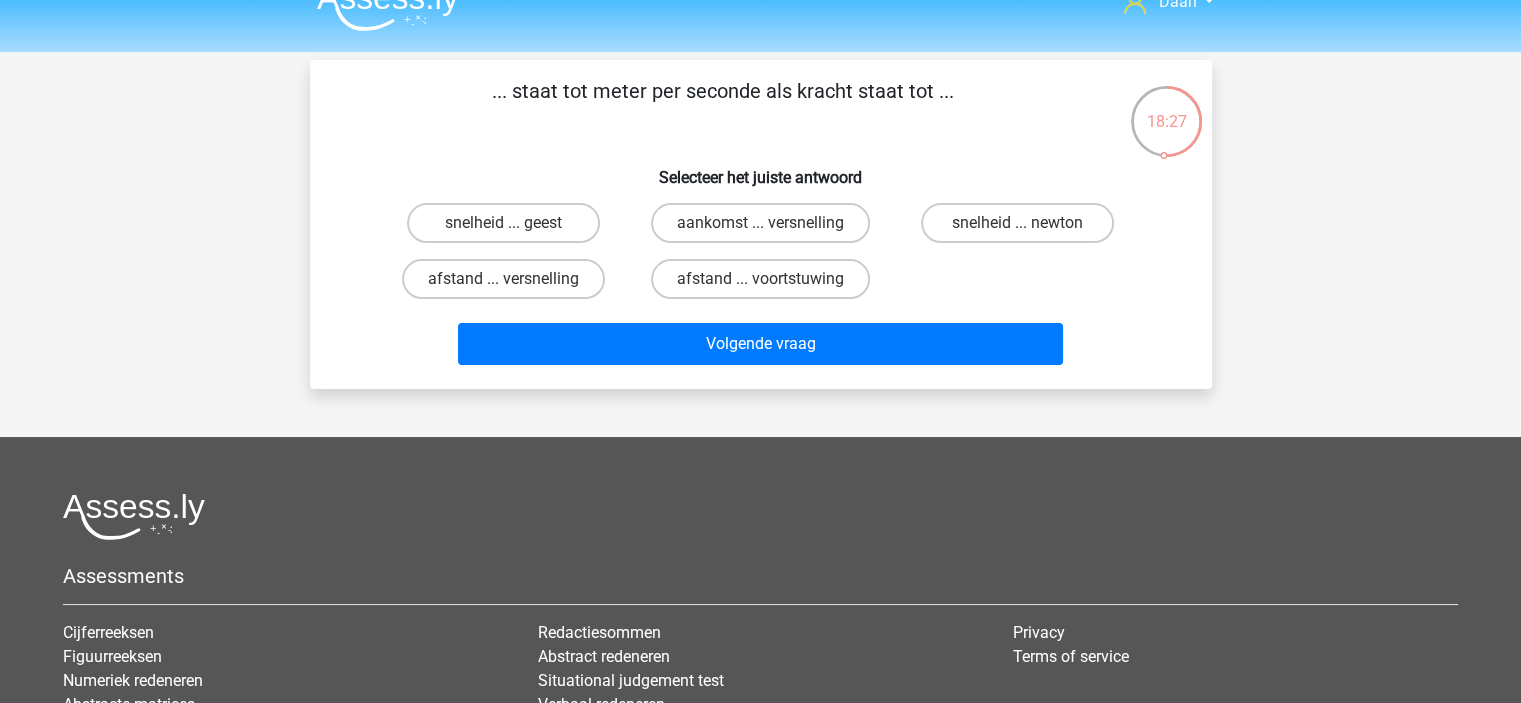 scroll, scrollTop: 0, scrollLeft: 0, axis: both 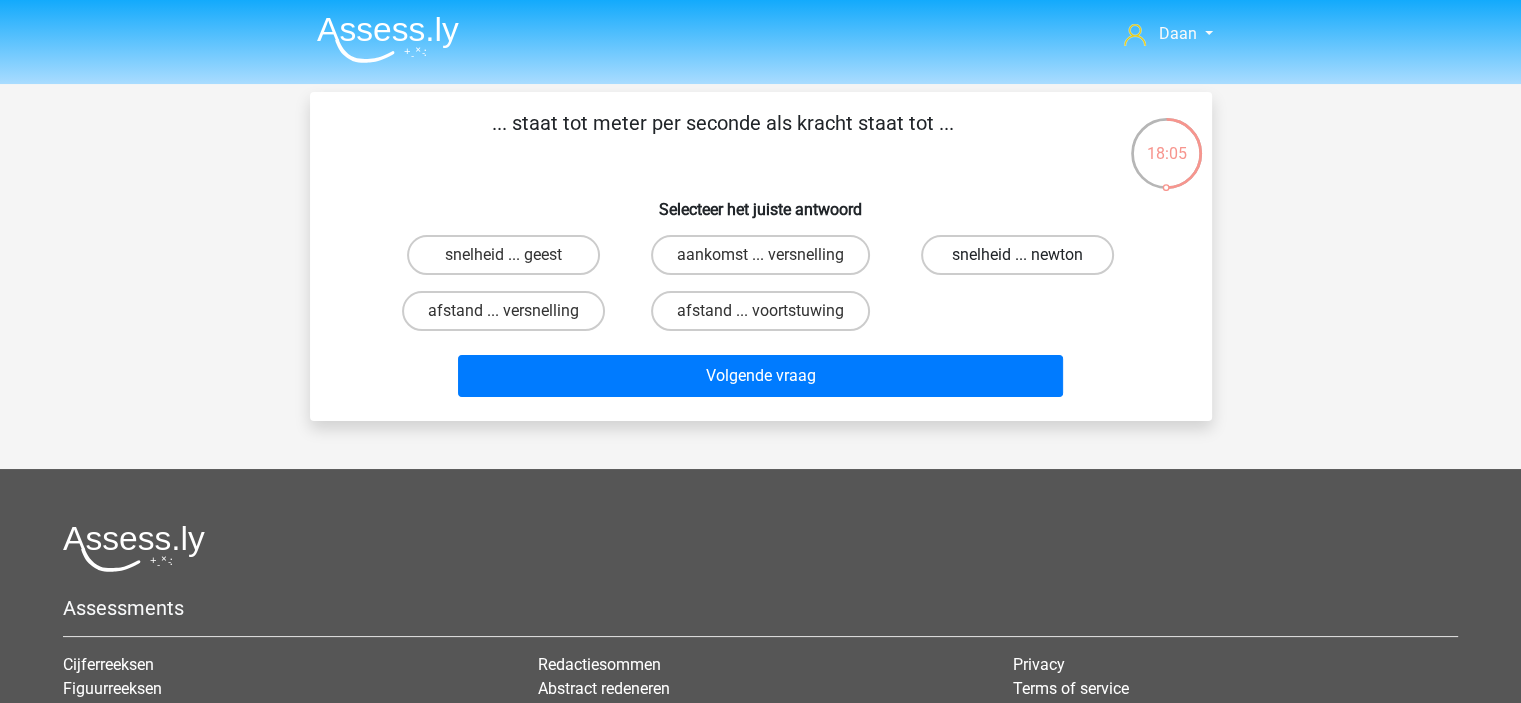 click on "snelheid ... newton" at bounding box center [1017, 255] 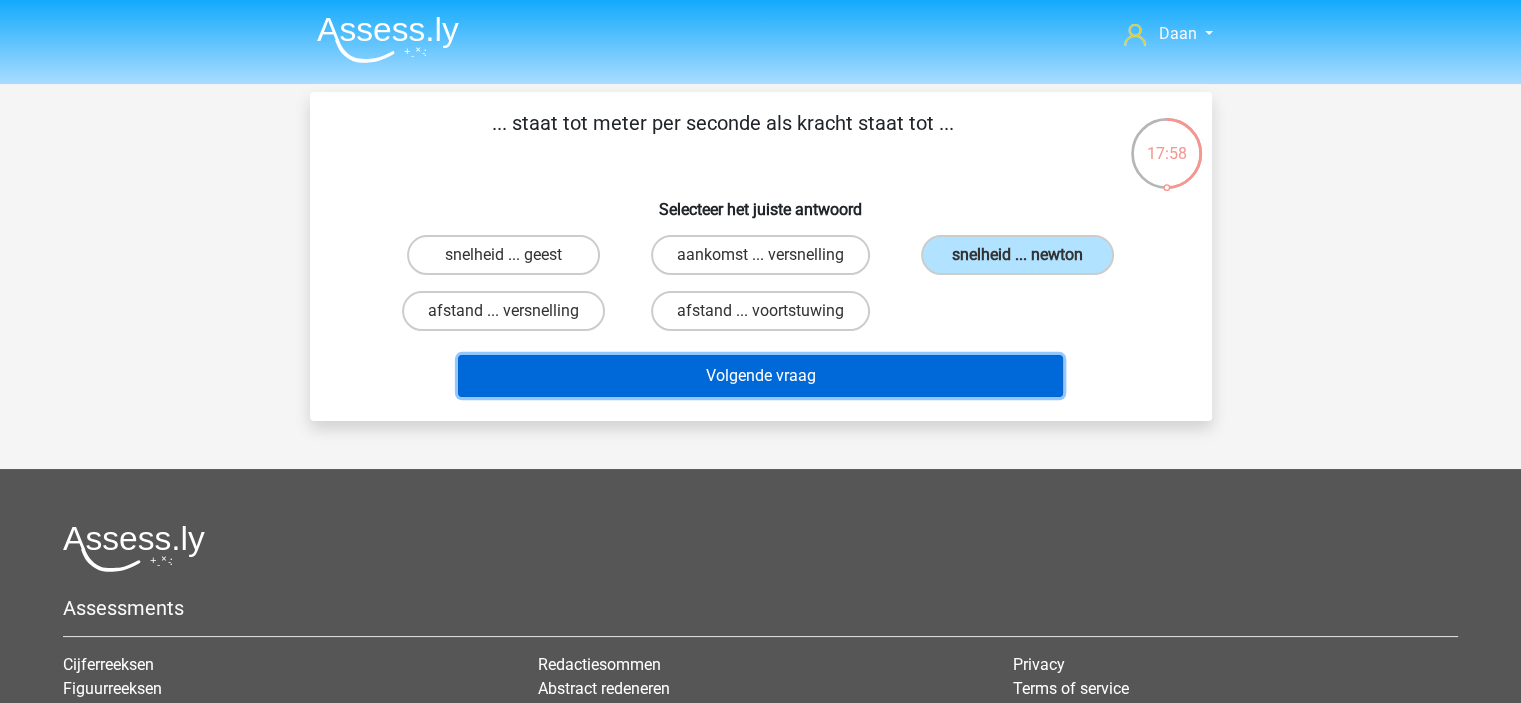 click on "Volgende vraag" at bounding box center (760, 376) 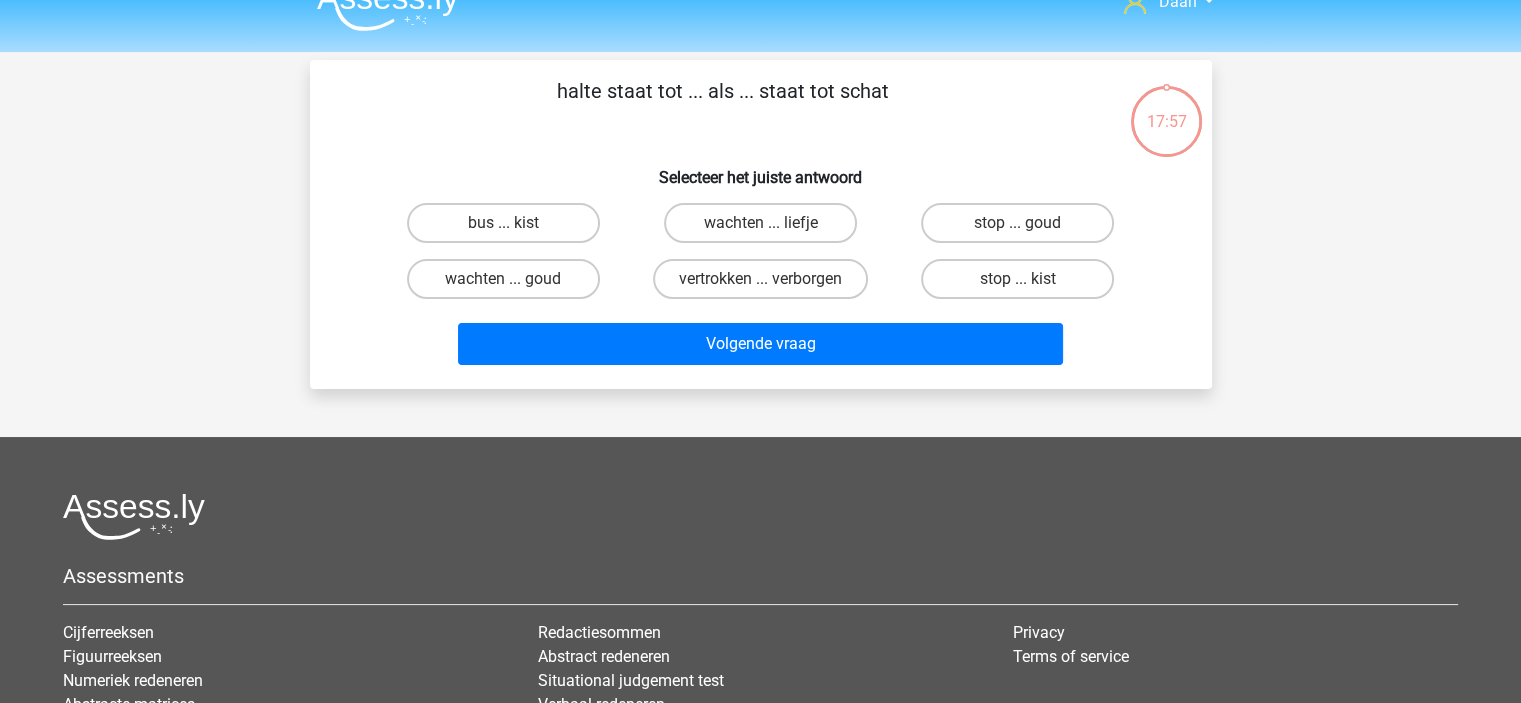 scroll, scrollTop: 0, scrollLeft: 0, axis: both 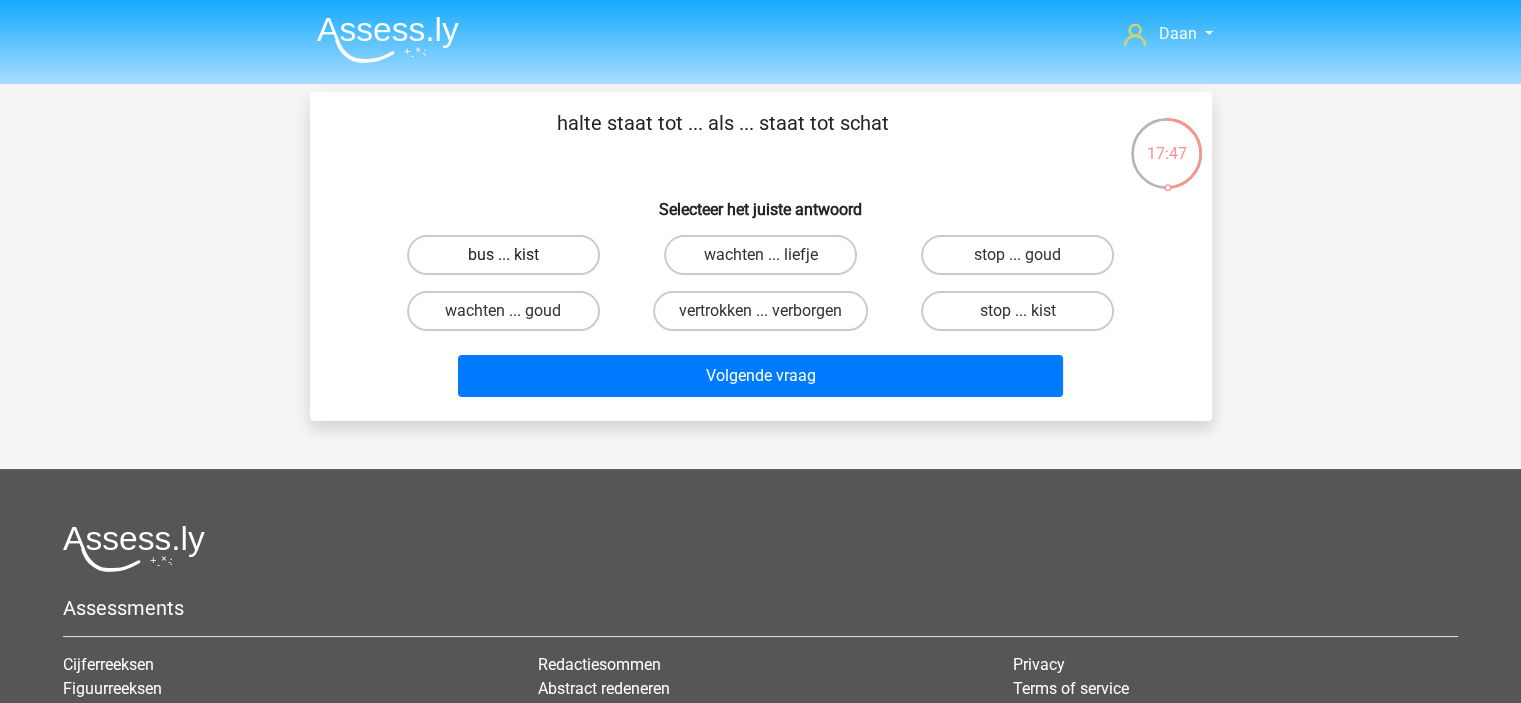 click on "bus ... kist" at bounding box center [503, 255] 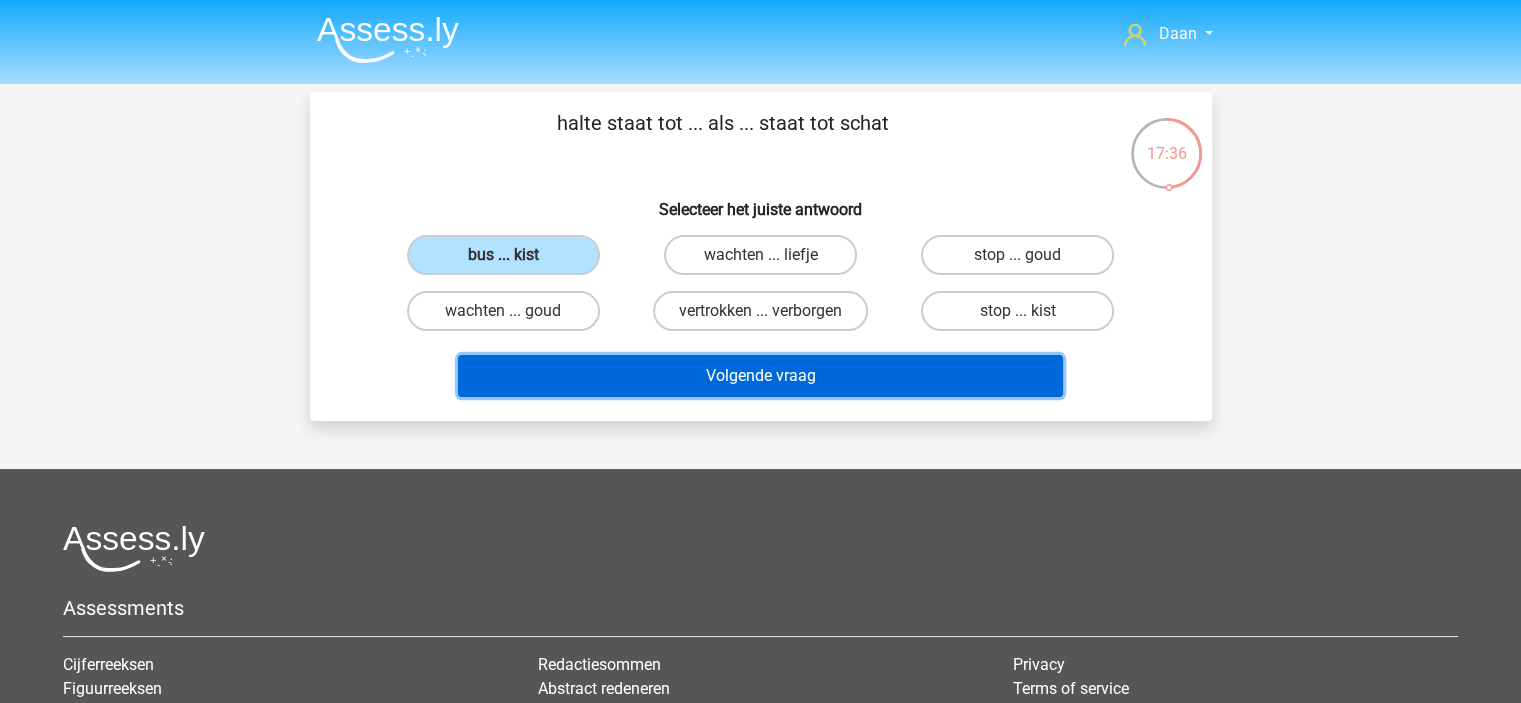click on "Volgende vraag" at bounding box center [760, 376] 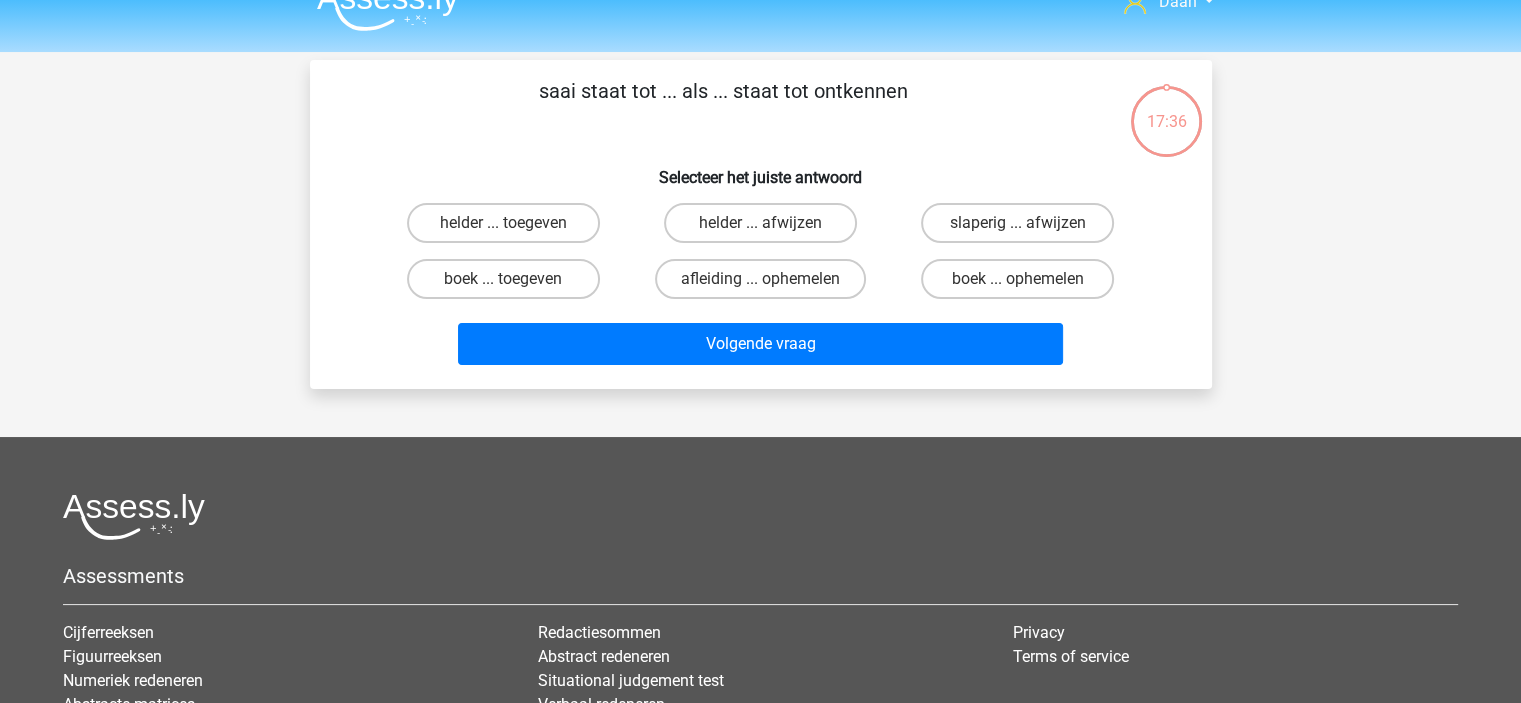 scroll, scrollTop: 0, scrollLeft: 0, axis: both 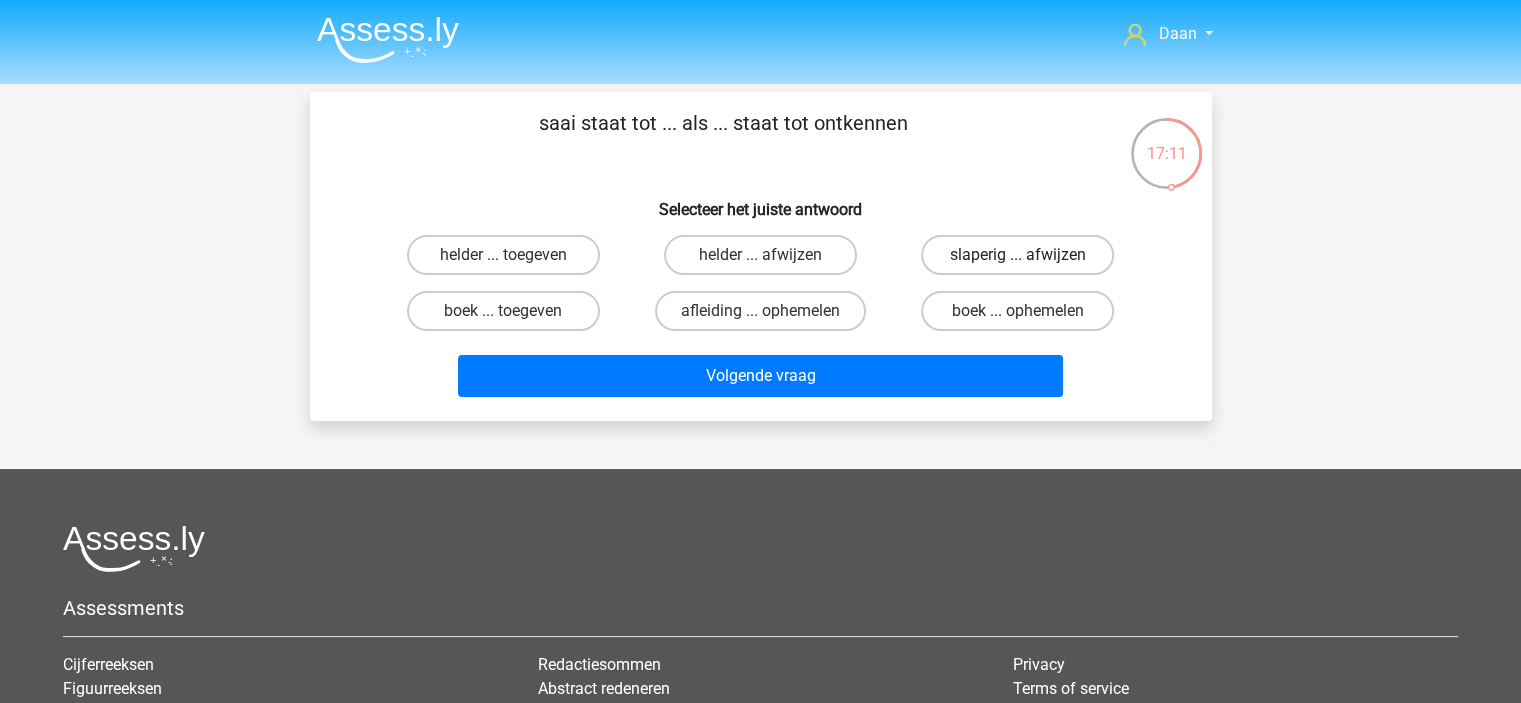 click on "slaperig ... afwijzen" at bounding box center (1017, 255) 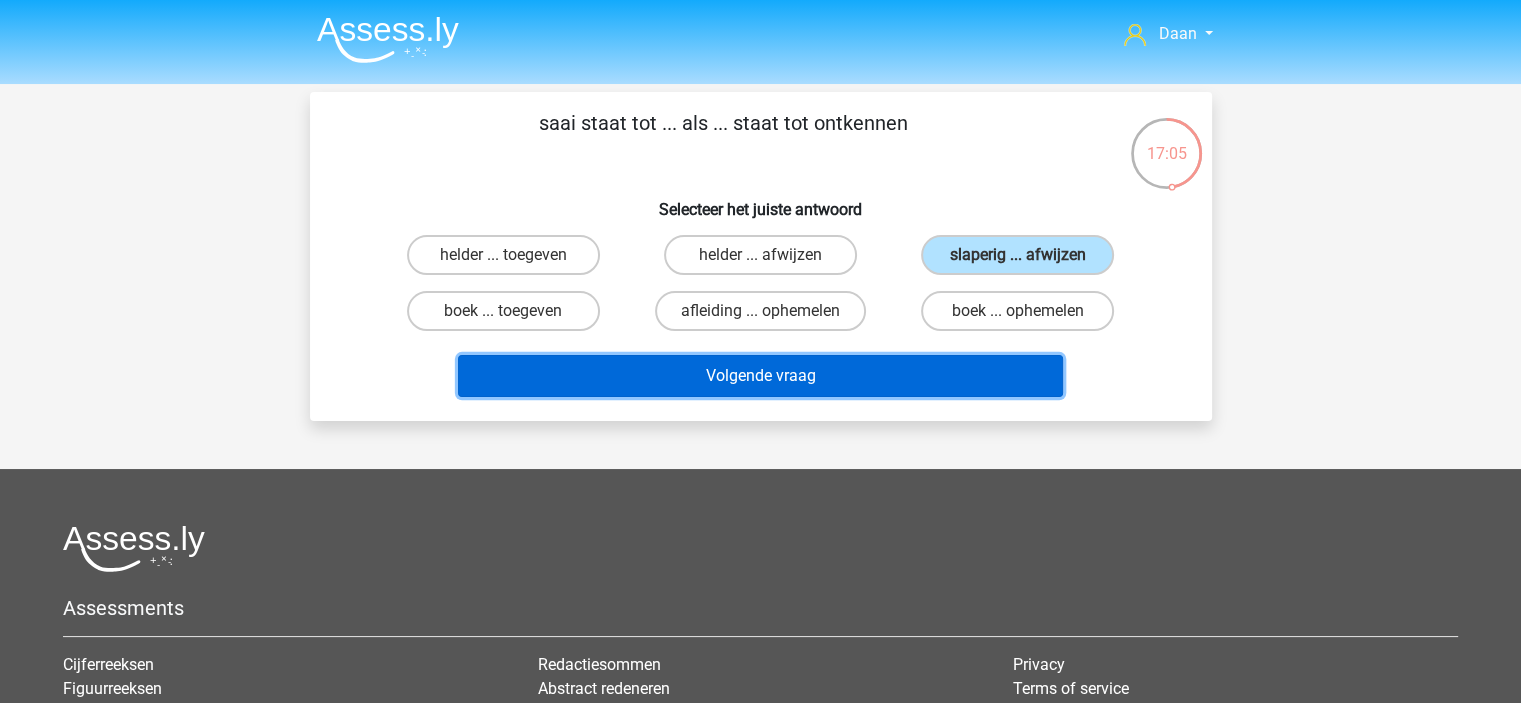 click on "Volgende vraag" at bounding box center (760, 376) 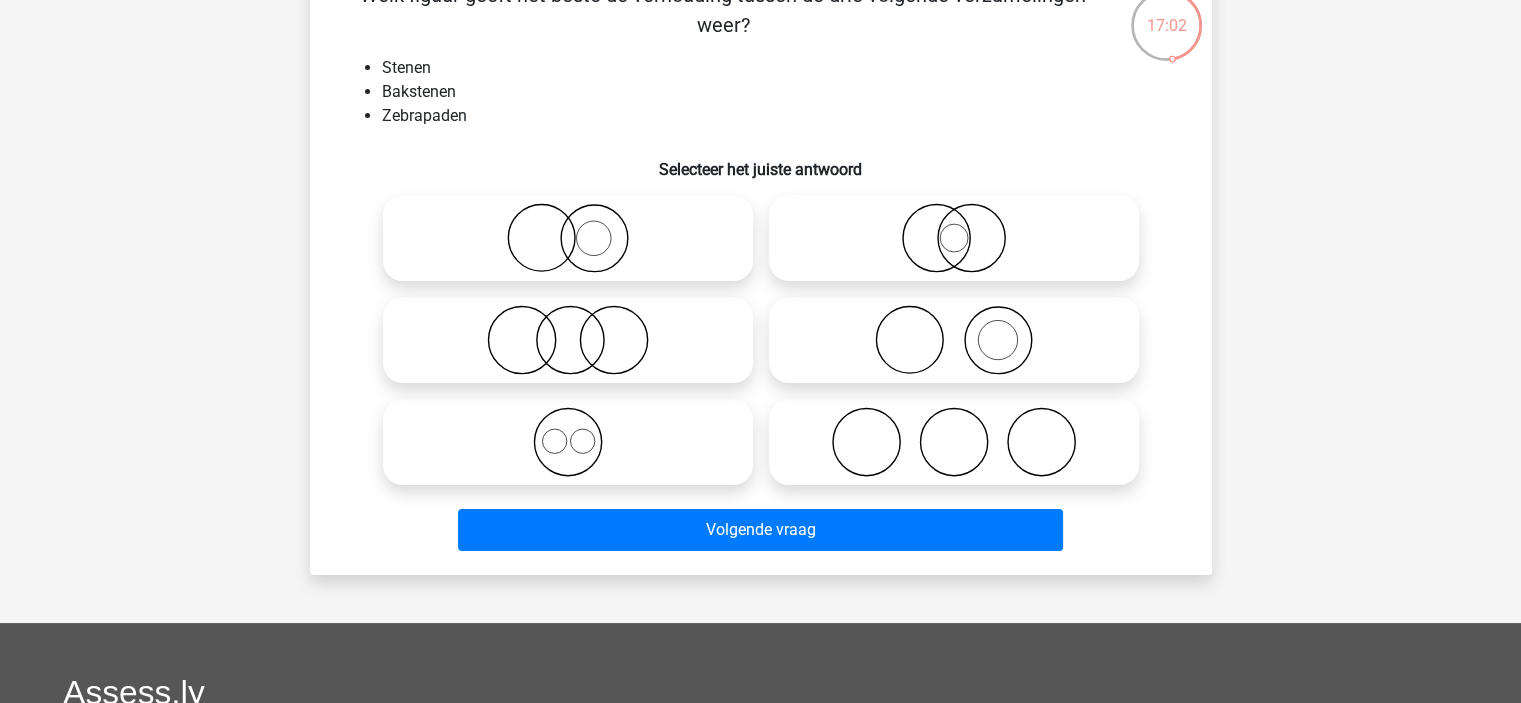 scroll, scrollTop: 100, scrollLeft: 0, axis: vertical 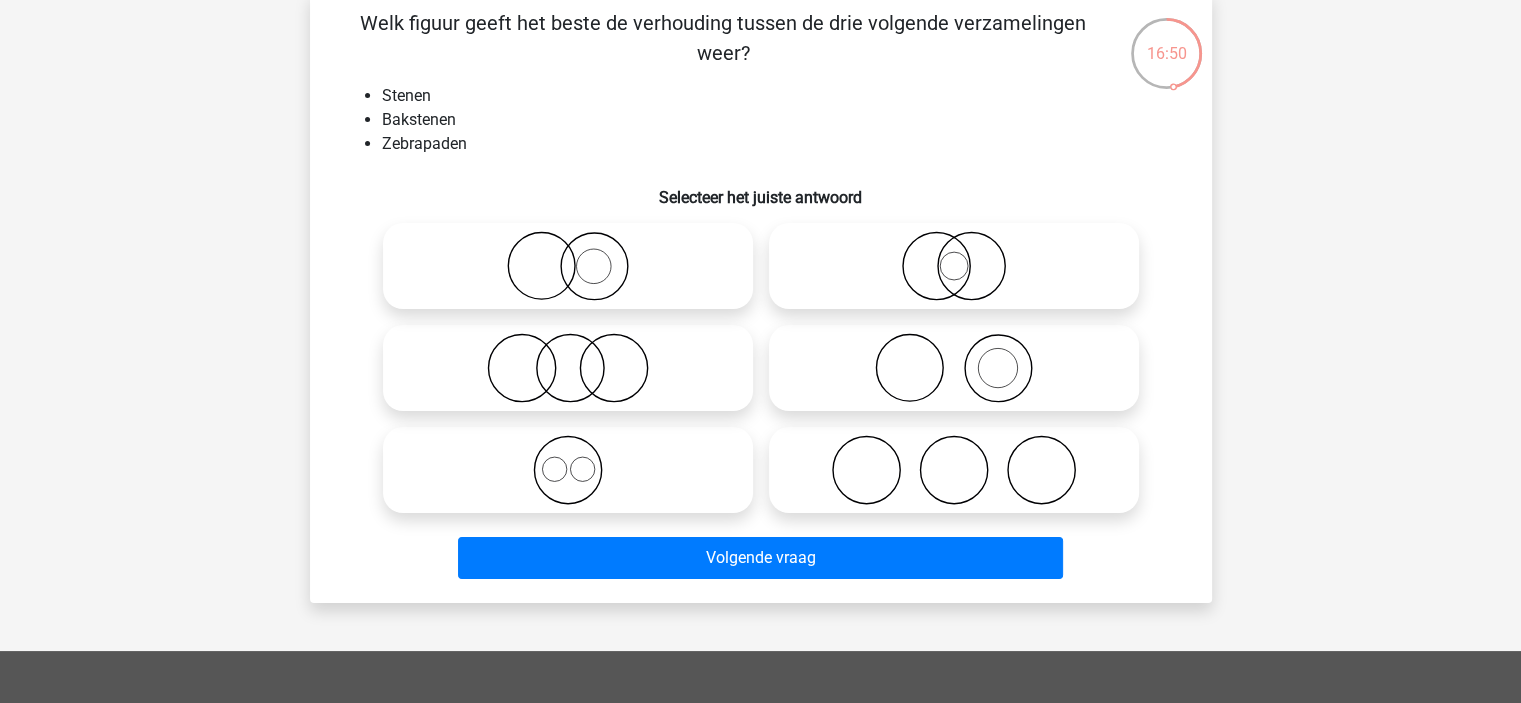 click 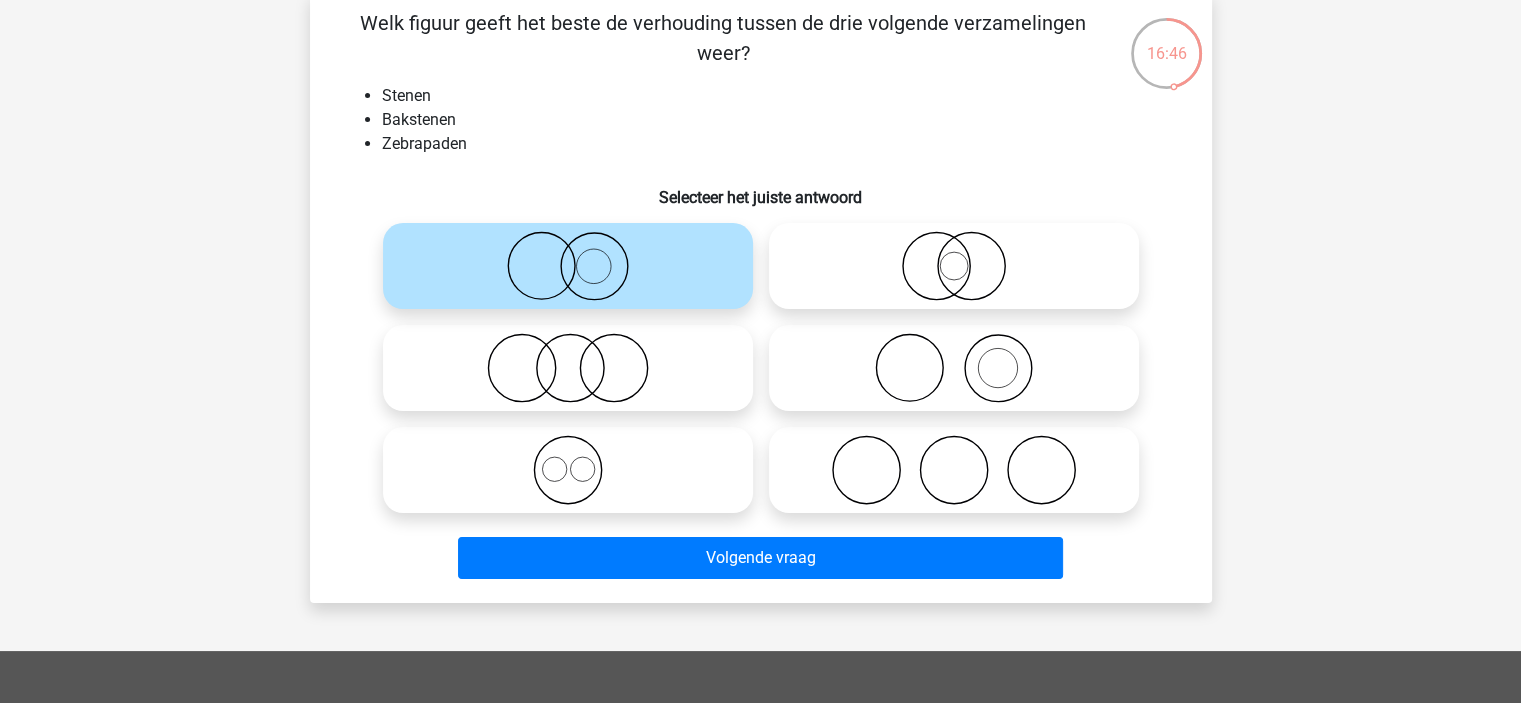 click 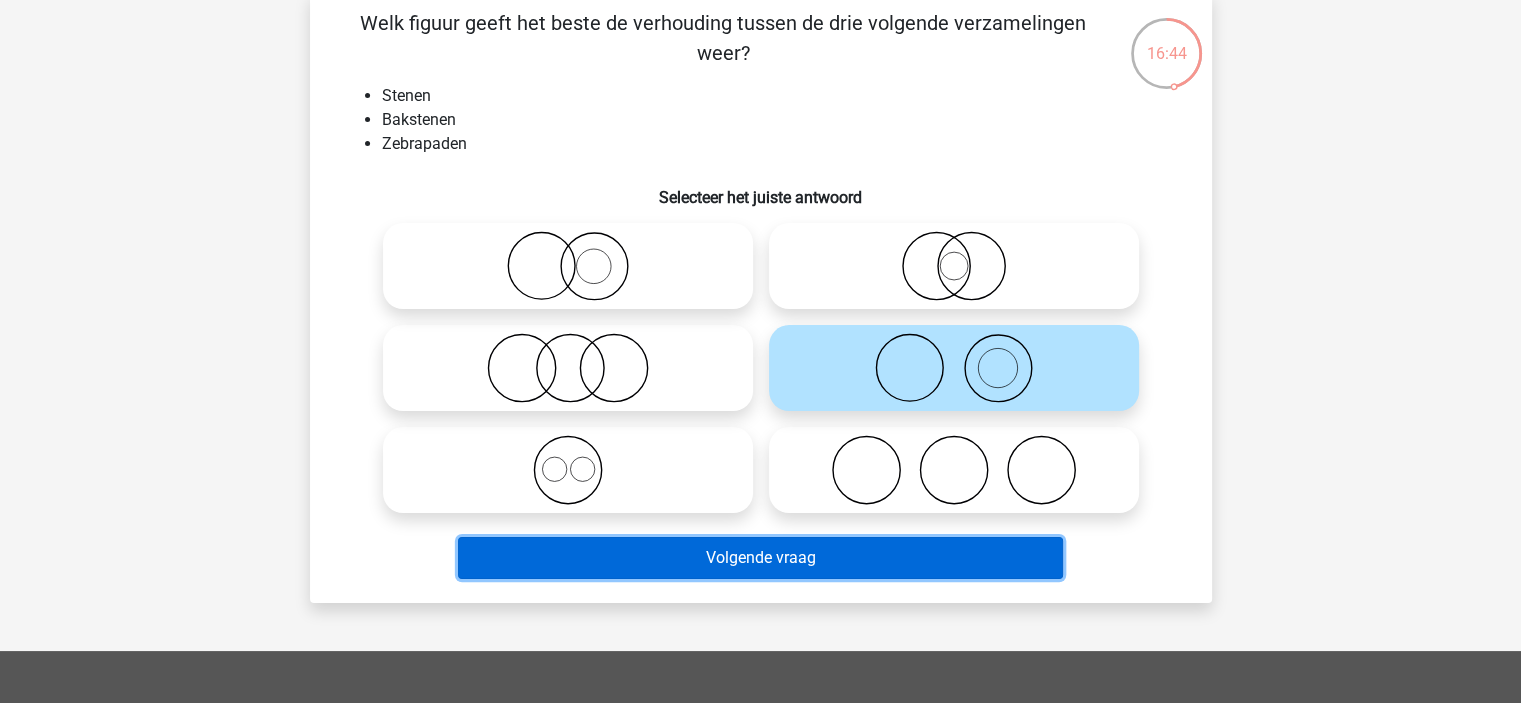 click on "Volgende vraag" at bounding box center (760, 558) 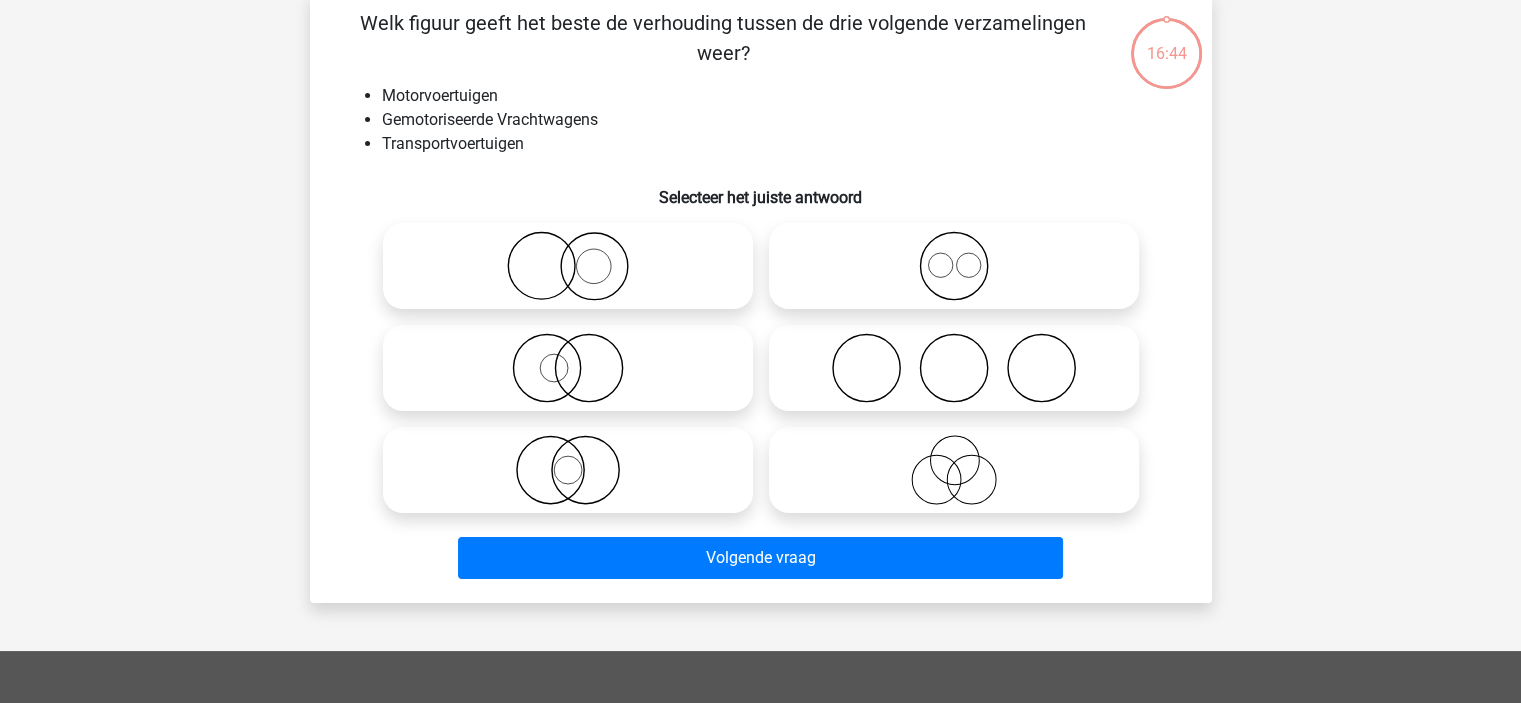 scroll, scrollTop: 92, scrollLeft: 0, axis: vertical 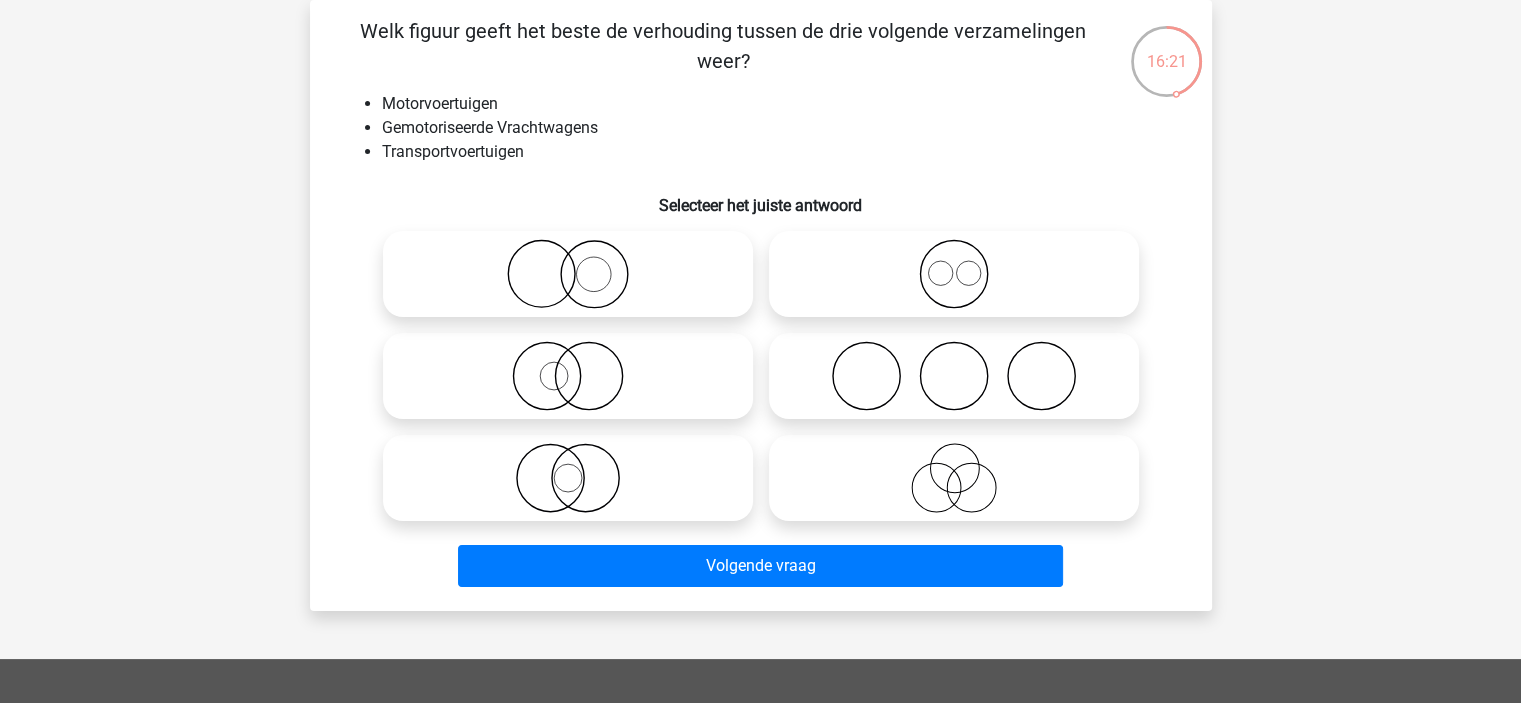 click 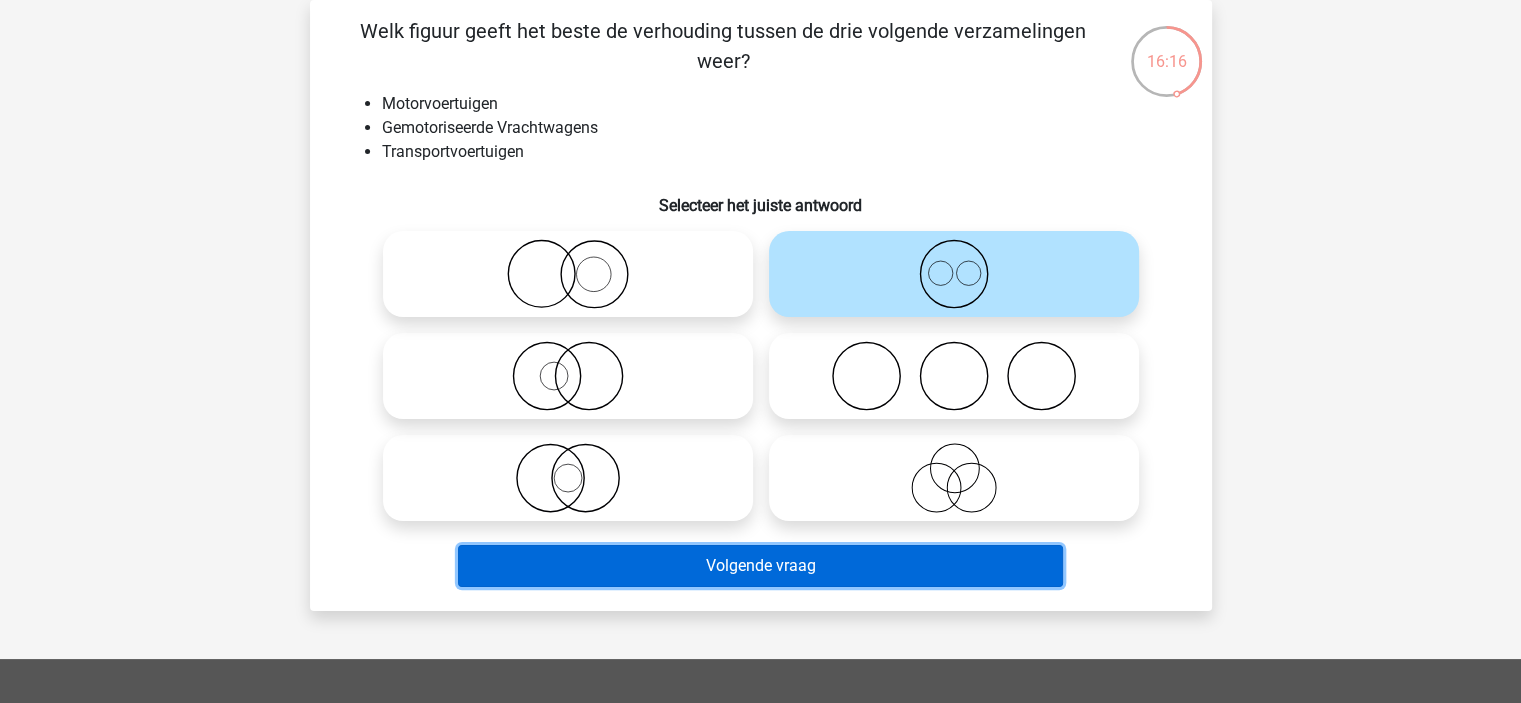 click on "Volgende vraag" at bounding box center [760, 566] 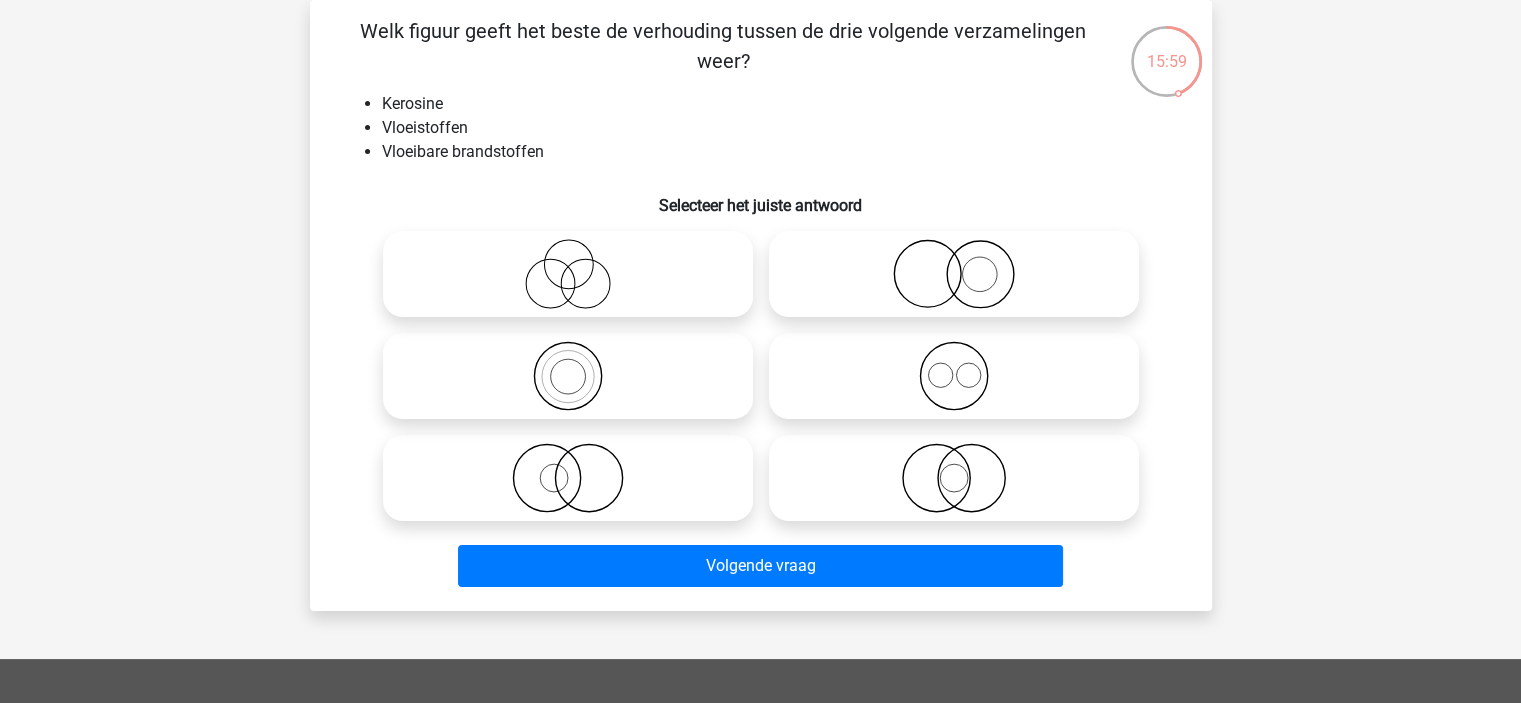 click 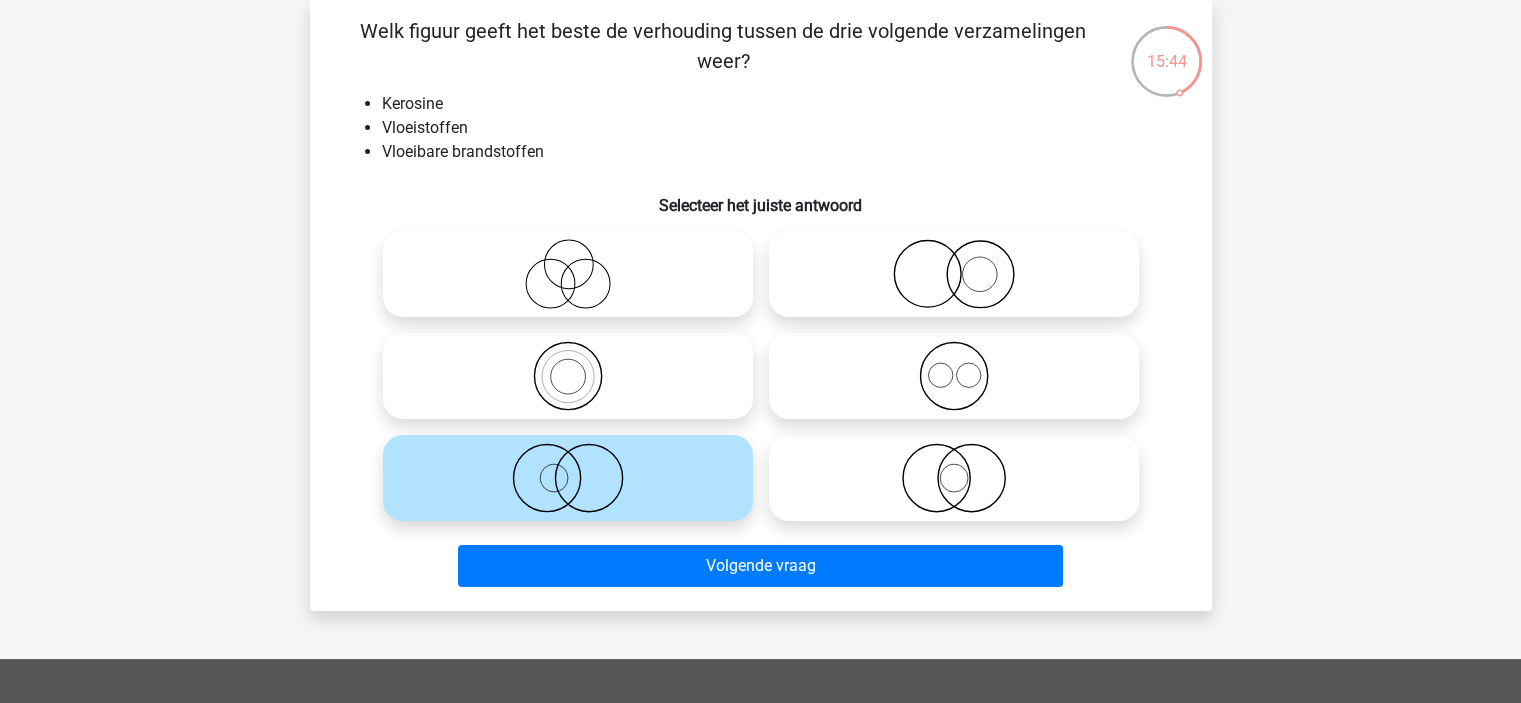 click 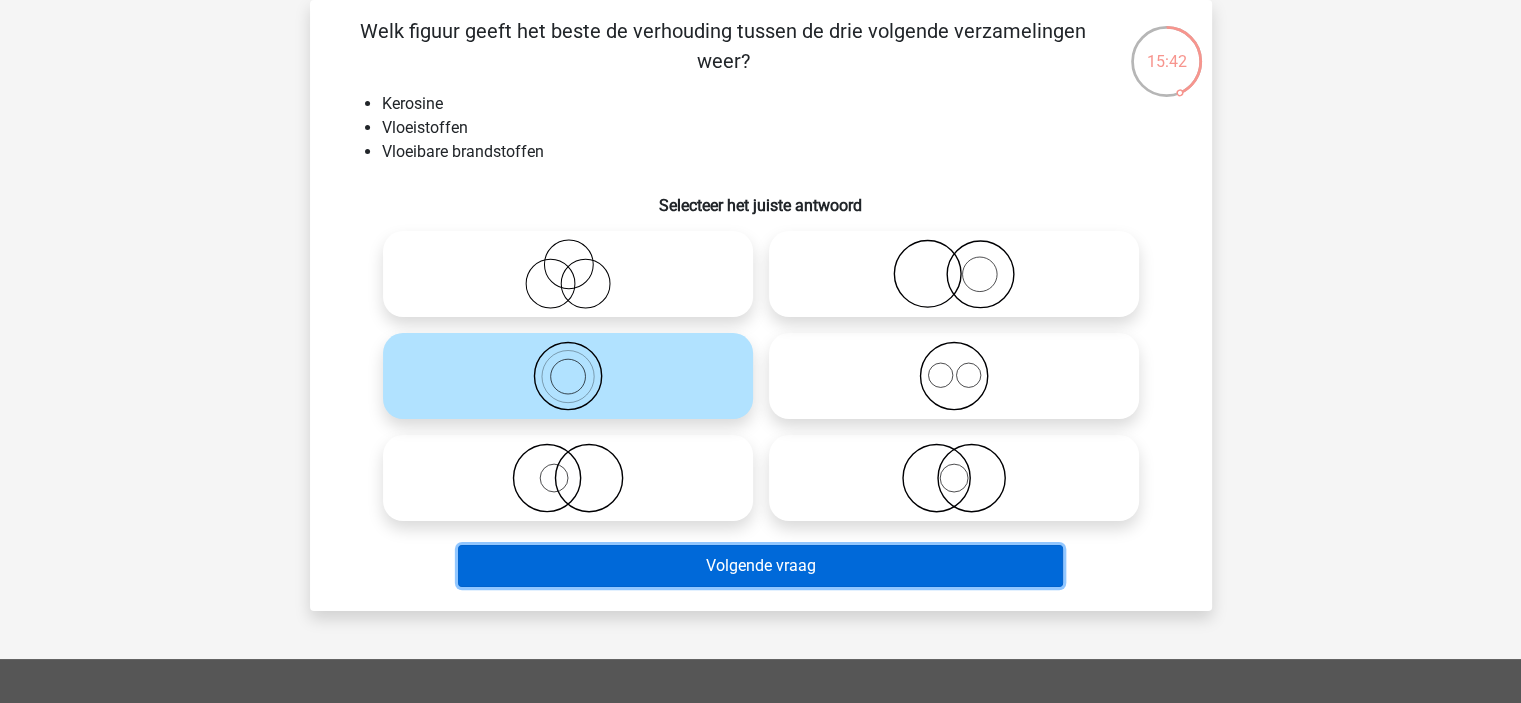 click on "Volgende vraag" at bounding box center [760, 566] 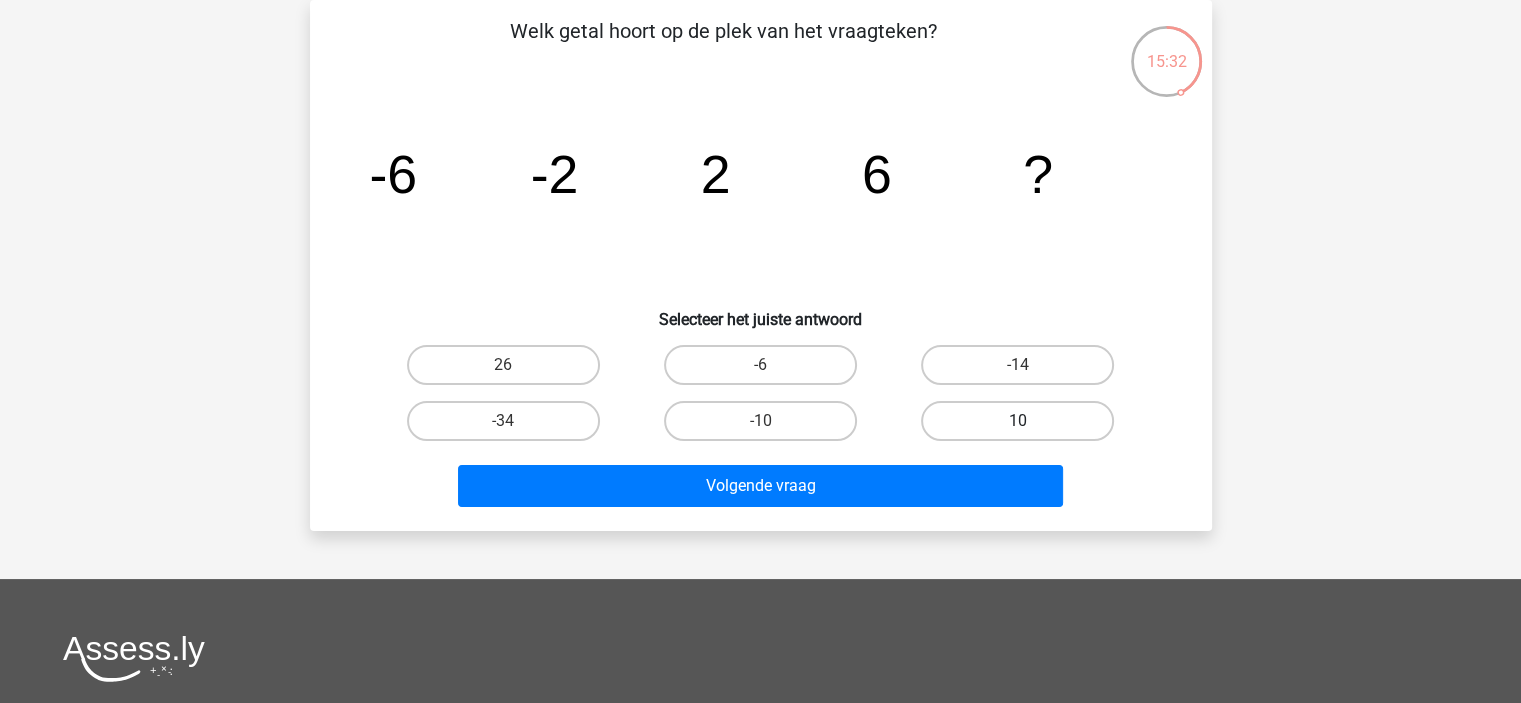 click on "10" at bounding box center (1017, 421) 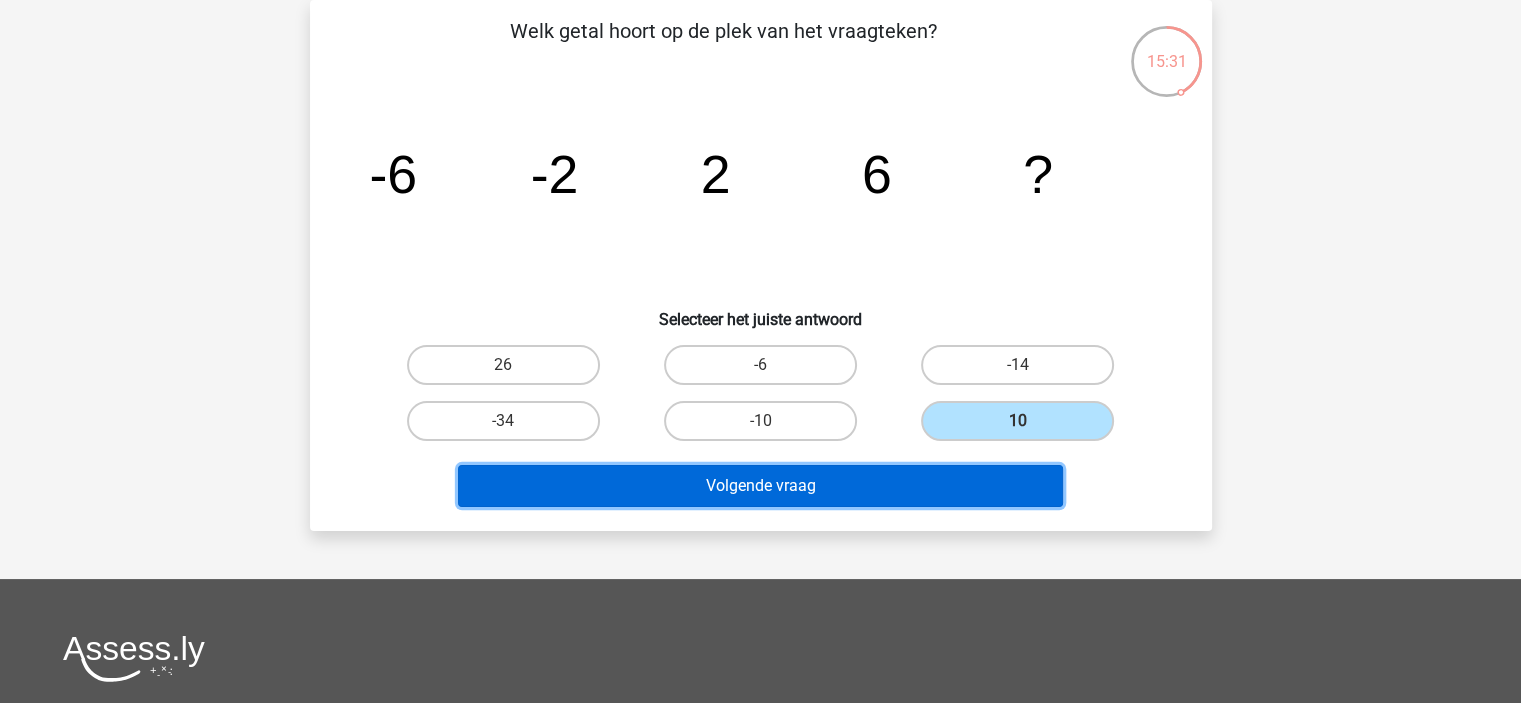 click on "Volgende vraag" at bounding box center [760, 486] 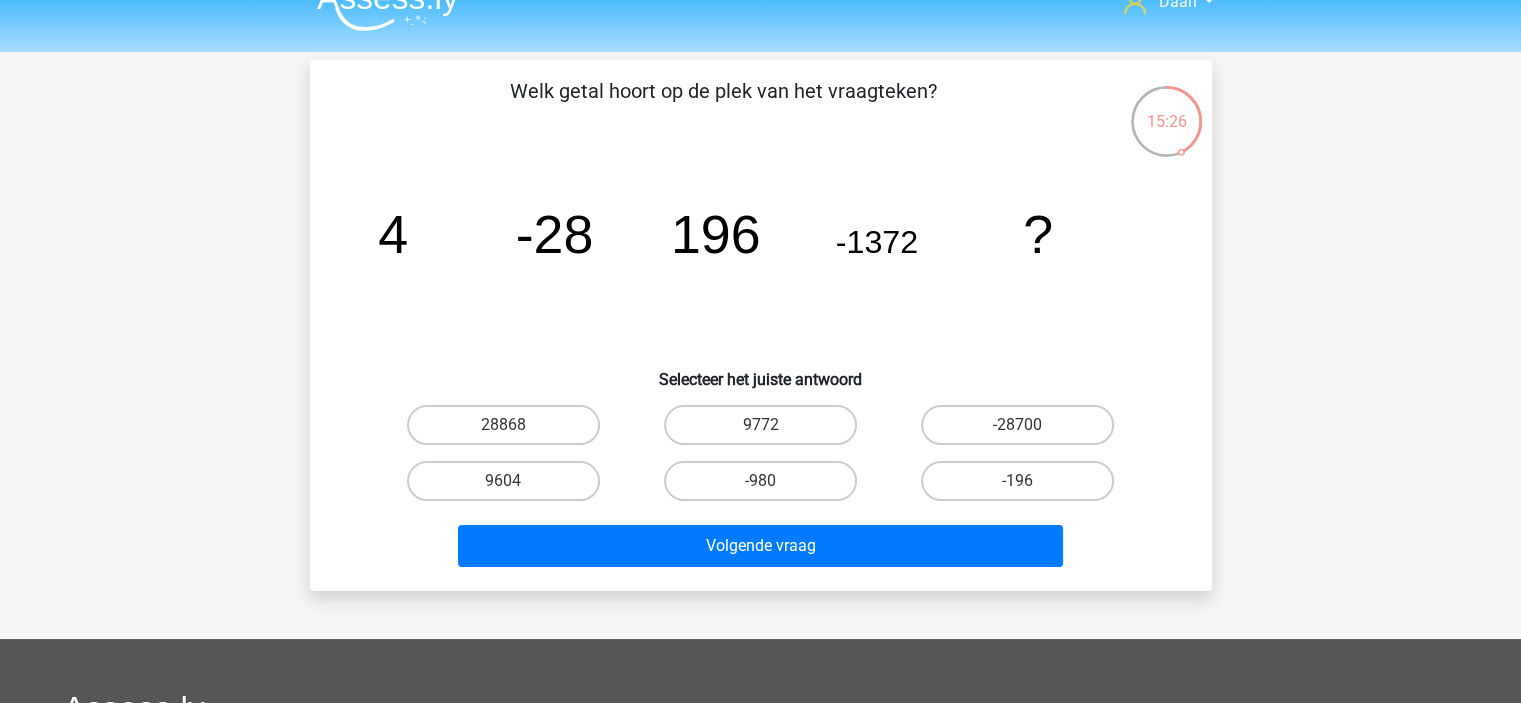 scroll, scrollTop: 0, scrollLeft: 0, axis: both 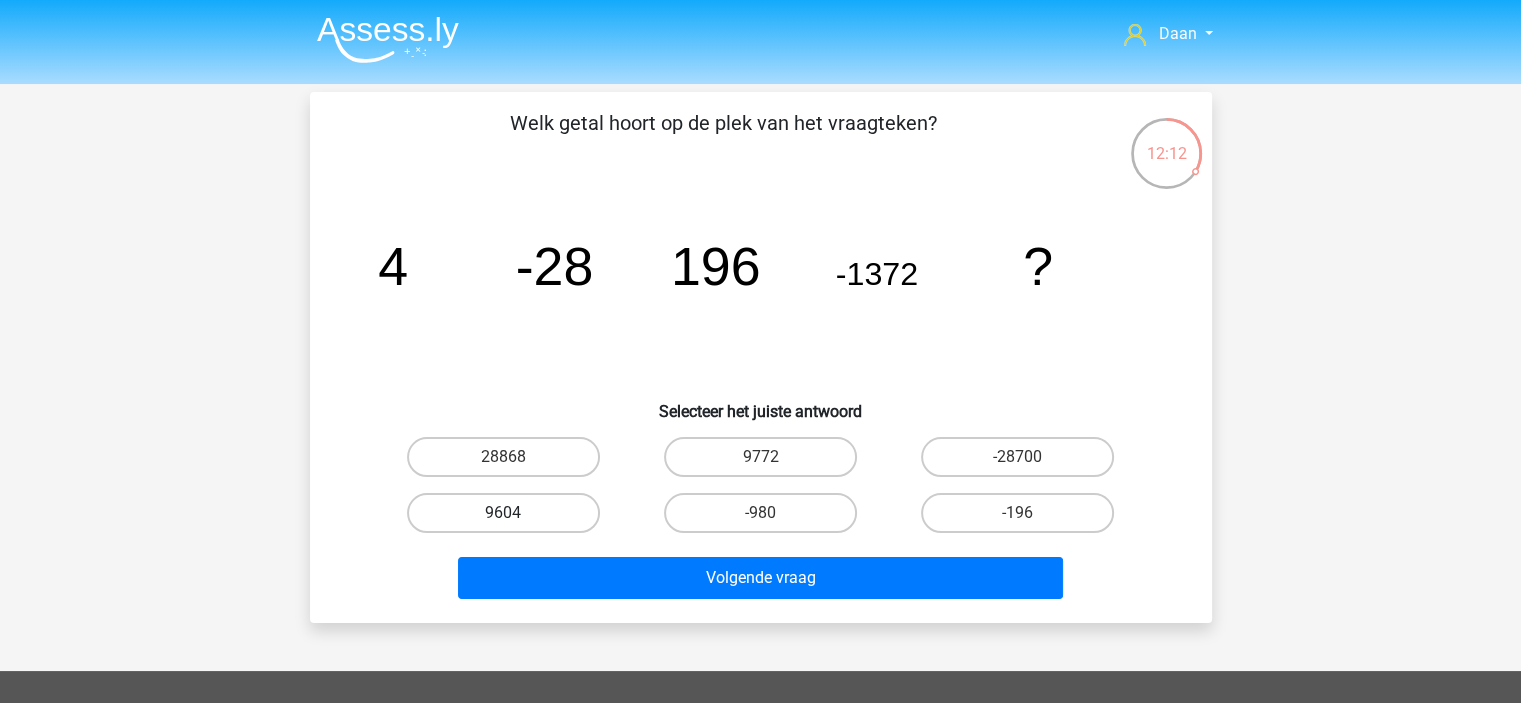 click on "9604" at bounding box center [503, 513] 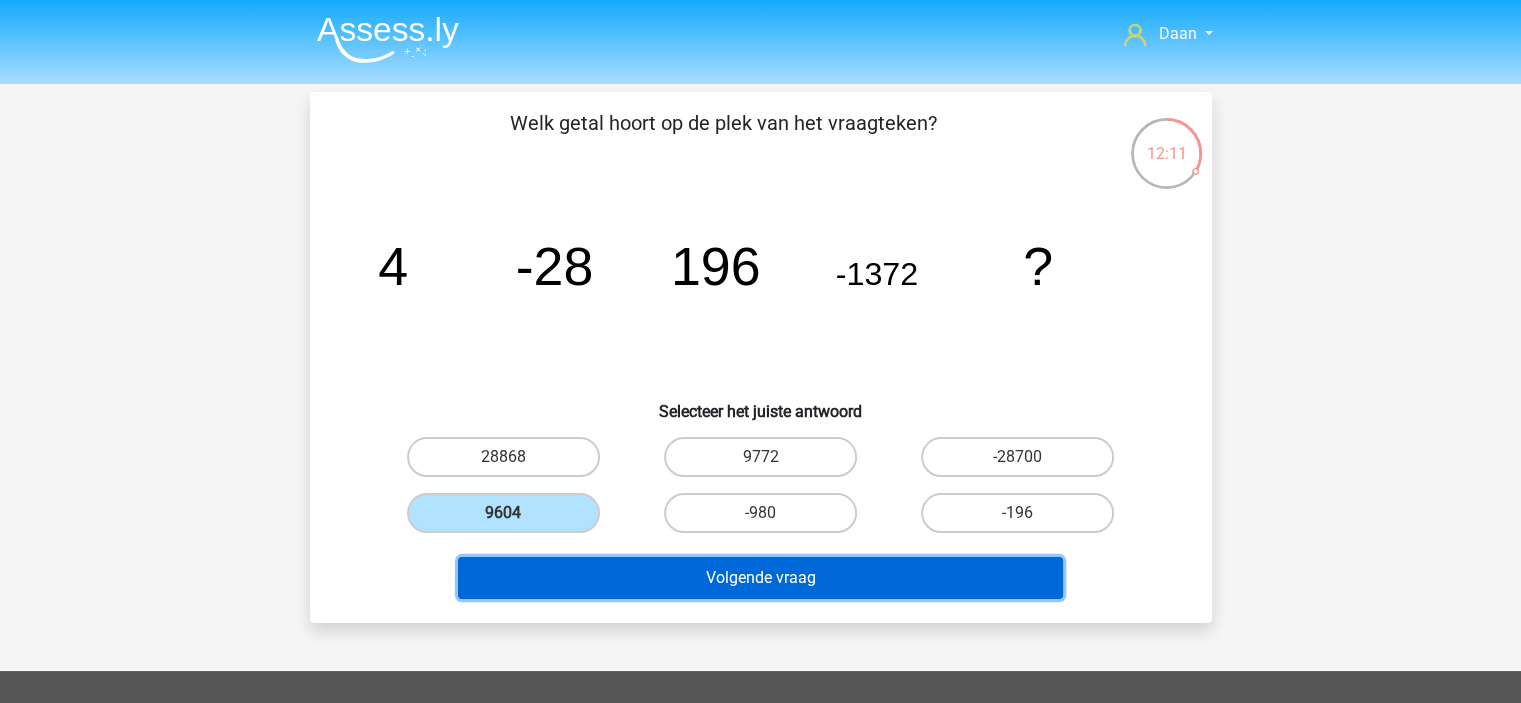 click on "Volgende vraag" at bounding box center (760, 578) 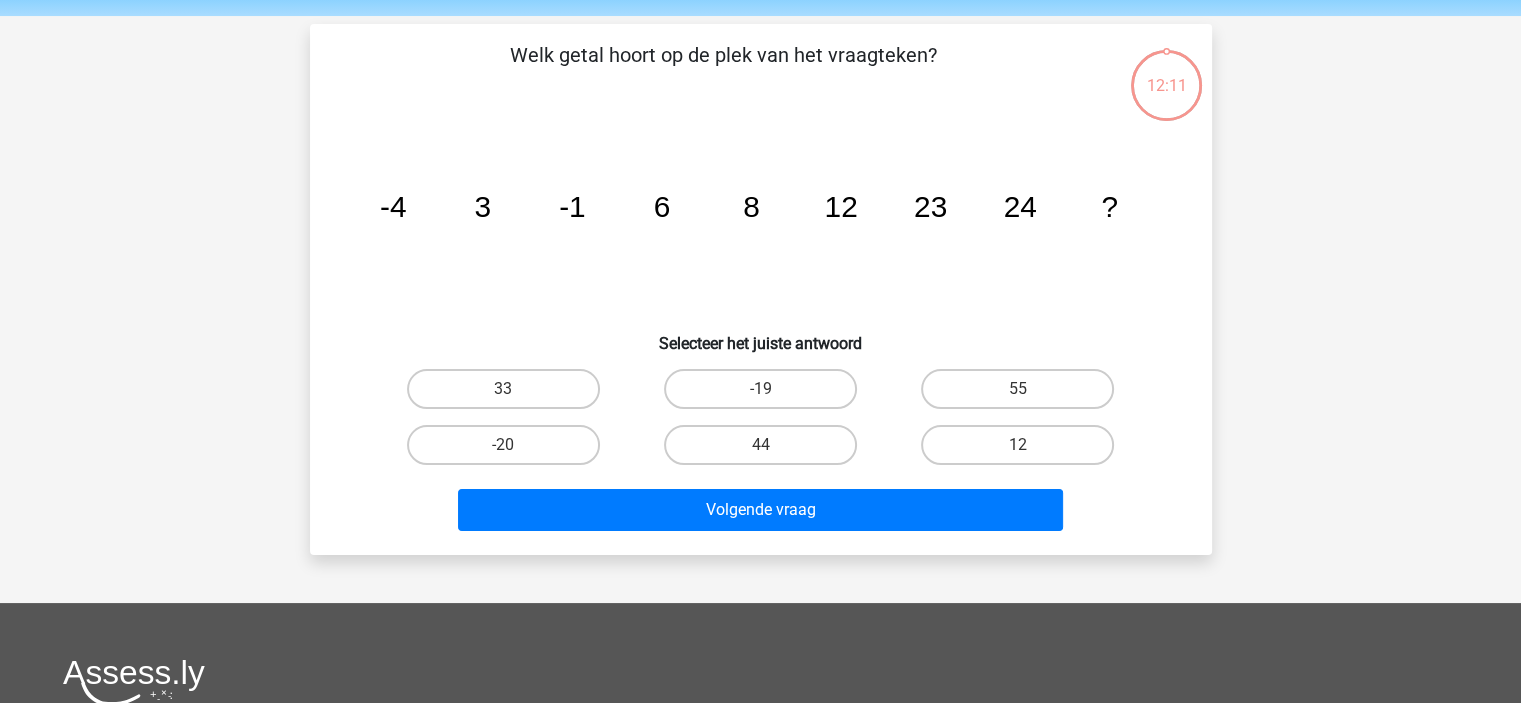 scroll, scrollTop: 92, scrollLeft: 0, axis: vertical 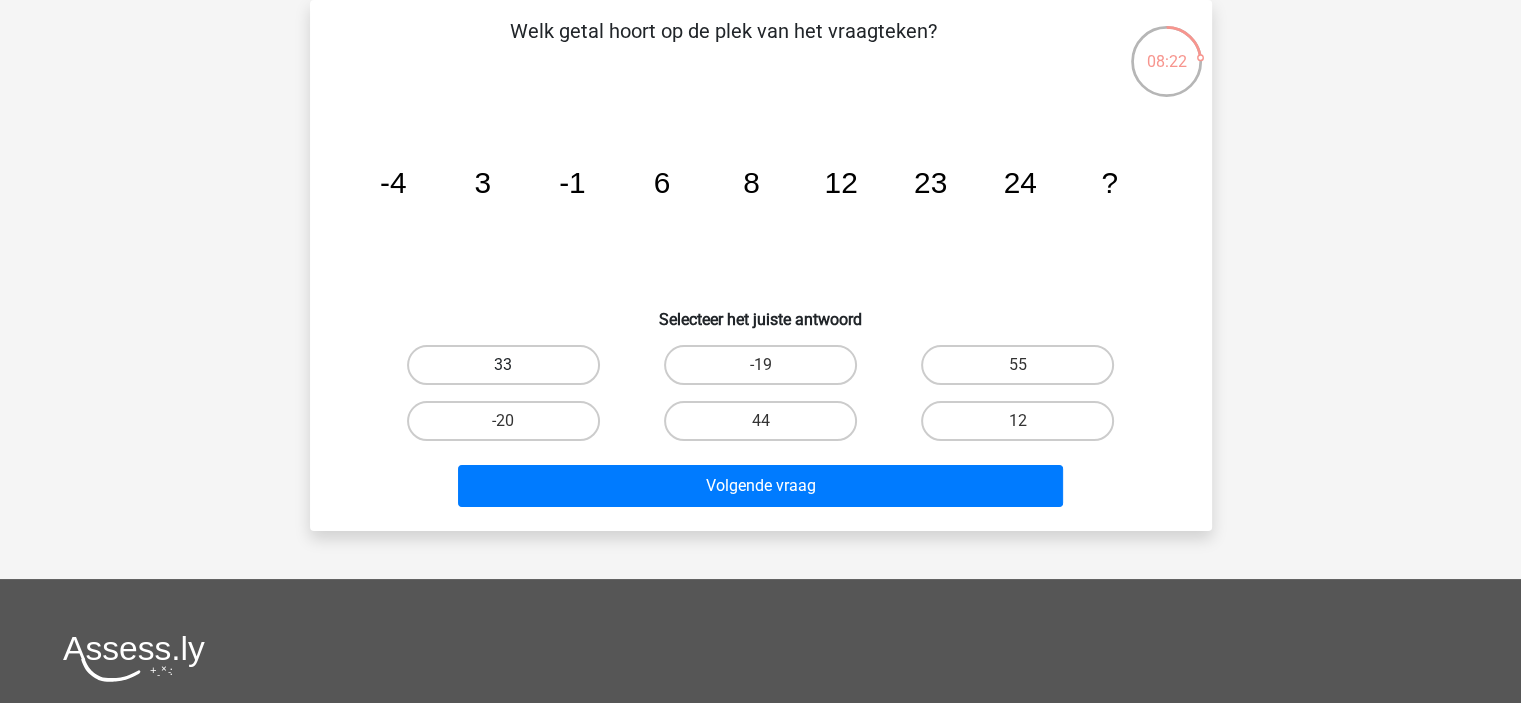 click on "33" at bounding box center [503, 365] 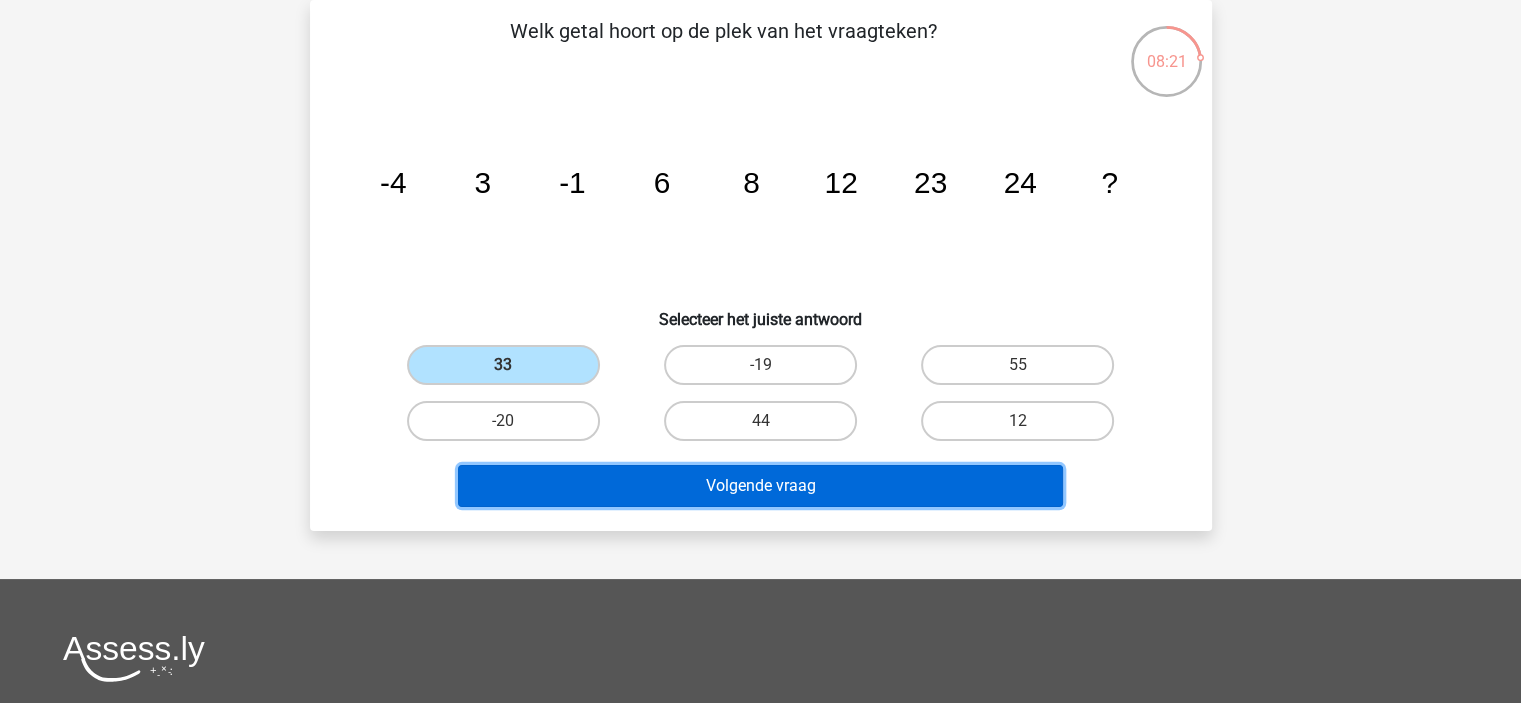 click on "Volgende vraag" at bounding box center (760, 486) 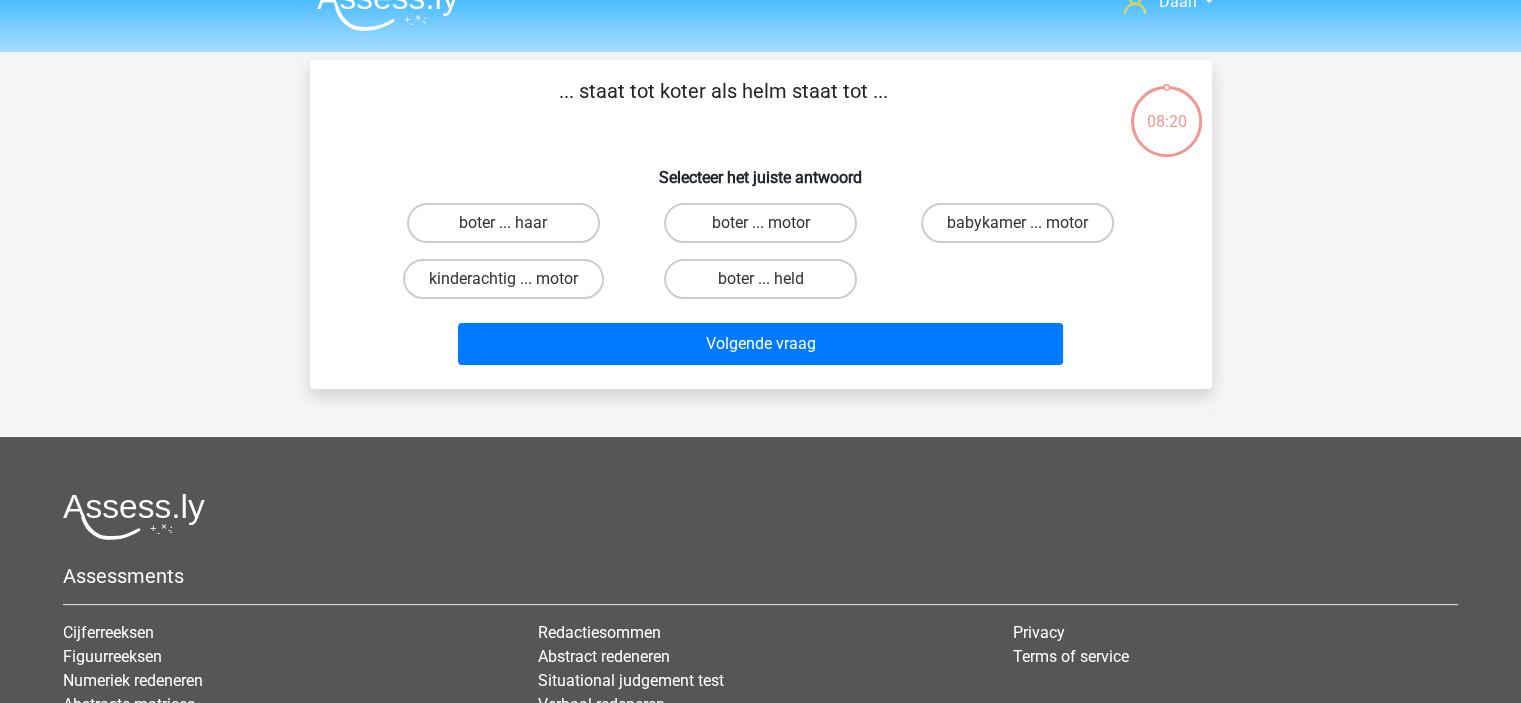 scroll, scrollTop: 0, scrollLeft: 0, axis: both 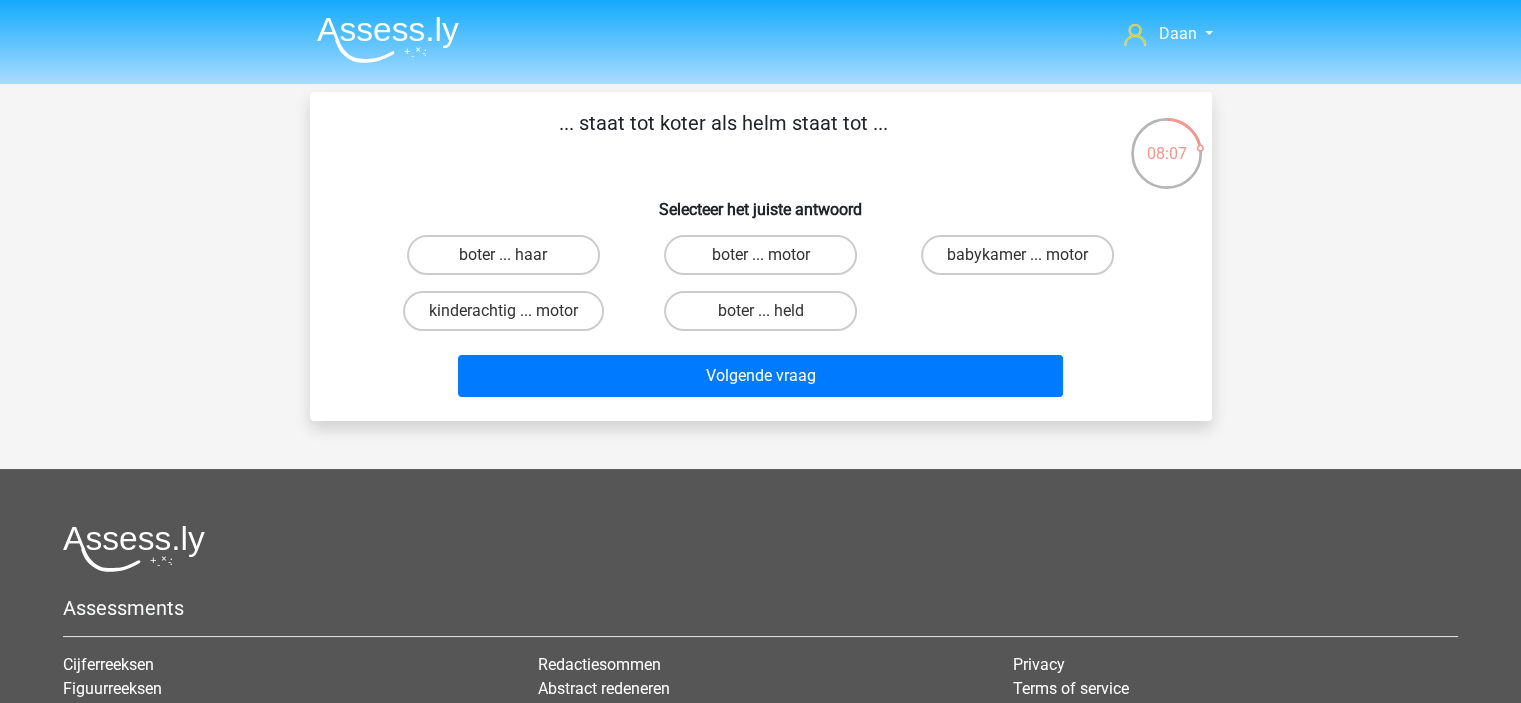 click on "boter ... haar" at bounding box center [509, 261] 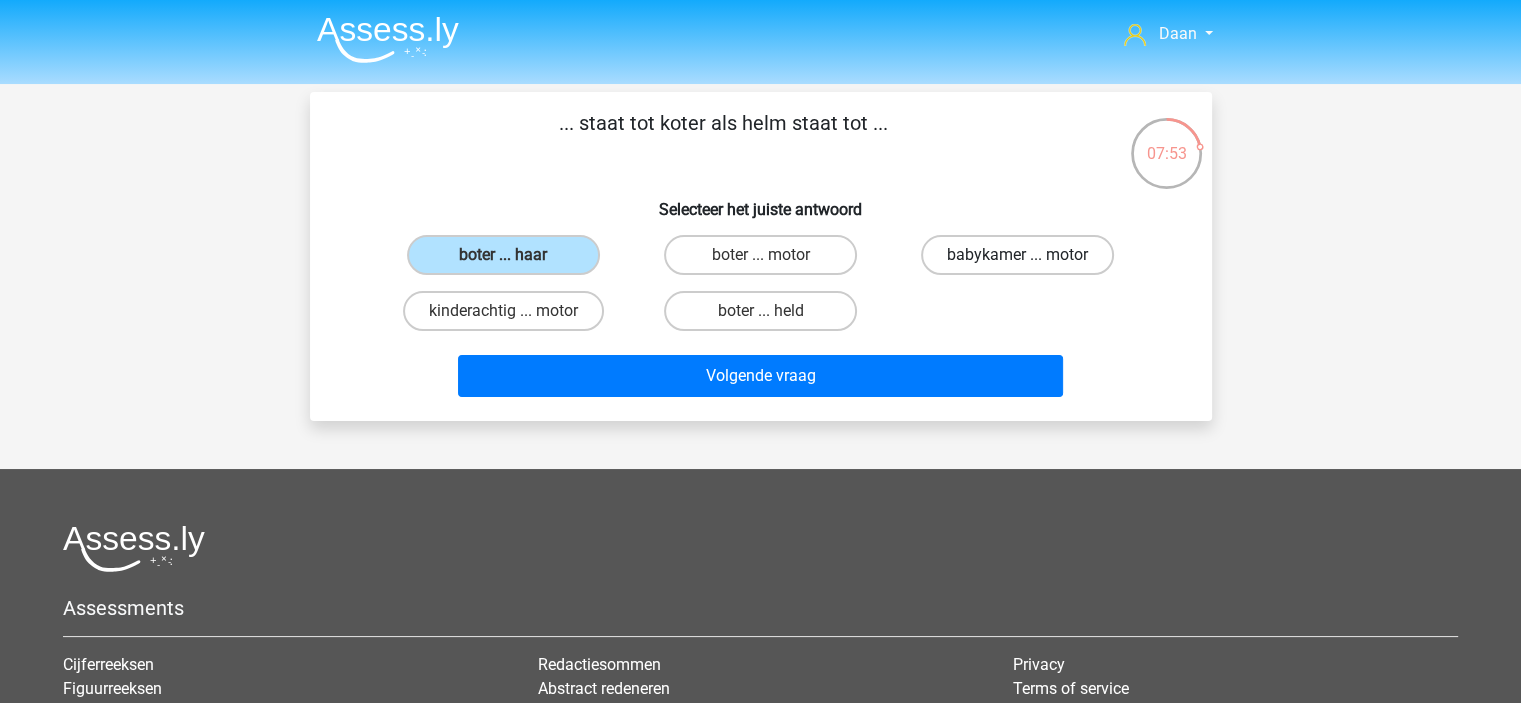 click on "babykamer ... motor" at bounding box center [1017, 255] 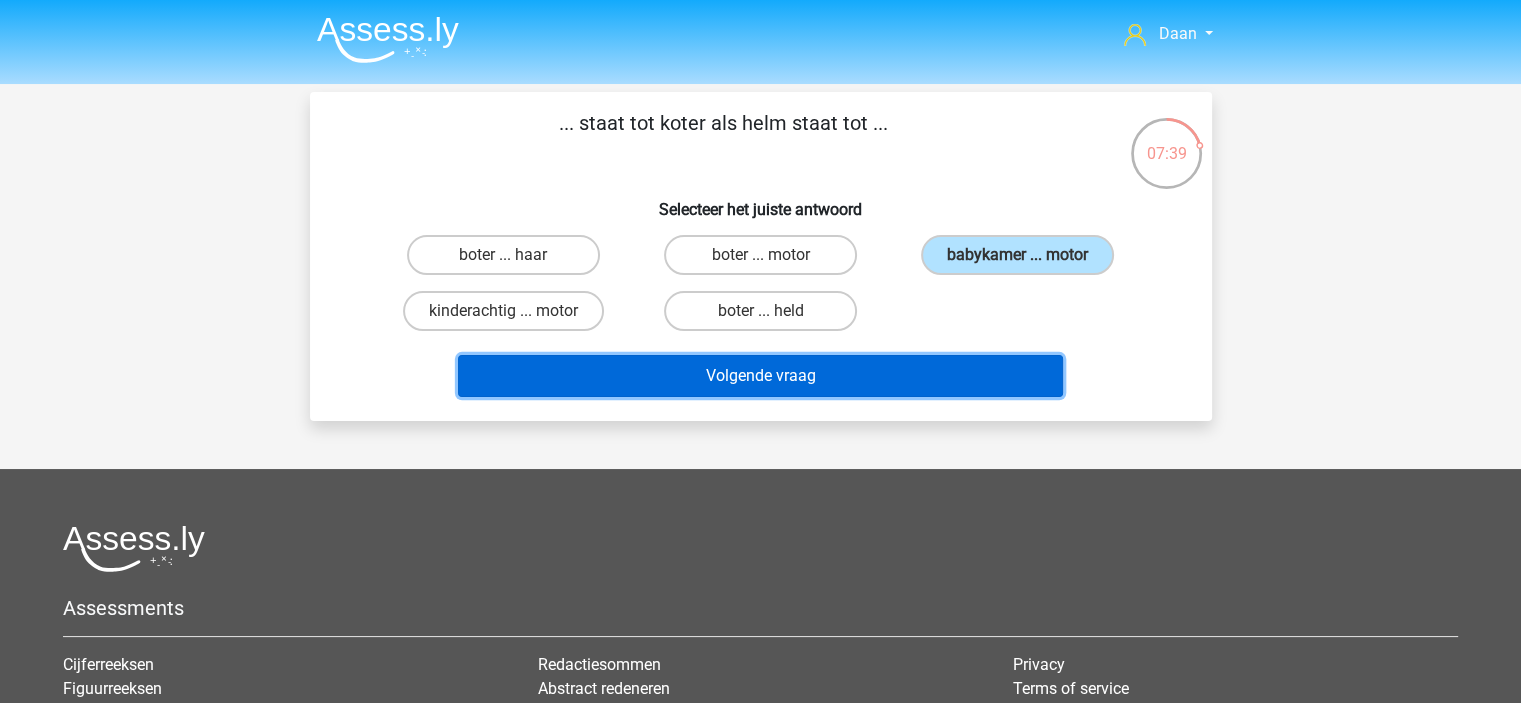 click on "Volgende vraag" at bounding box center (760, 376) 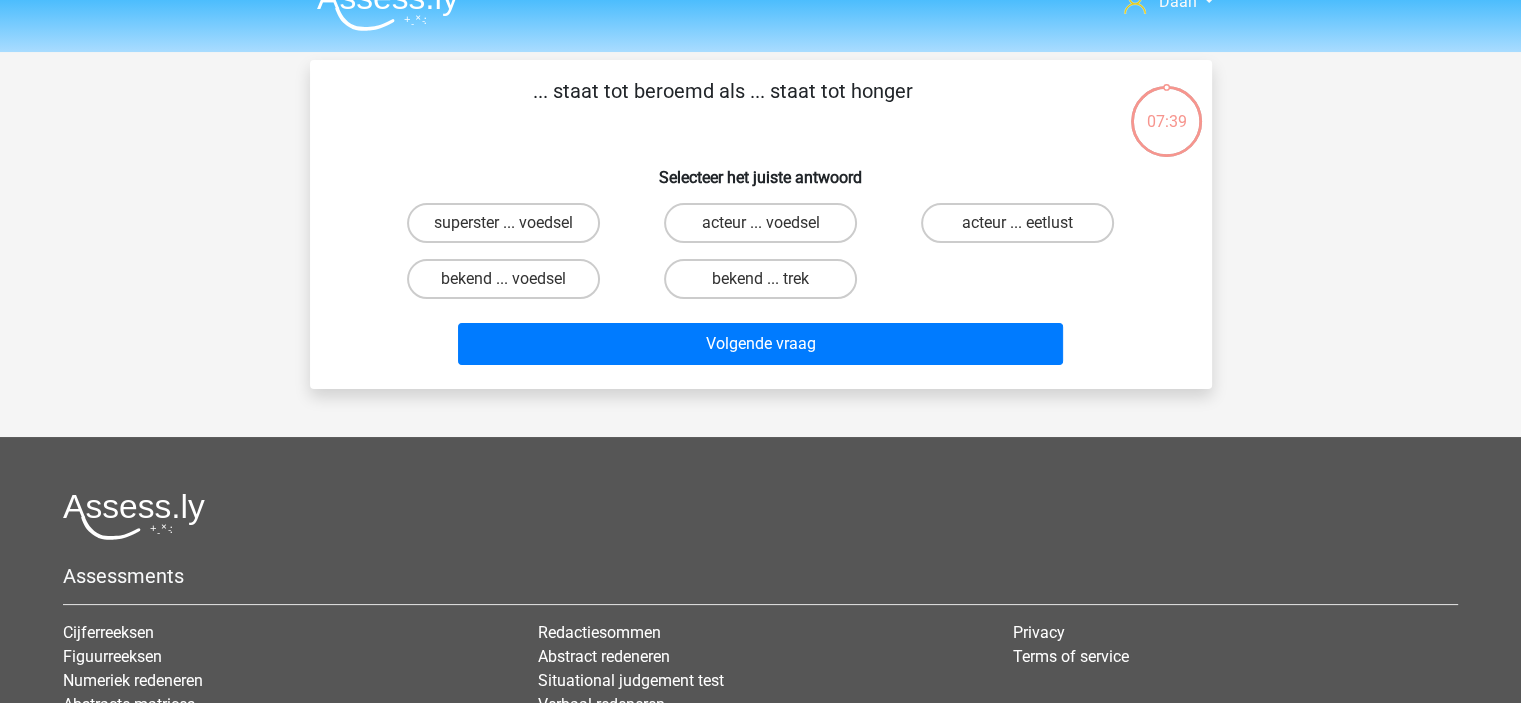 scroll, scrollTop: 0, scrollLeft: 0, axis: both 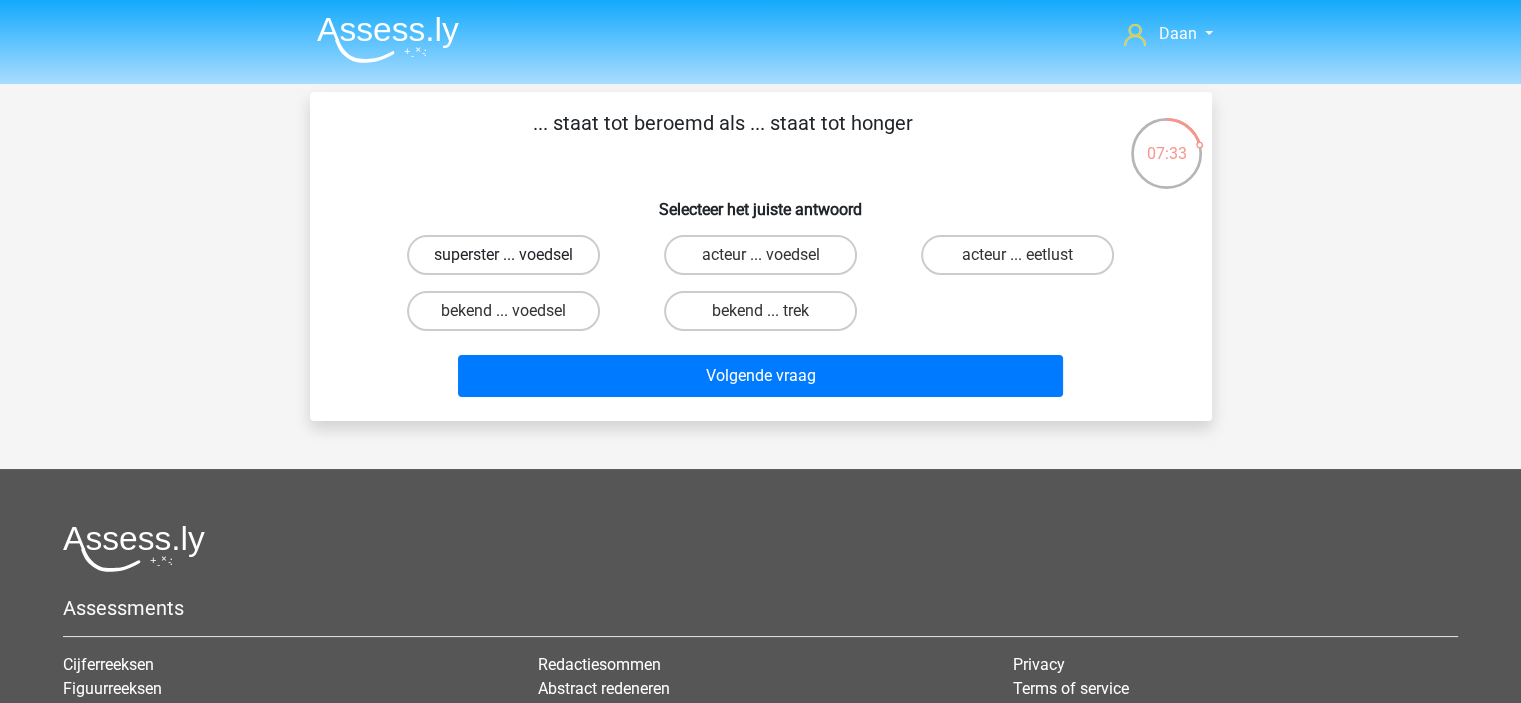 click on "superster ... voedsel" at bounding box center (503, 255) 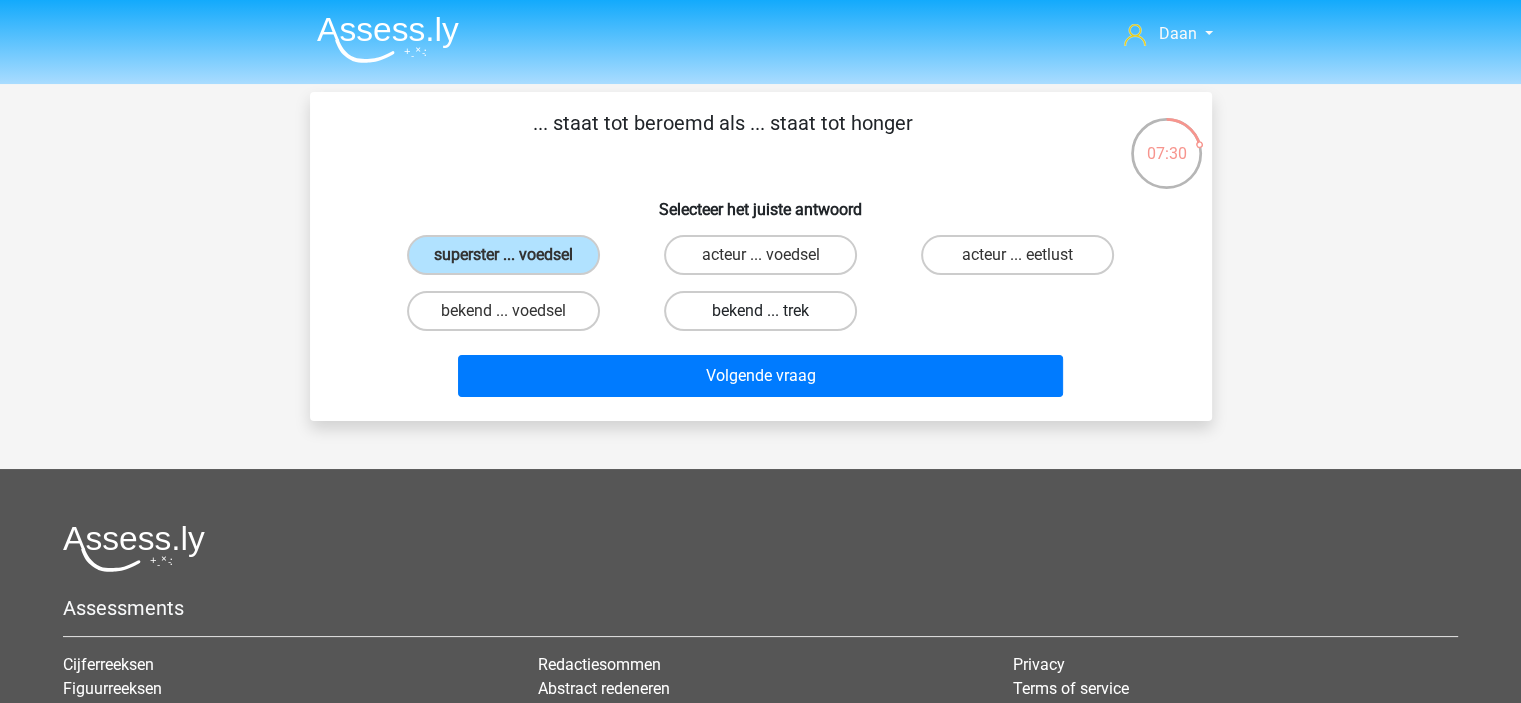 click on "bekend ... trek" at bounding box center [760, 311] 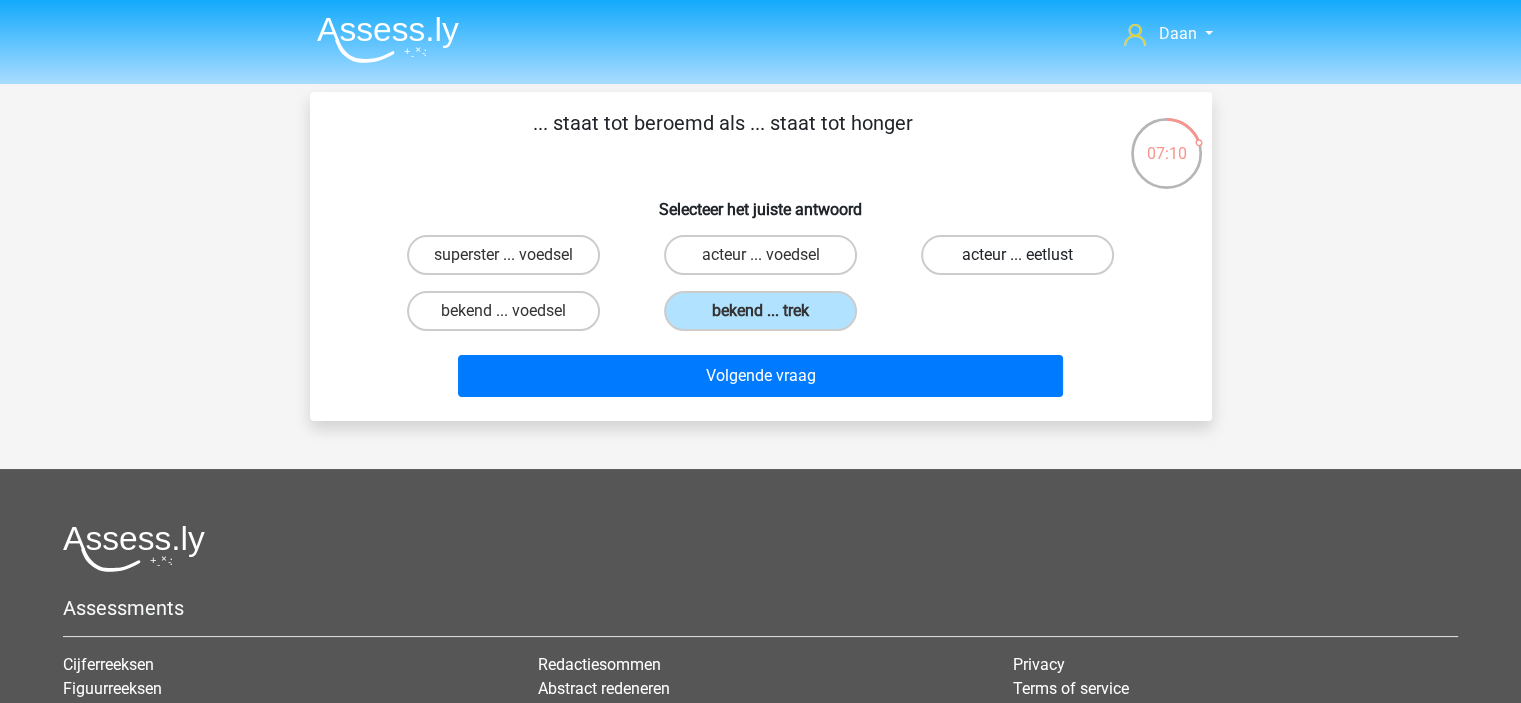 click on "acteur ... eetlust" at bounding box center (1017, 255) 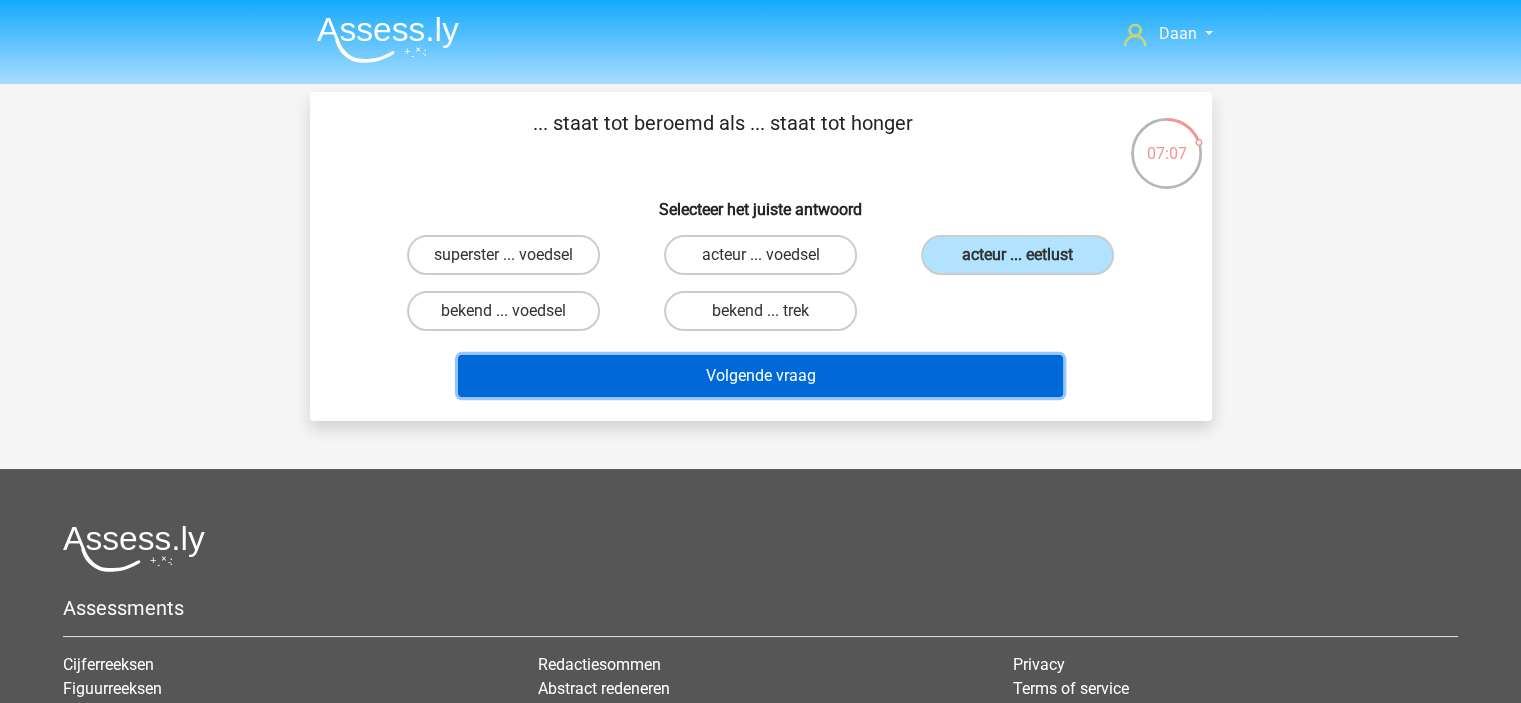 click on "Volgende vraag" at bounding box center [760, 376] 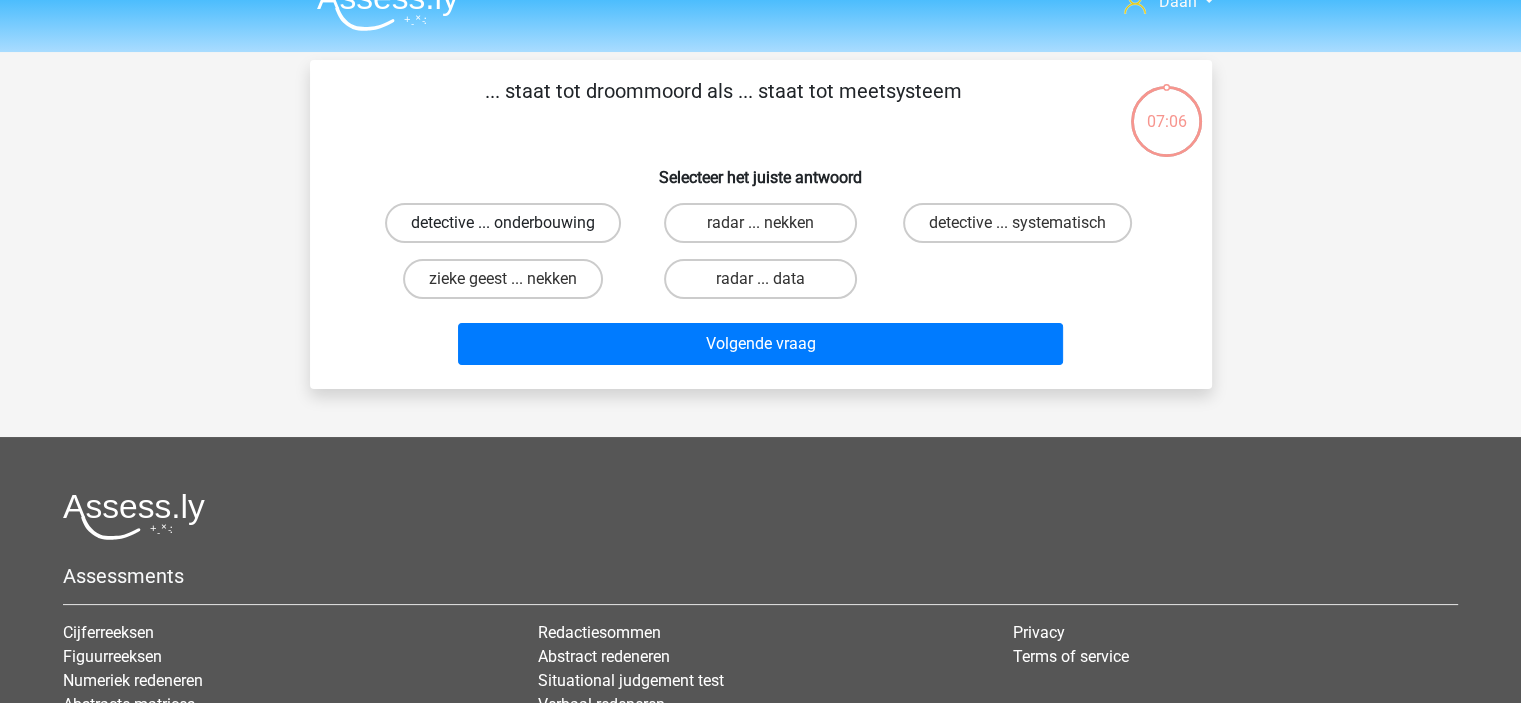 scroll, scrollTop: 0, scrollLeft: 0, axis: both 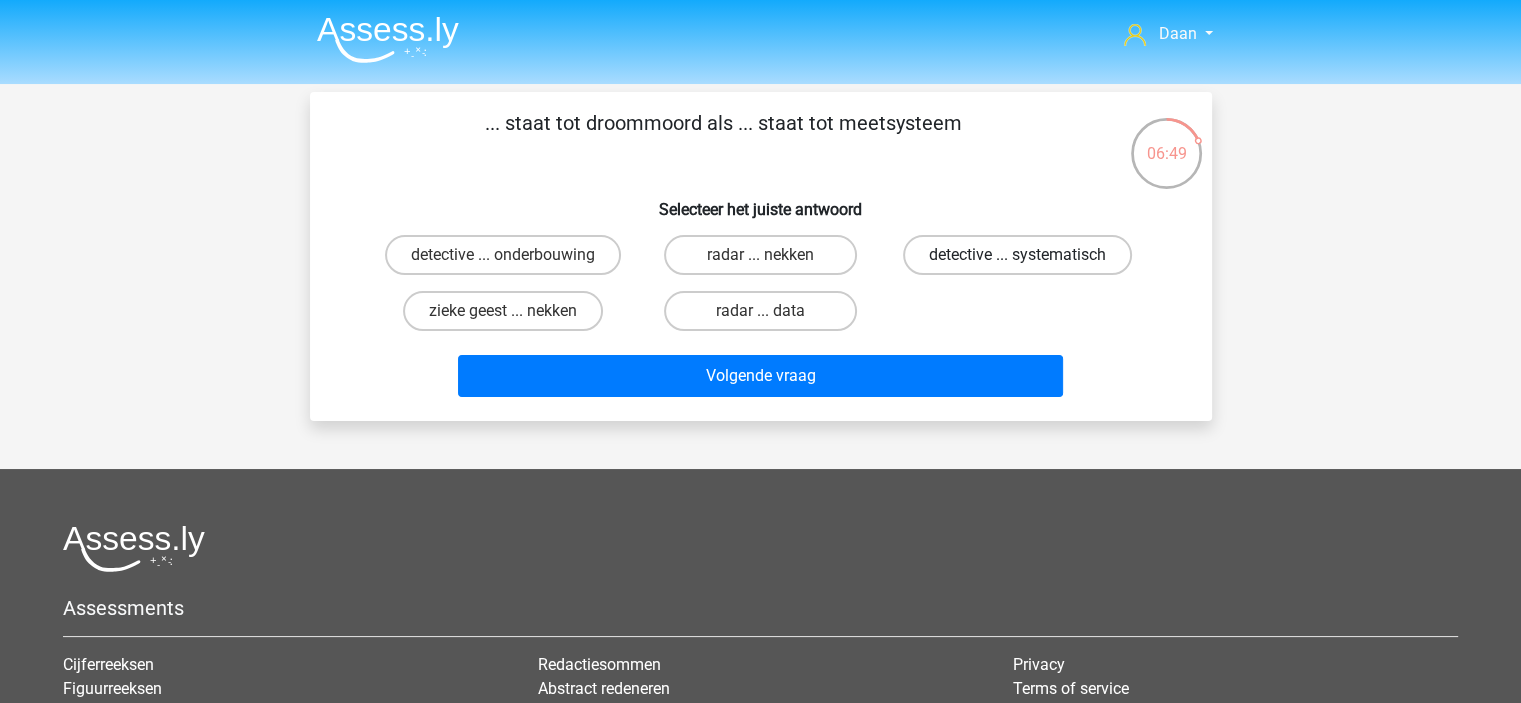 click on "detective ... systematisch" at bounding box center [1017, 255] 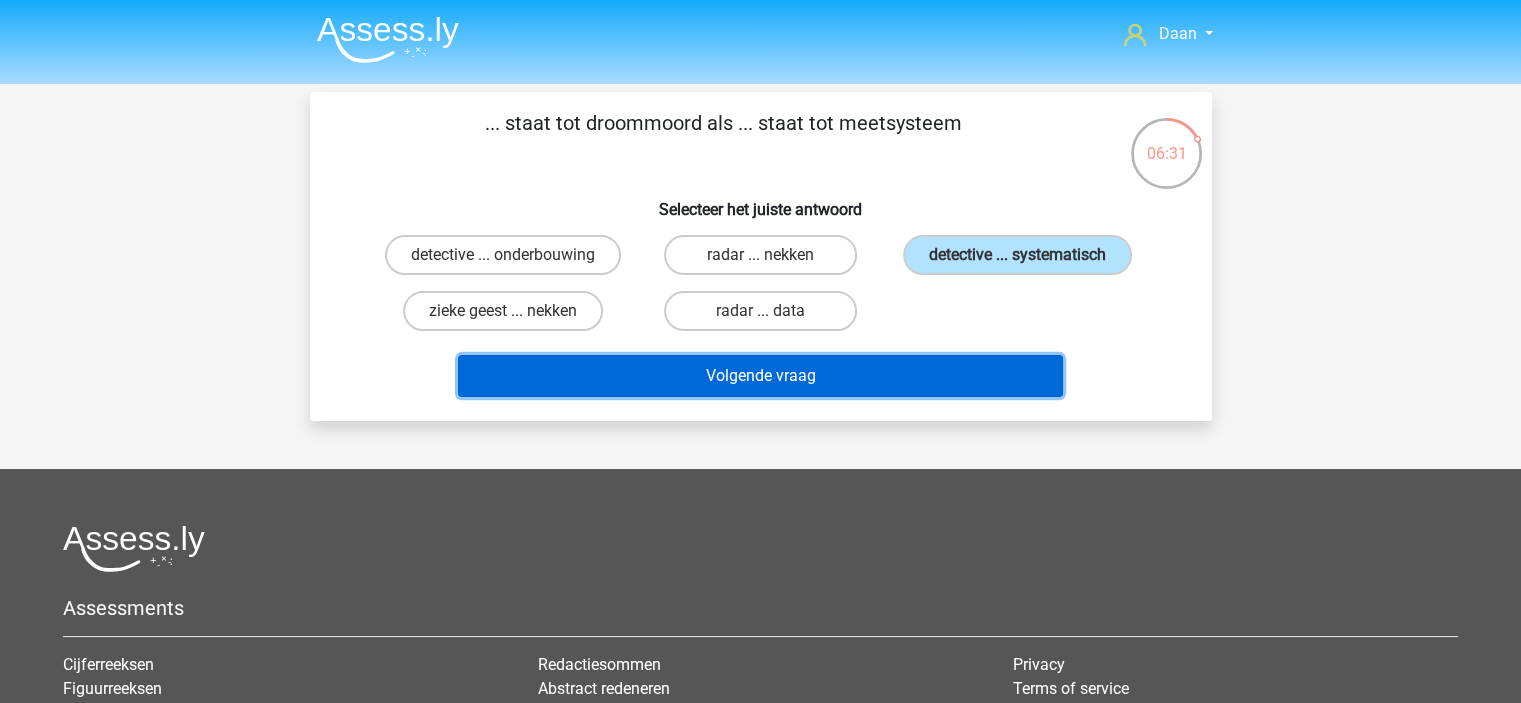 click on "Volgende vraag" at bounding box center (760, 376) 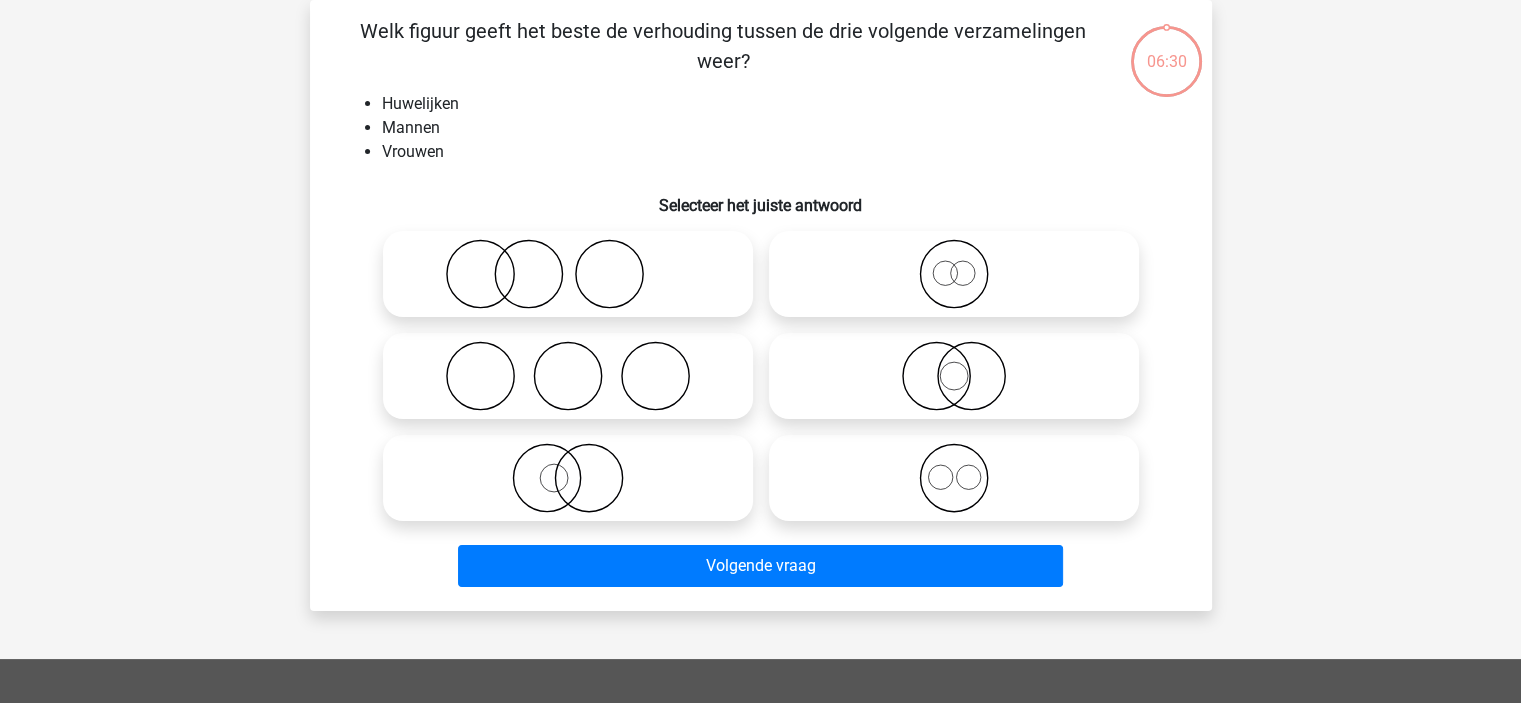 scroll, scrollTop: 0, scrollLeft: 0, axis: both 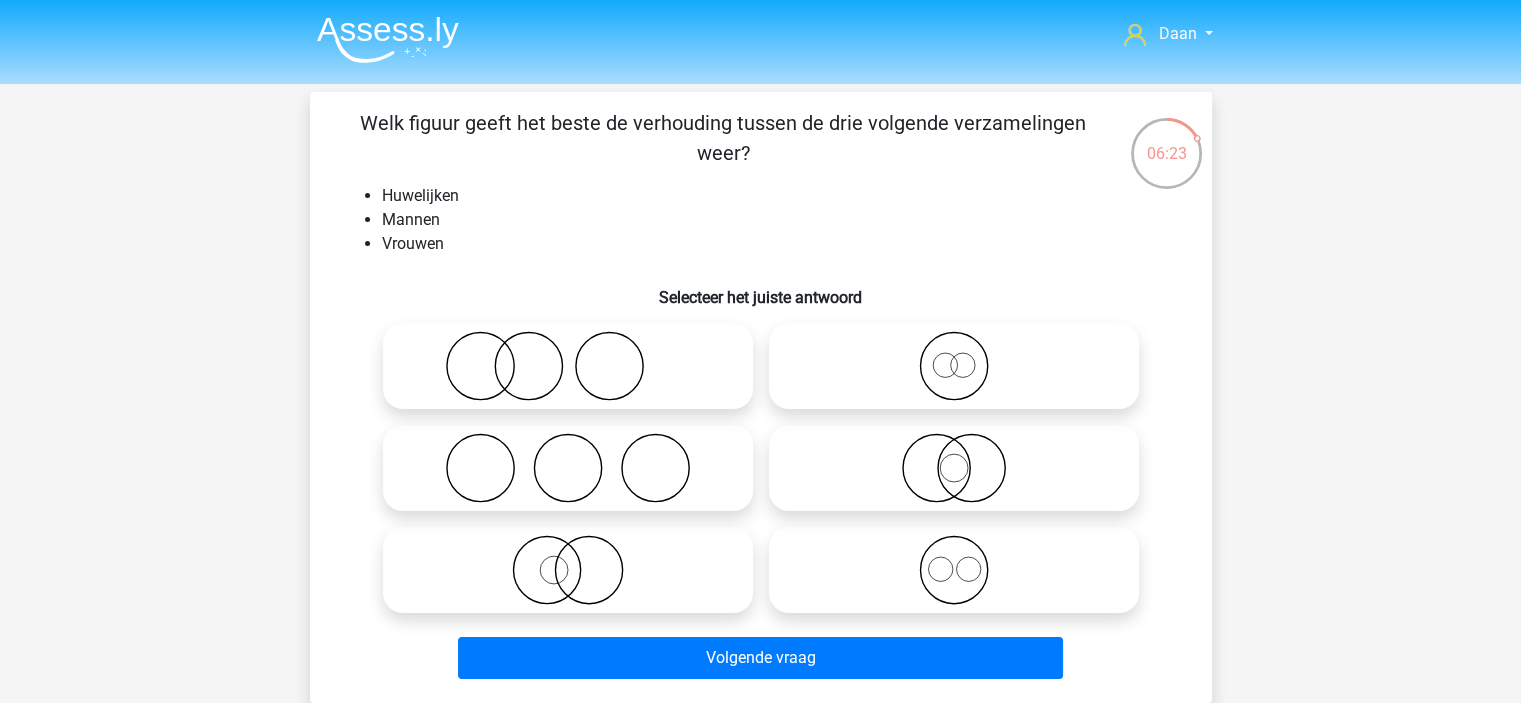 click 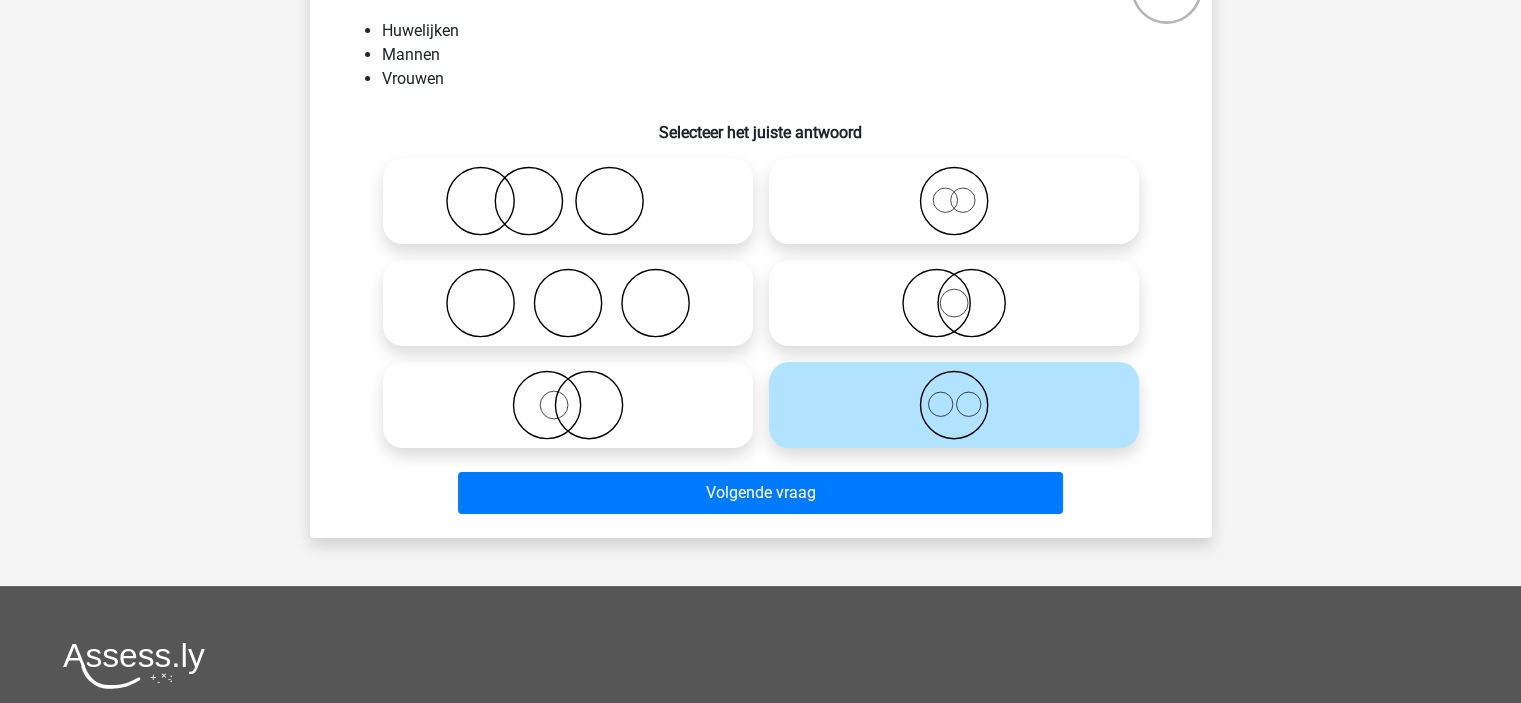 scroll, scrollTop: 200, scrollLeft: 0, axis: vertical 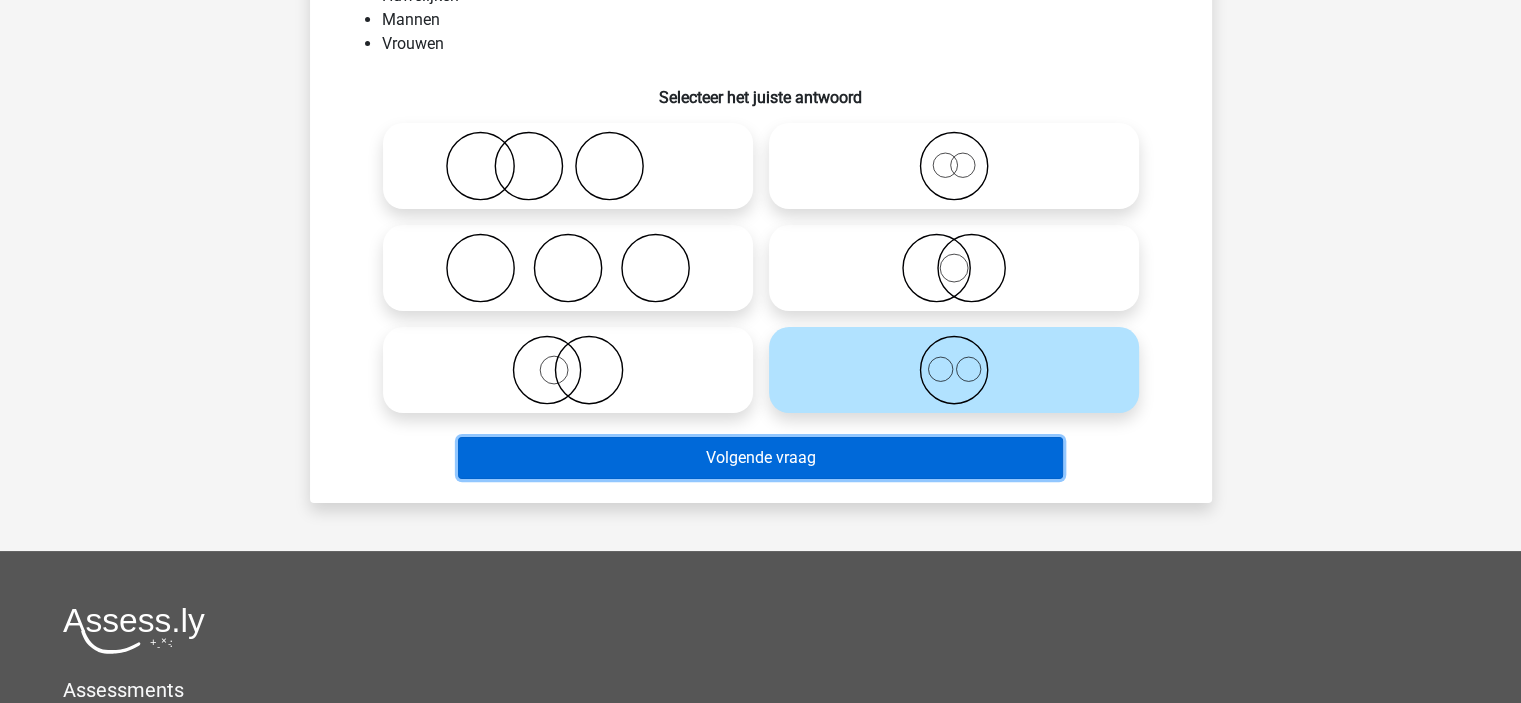 click on "Volgende vraag" at bounding box center (760, 458) 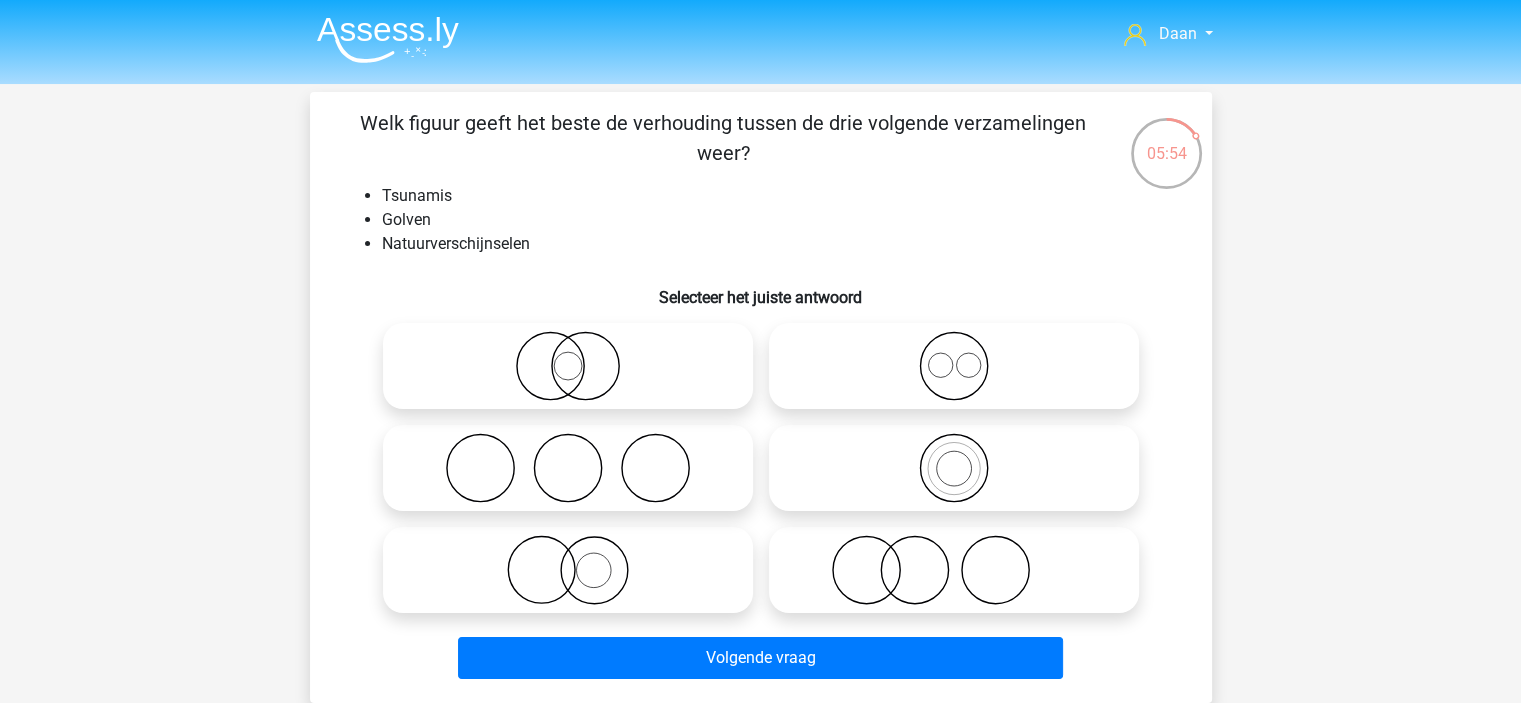 scroll, scrollTop: 100, scrollLeft: 0, axis: vertical 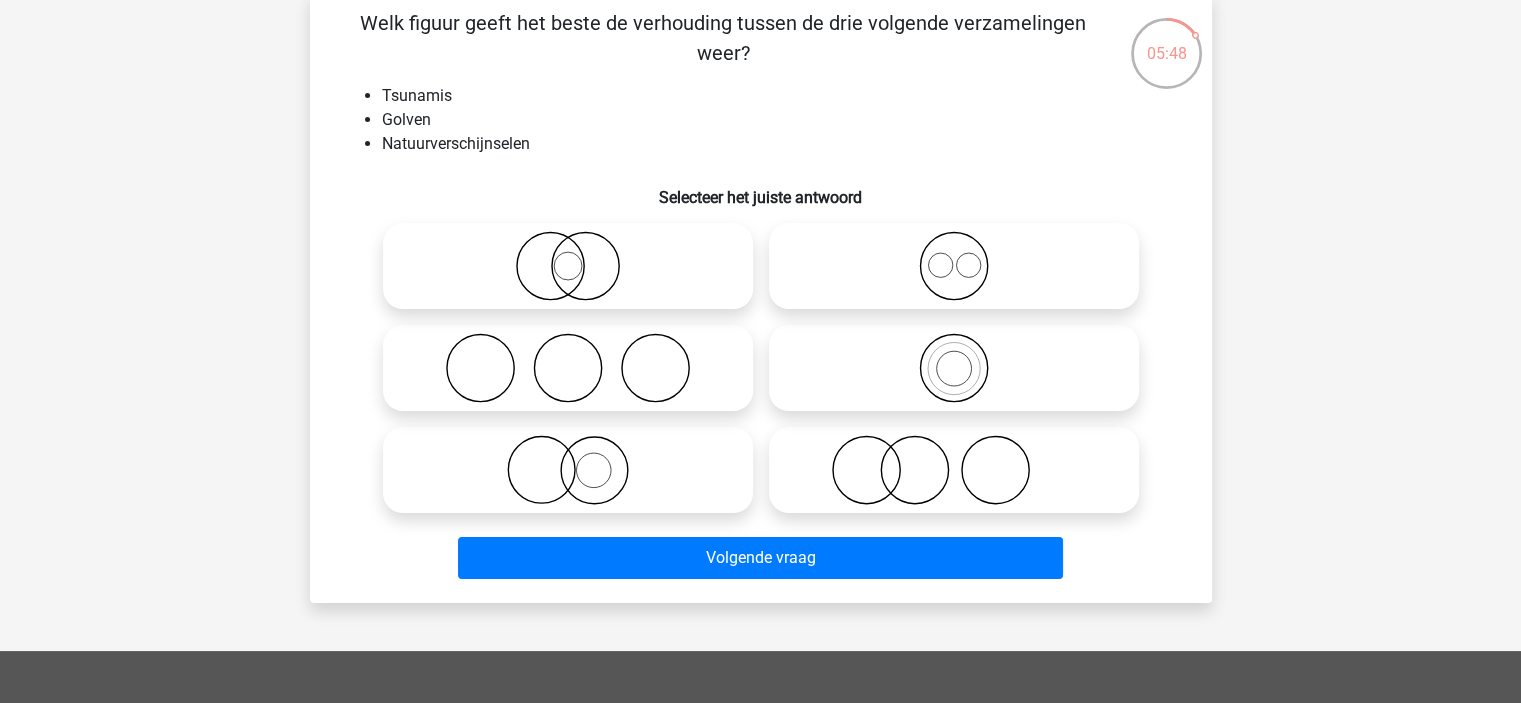 click 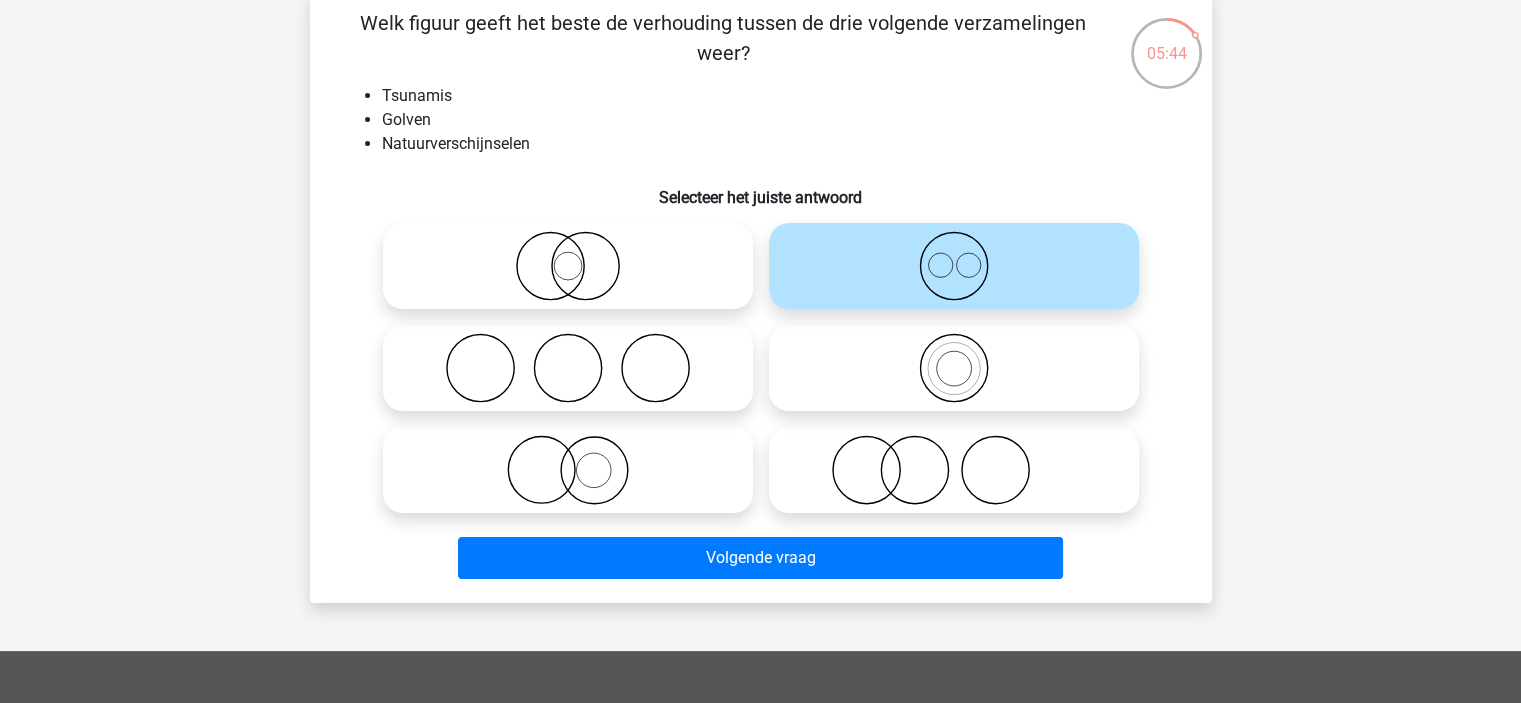 click 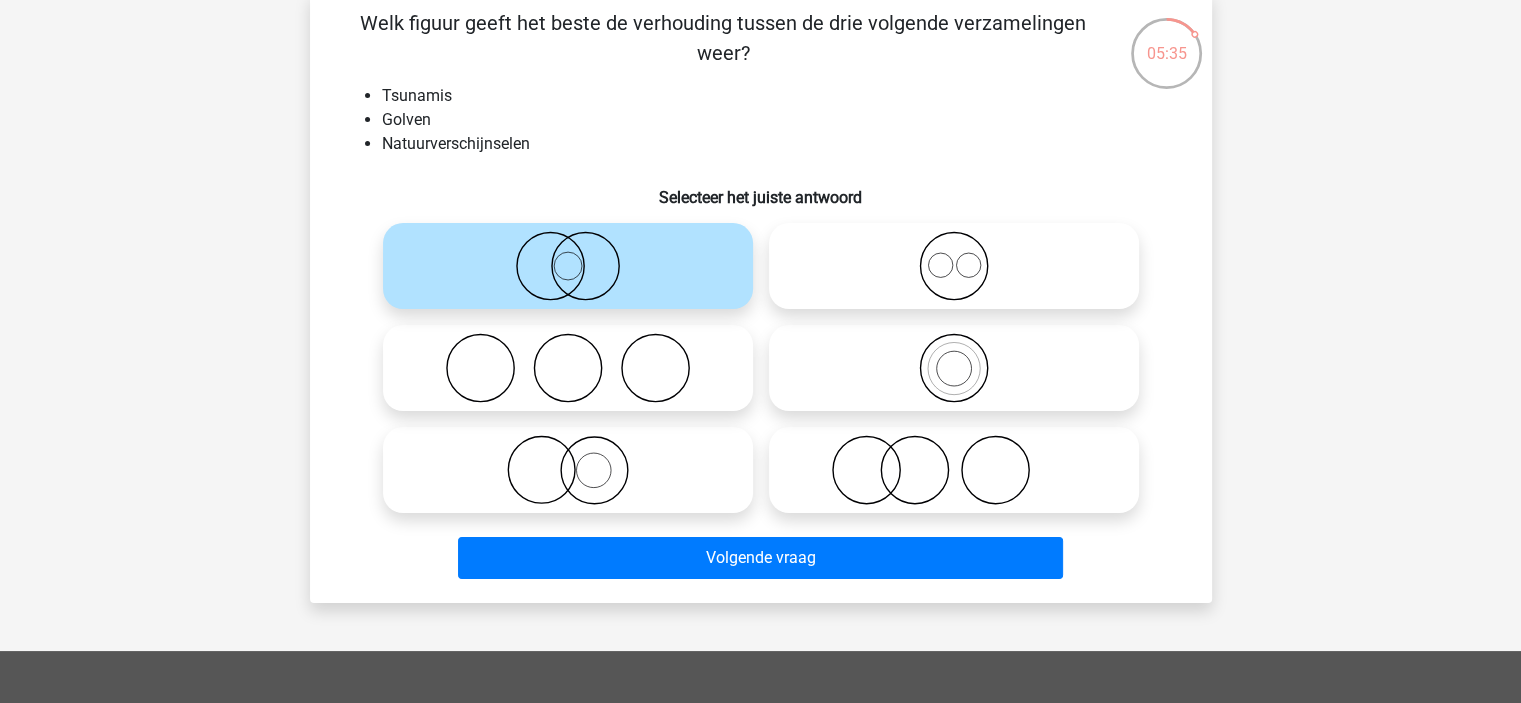 click 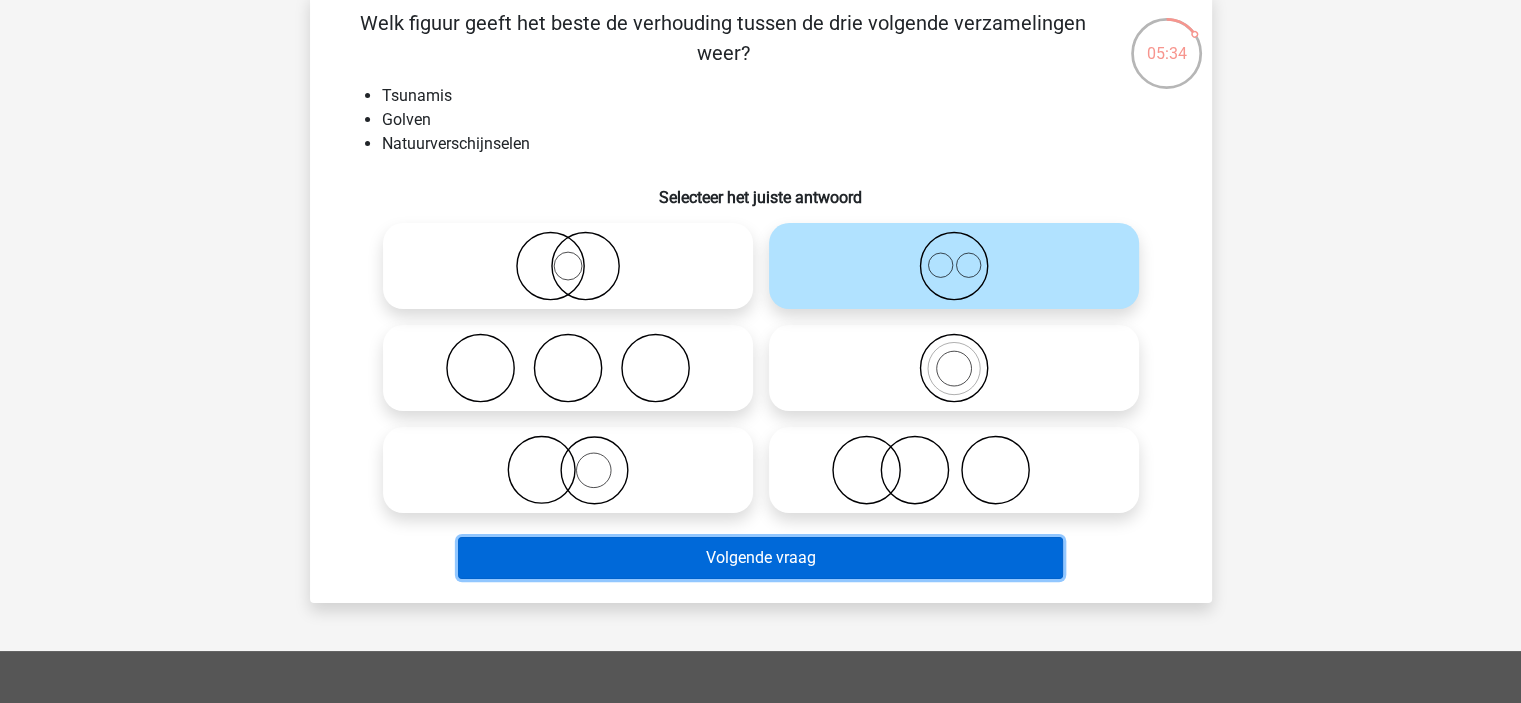 click on "Volgende vraag" at bounding box center [760, 558] 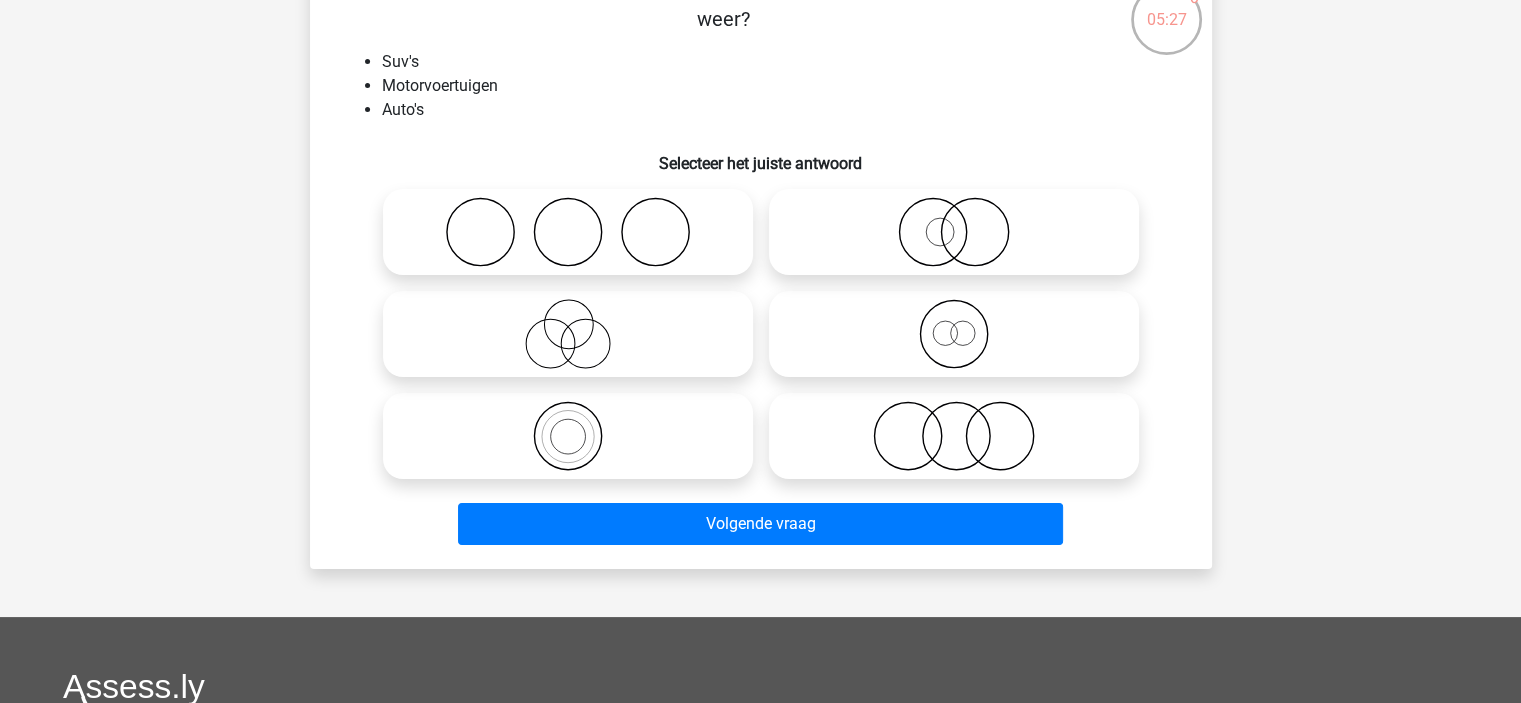 scroll, scrollTop: 100, scrollLeft: 0, axis: vertical 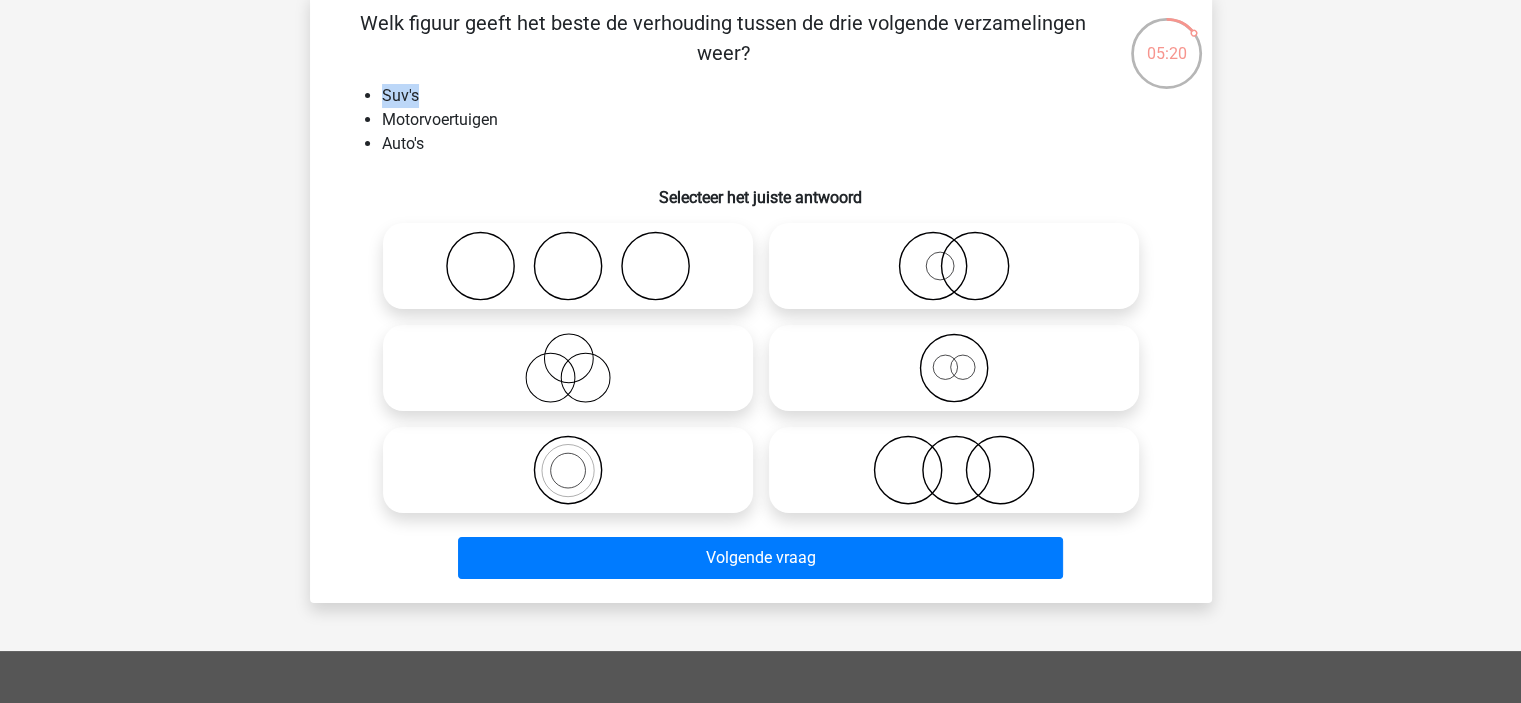 drag, startPoint x: 373, startPoint y: 95, endPoint x: 485, endPoint y: 99, distance: 112.0714 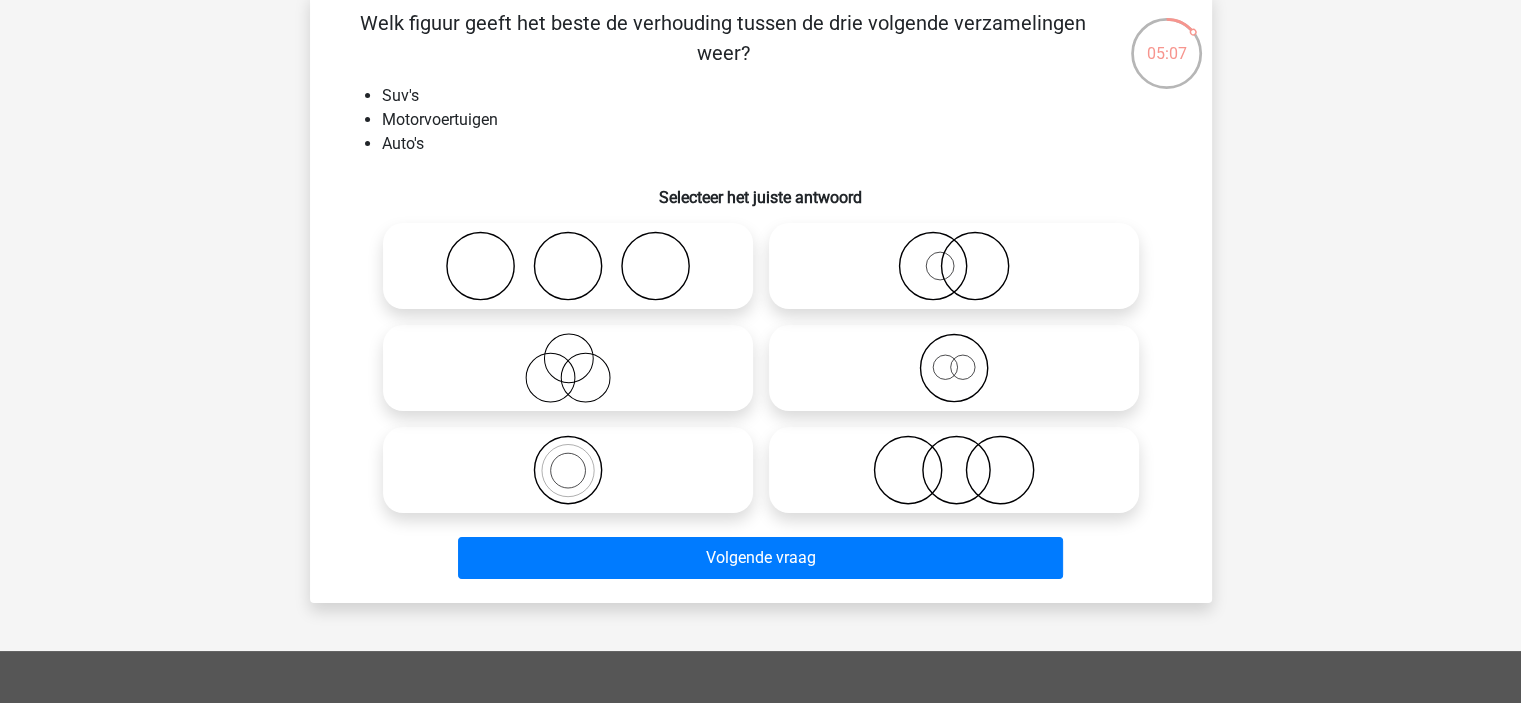 click 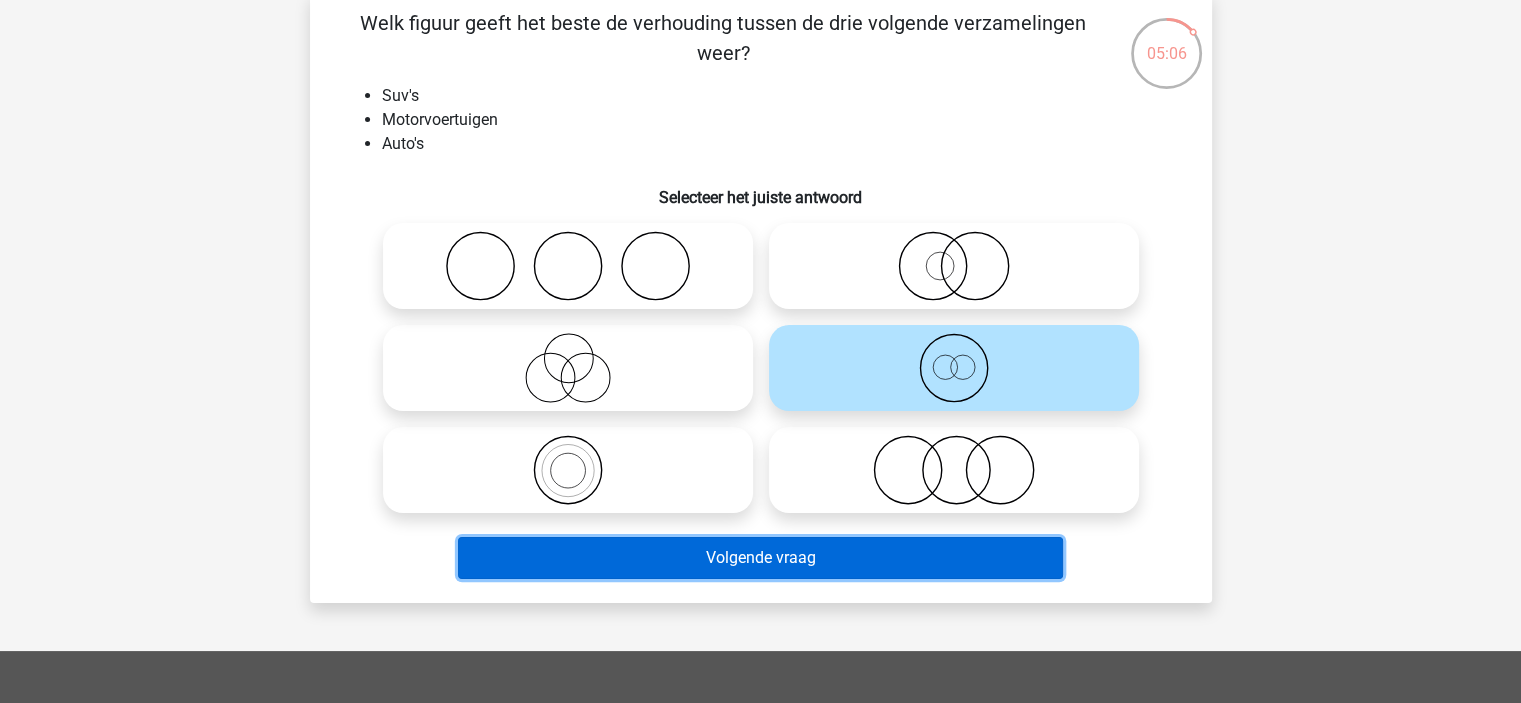 click on "Volgende vraag" at bounding box center (760, 558) 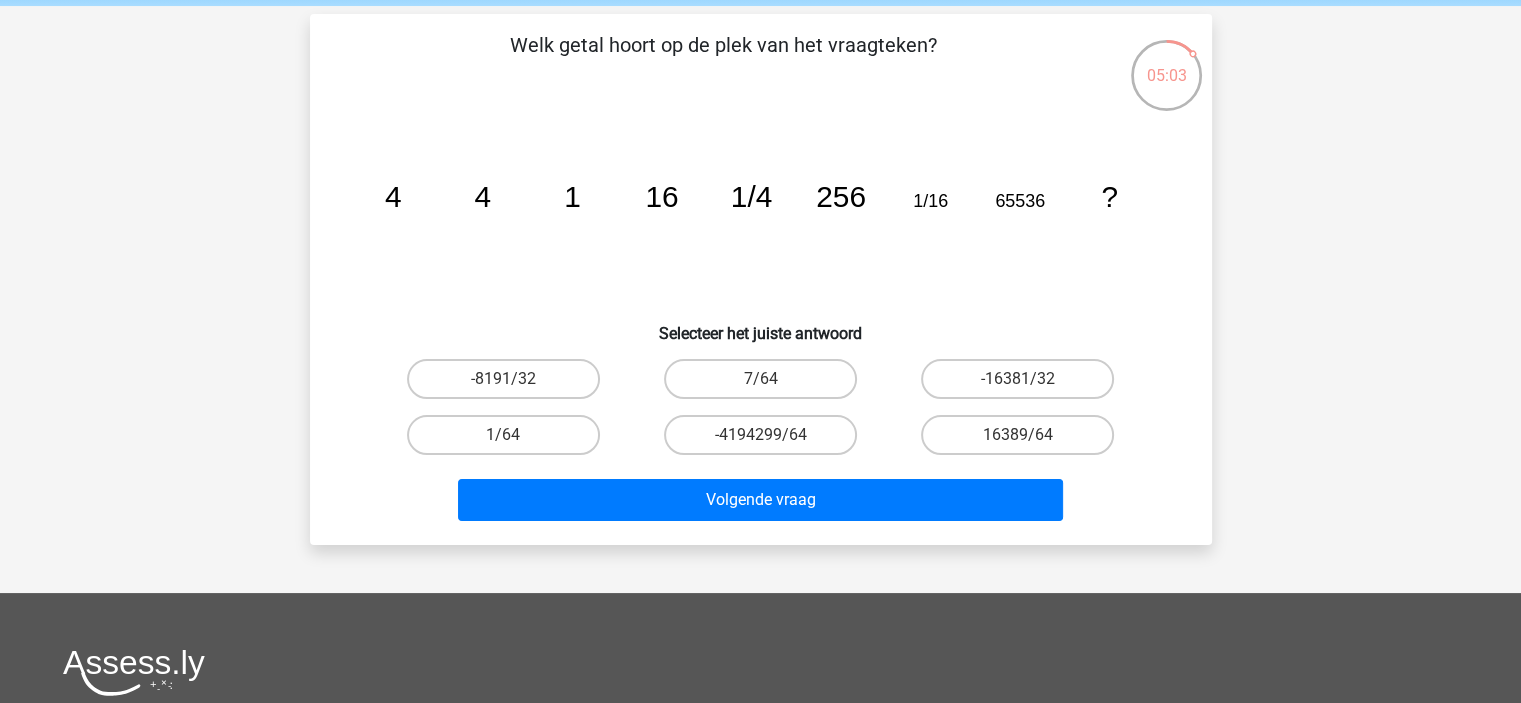 scroll, scrollTop: 100, scrollLeft: 0, axis: vertical 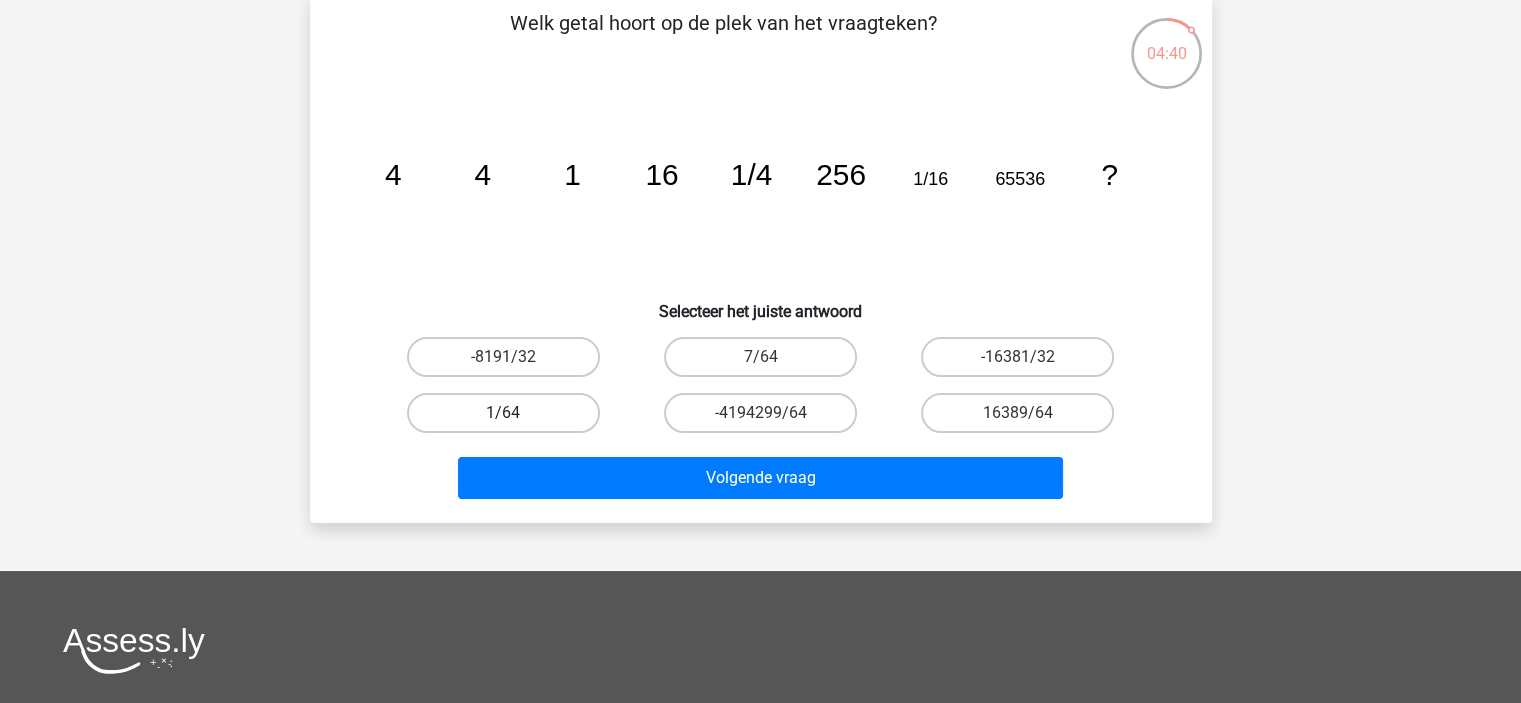 click on "1/64" at bounding box center (503, 413) 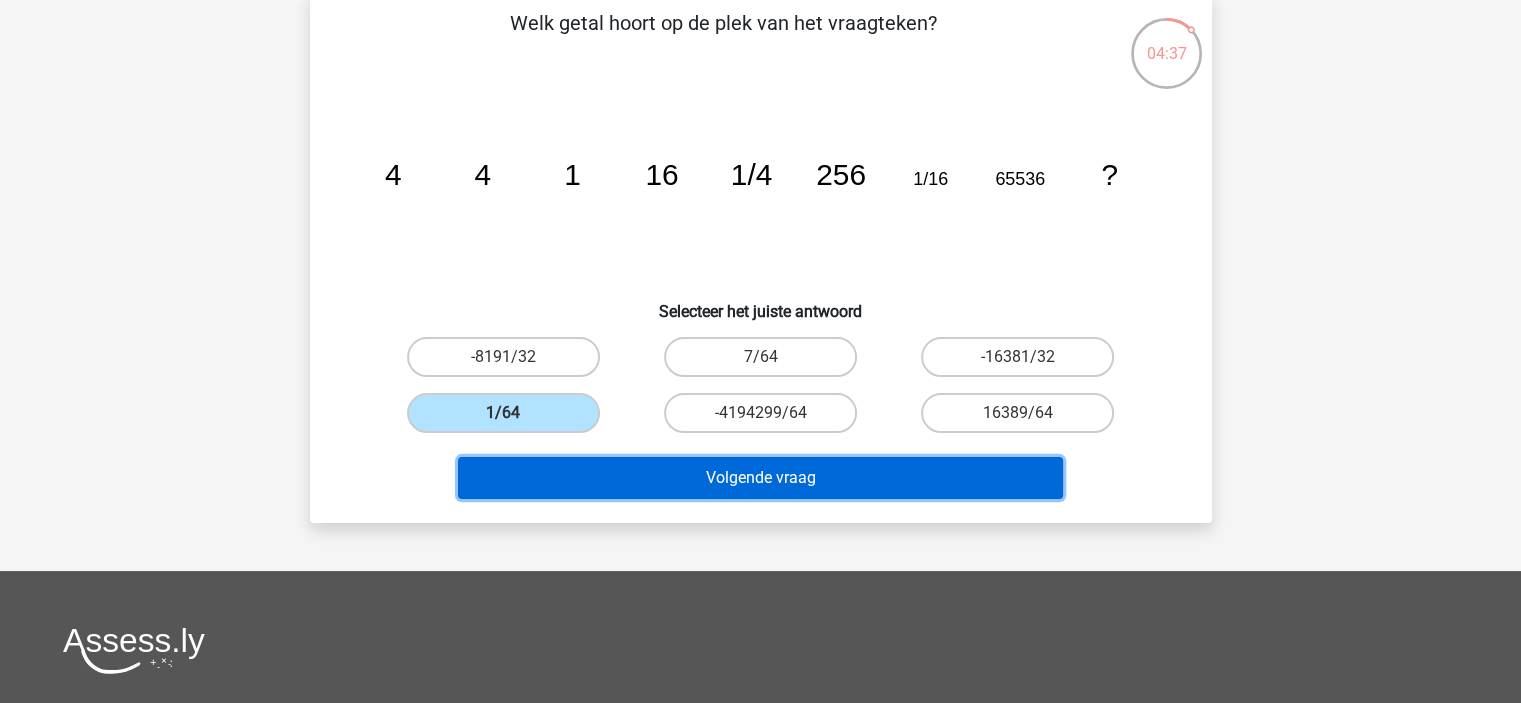 click on "Volgende vraag" at bounding box center (760, 478) 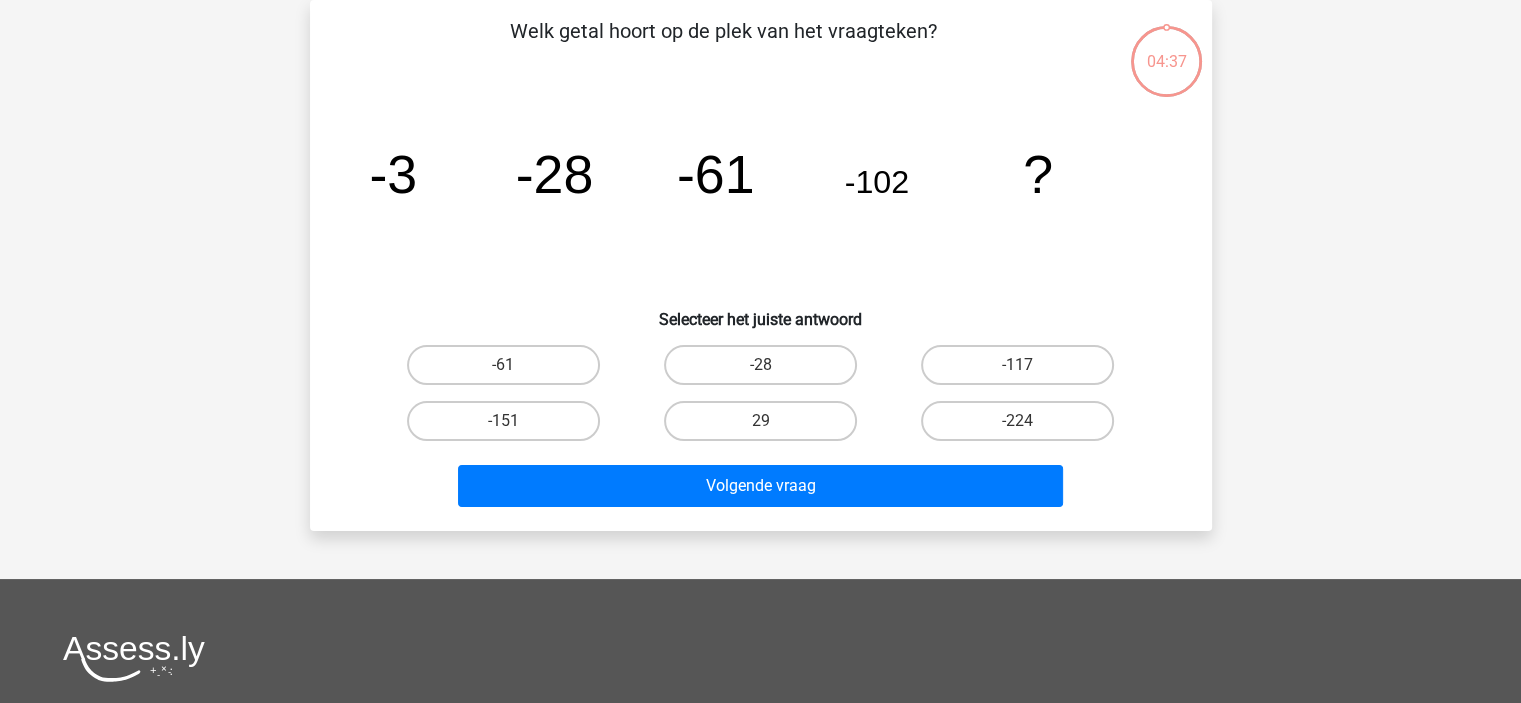 scroll, scrollTop: 0, scrollLeft: 0, axis: both 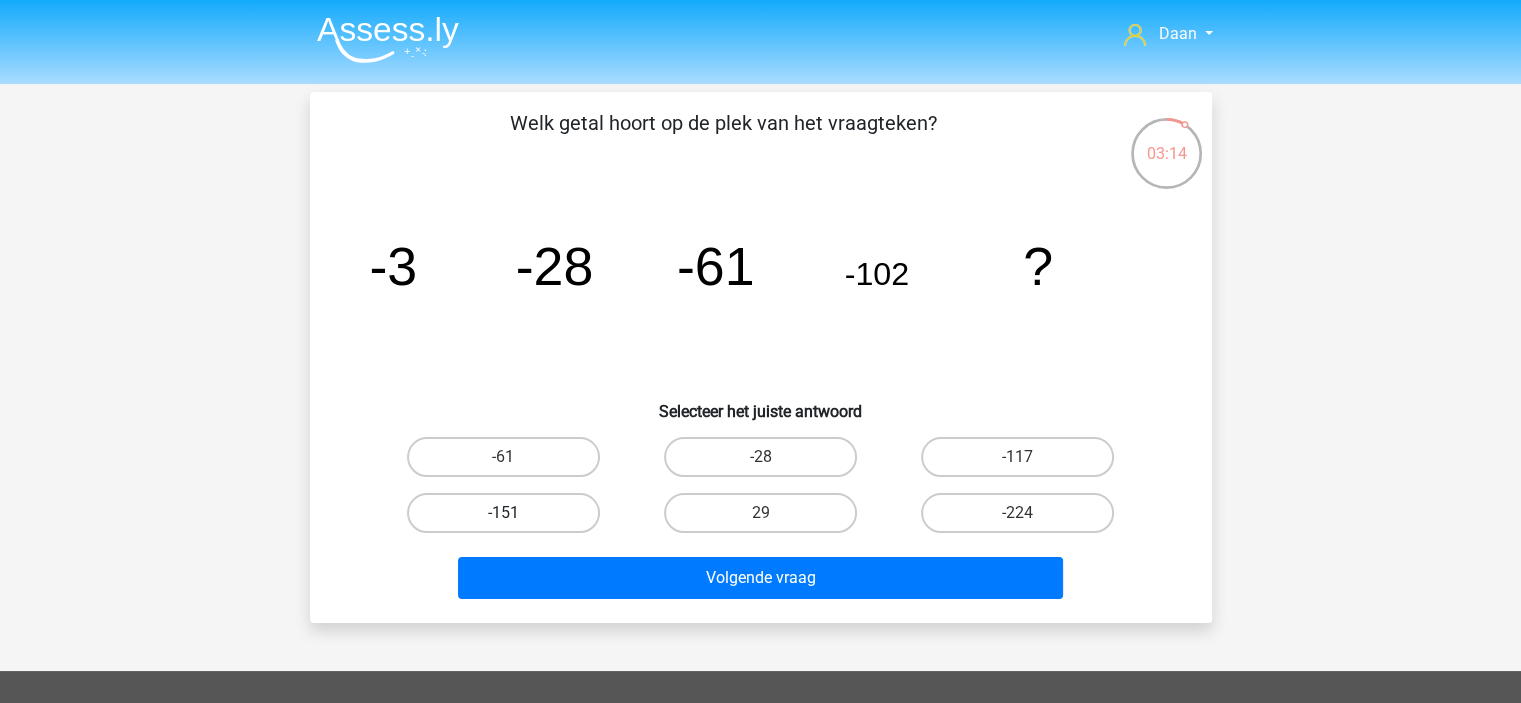 click on "-151" at bounding box center (503, 513) 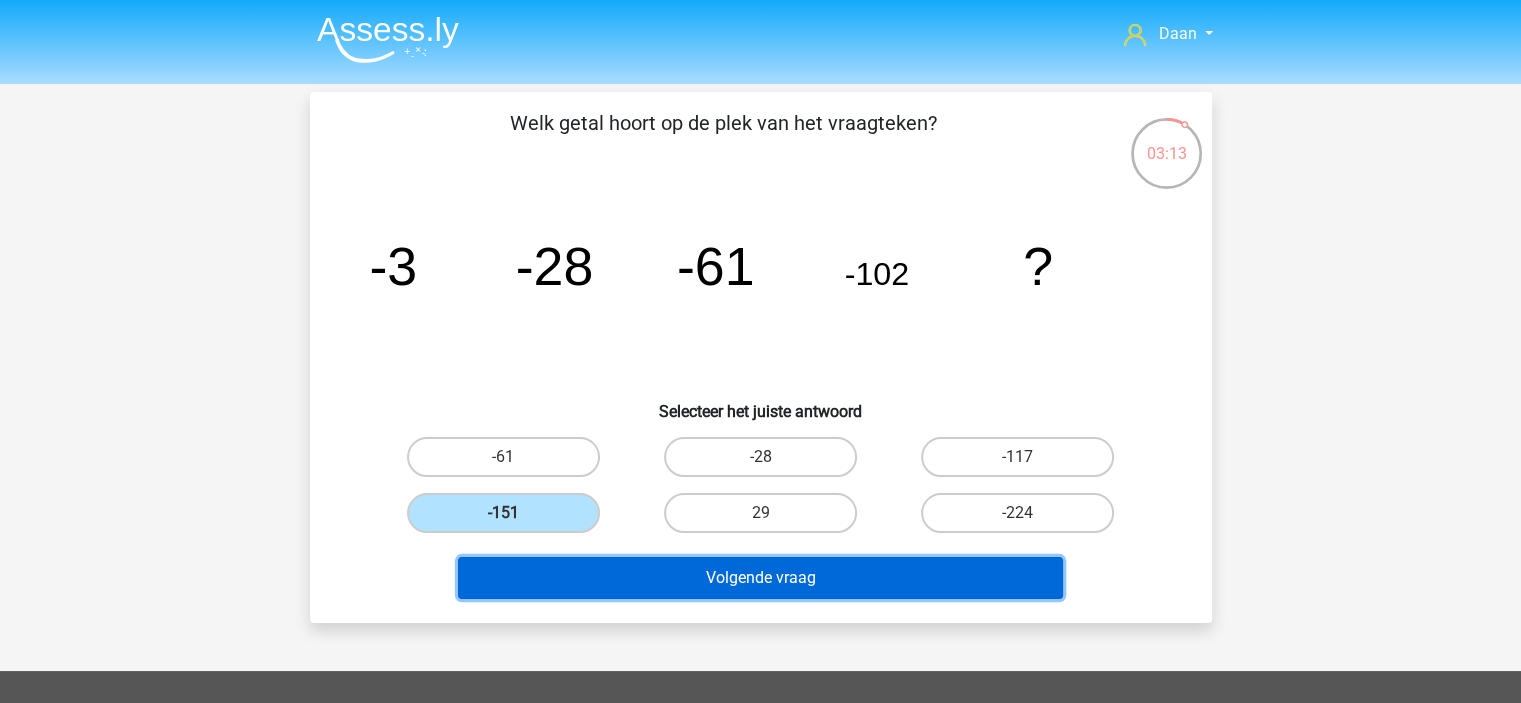 click on "Volgende vraag" at bounding box center [760, 578] 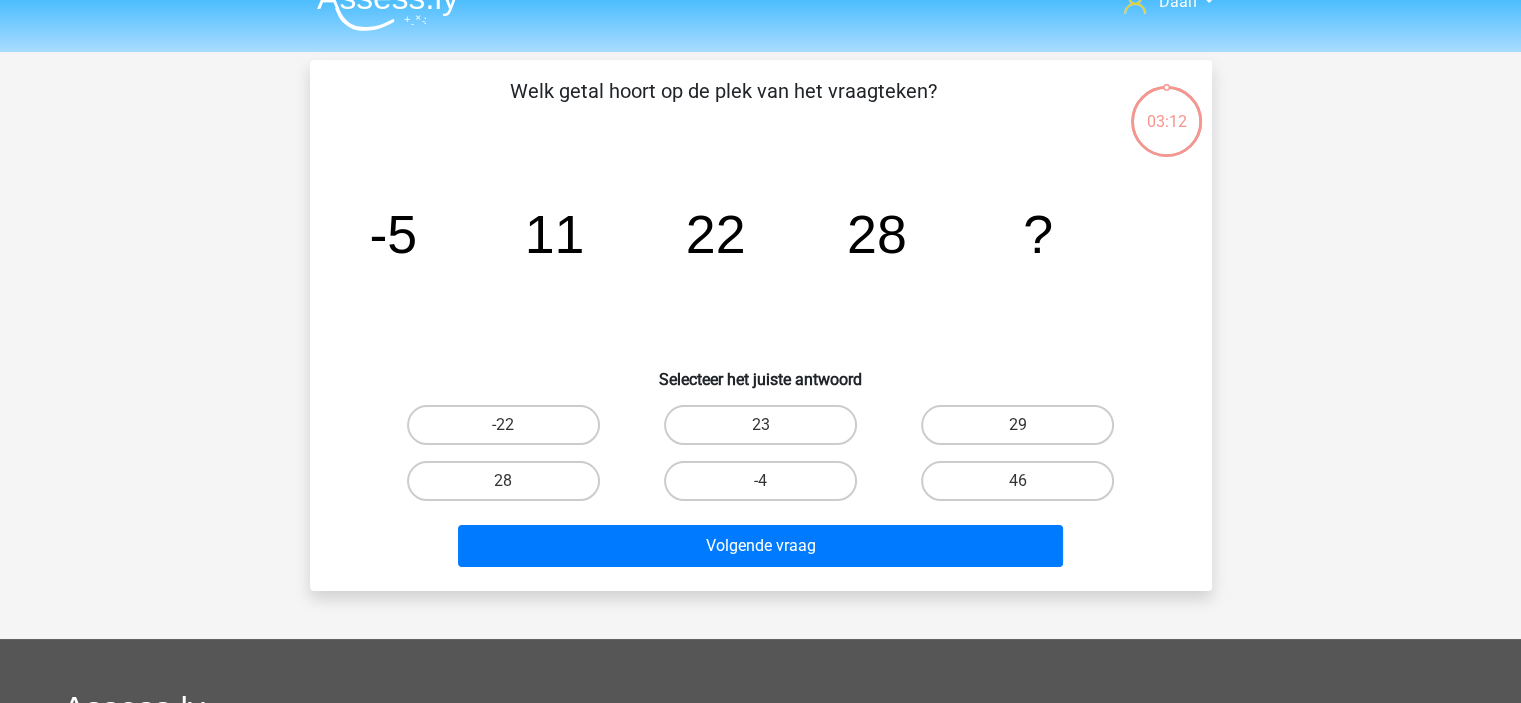 scroll, scrollTop: 0, scrollLeft: 0, axis: both 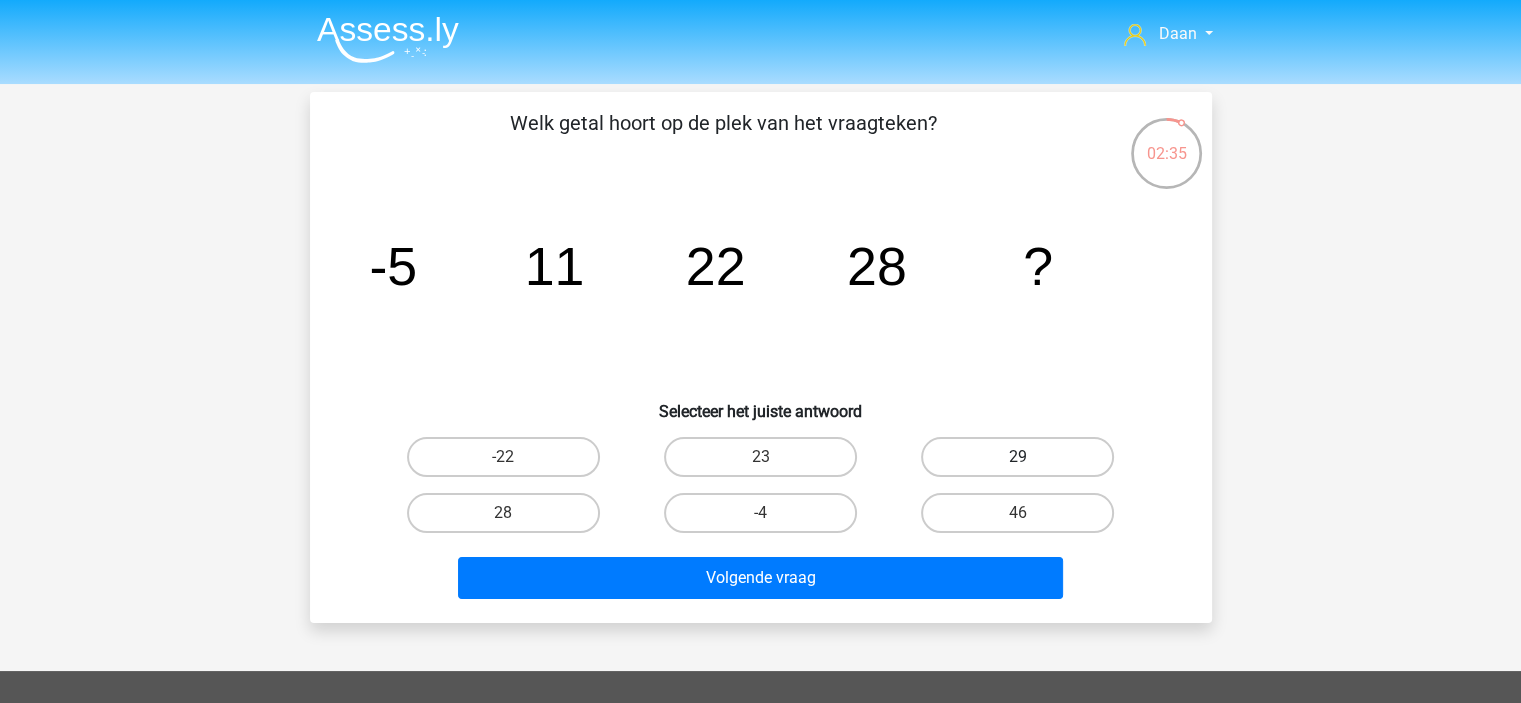 click on "29" at bounding box center (1017, 457) 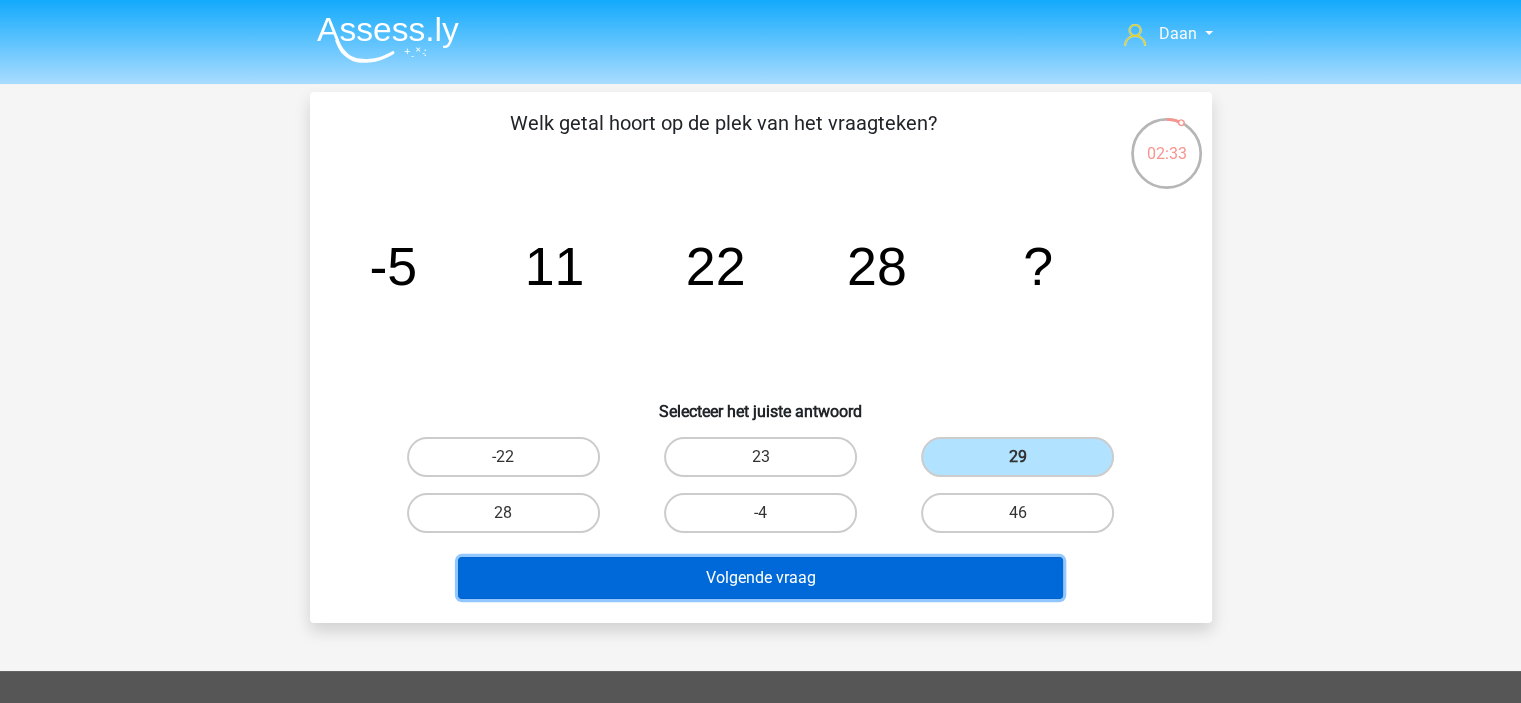 click on "Volgende vraag" at bounding box center (760, 578) 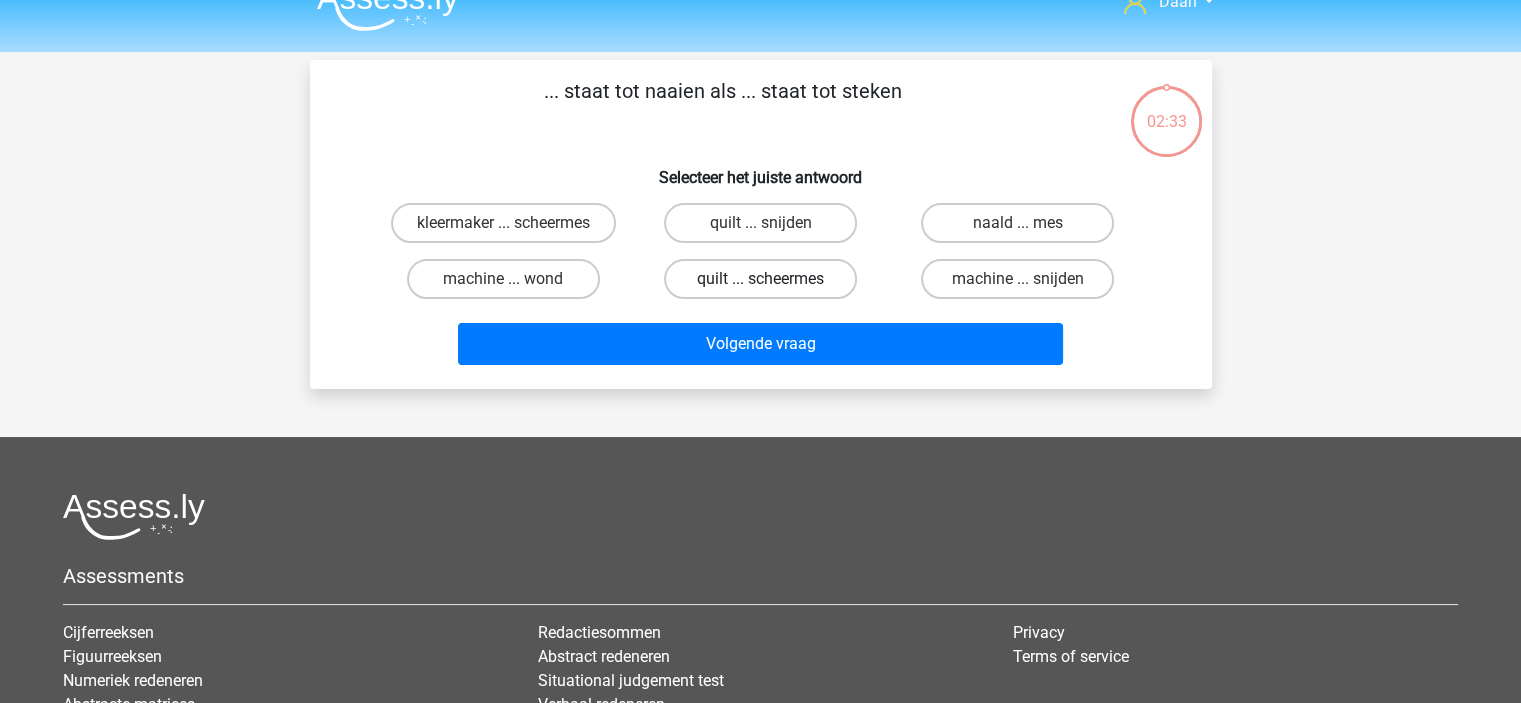 scroll, scrollTop: 0, scrollLeft: 0, axis: both 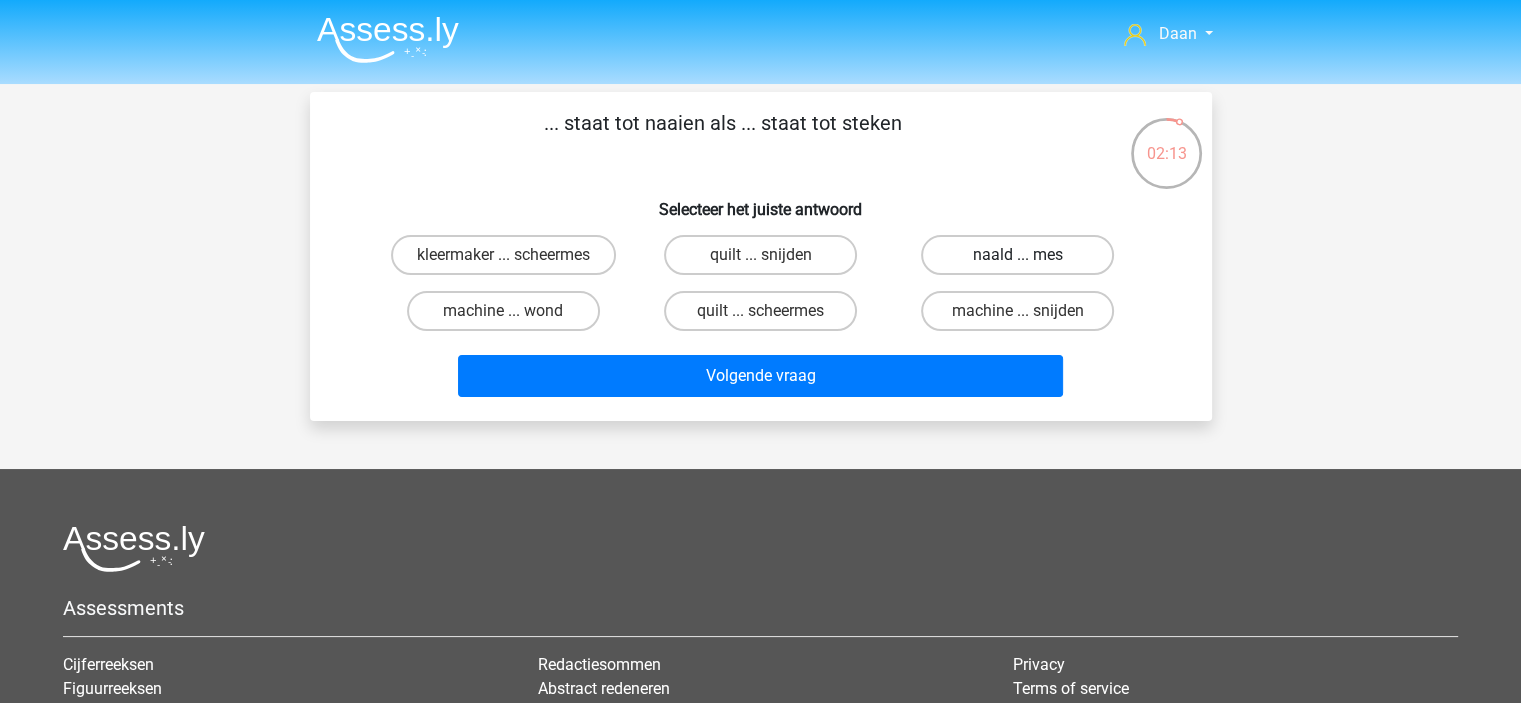 click on "naald ... mes" at bounding box center [1017, 255] 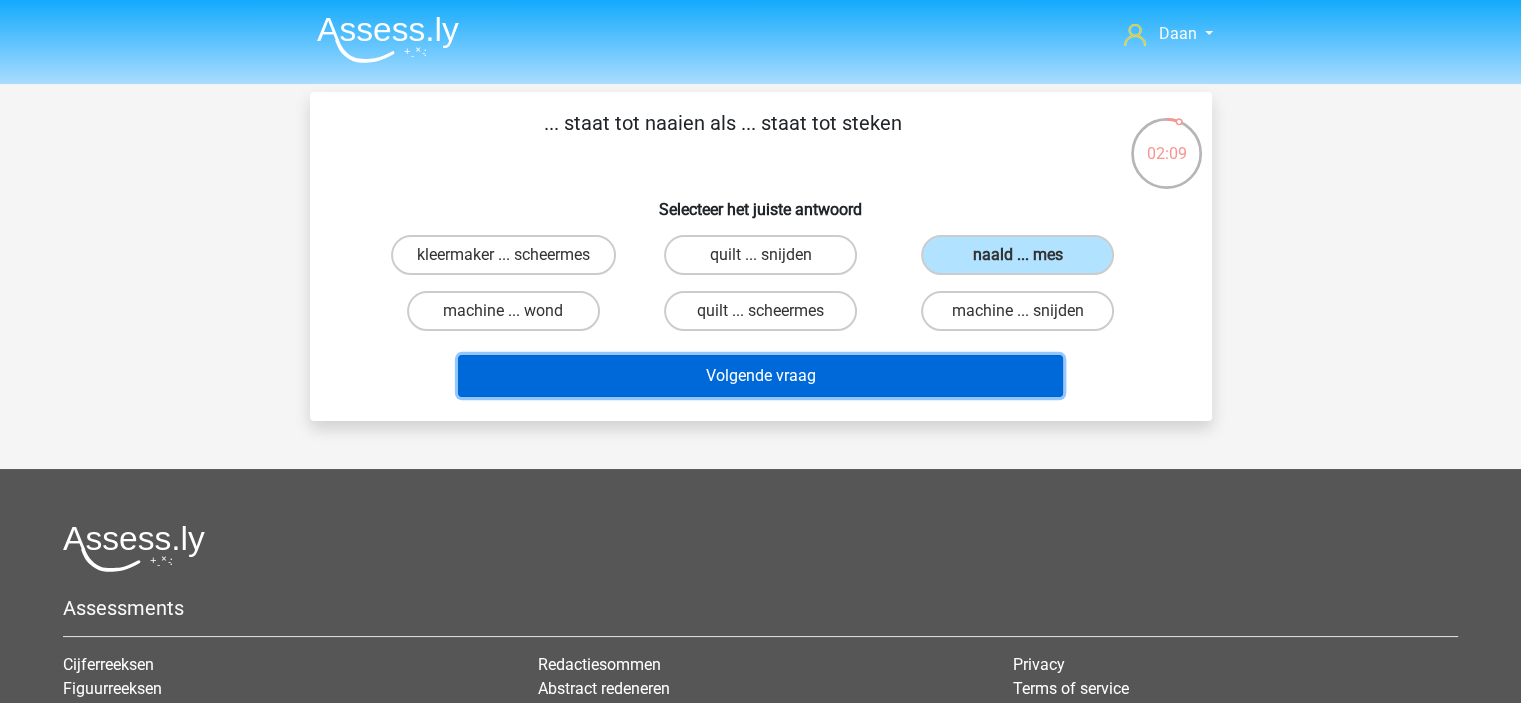 click on "Volgende vraag" at bounding box center [760, 376] 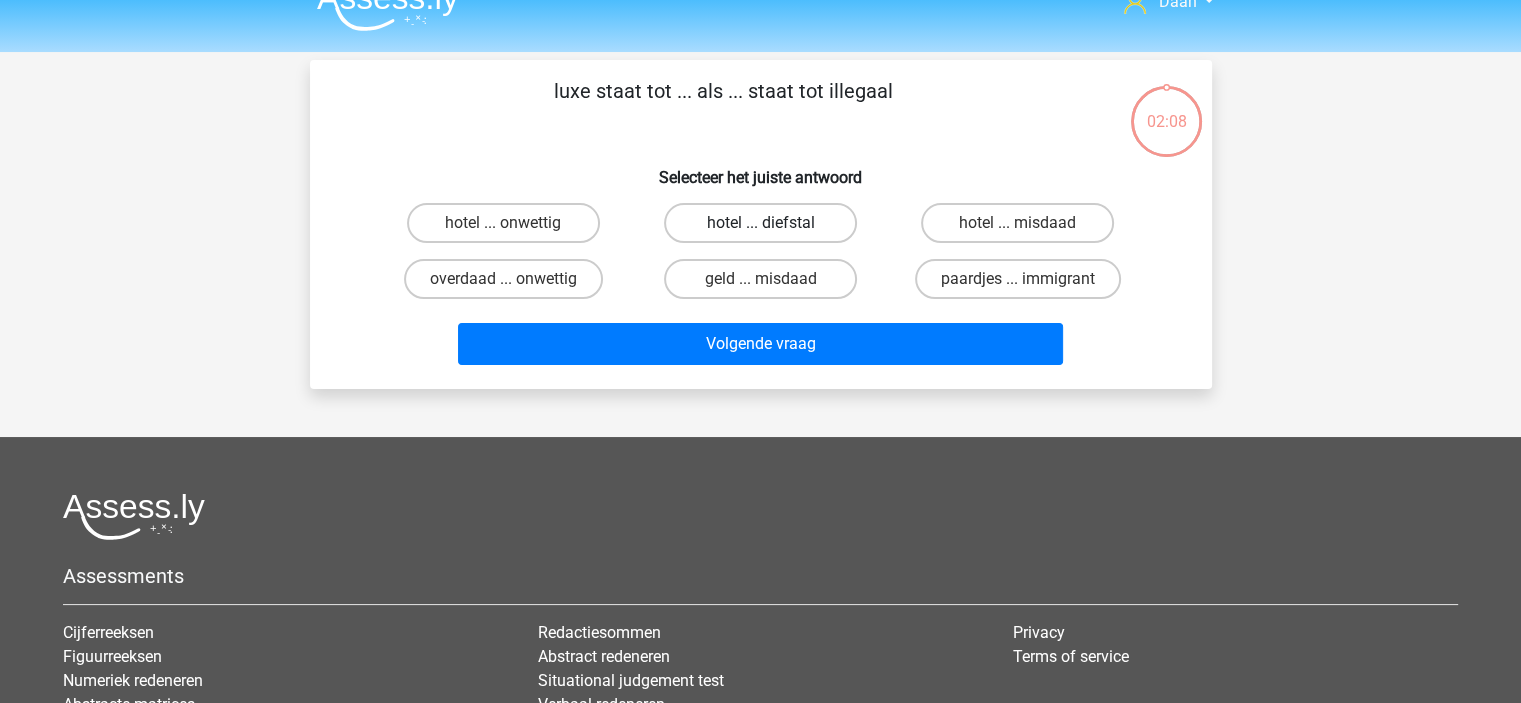 scroll, scrollTop: 0, scrollLeft: 0, axis: both 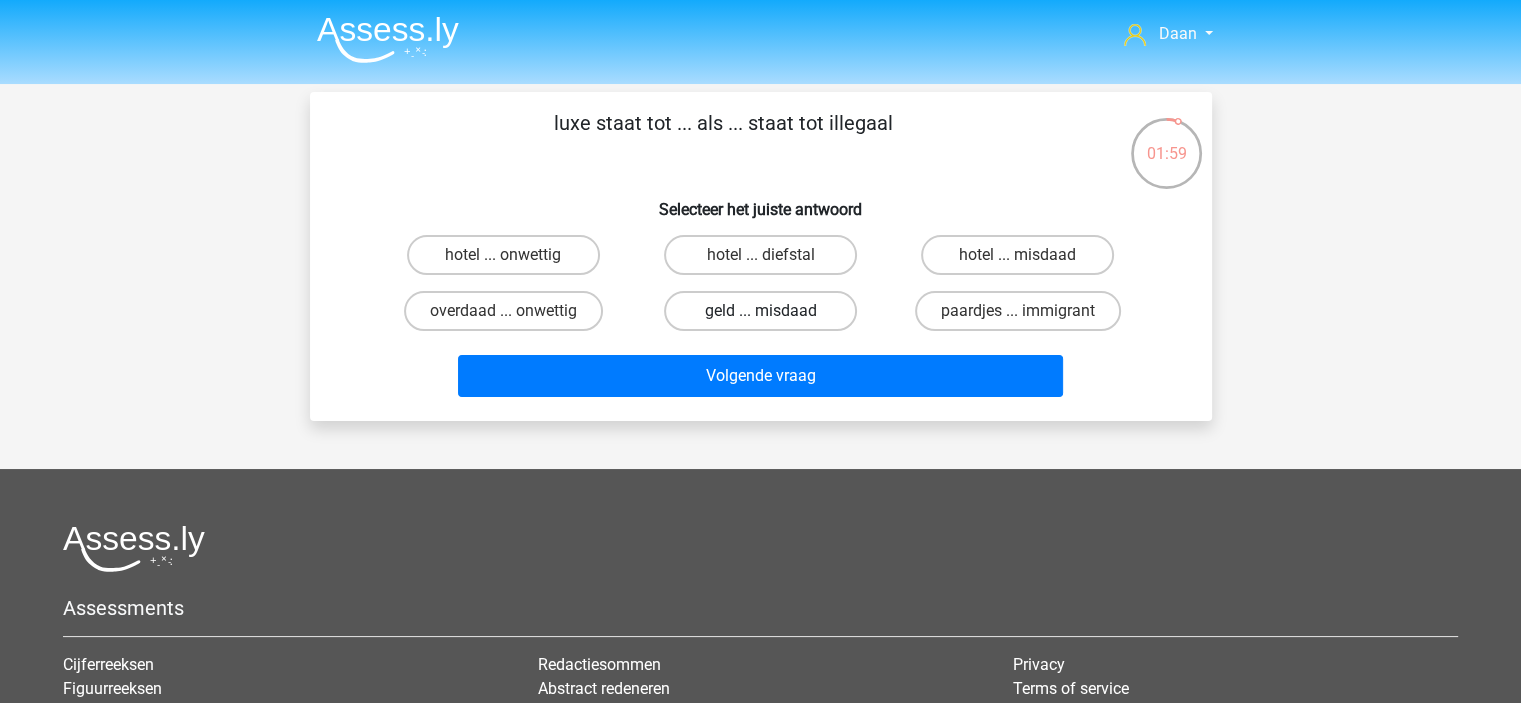 click on "geld ... misdaad" at bounding box center (760, 311) 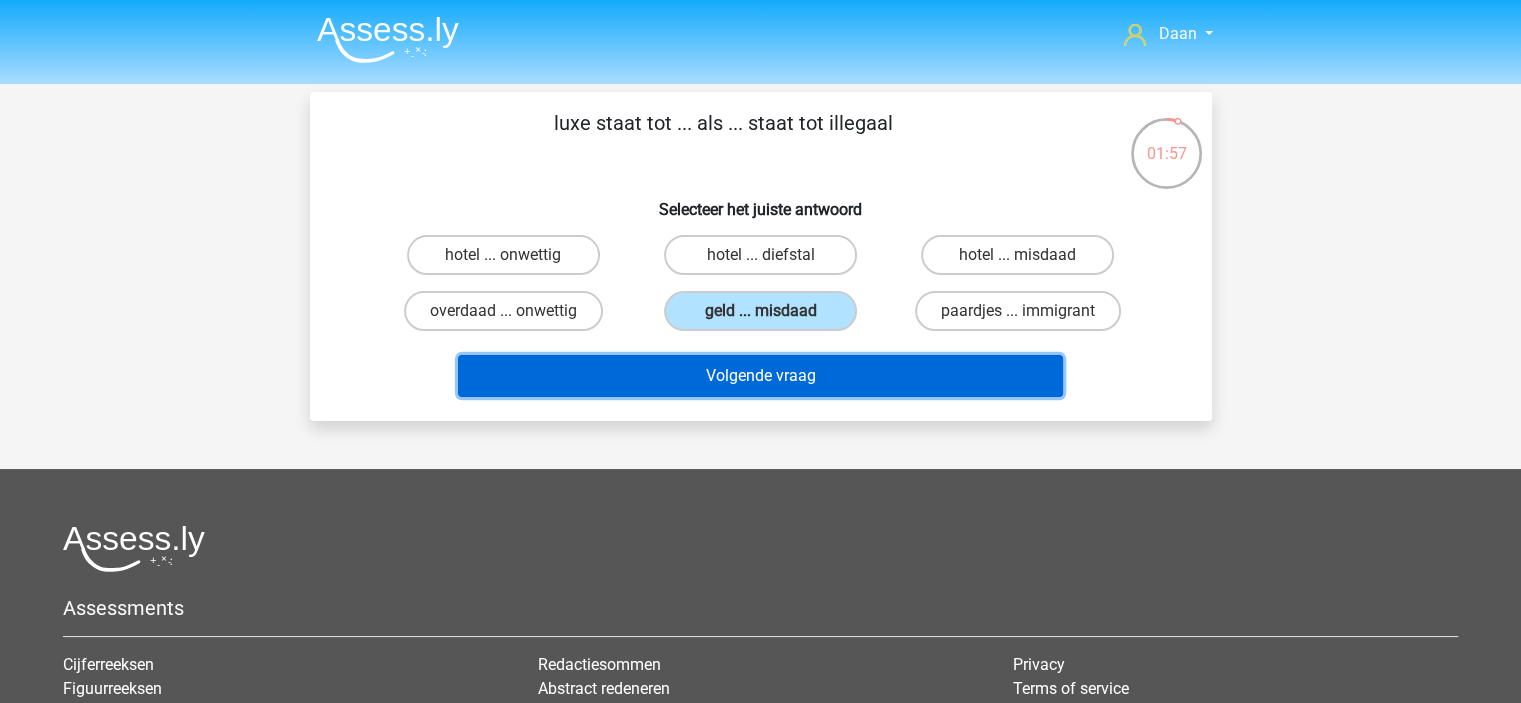 click on "Volgende vraag" at bounding box center (760, 376) 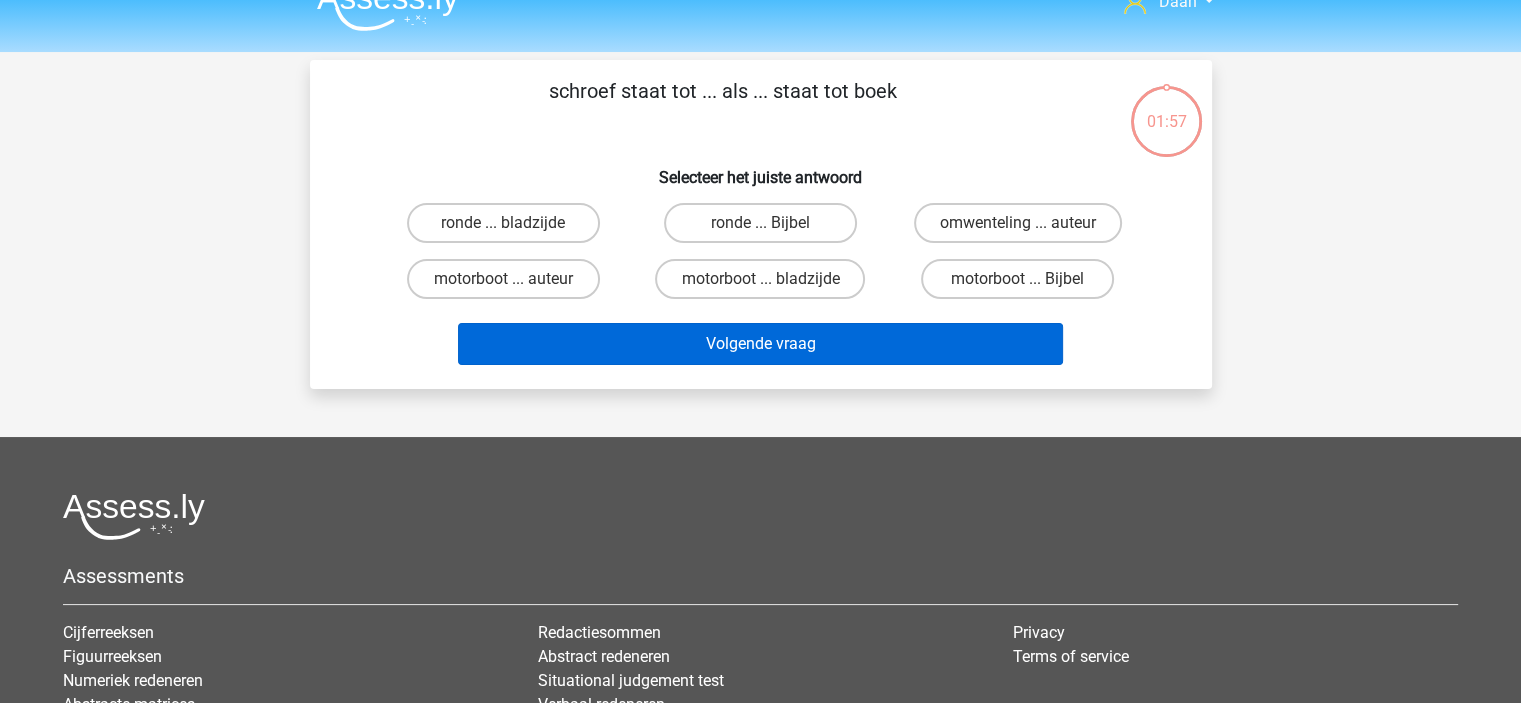 scroll, scrollTop: 0, scrollLeft: 0, axis: both 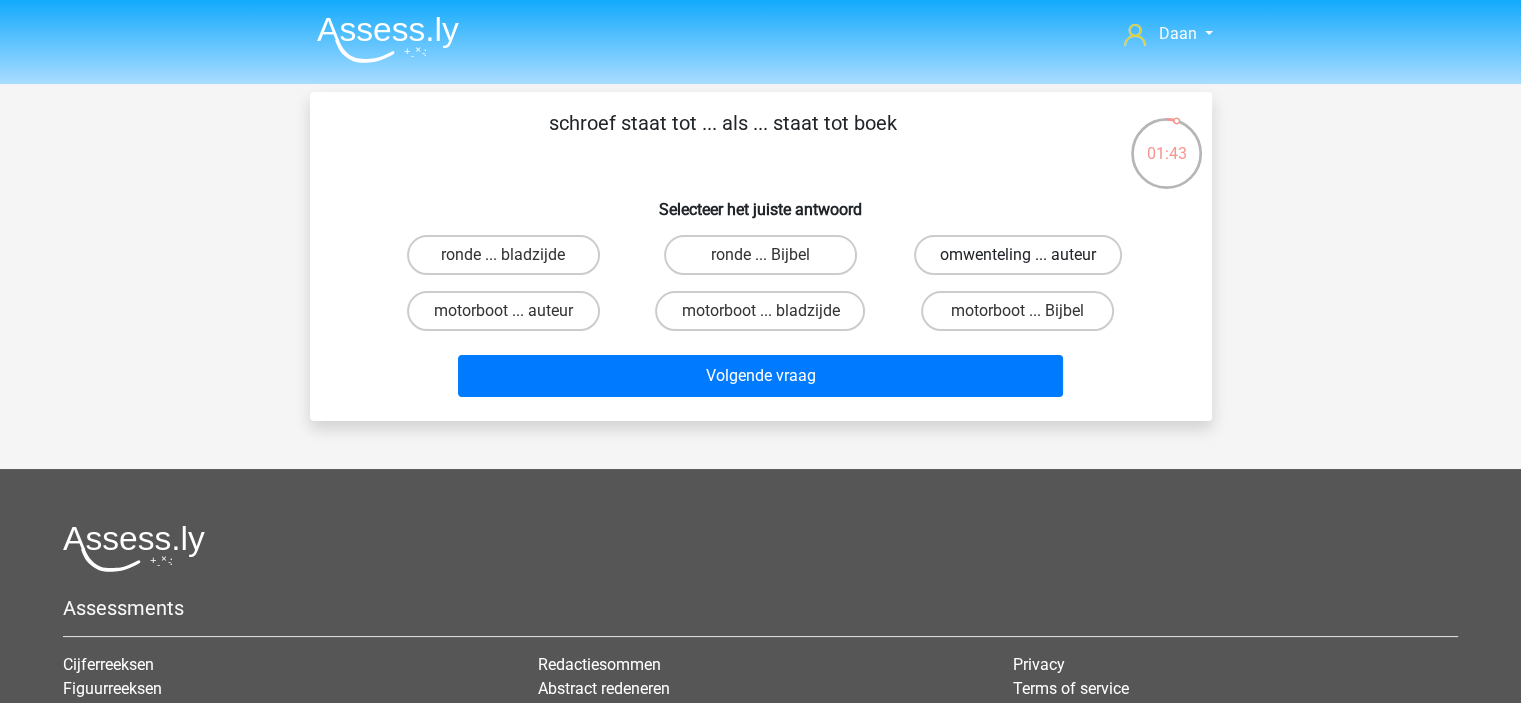 click on "omwenteling ... auteur" at bounding box center (1018, 255) 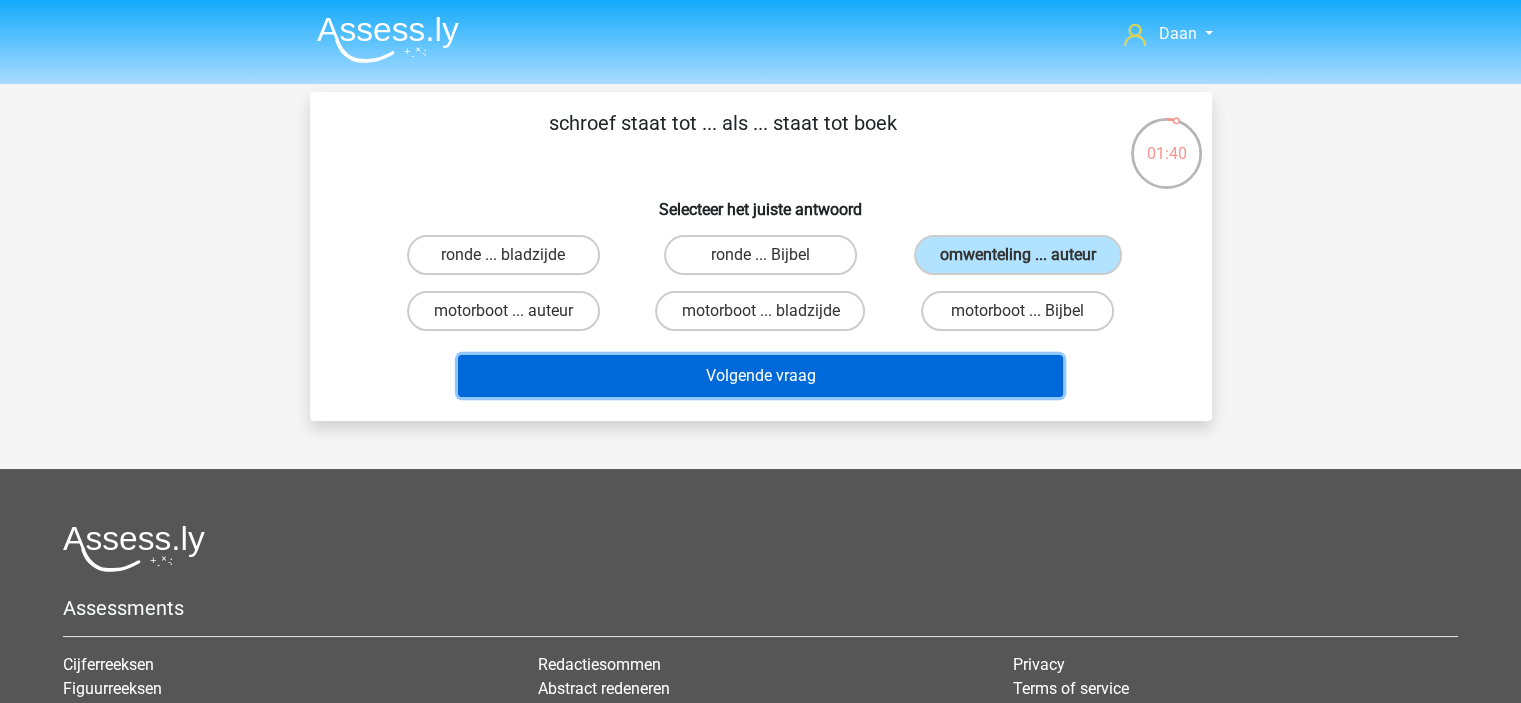 click on "Volgende vraag" at bounding box center [760, 376] 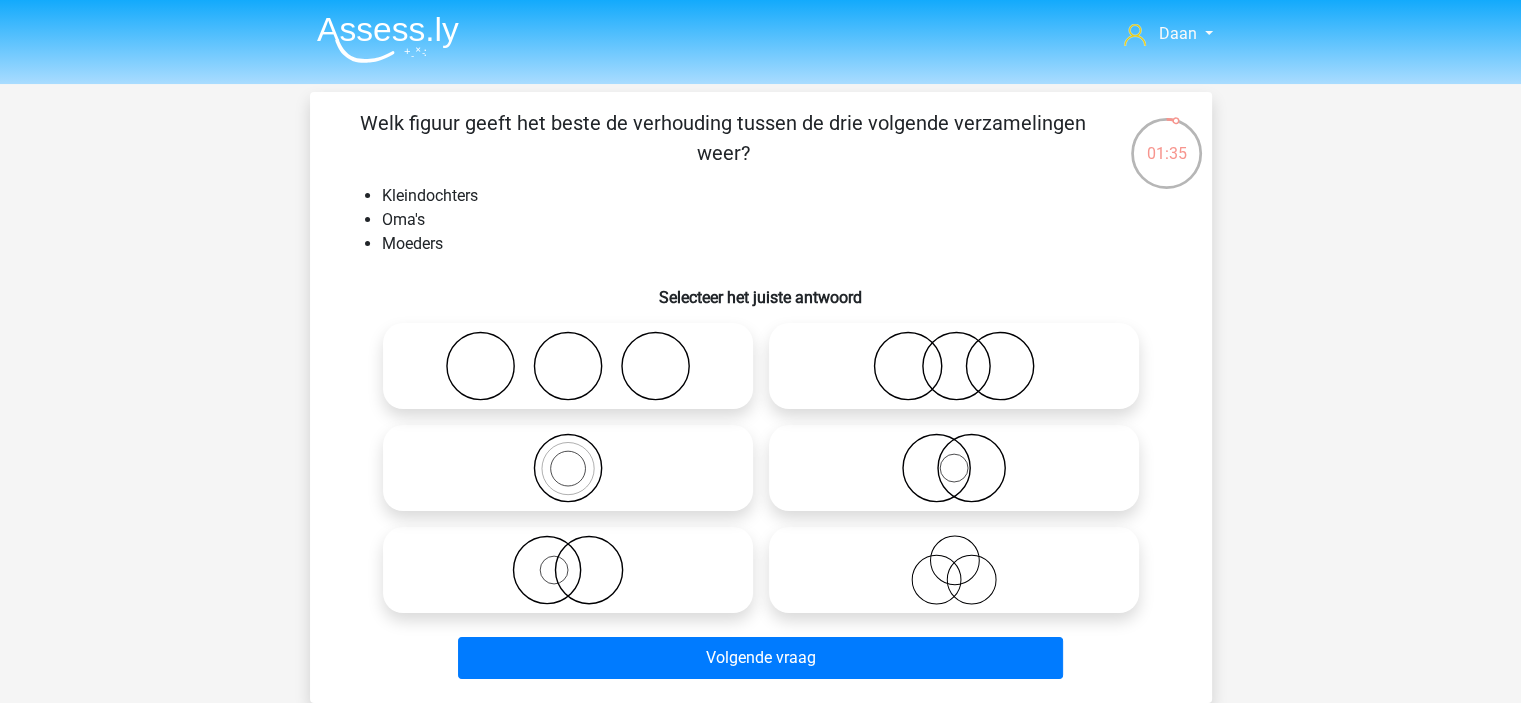 scroll, scrollTop: 100, scrollLeft: 0, axis: vertical 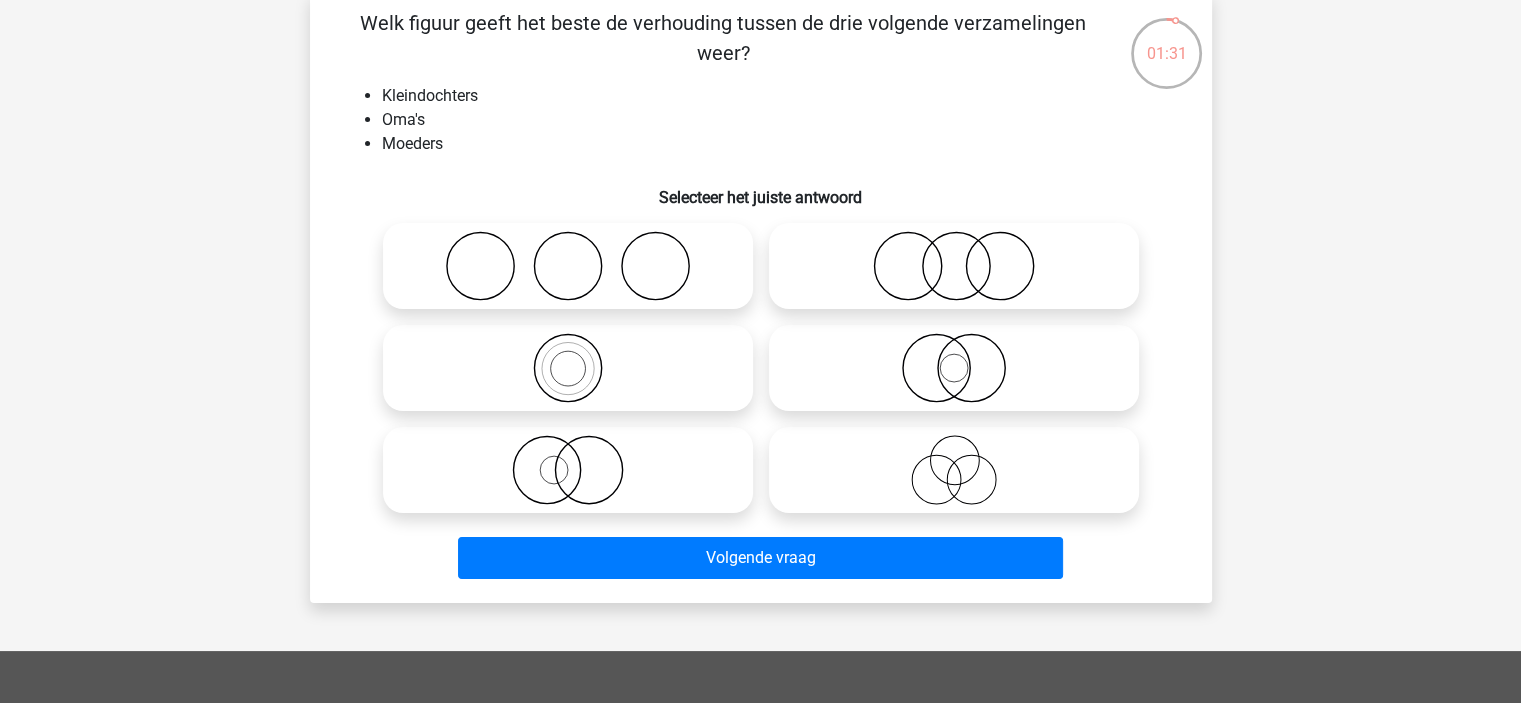 click 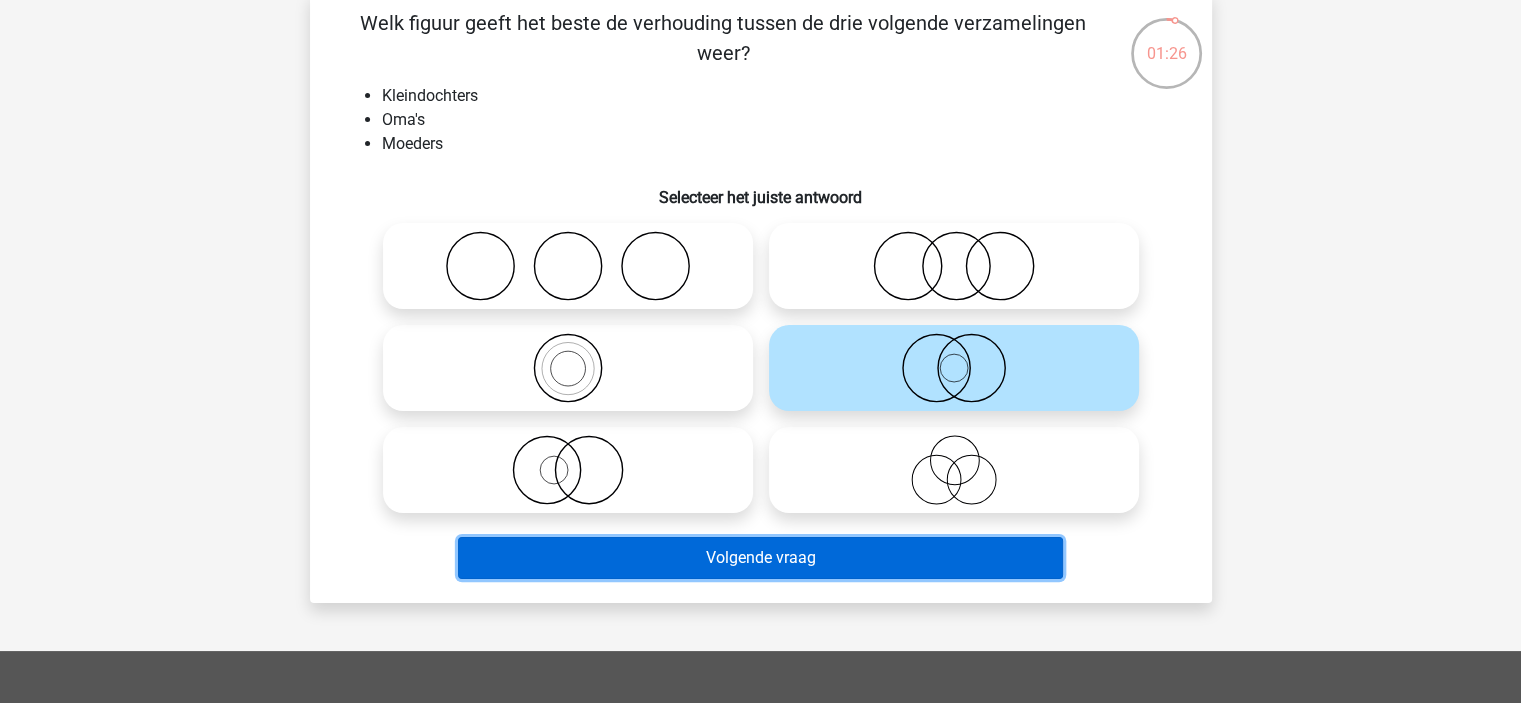 click on "Volgende vraag" at bounding box center (760, 558) 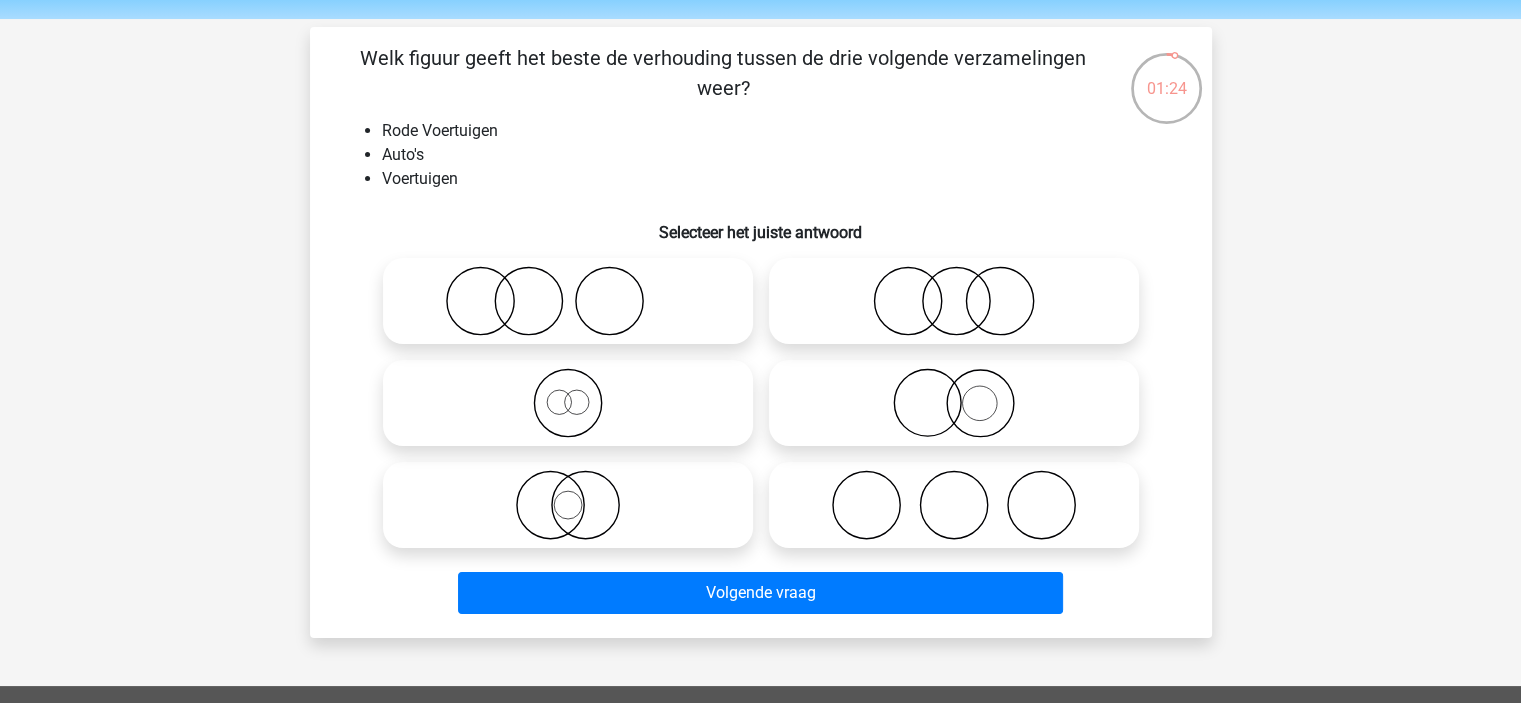 scroll, scrollTop: 100, scrollLeft: 0, axis: vertical 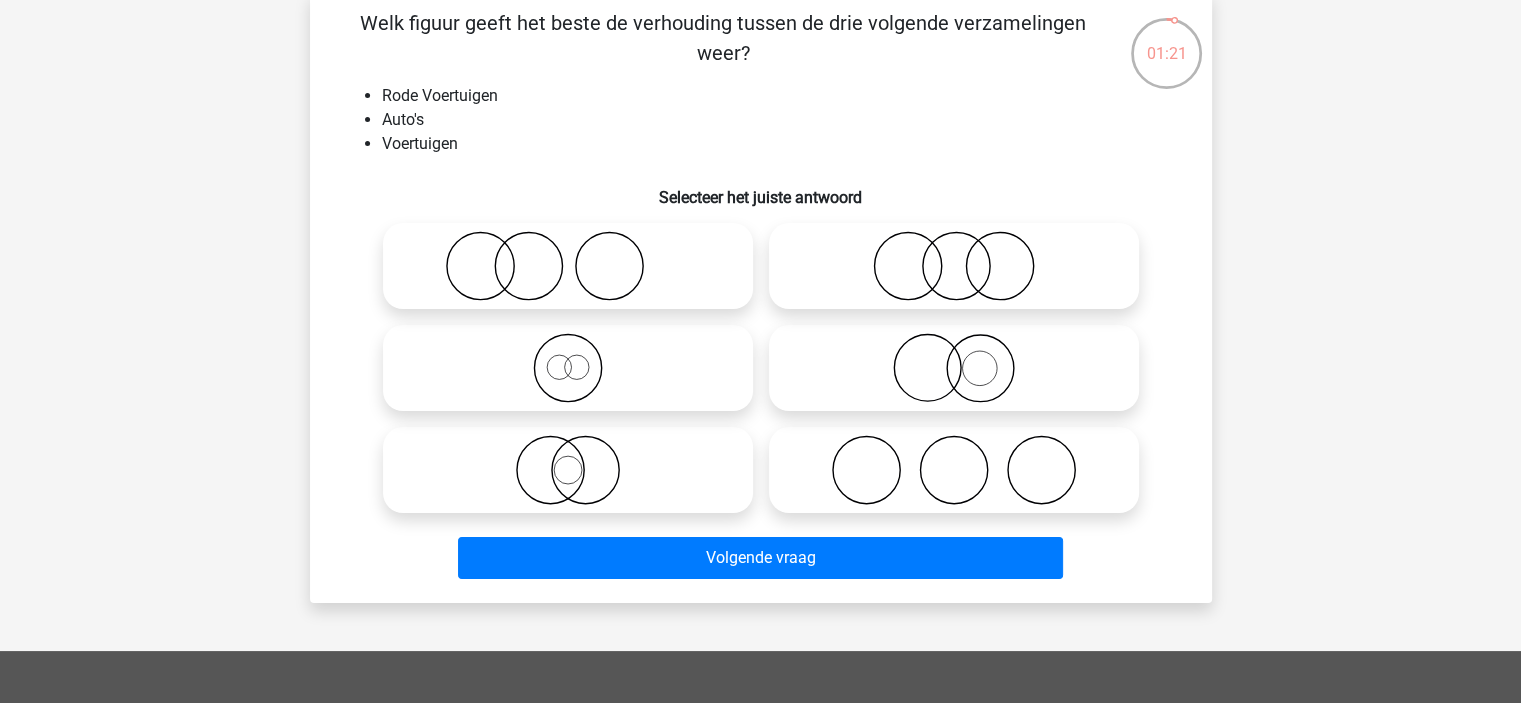 click 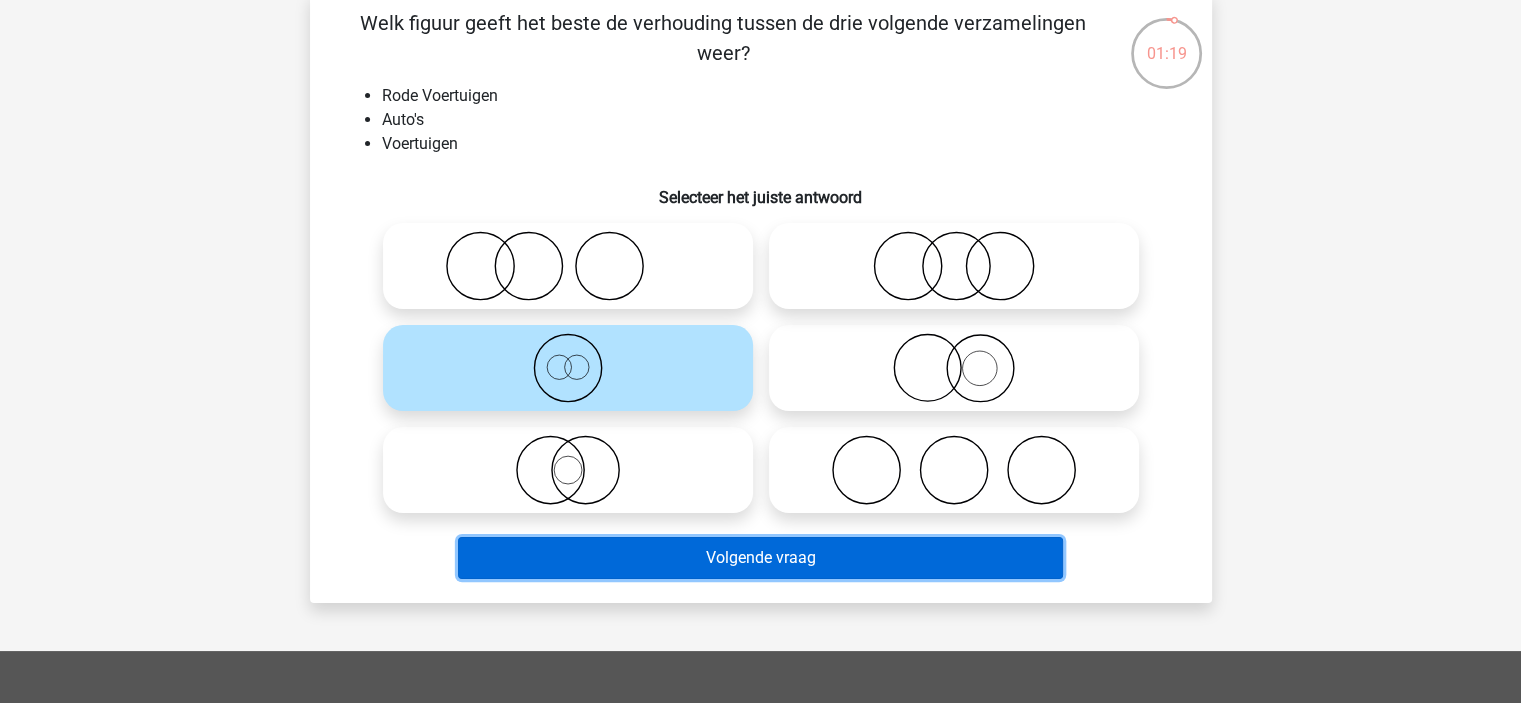 click on "Volgende vraag" at bounding box center (760, 558) 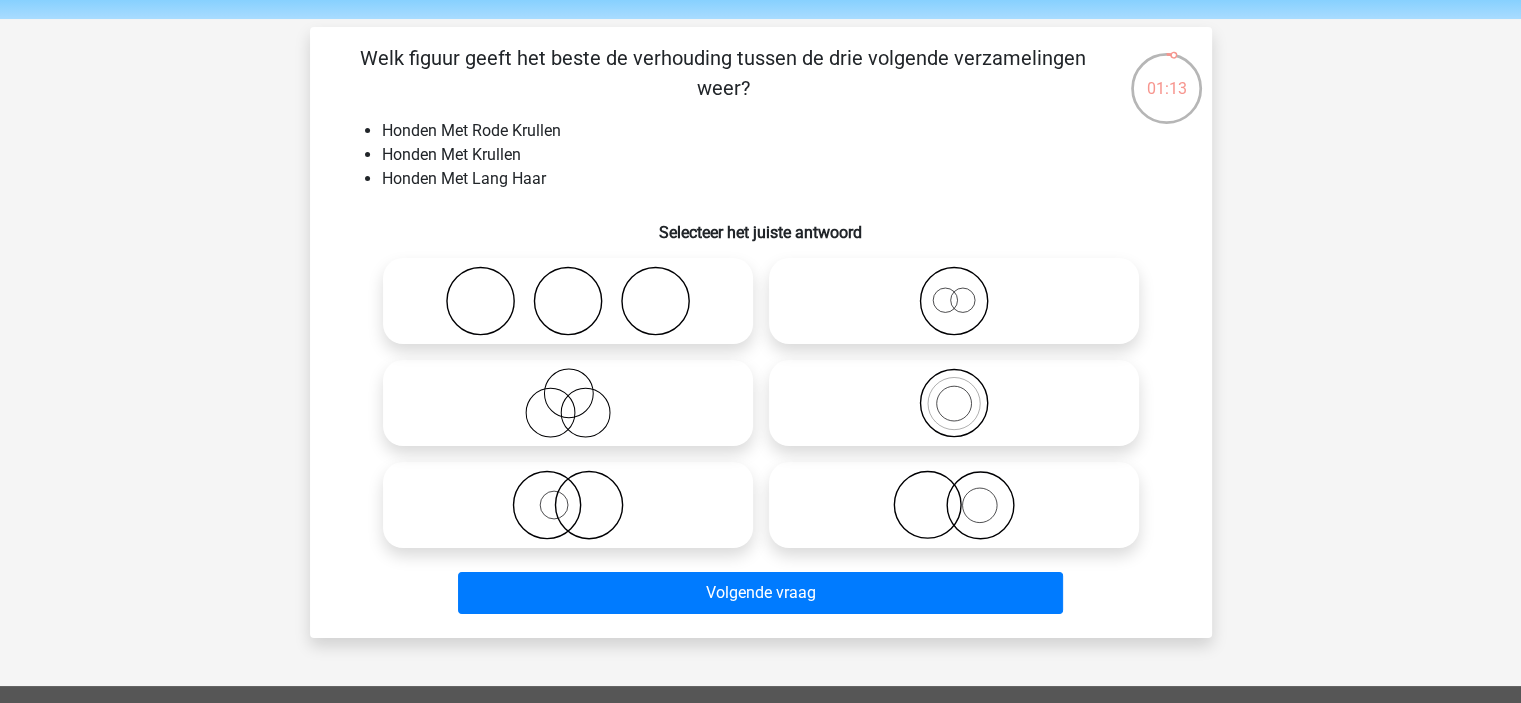 scroll, scrollTop: 100, scrollLeft: 0, axis: vertical 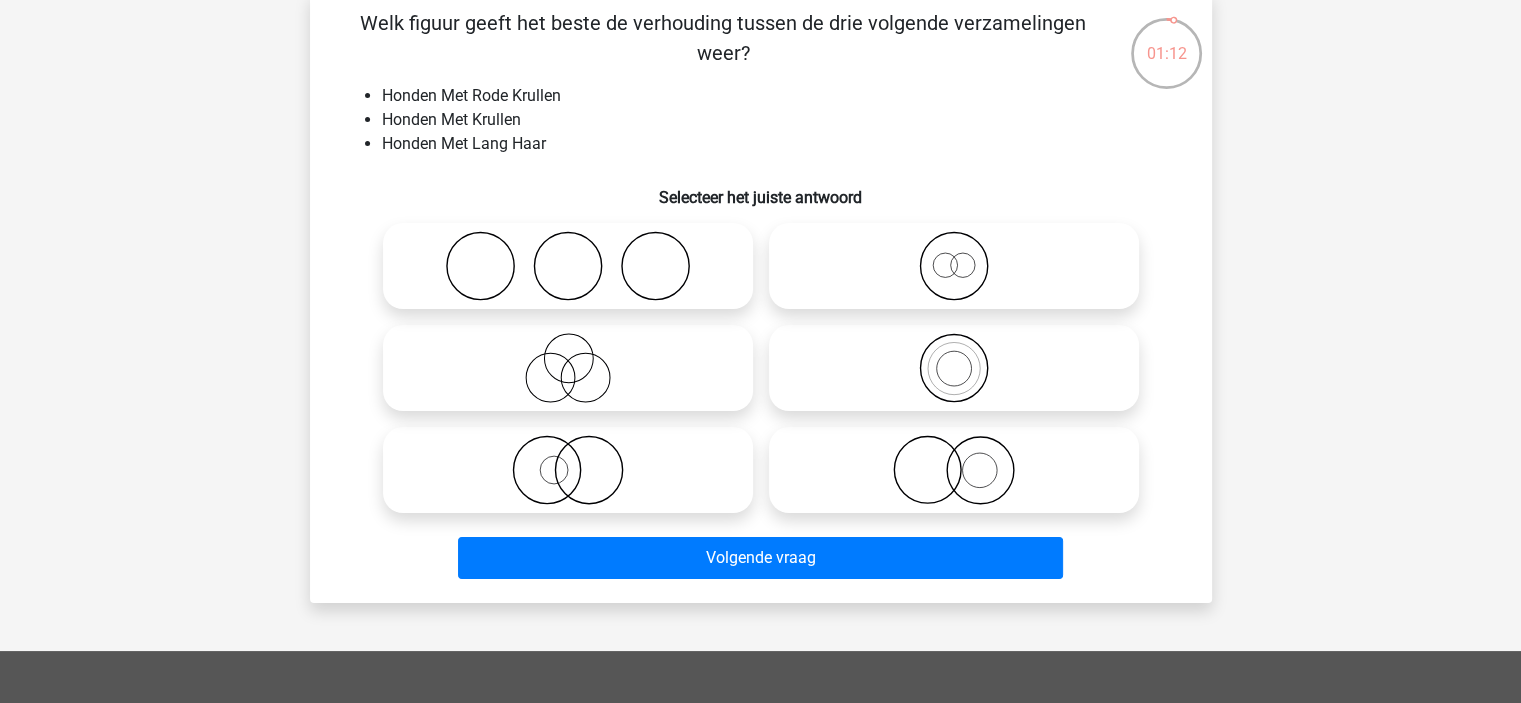 click 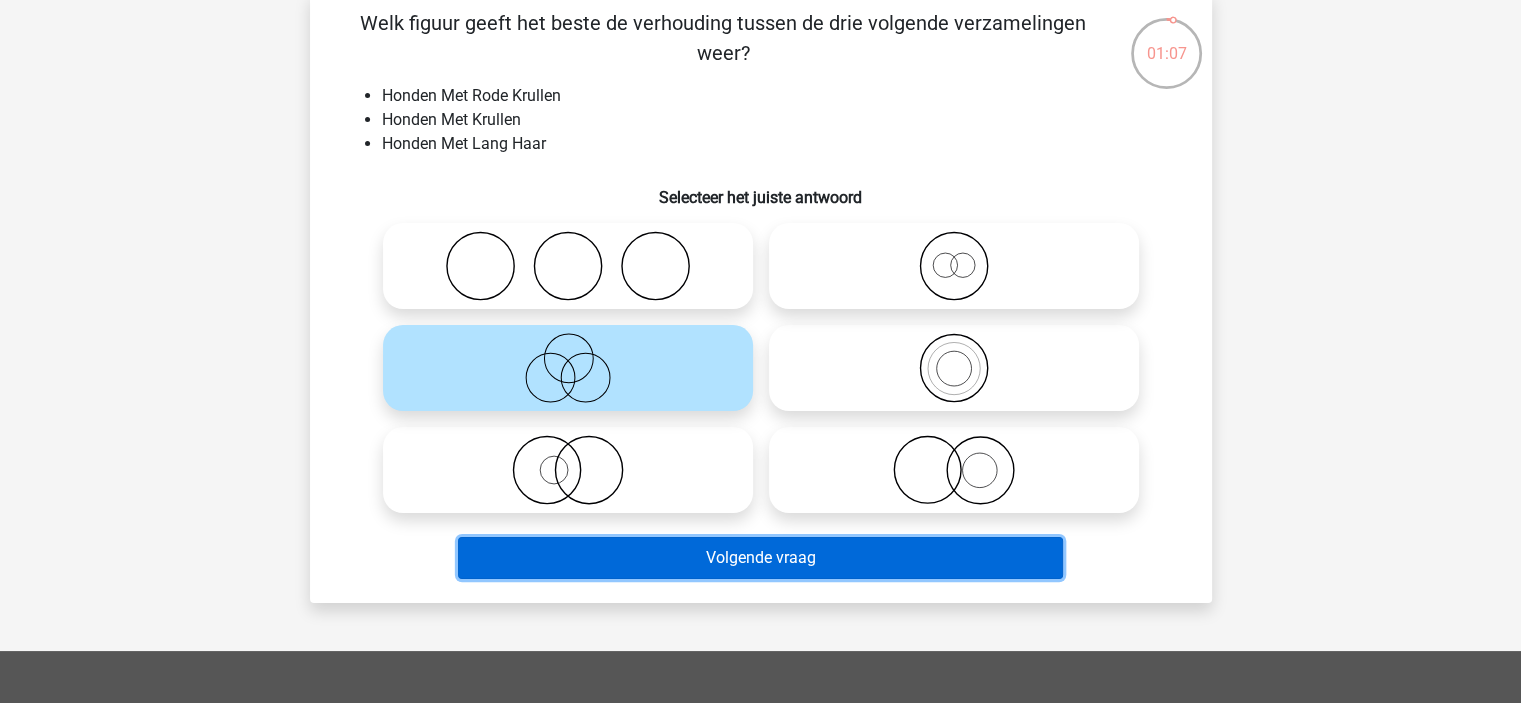 click on "Volgende vraag" at bounding box center [760, 558] 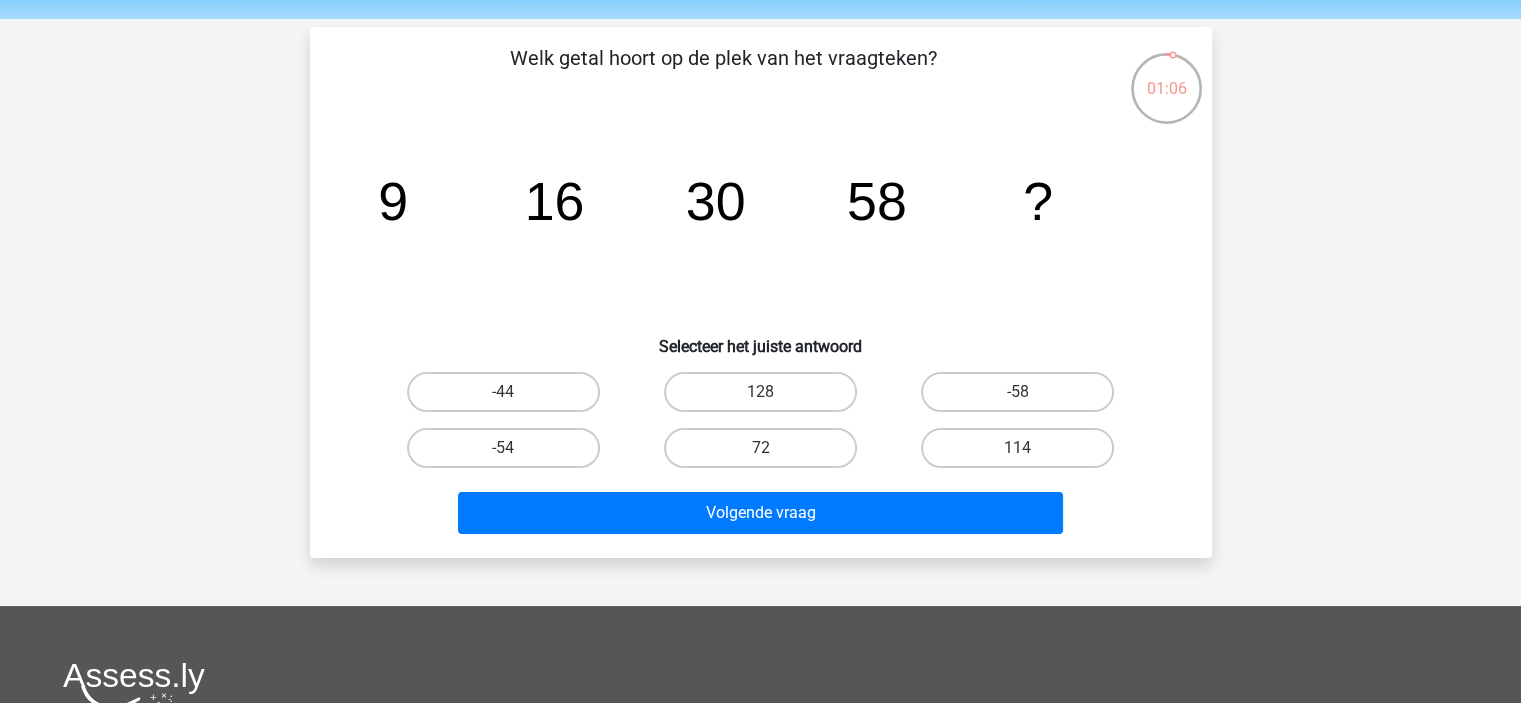 scroll, scrollTop: 100, scrollLeft: 0, axis: vertical 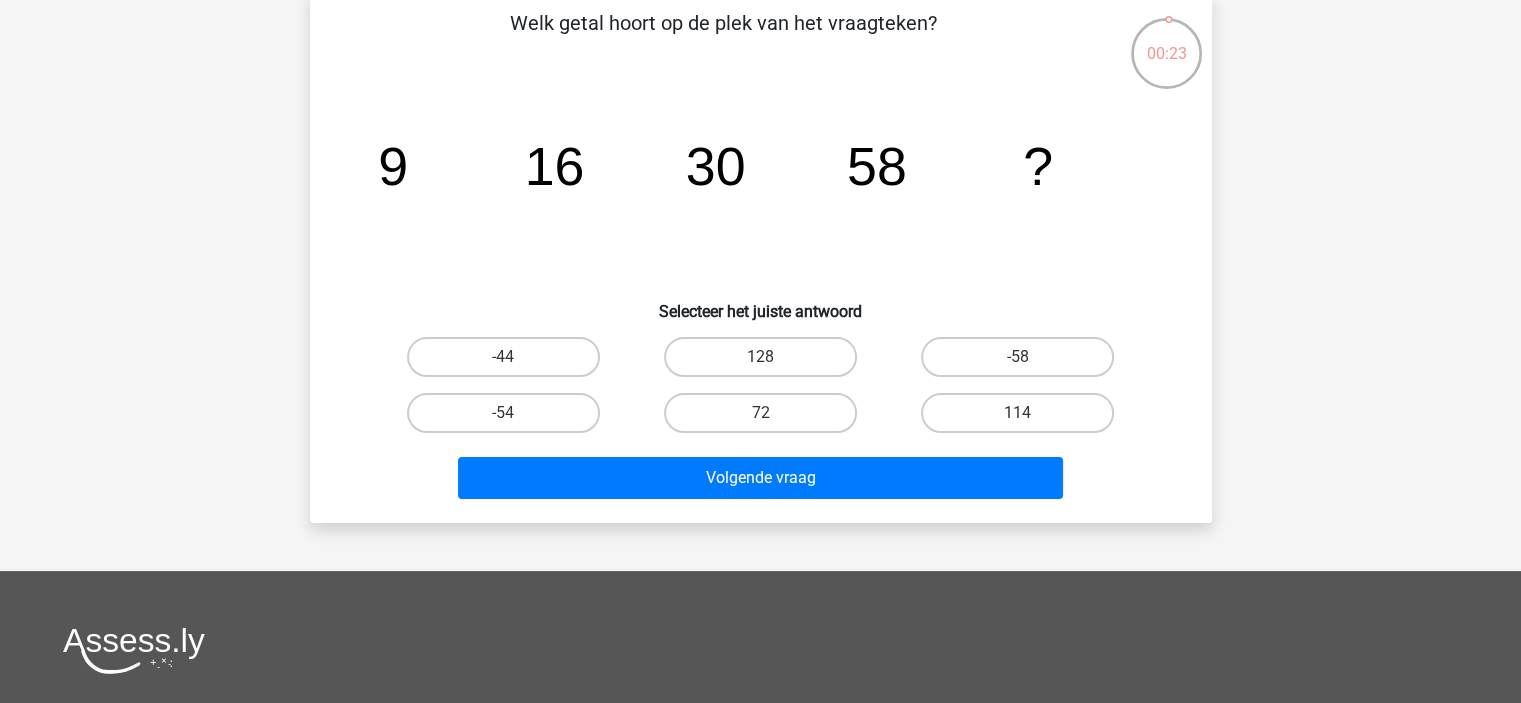 click on "114" at bounding box center (1024, 419) 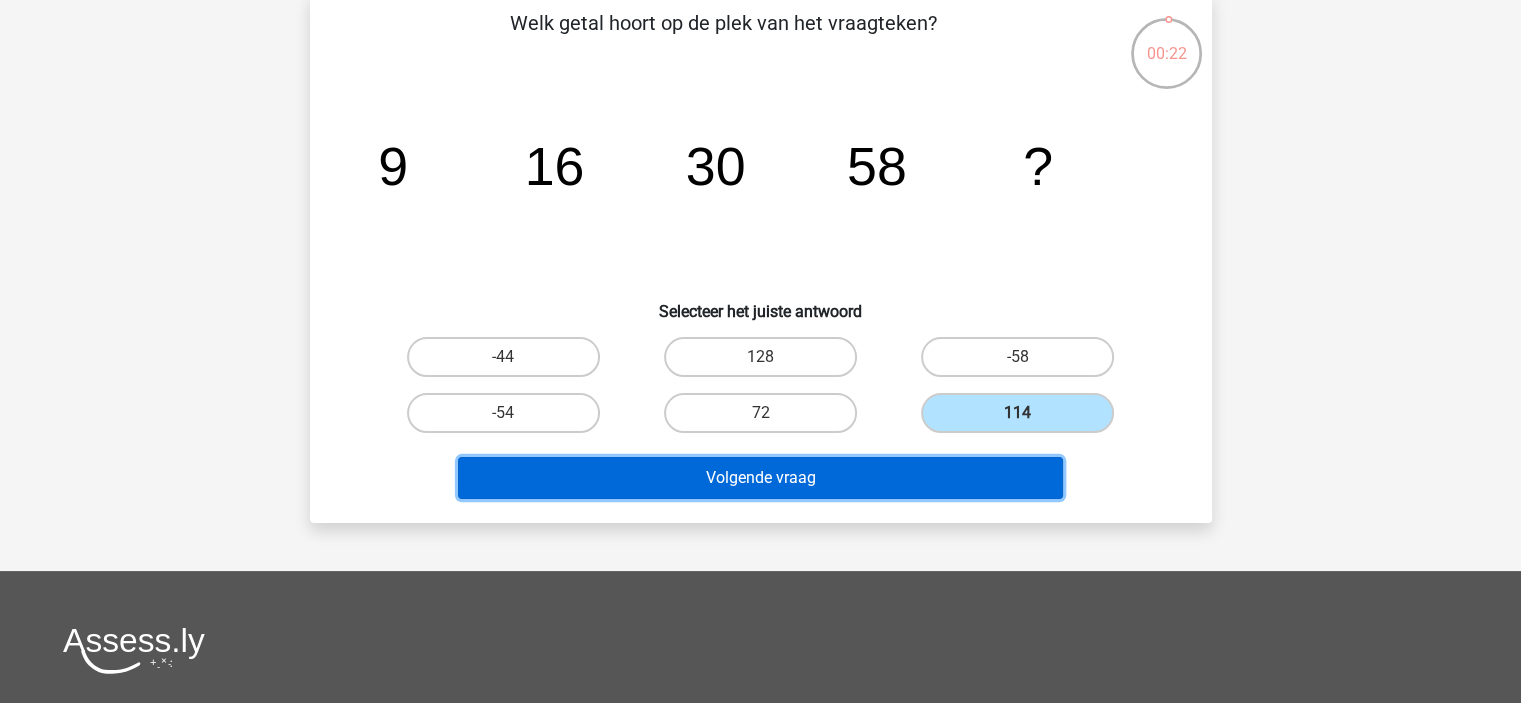 click on "Volgende vraag" at bounding box center [760, 478] 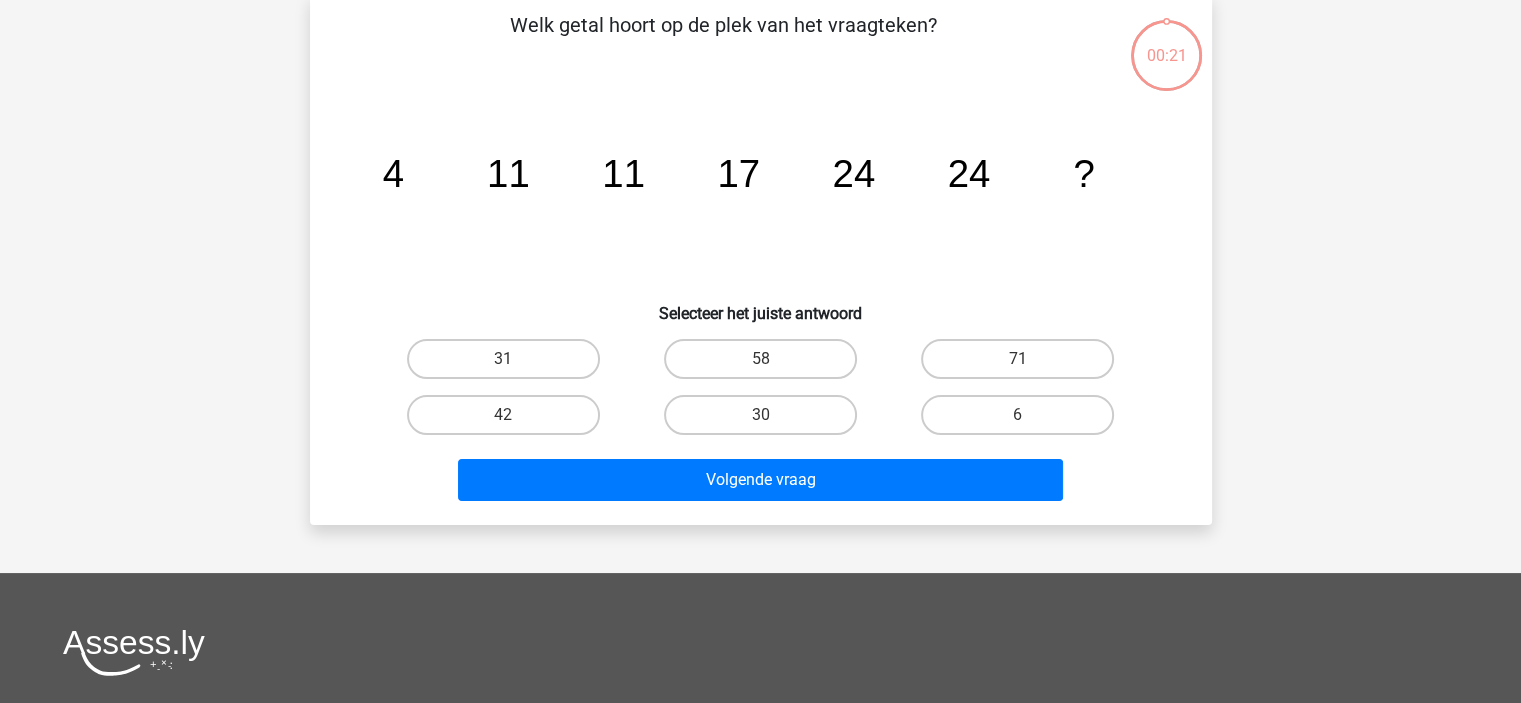 scroll, scrollTop: 92, scrollLeft: 0, axis: vertical 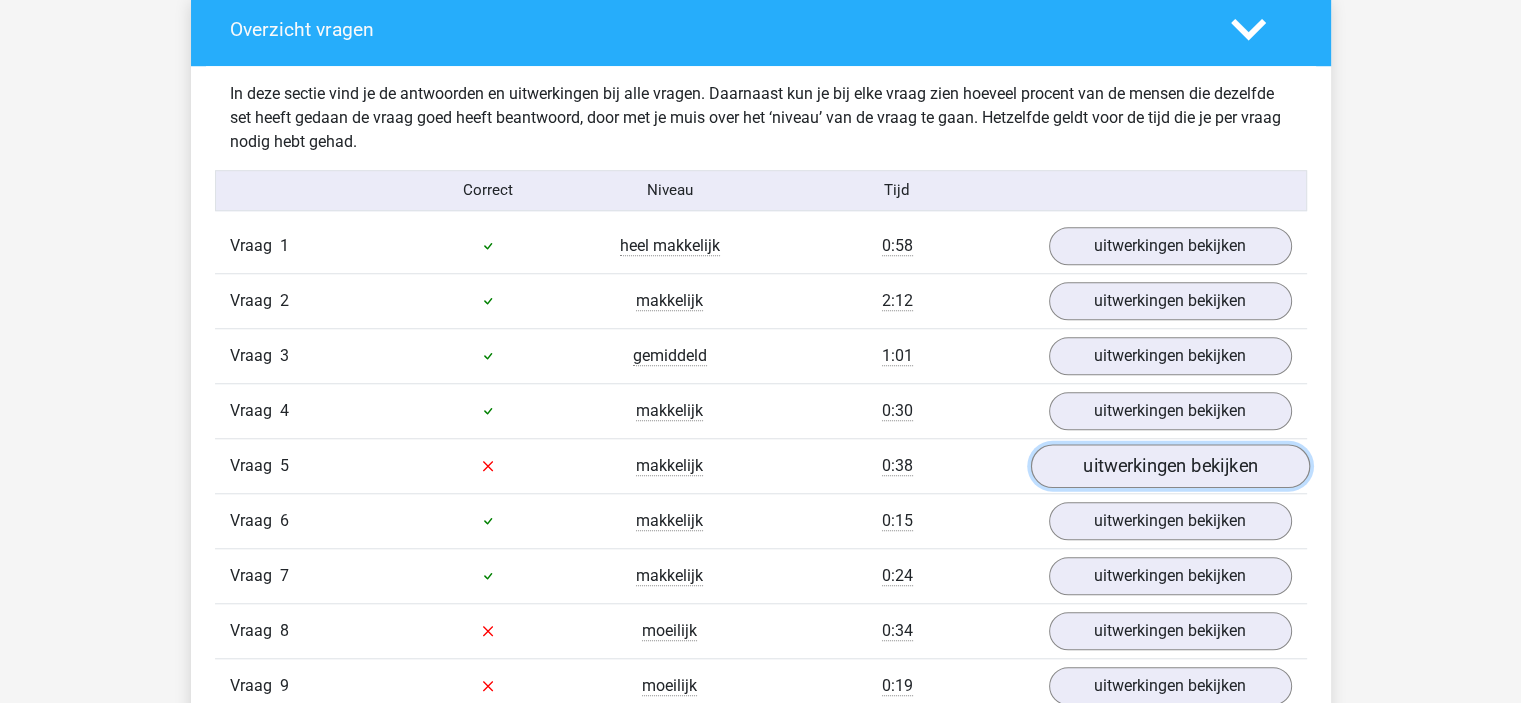 click on "uitwerkingen bekijken" at bounding box center (1169, 466) 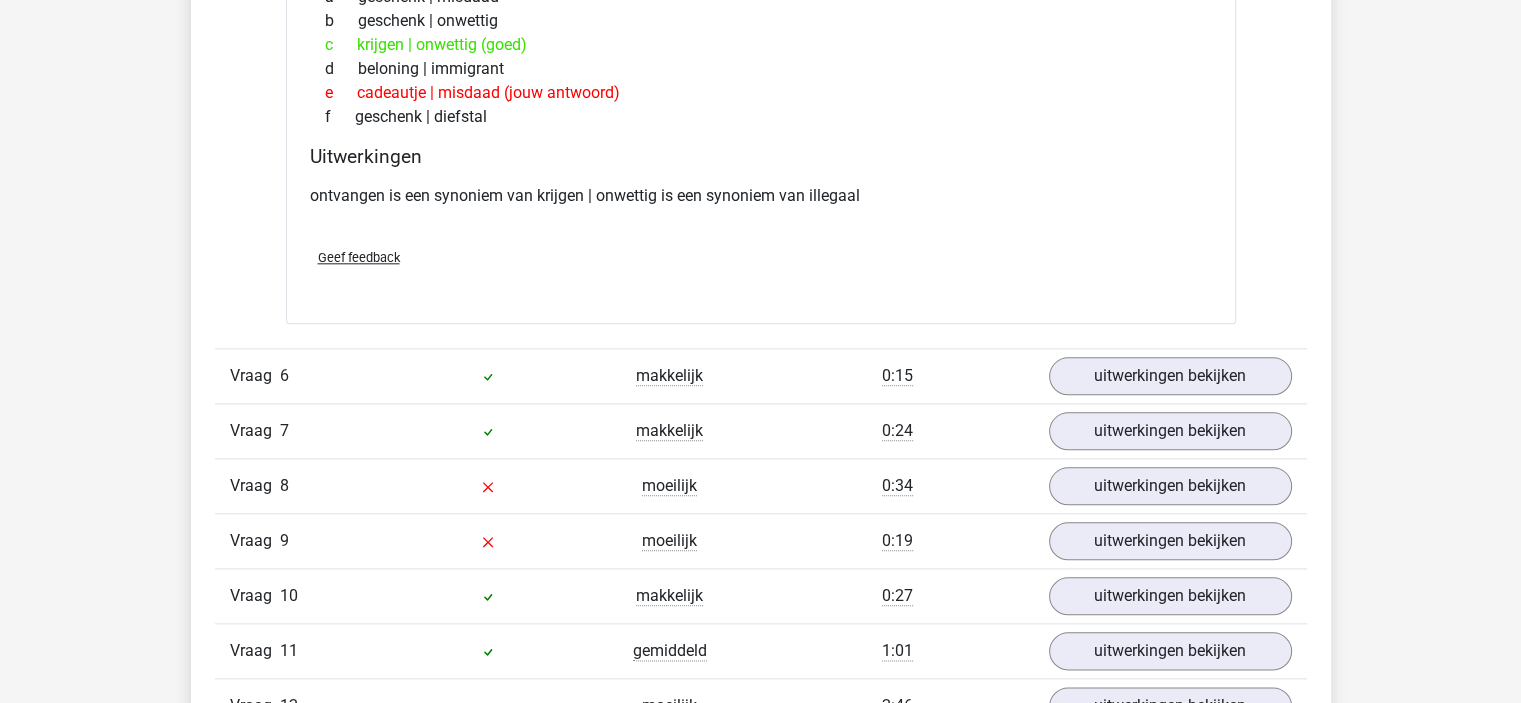 scroll, scrollTop: 2300, scrollLeft: 0, axis: vertical 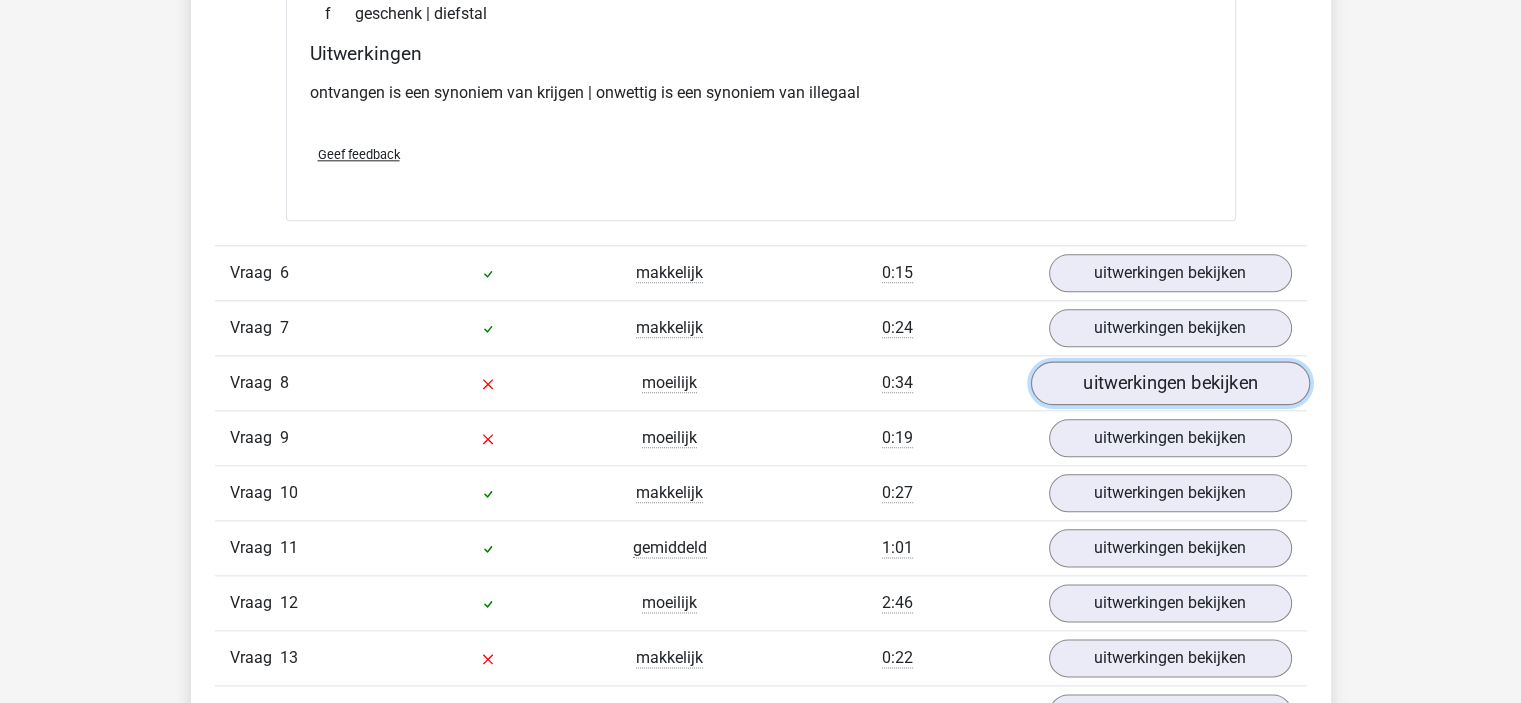 click on "uitwerkingen bekijken" at bounding box center (1169, 383) 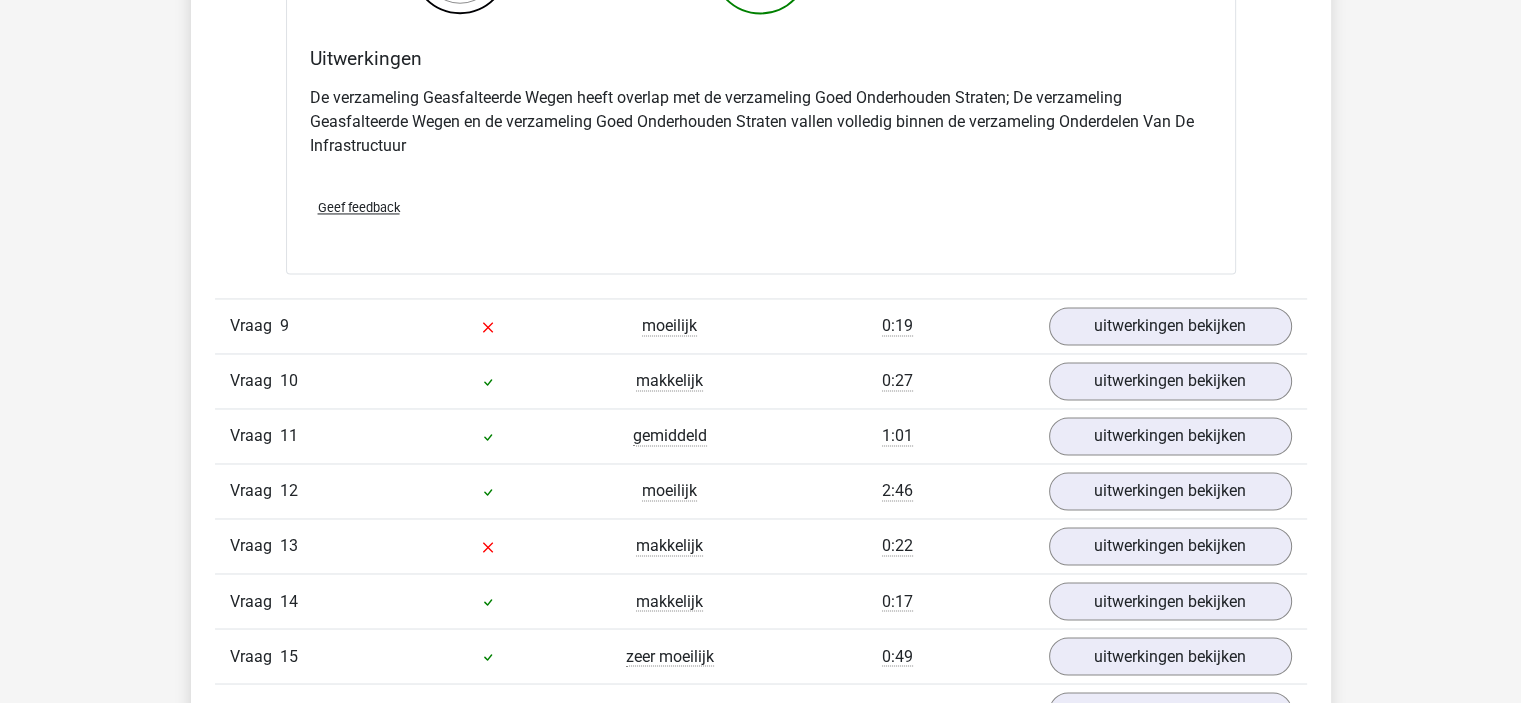 scroll, scrollTop: 3300, scrollLeft: 0, axis: vertical 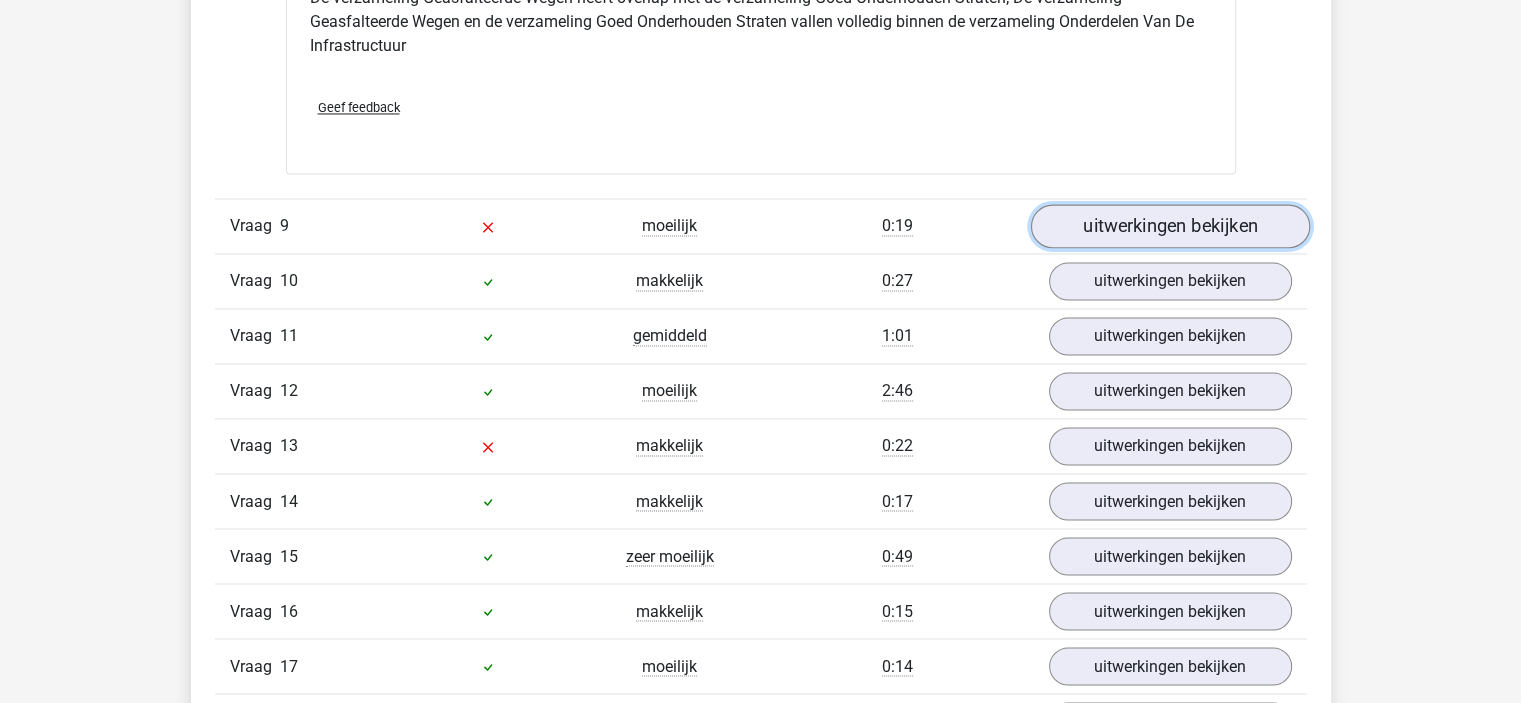 click on "uitwerkingen bekijken" at bounding box center [1169, 226] 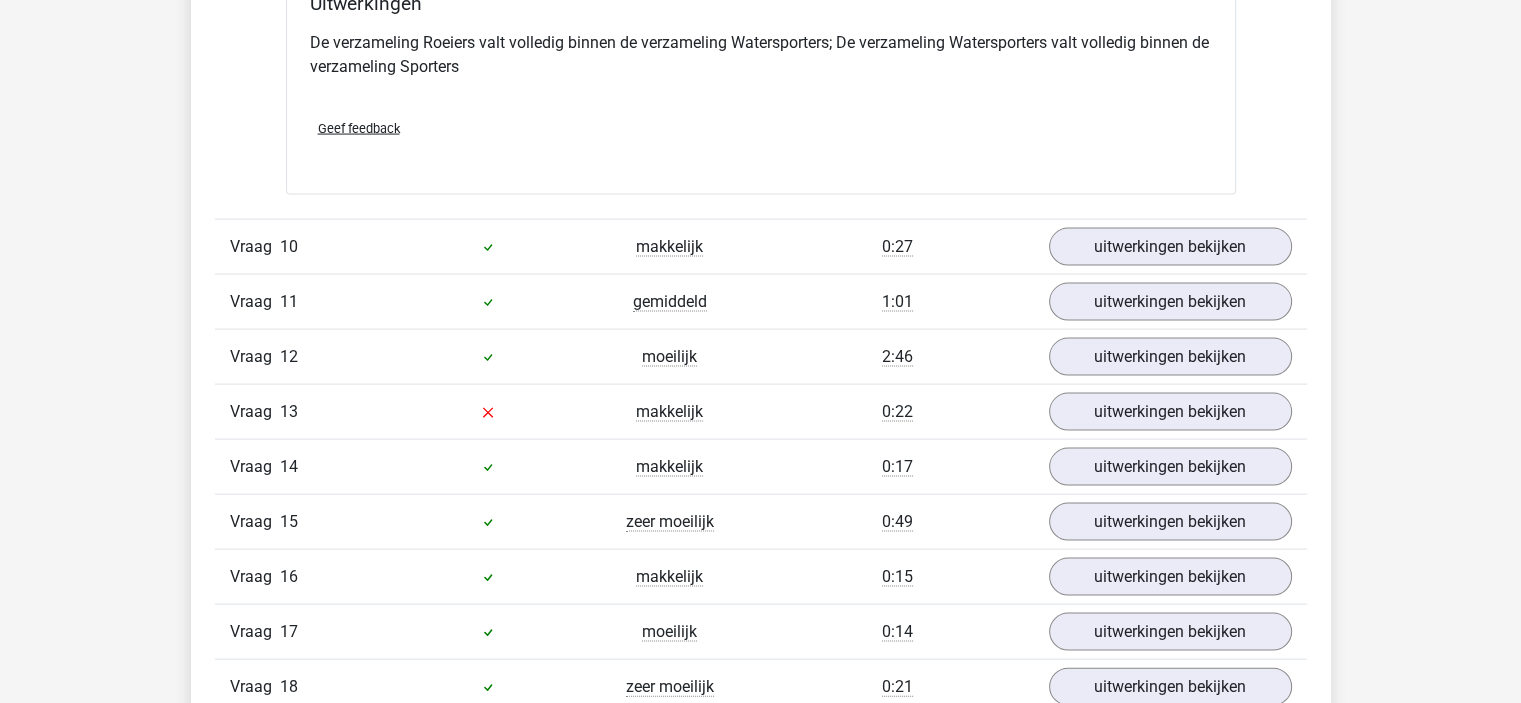 scroll, scrollTop: 4100, scrollLeft: 0, axis: vertical 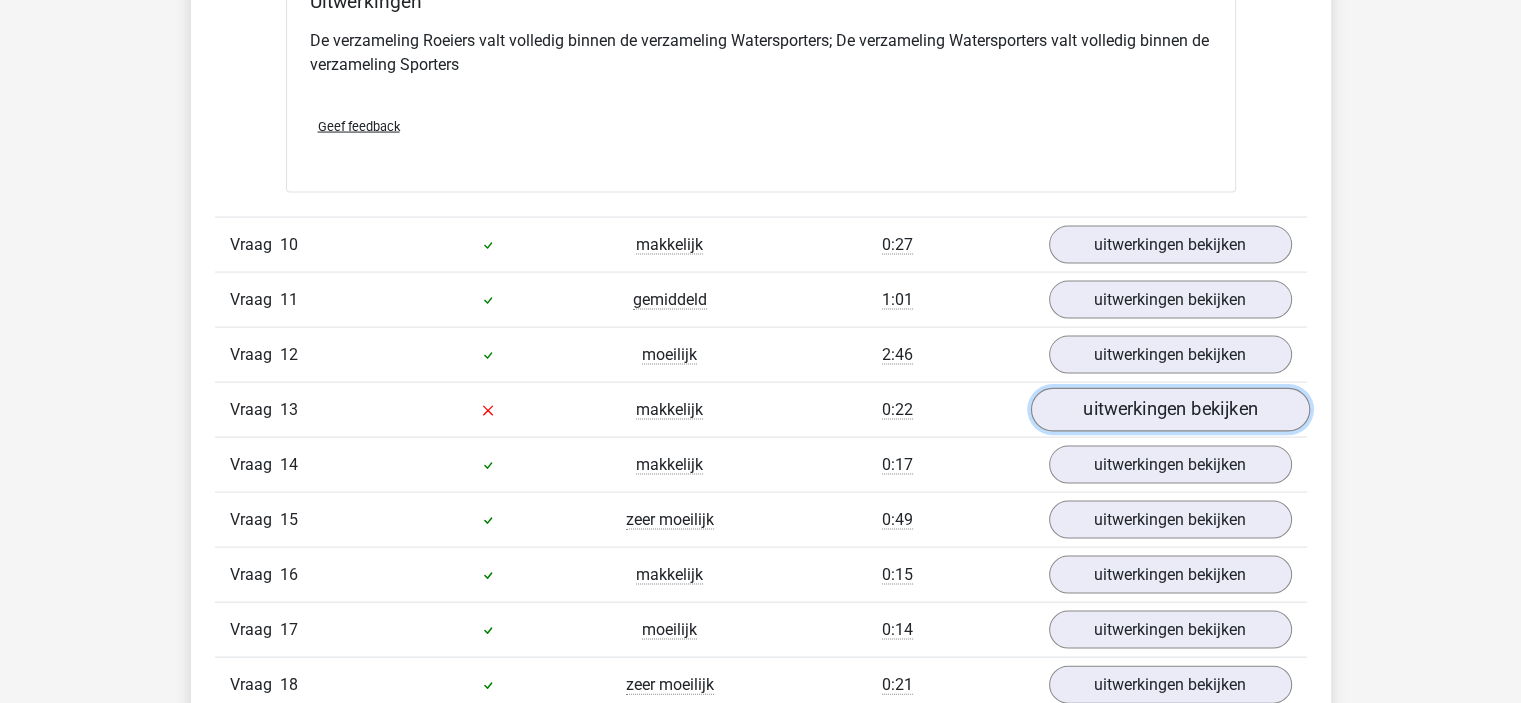 click on "uitwerkingen bekijken" at bounding box center [1169, 411] 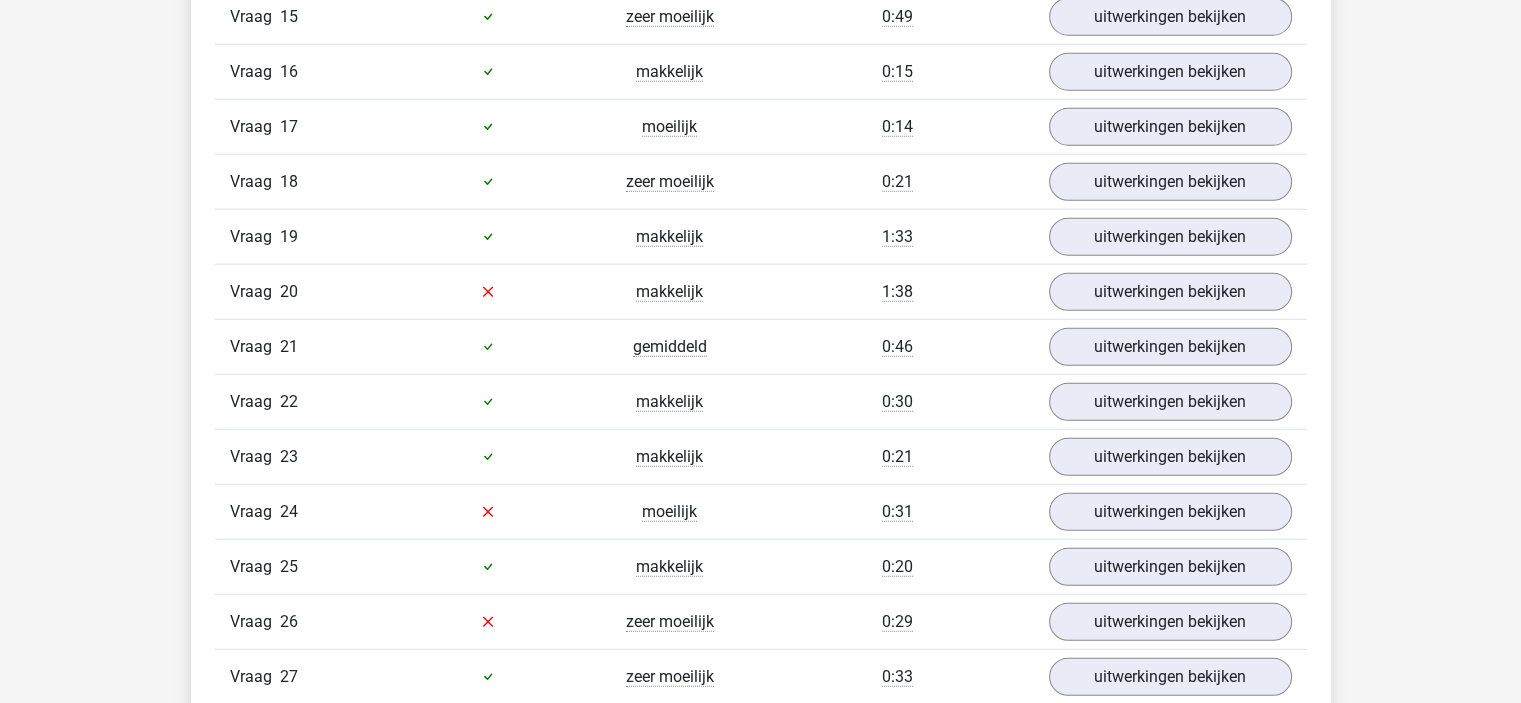 scroll, scrollTop: 5100, scrollLeft: 0, axis: vertical 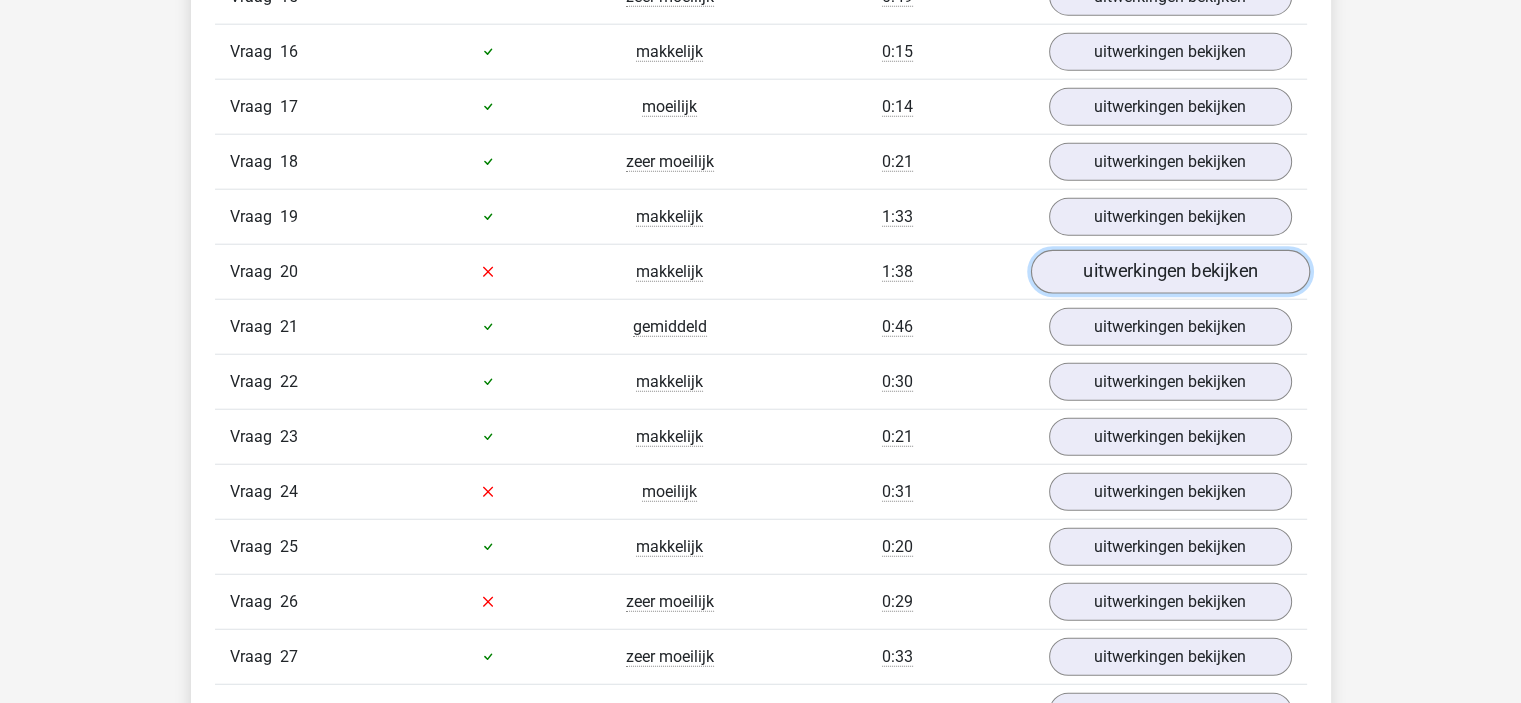 click on "uitwerkingen bekijken" at bounding box center [1169, 272] 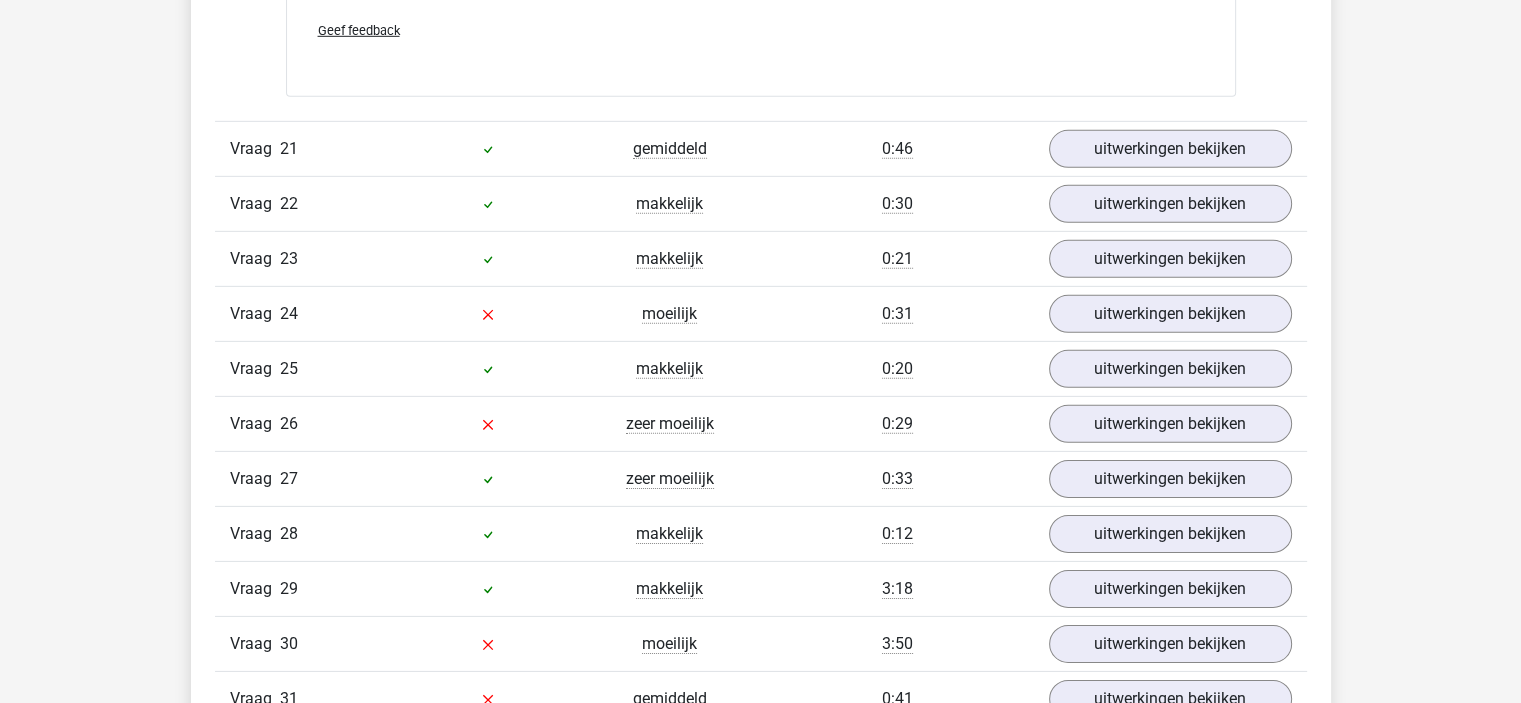 scroll, scrollTop: 6200, scrollLeft: 0, axis: vertical 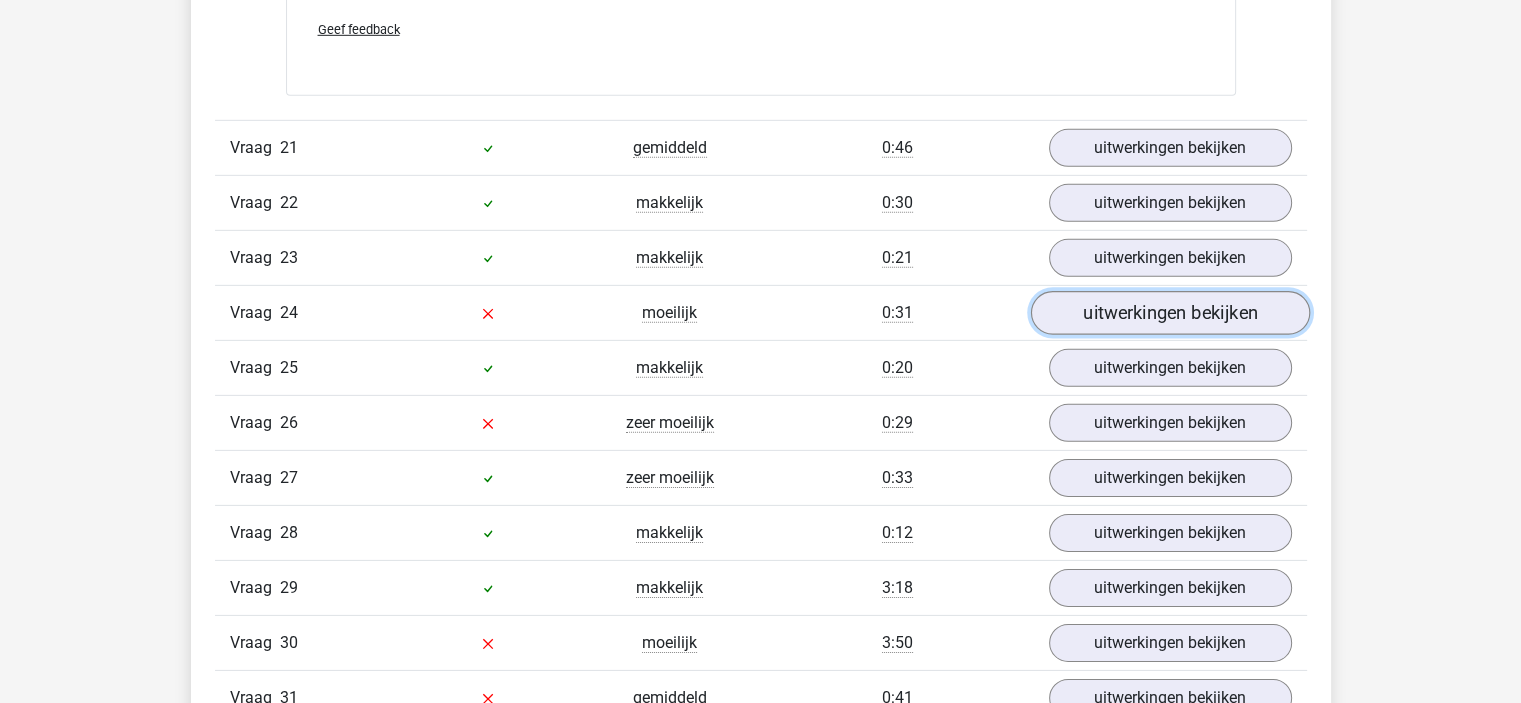 click on "uitwerkingen bekijken" at bounding box center (1169, 313) 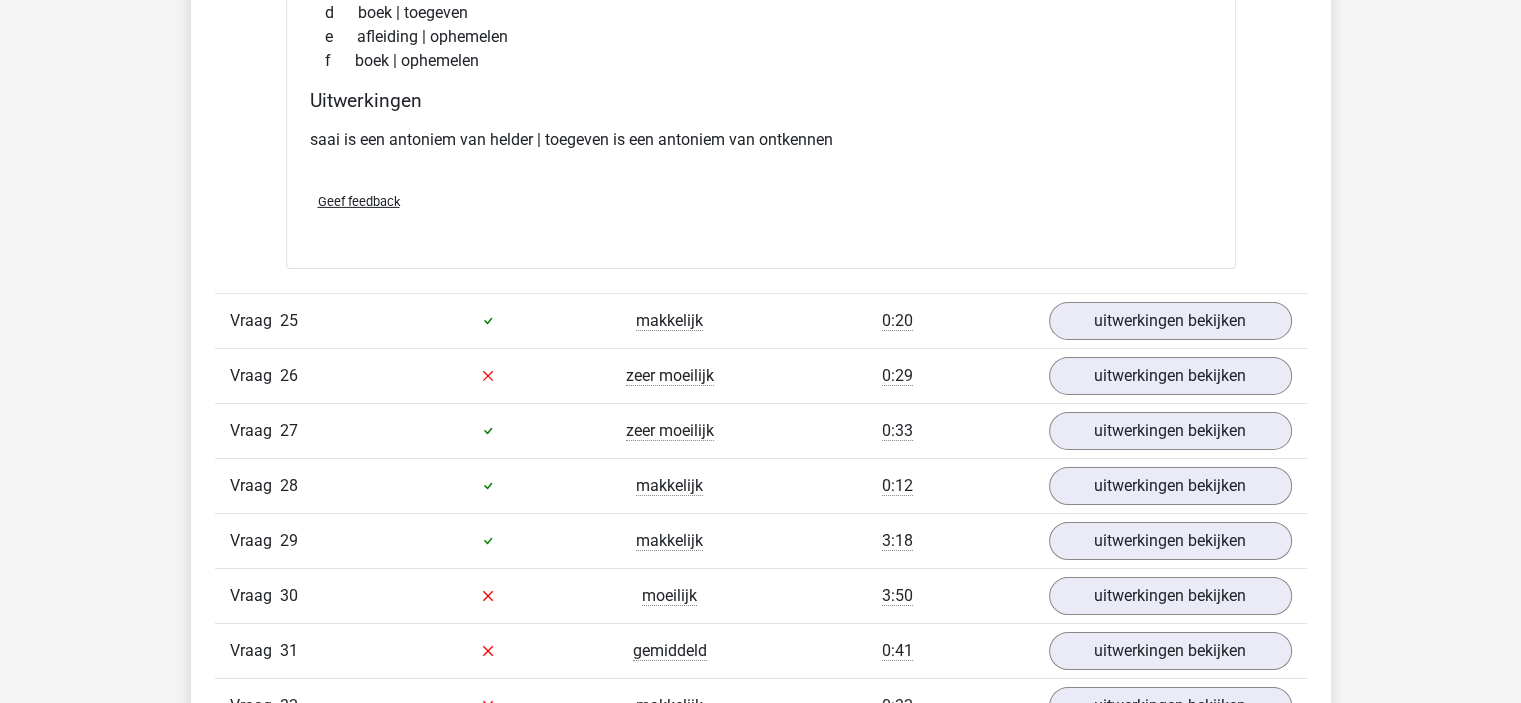 scroll, scrollTop: 6800, scrollLeft: 0, axis: vertical 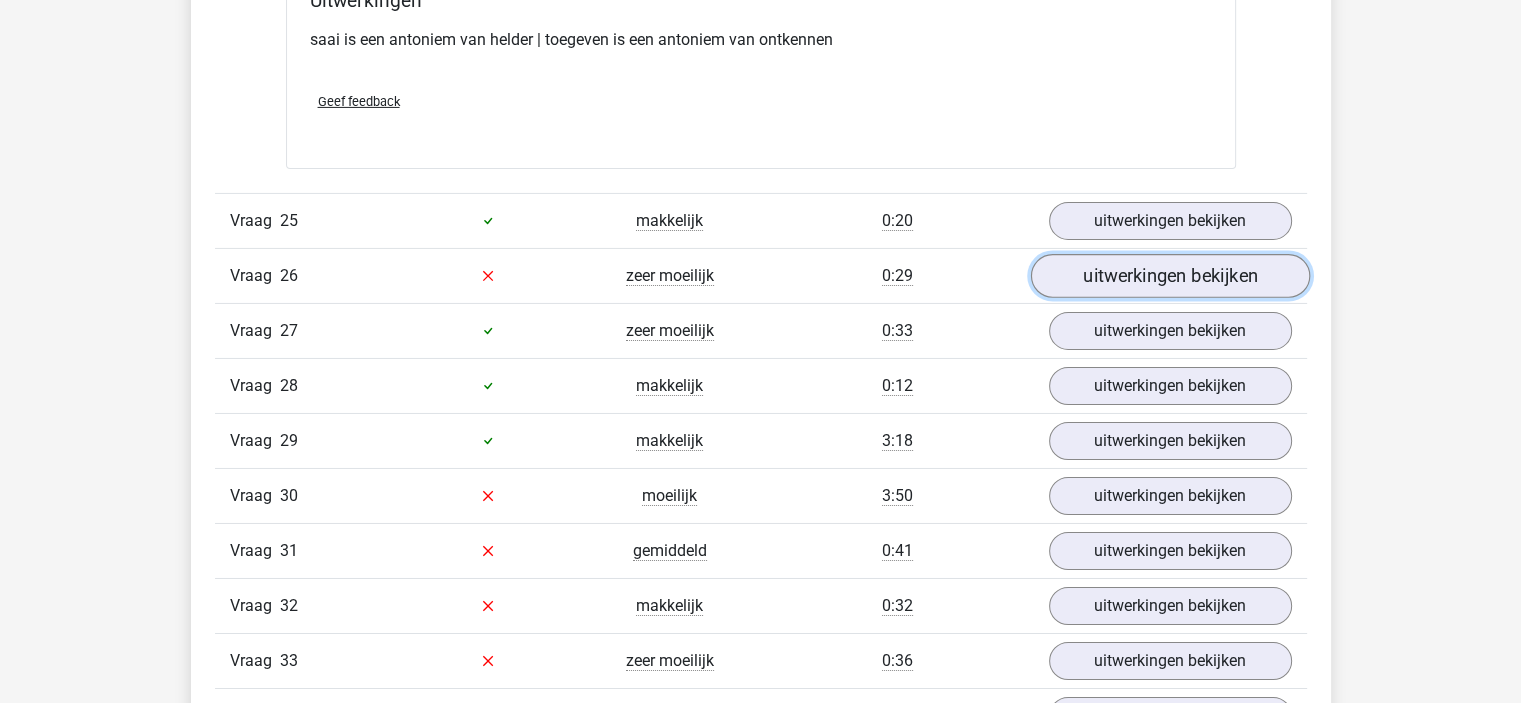 click on "uitwerkingen bekijken" at bounding box center [1169, 276] 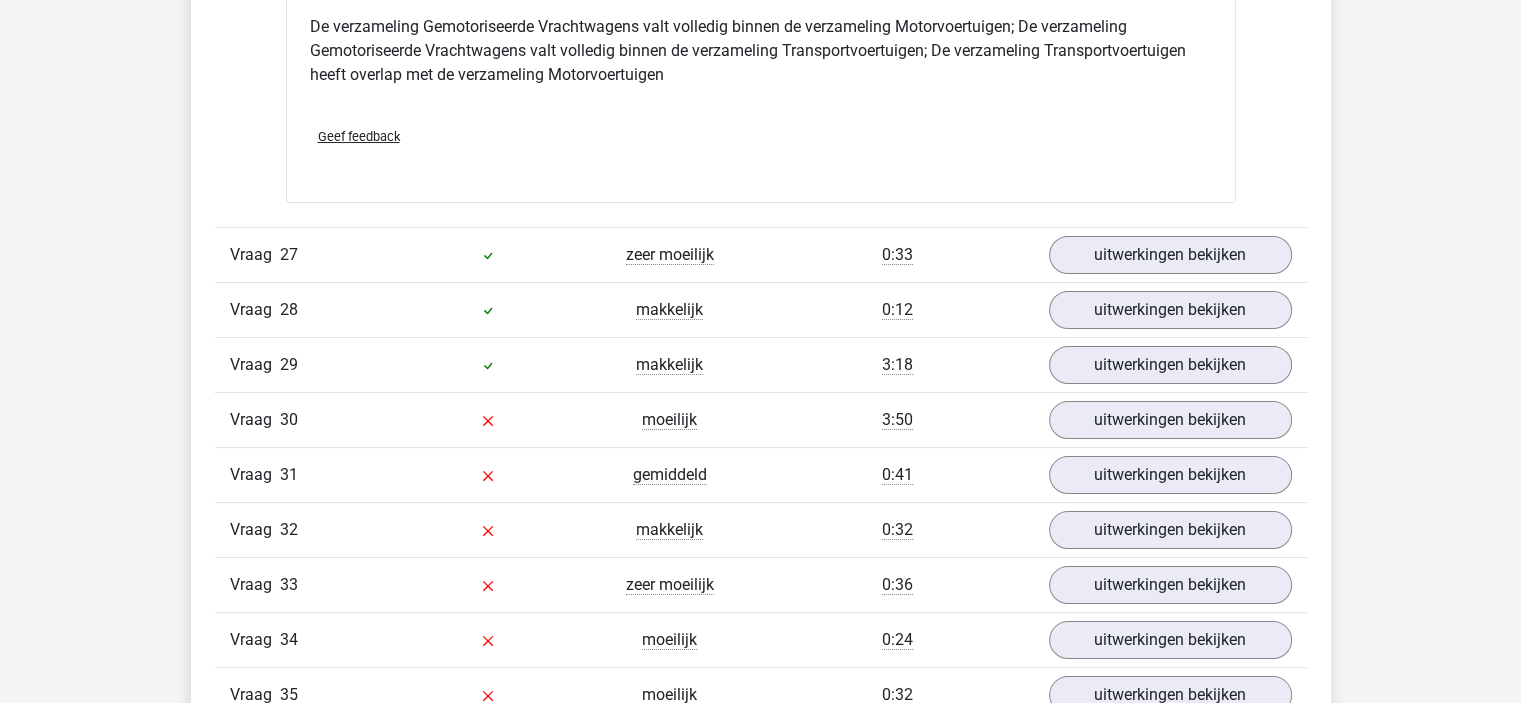scroll, scrollTop: 7700, scrollLeft: 0, axis: vertical 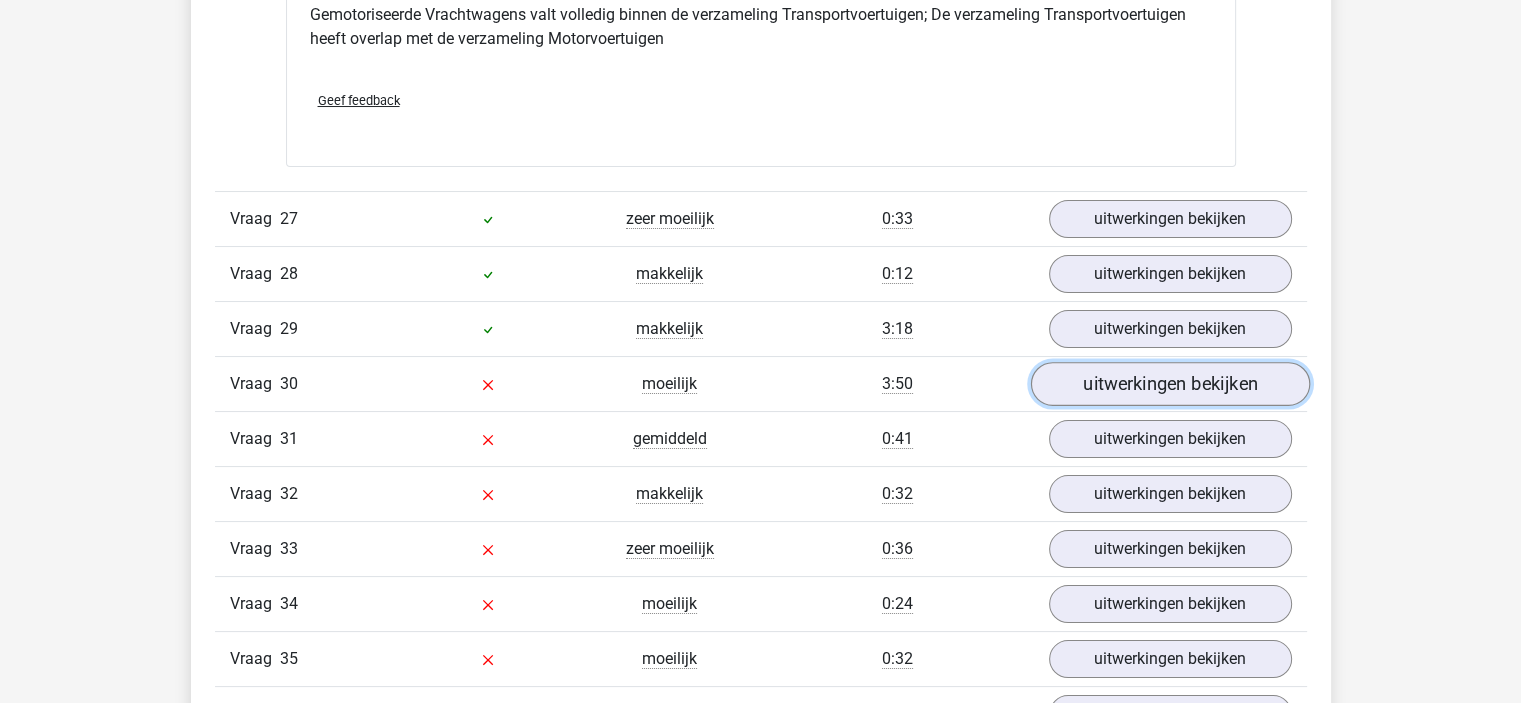 click on "uitwerkingen bekijken" at bounding box center [1169, 384] 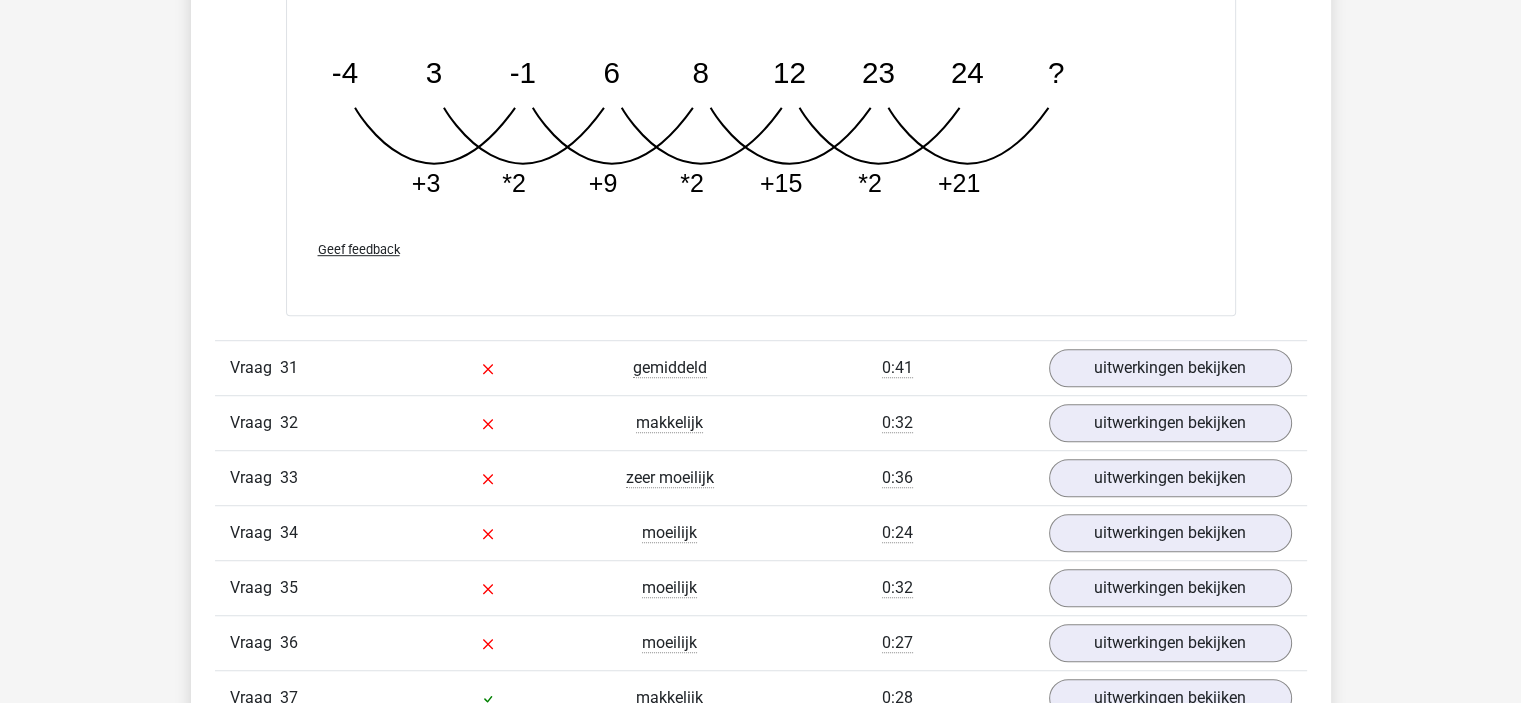 scroll, scrollTop: 8900, scrollLeft: 0, axis: vertical 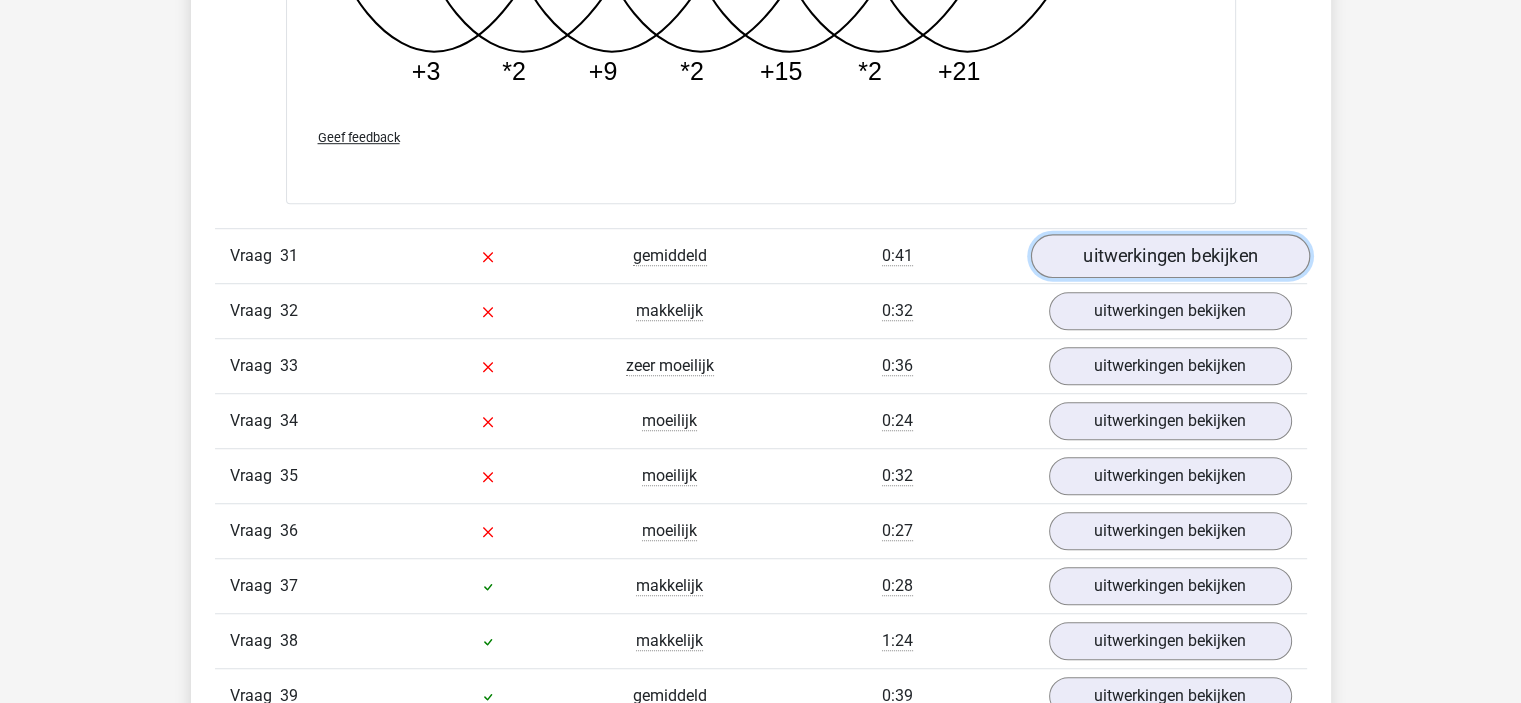click on "uitwerkingen bekijken" at bounding box center [1169, 257] 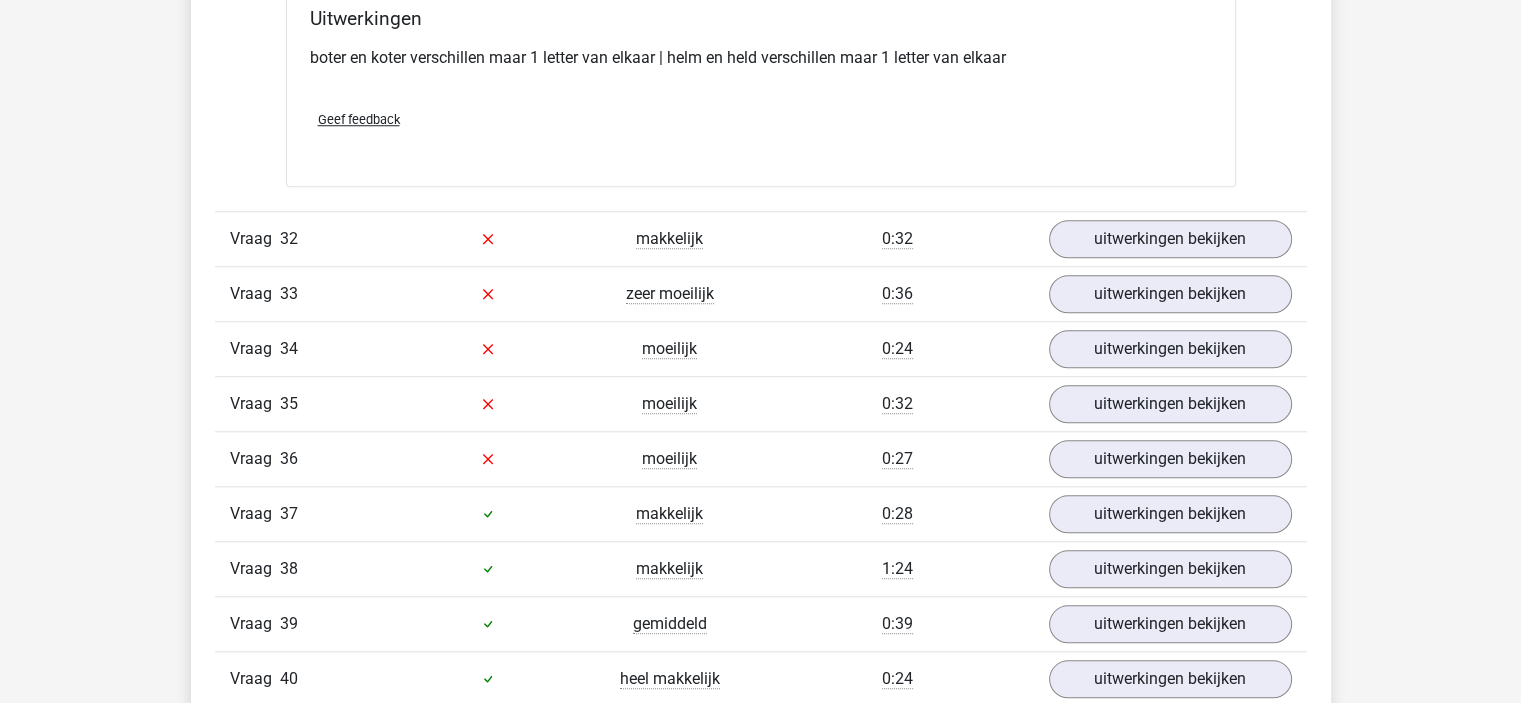 scroll, scrollTop: 9300, scrollLeft: 0, axis: vertical 